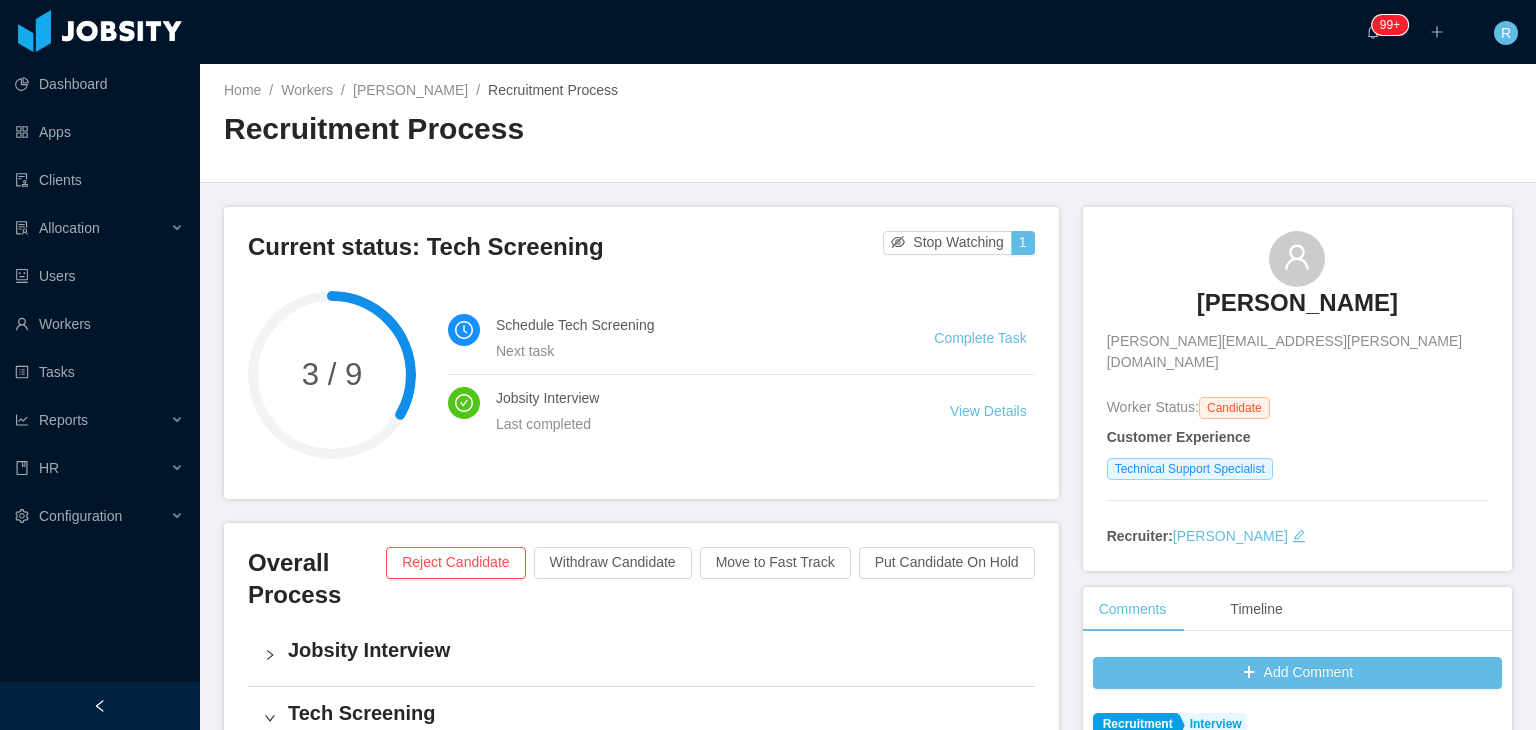 scroll, scrollTop: 0, scrollLeft: 0, axis: both 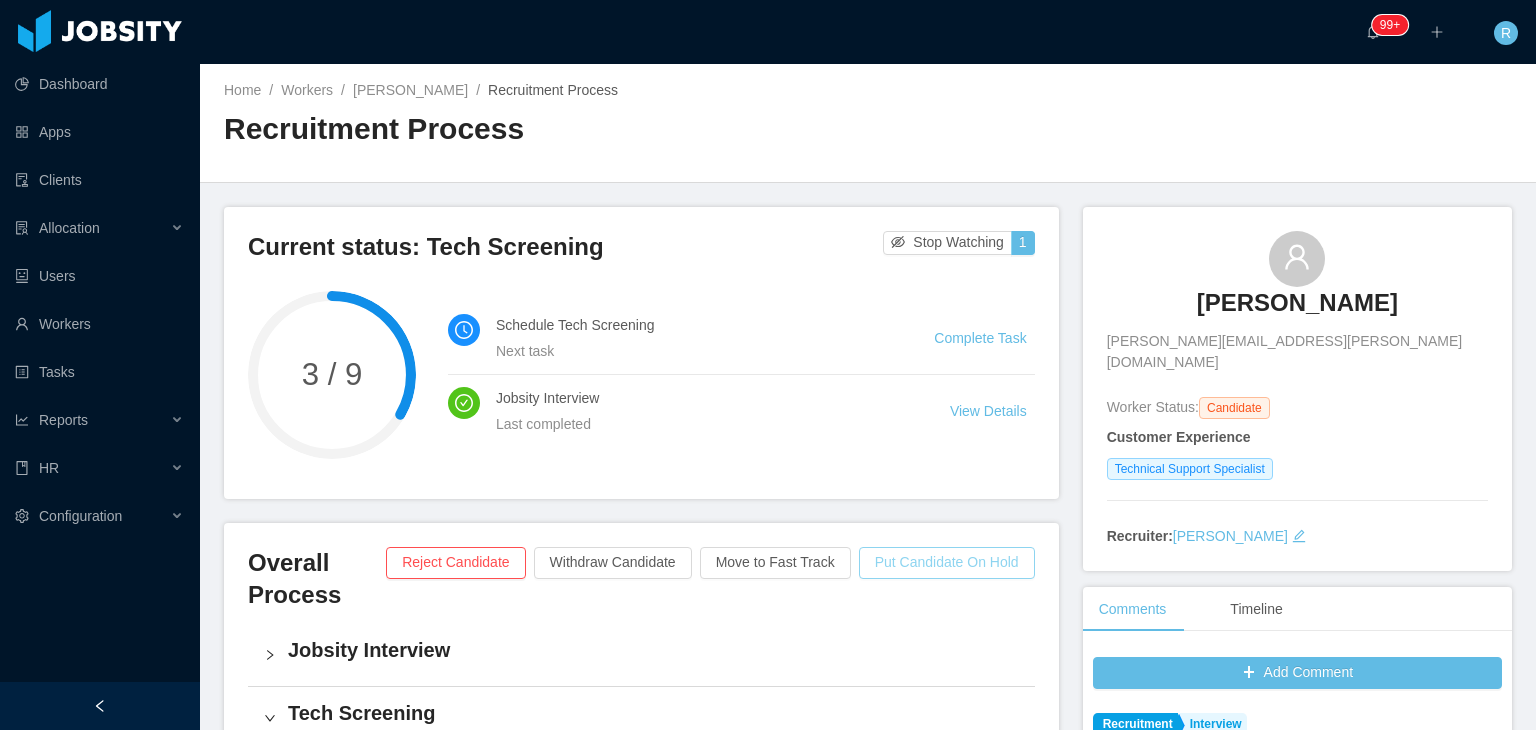 click on "Put Candidate On Hold" at bounding box center [947, 563] 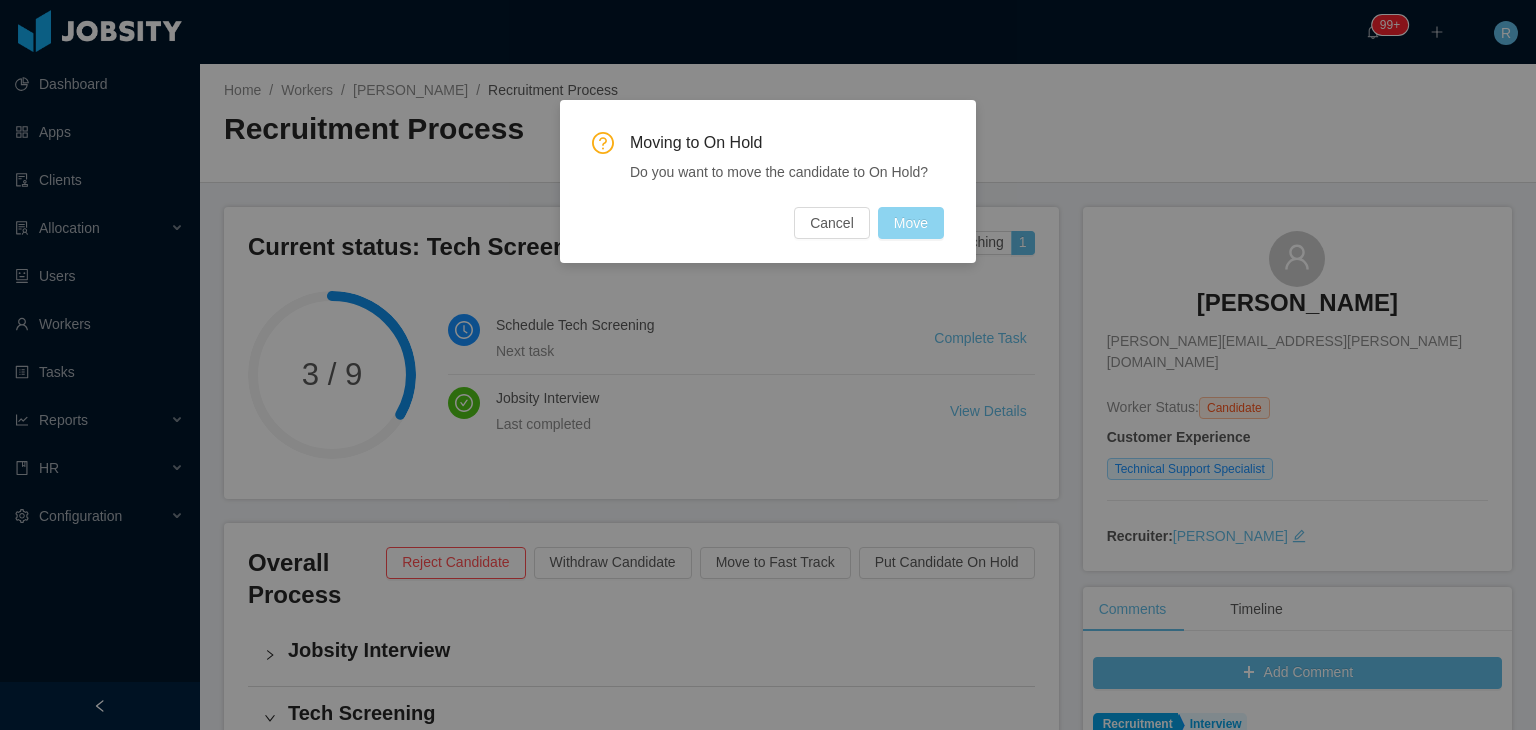 click on "Move" at bounding box center [911, 223] 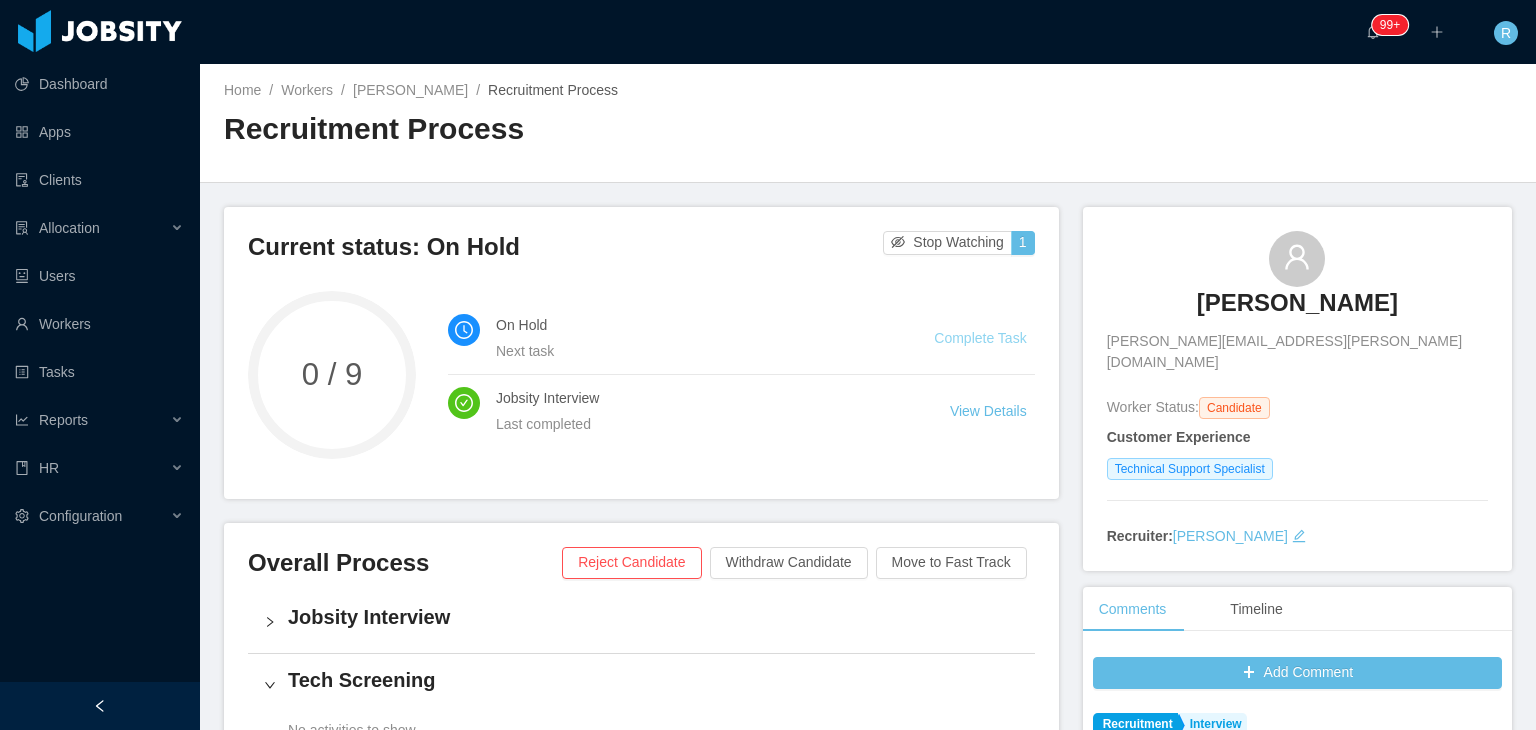 click on "Complete Task" at bounding box center [980, 338] 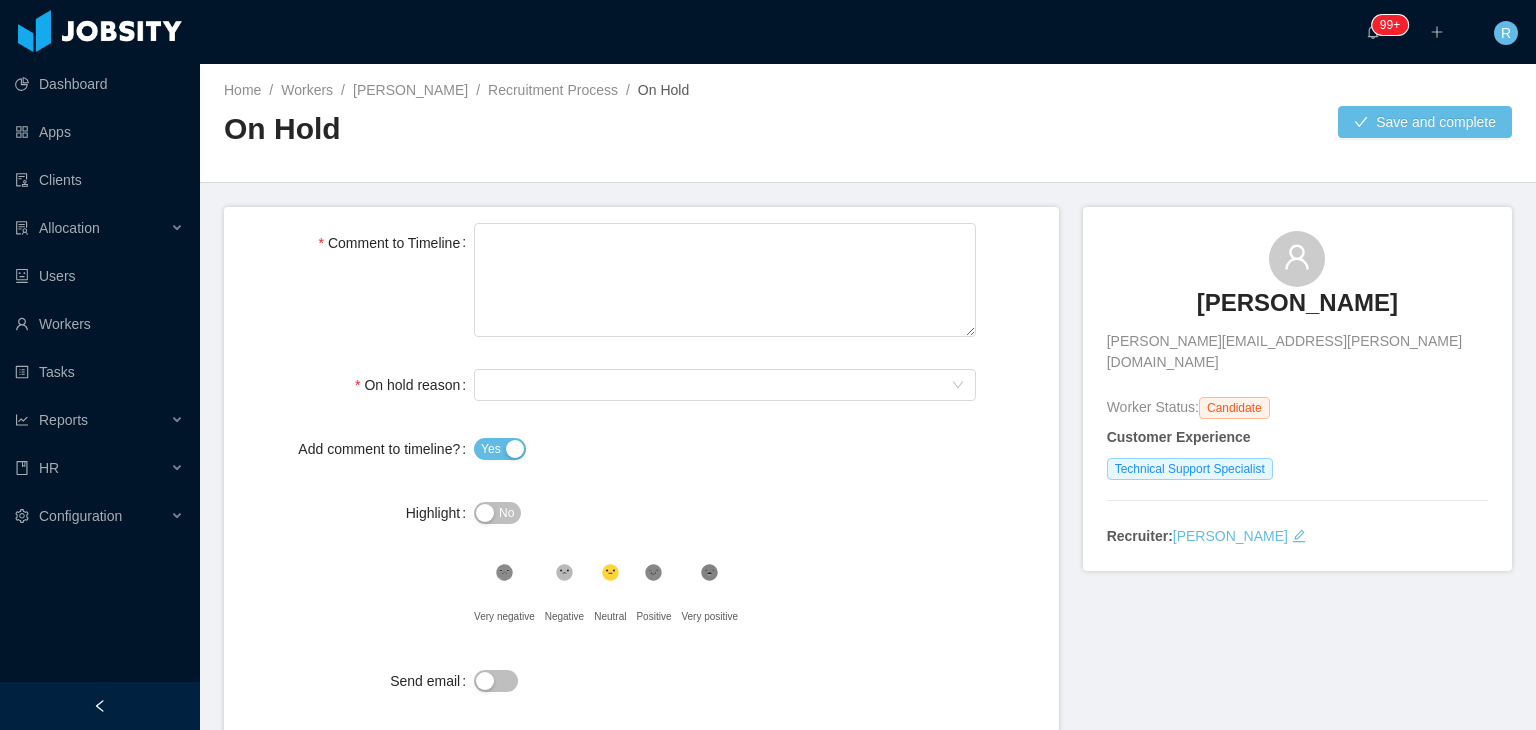 click on "Comment to Timeline On hold reason Select On Hold reason Add comment to timeline? Yes Highlight No .st0{fill:#8a8a8a}.st2{fill:#262626} Very negative .st1{fill:#262626} Negative .st2{fill:#2a2522} Neutral .st1{fill:#232323} Positive .st1{fill:#222} Very positive Send email" at bounding box center [641, 474] 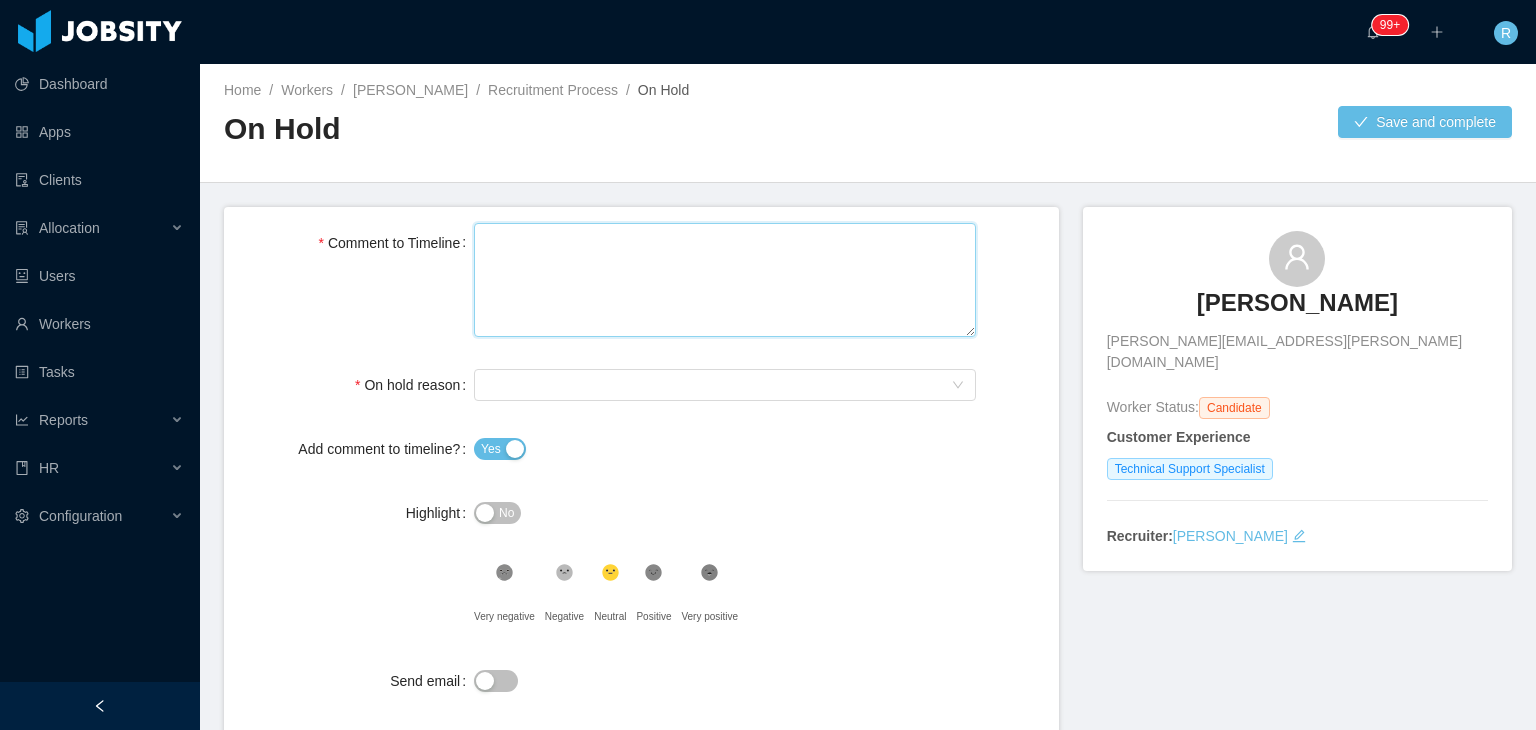 click on "Comment to Timeline" at bounding box center [725, 280] 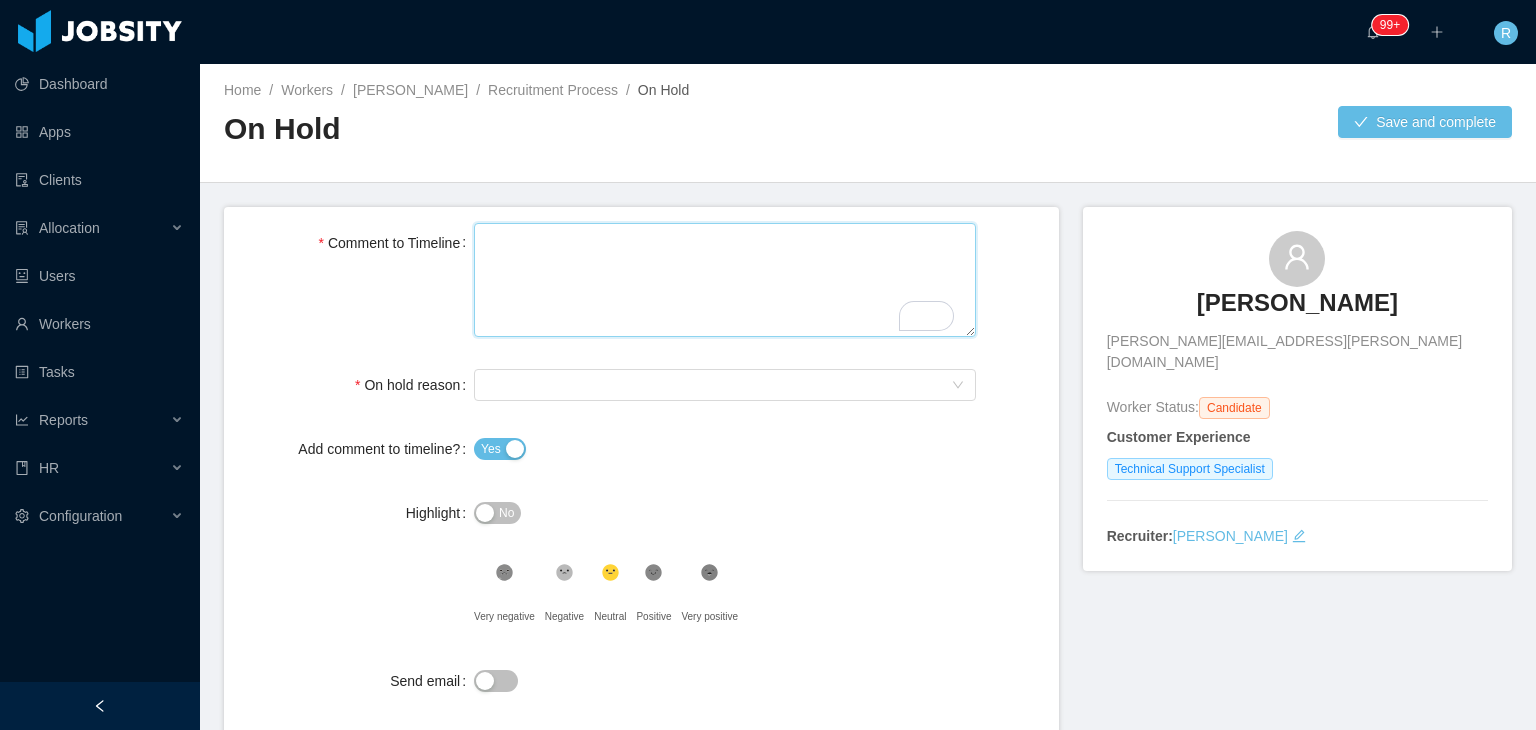type 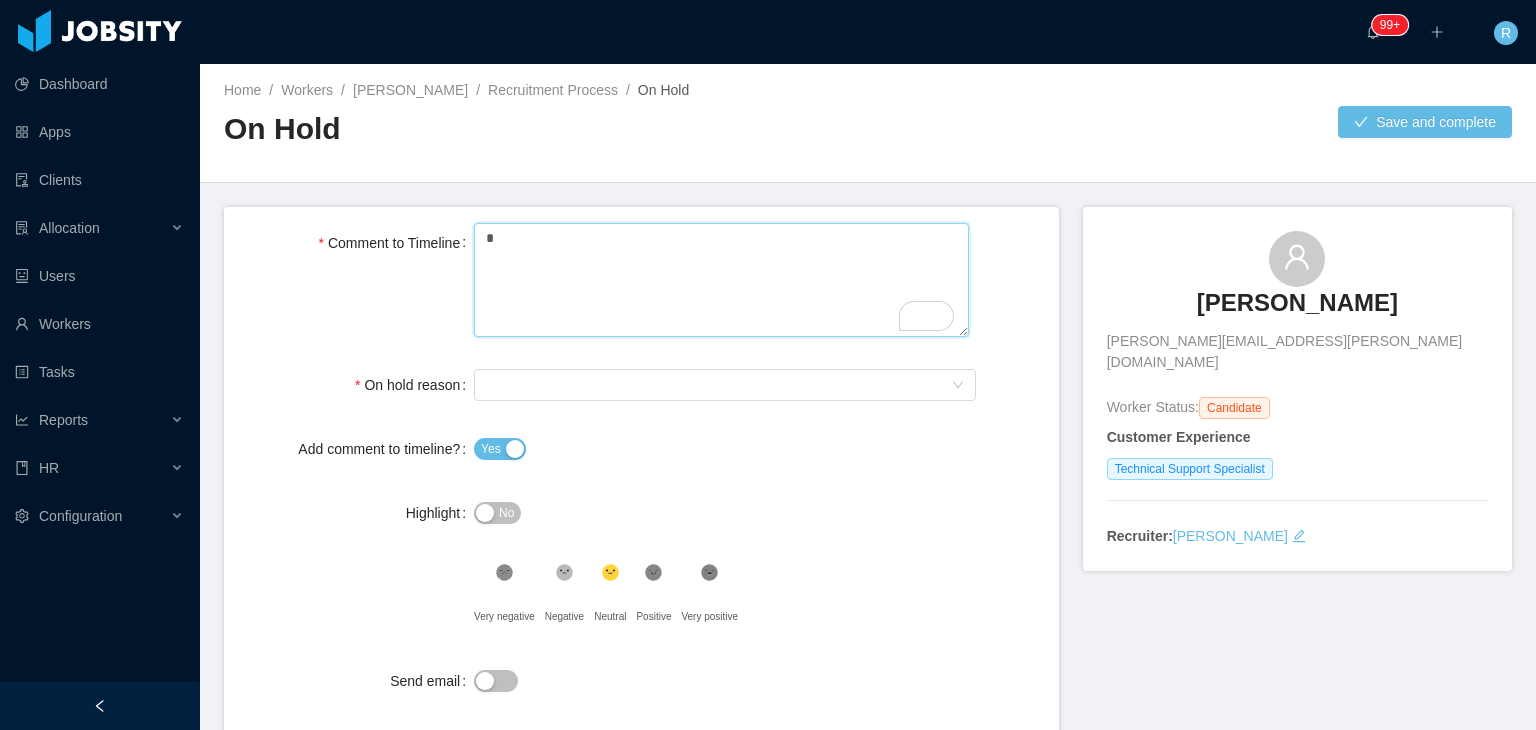 type 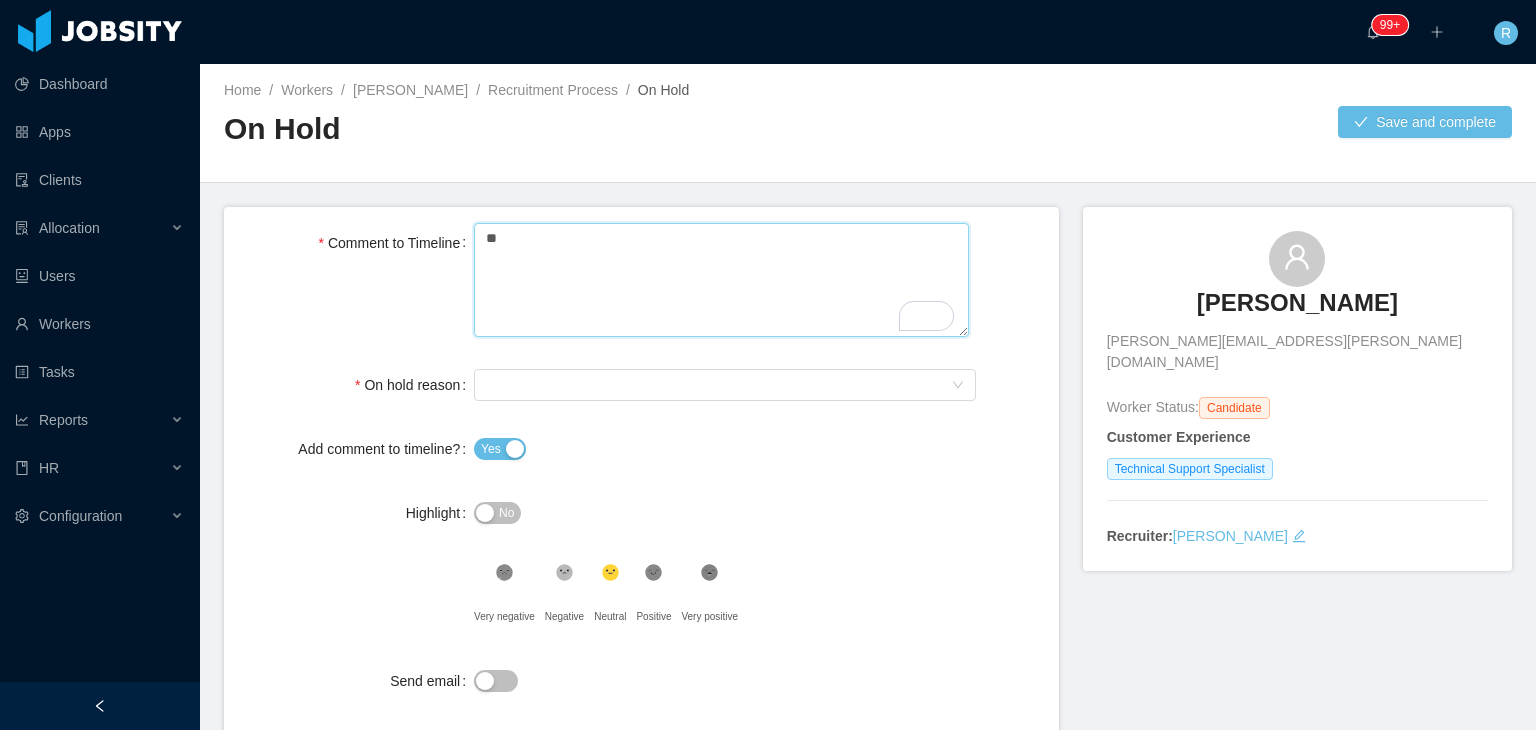 type 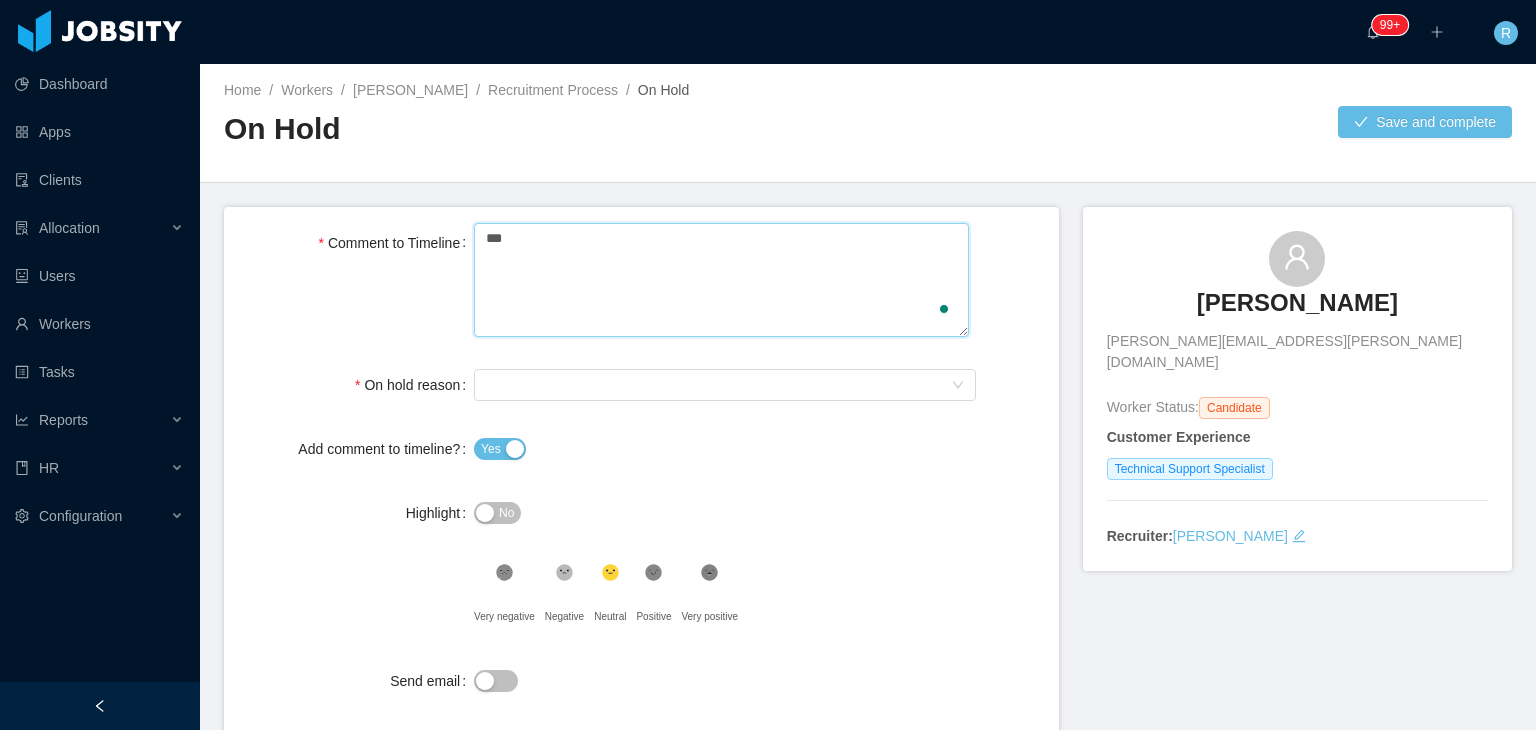 type 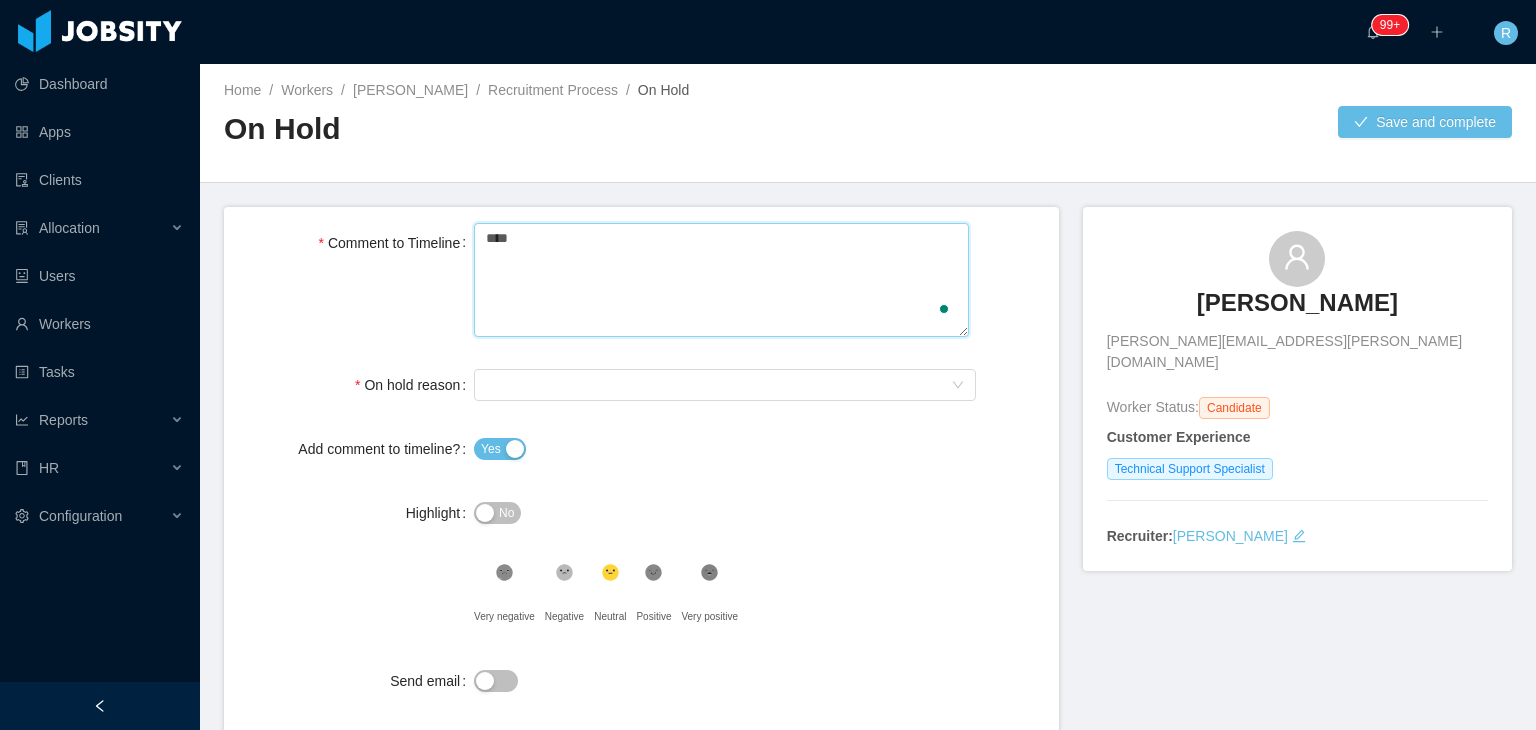 type 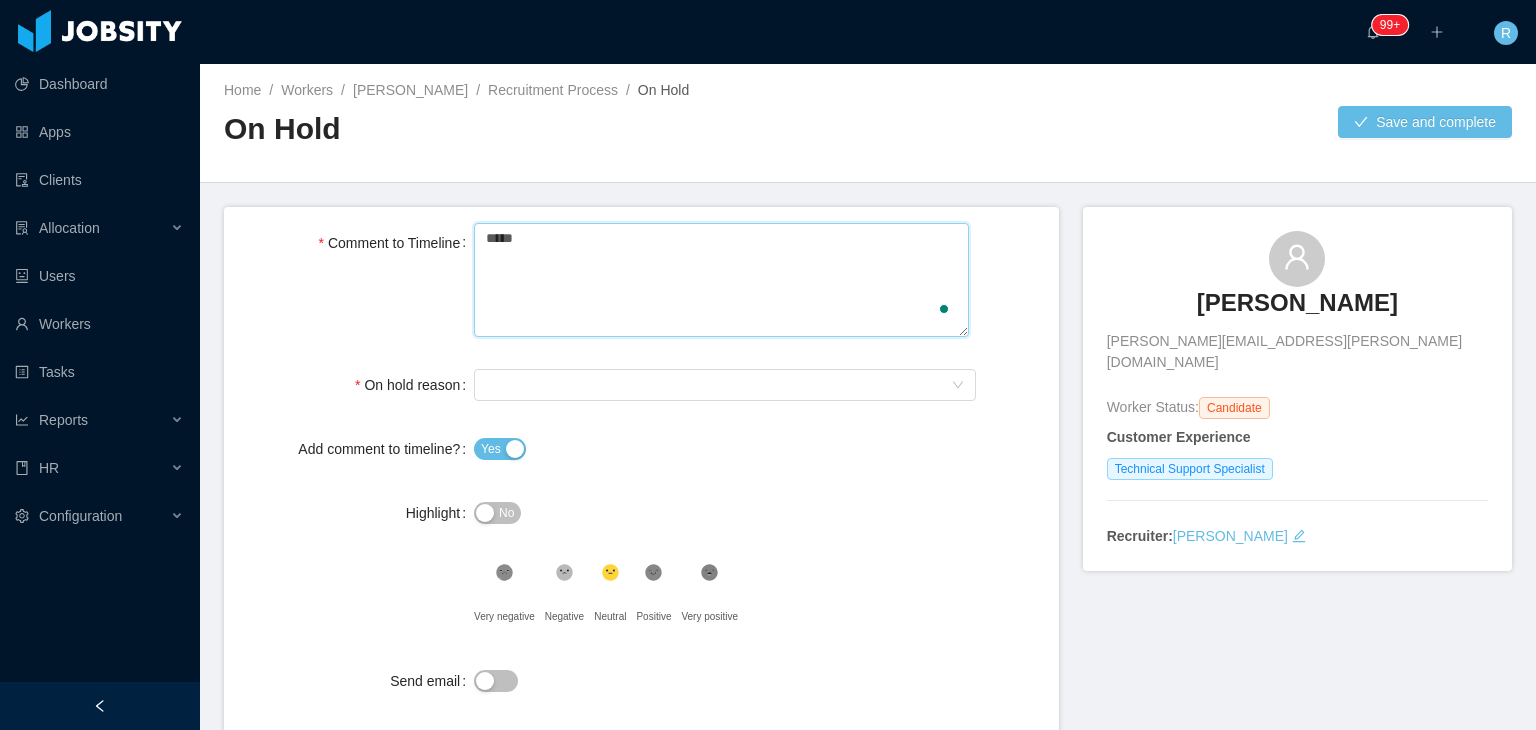type 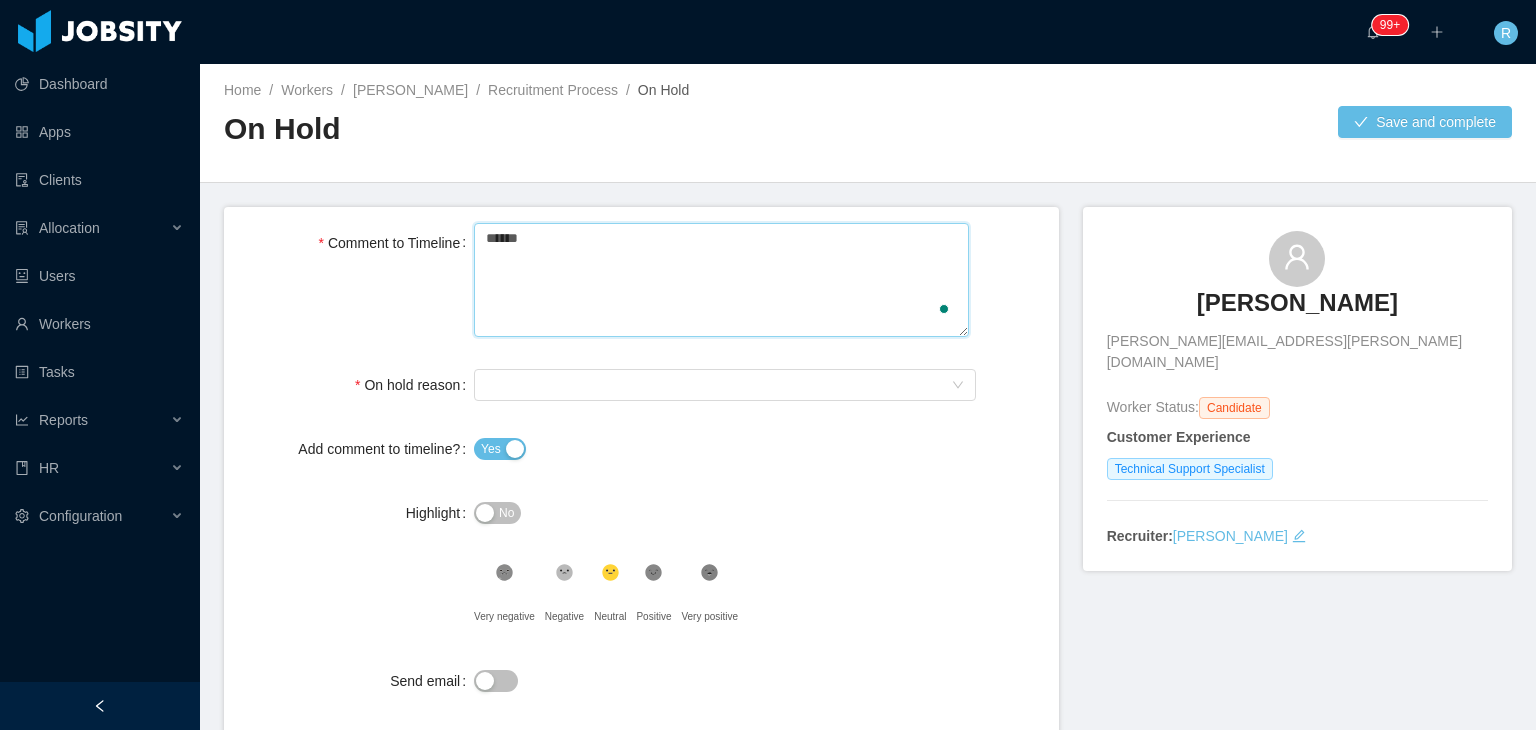 type 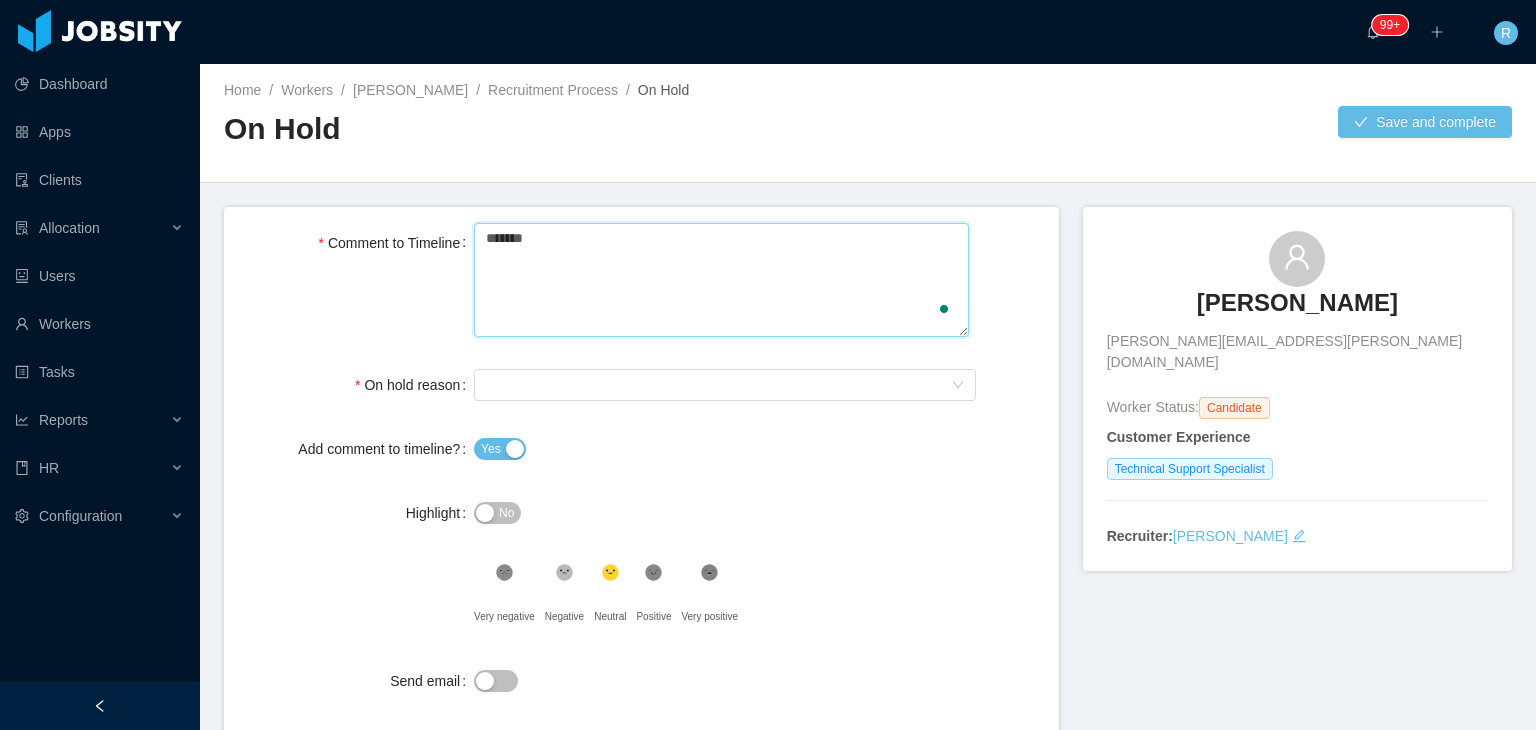 type 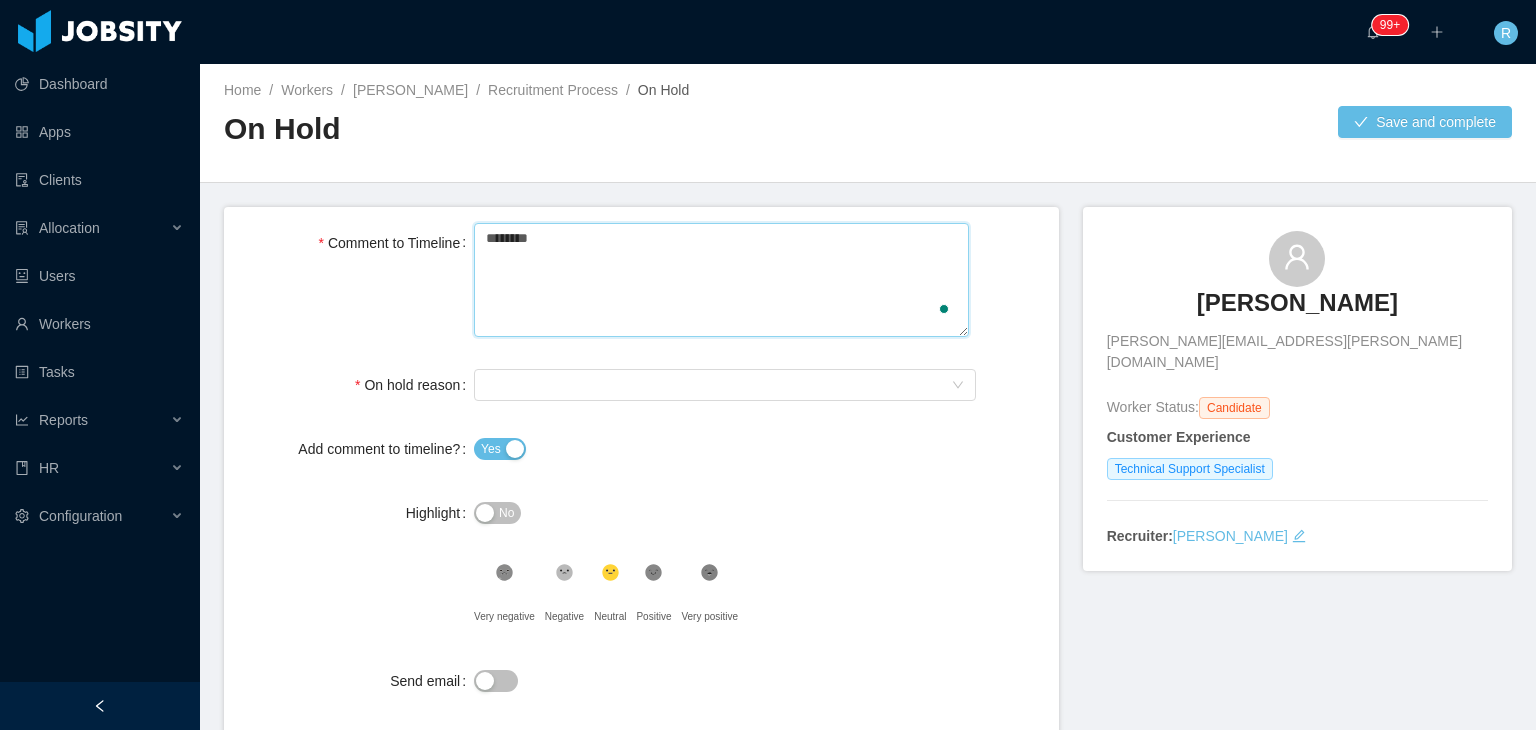 type on "********" 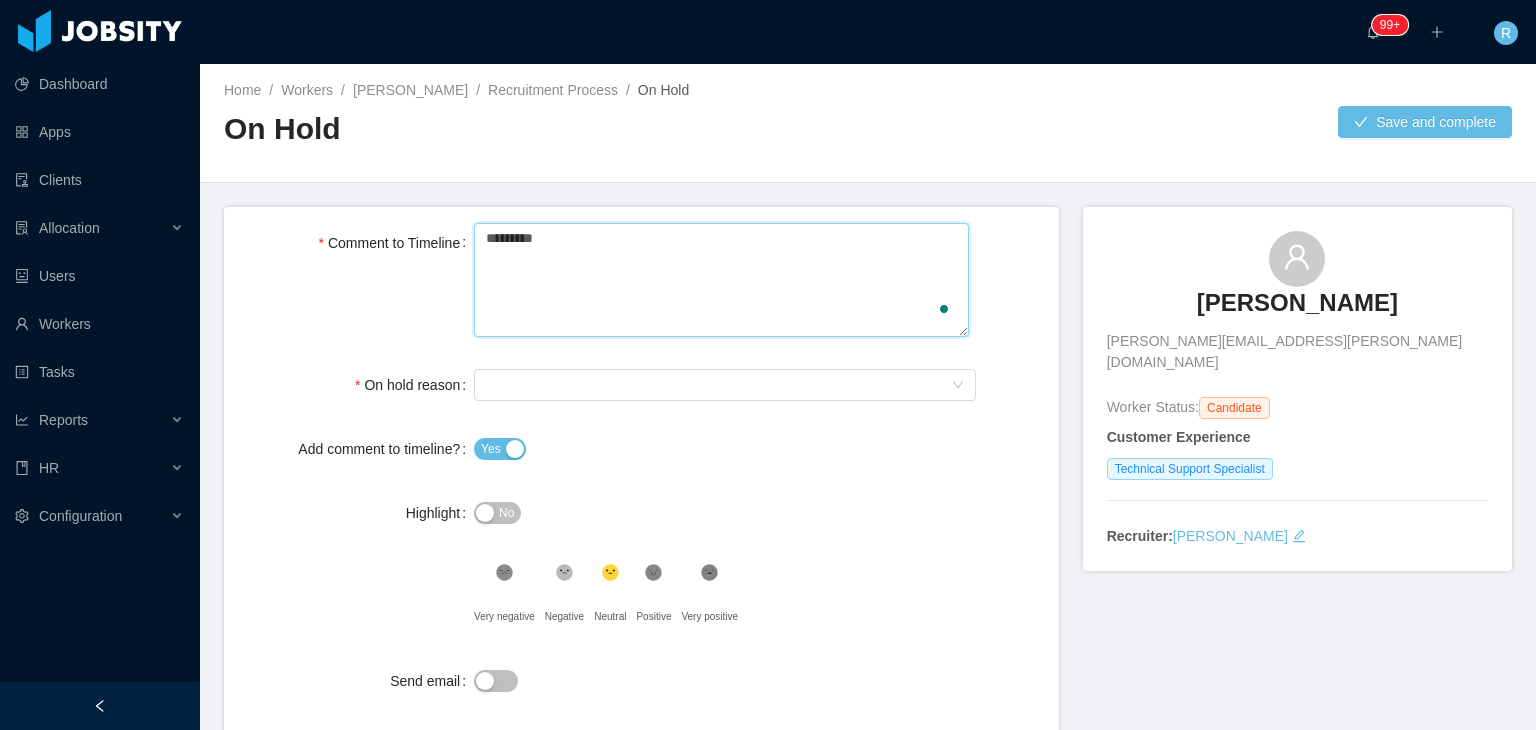 type 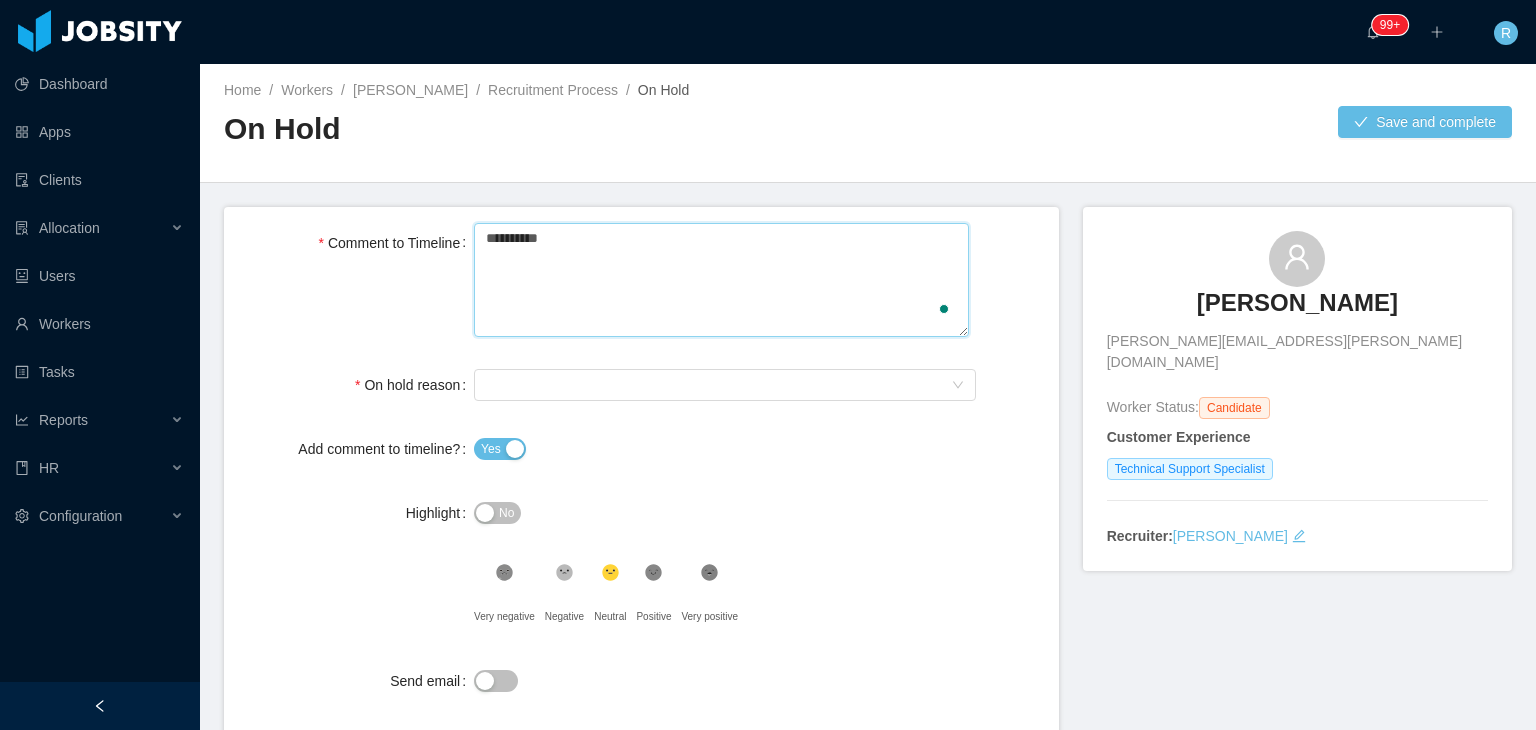 type 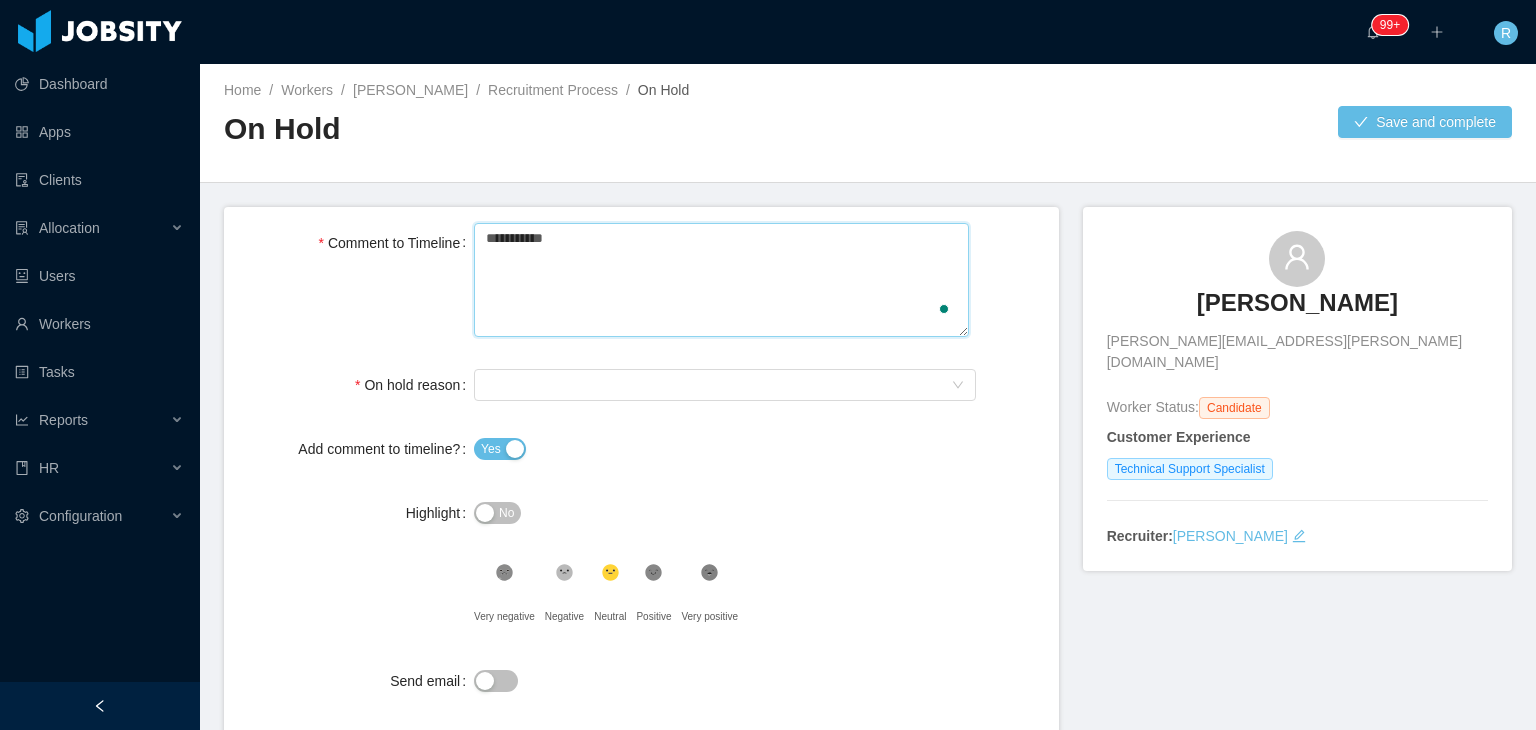 type 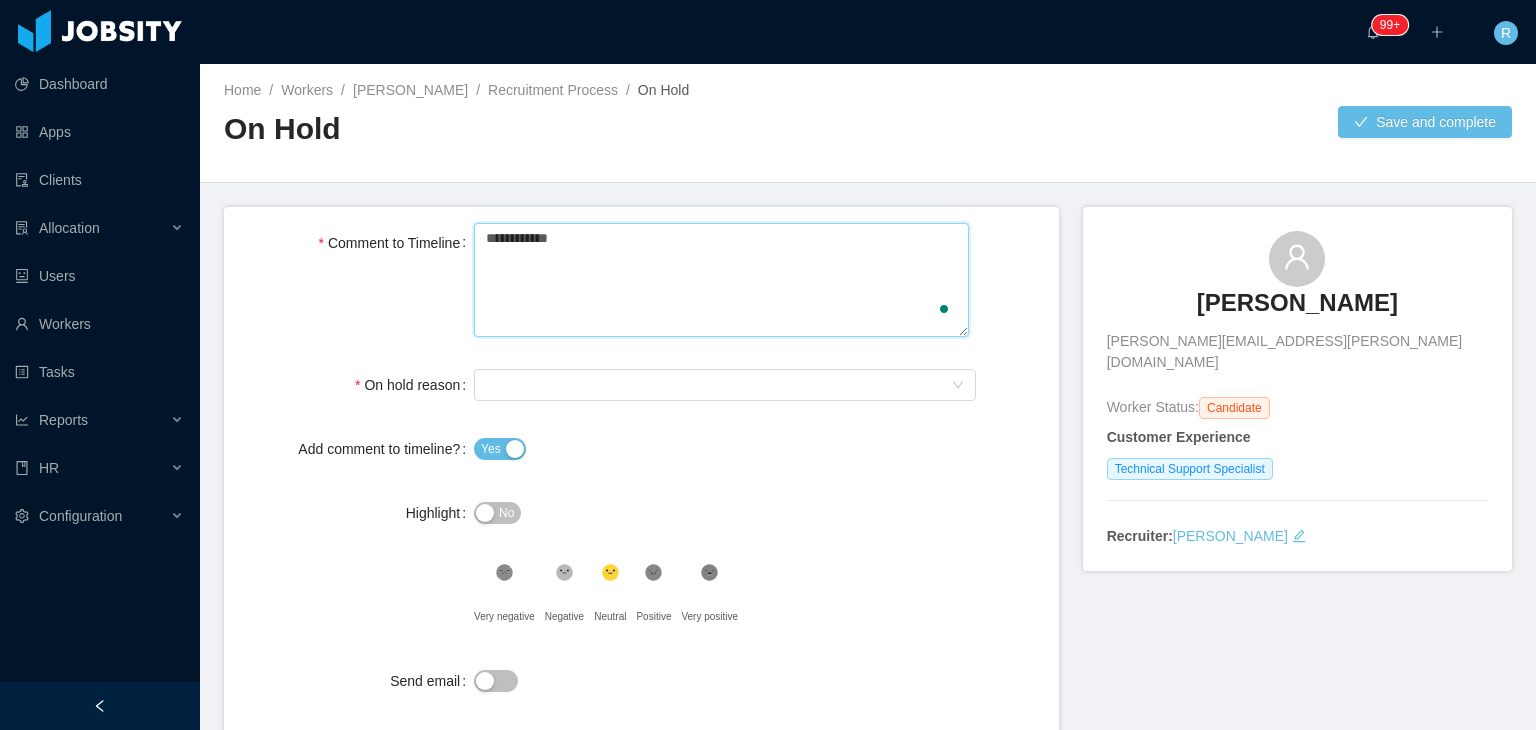type 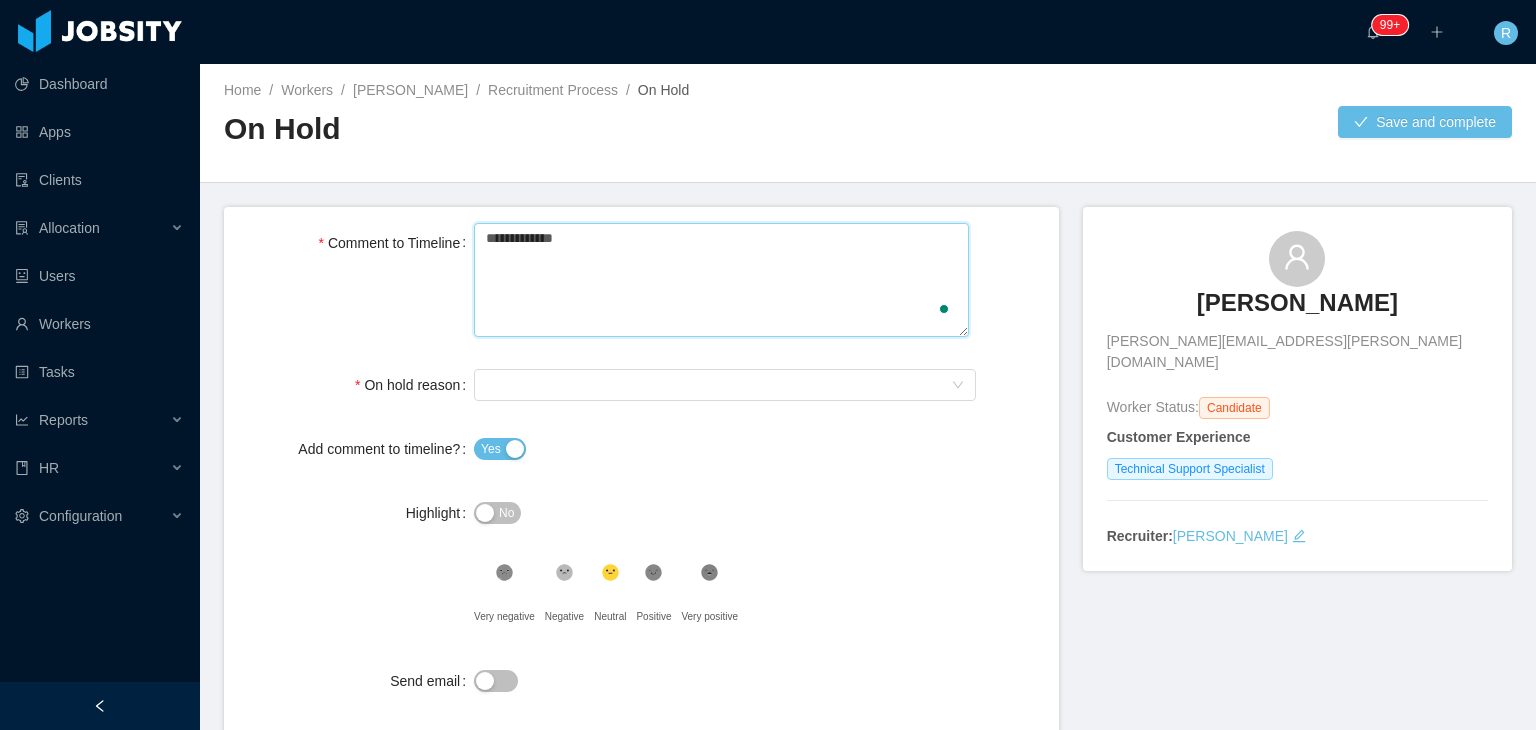 type 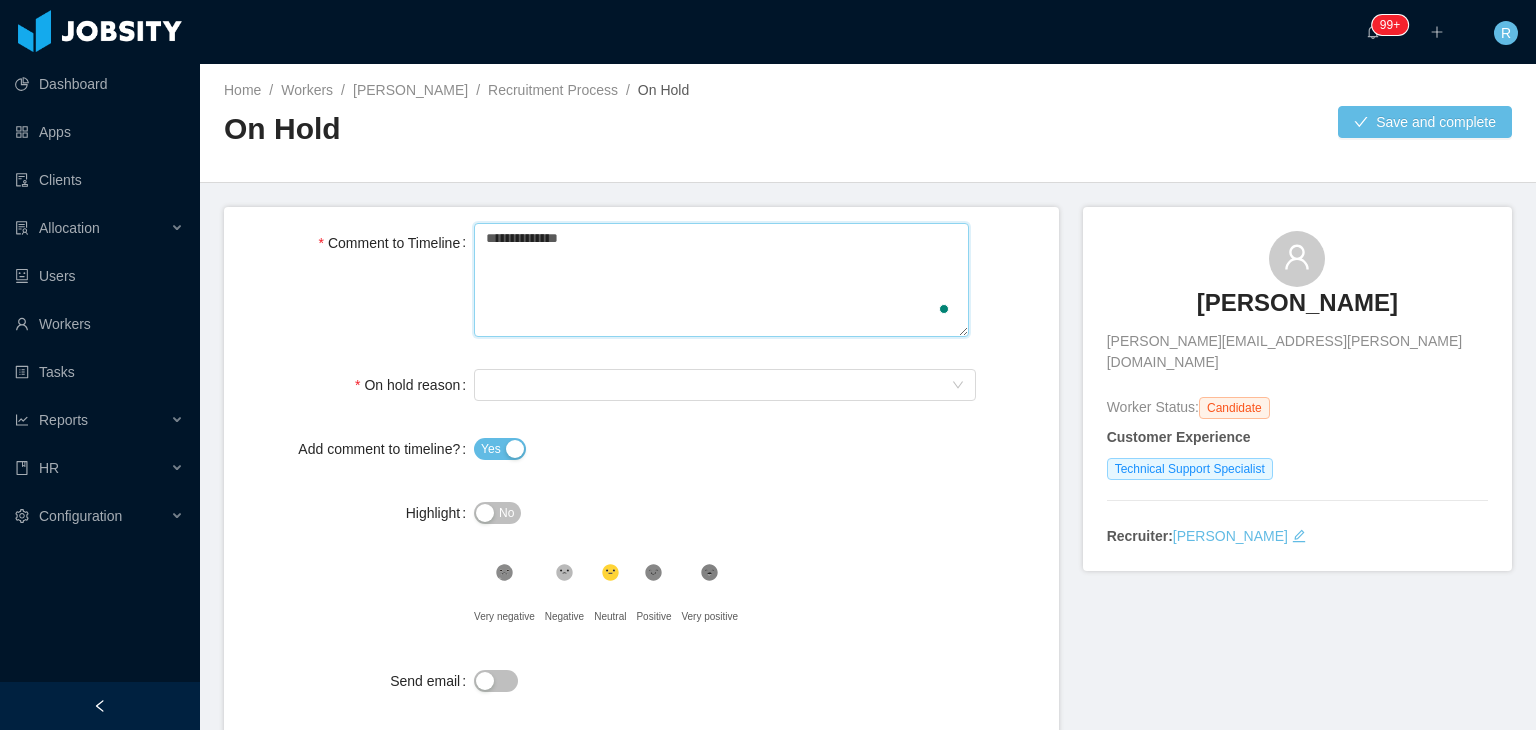 type 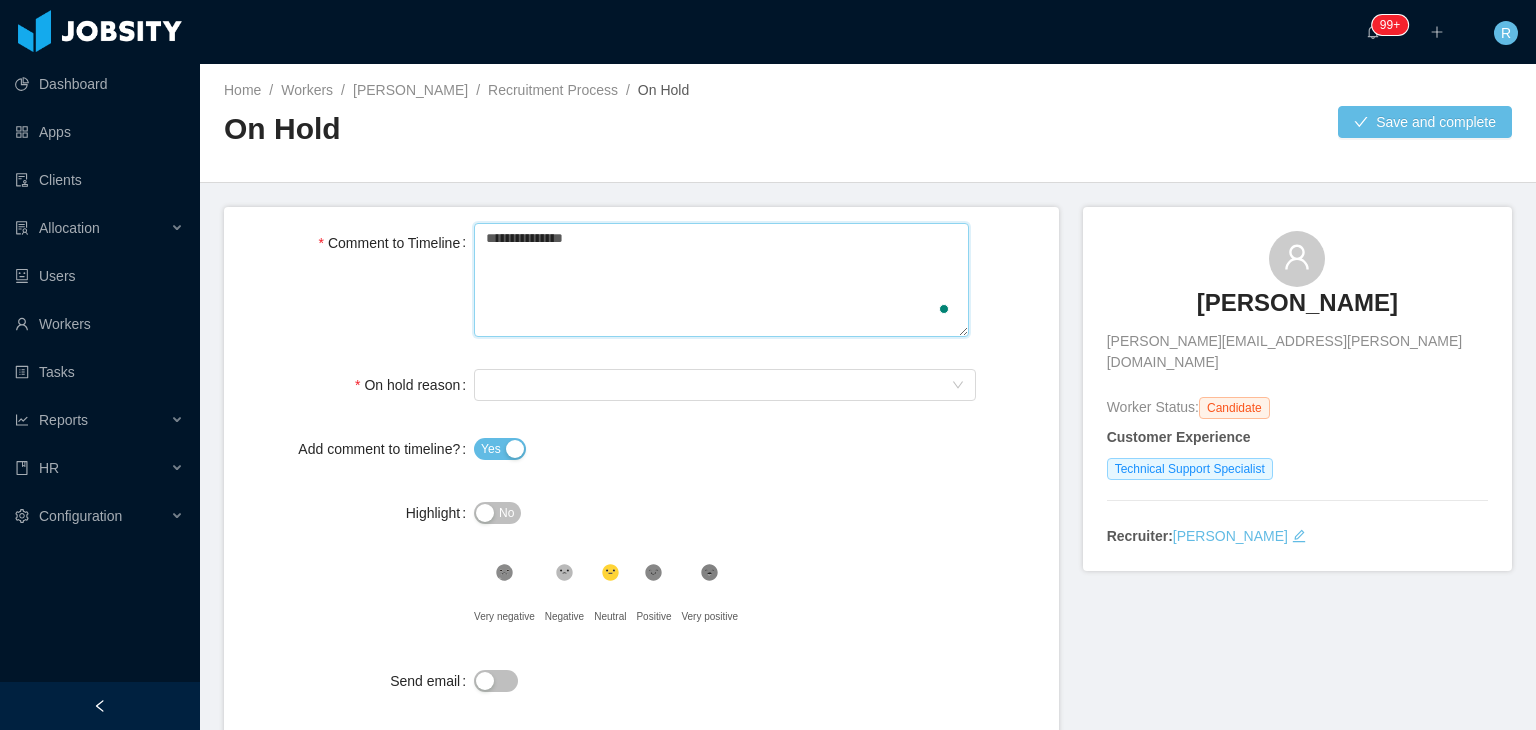 type 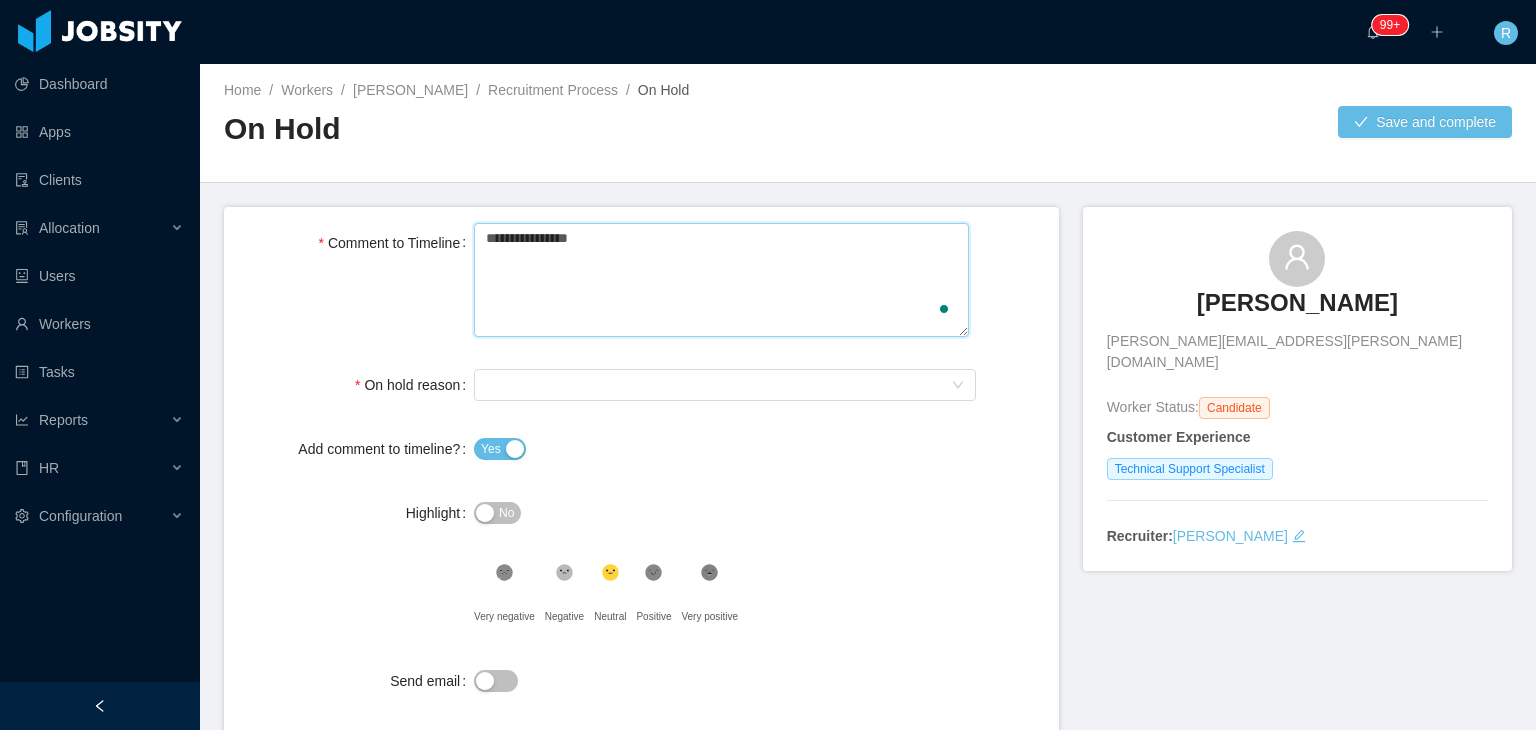 type 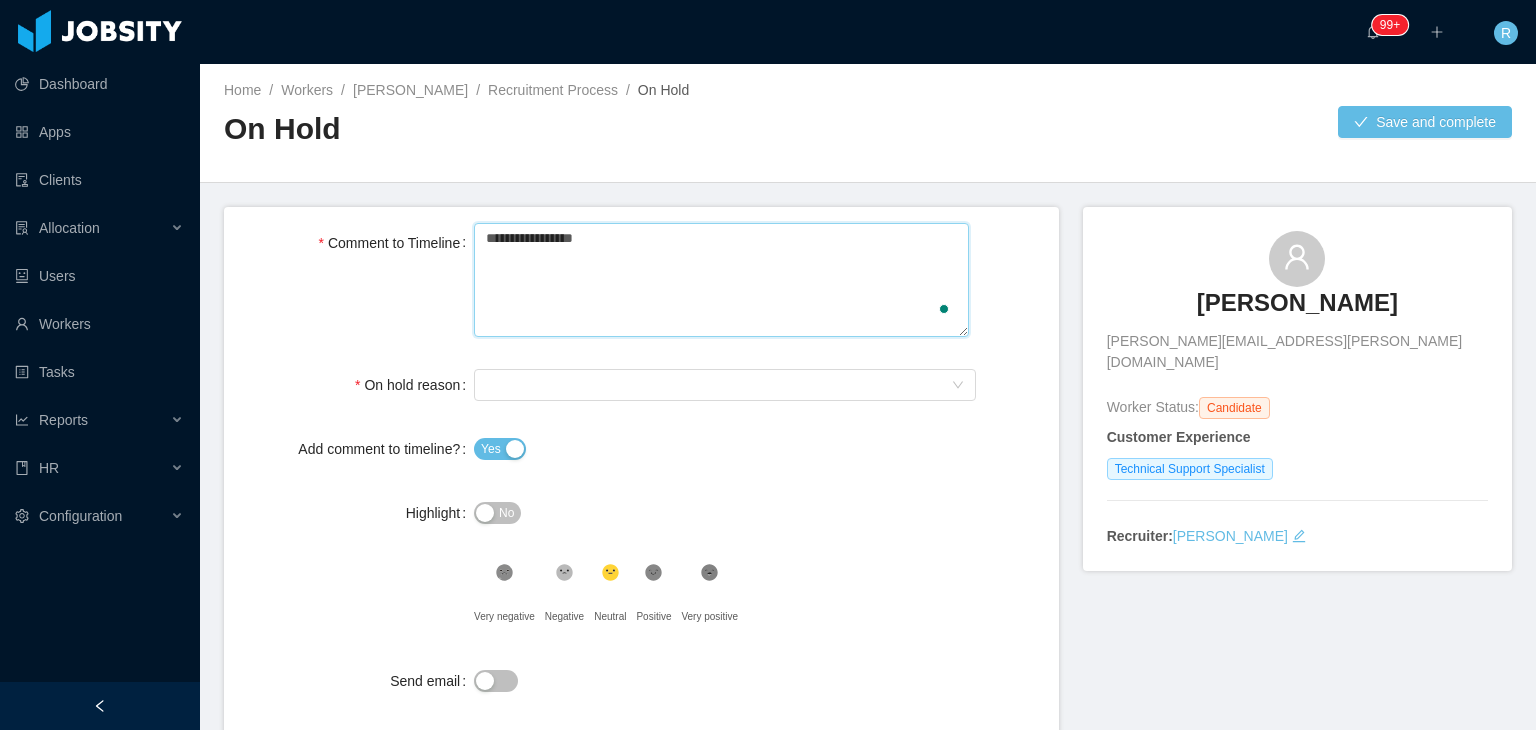 type 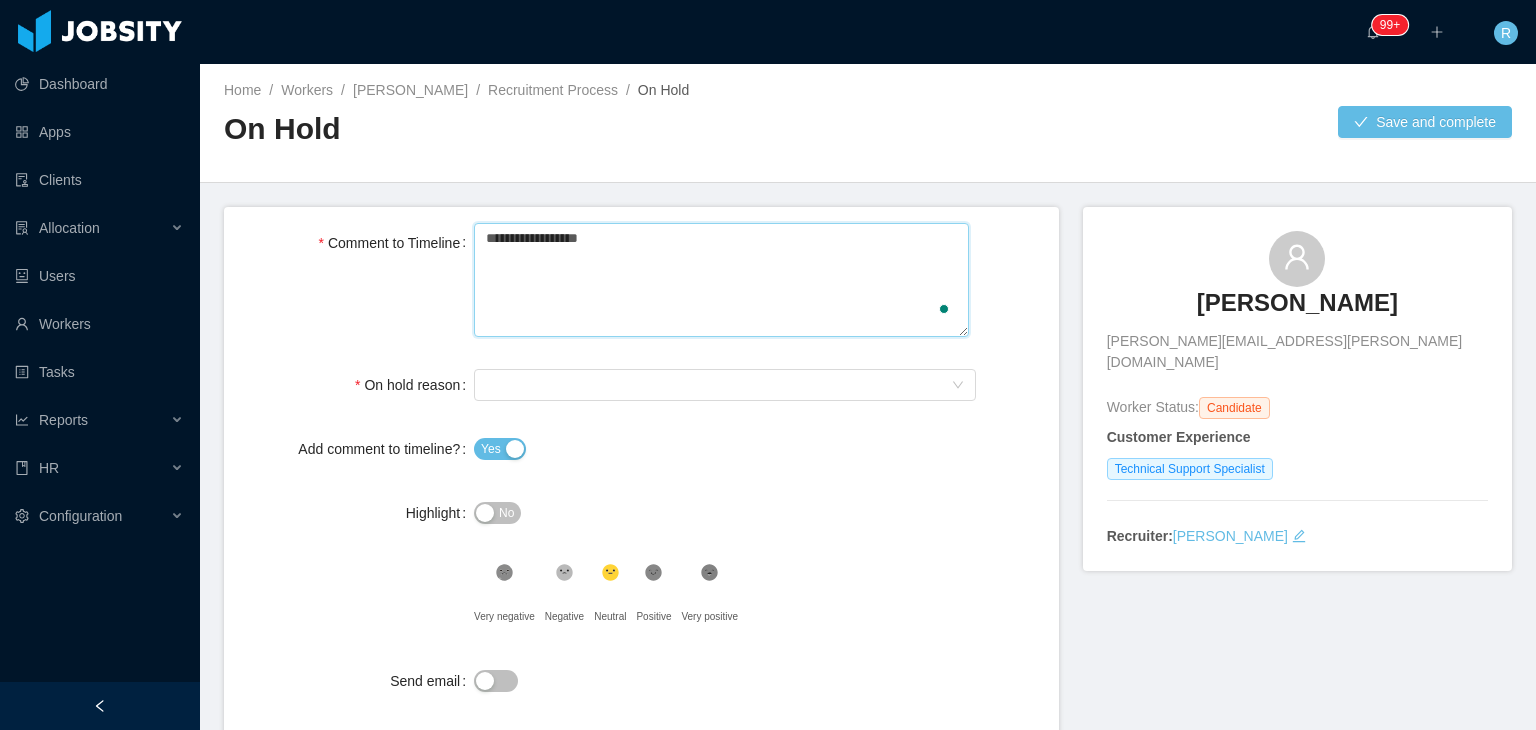 type 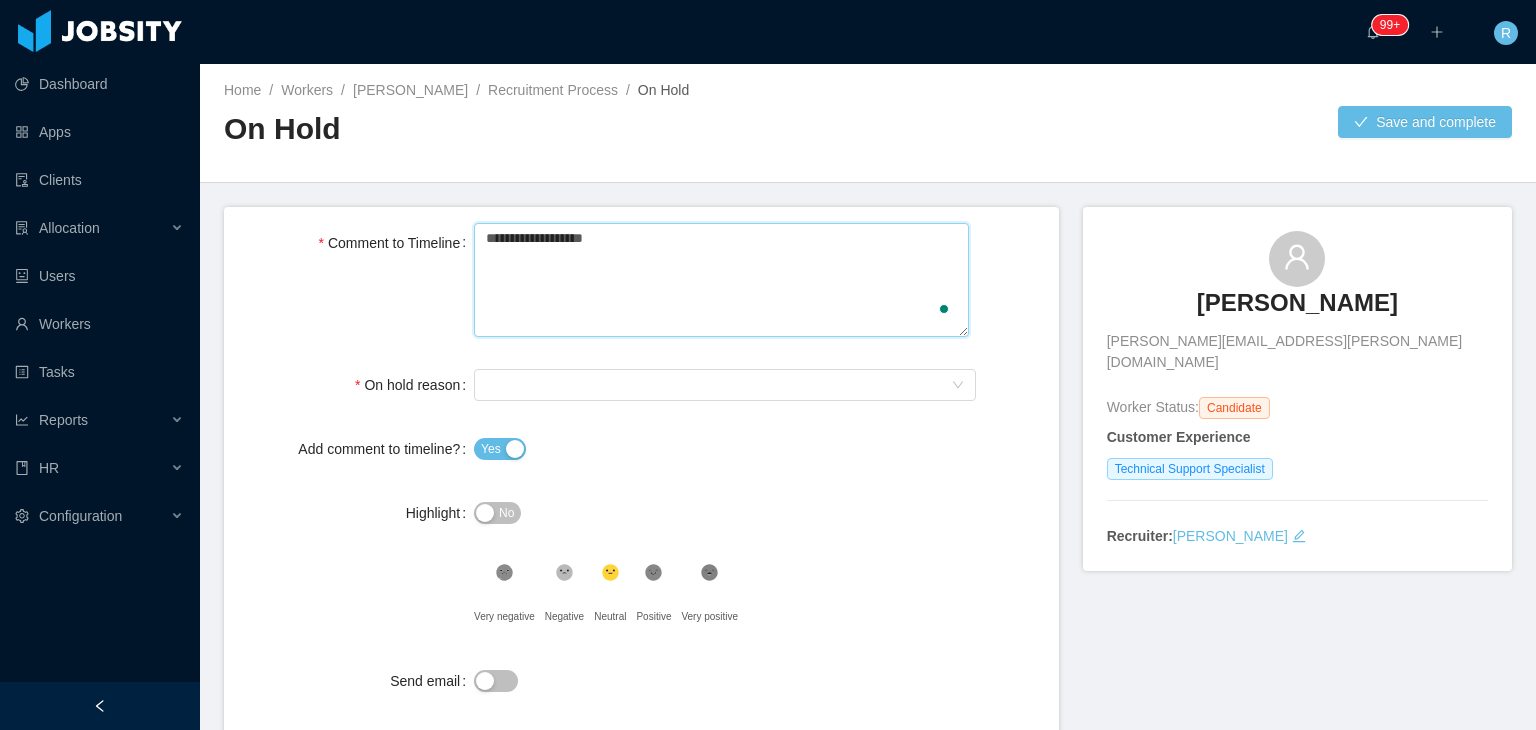 type 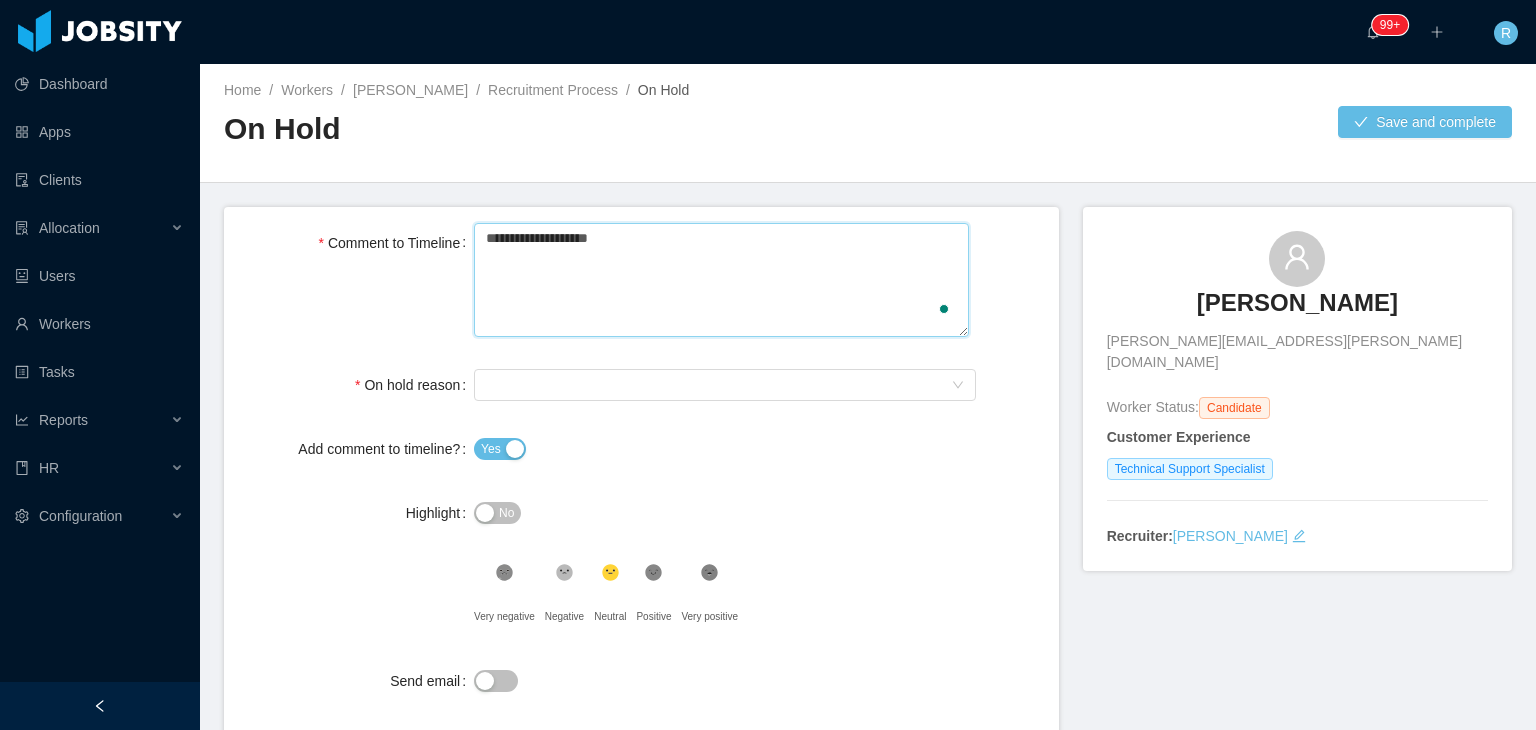 type 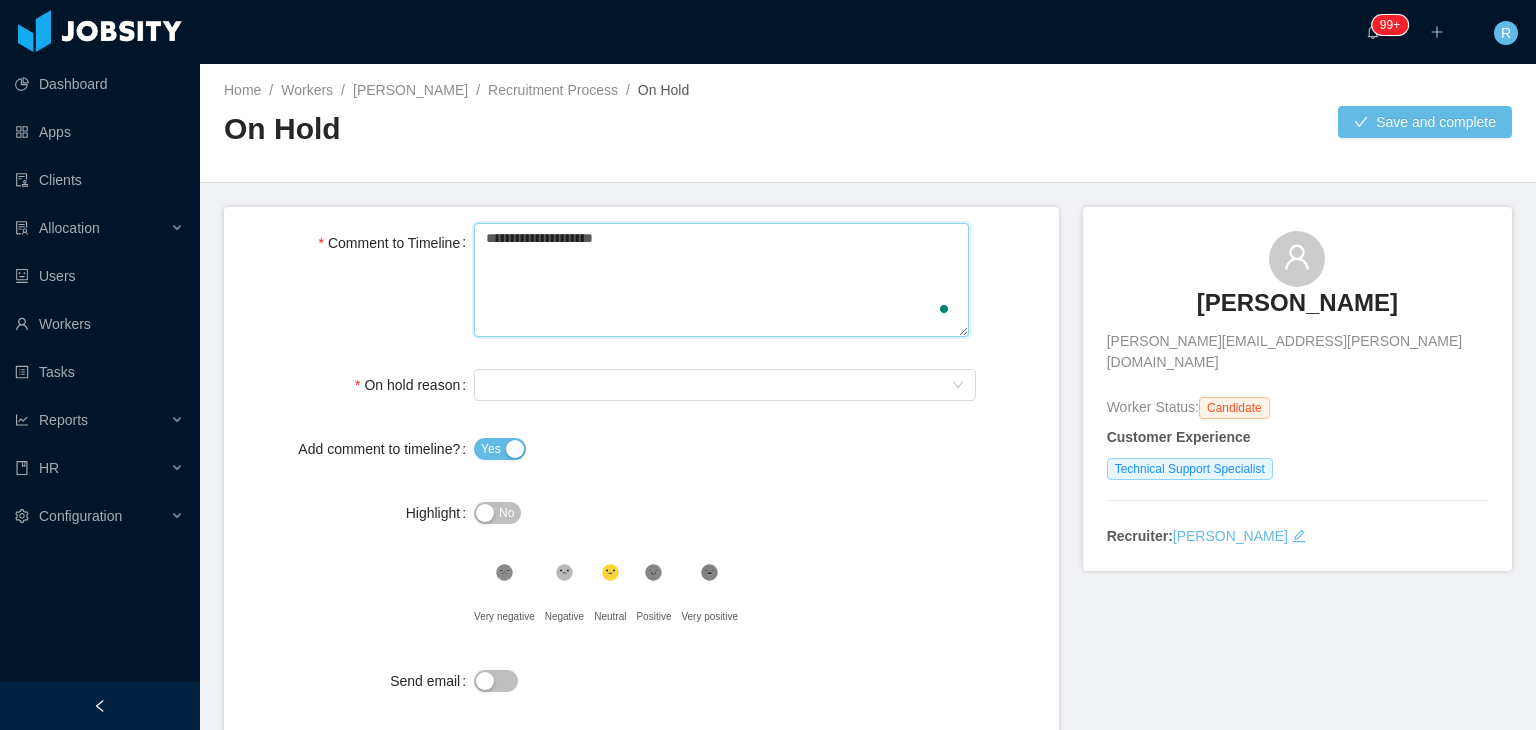 type 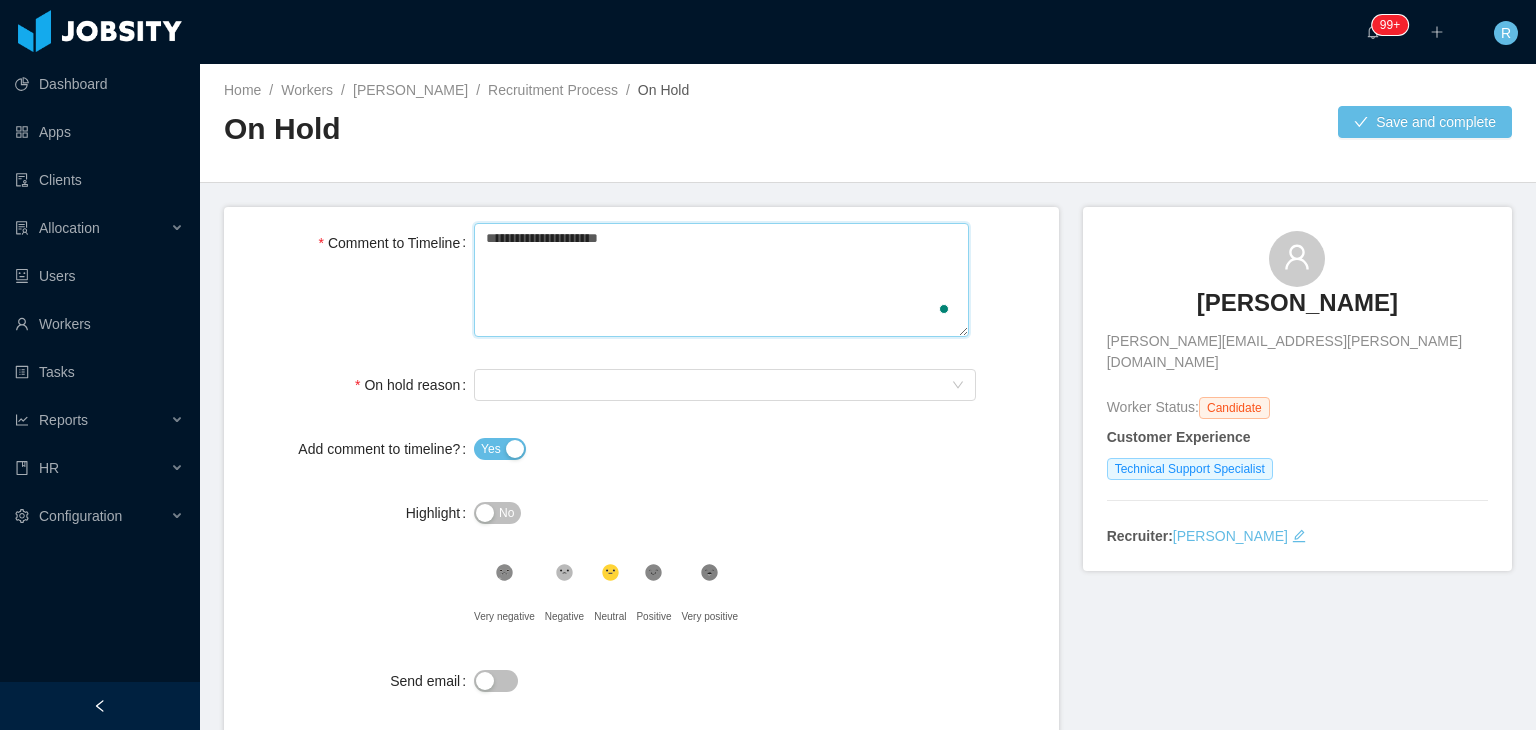 type 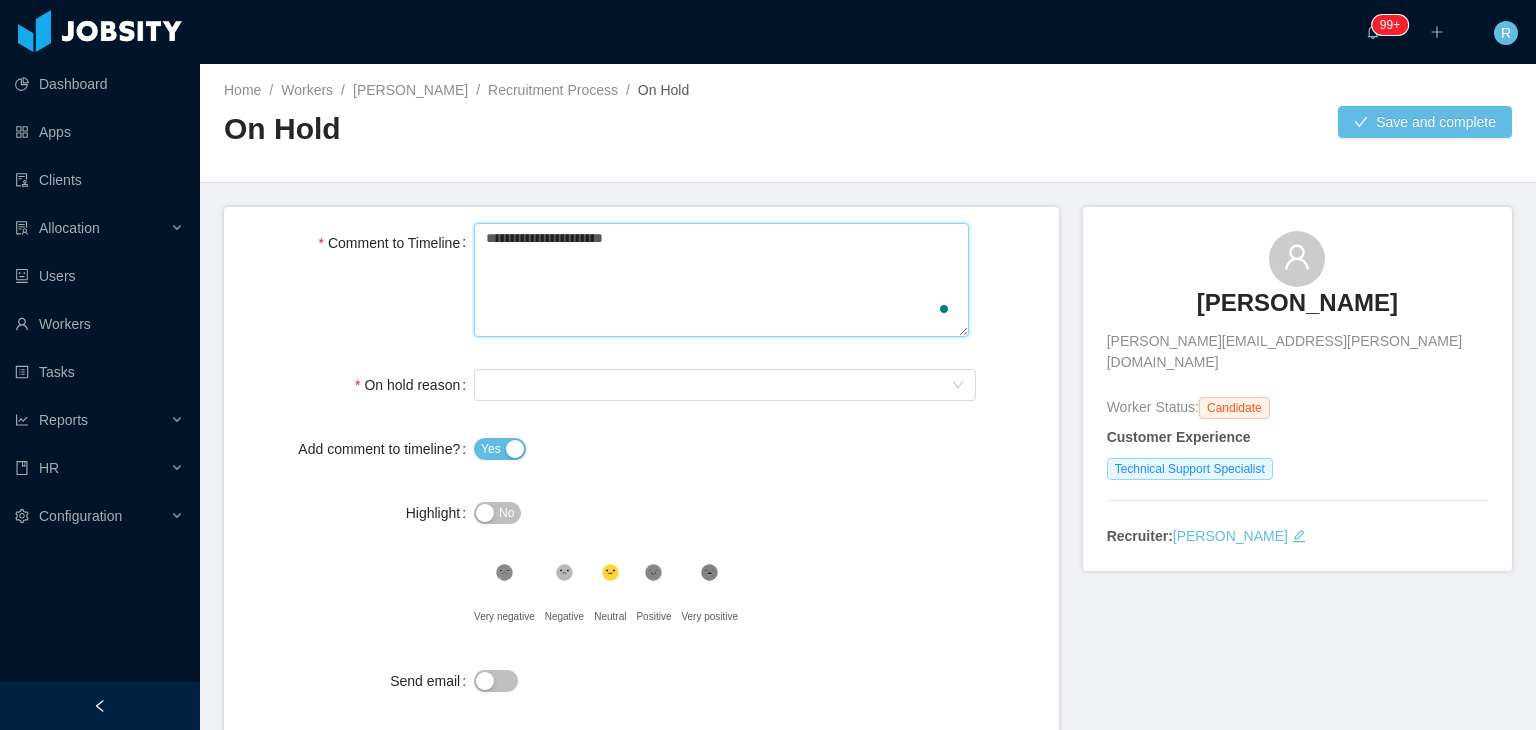 type 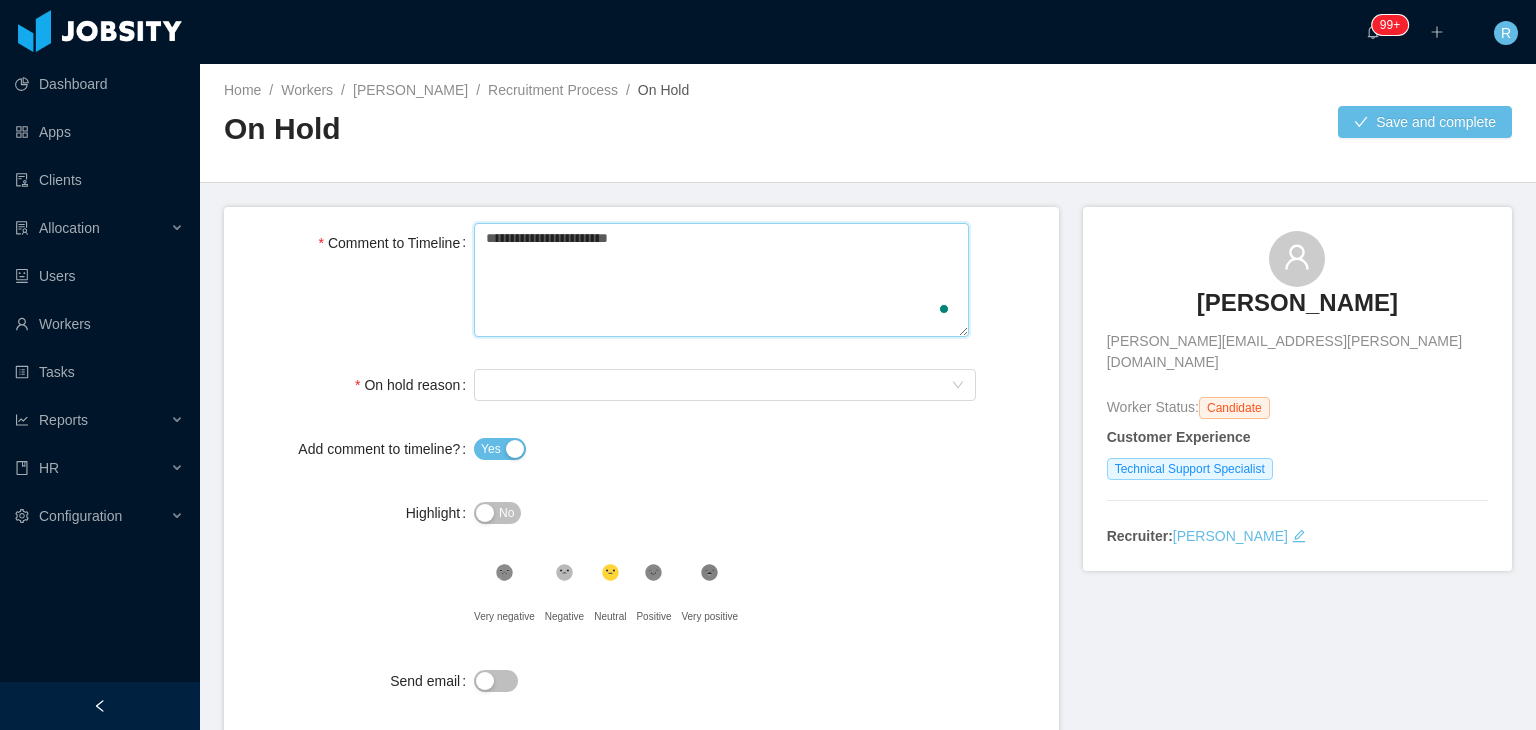 type 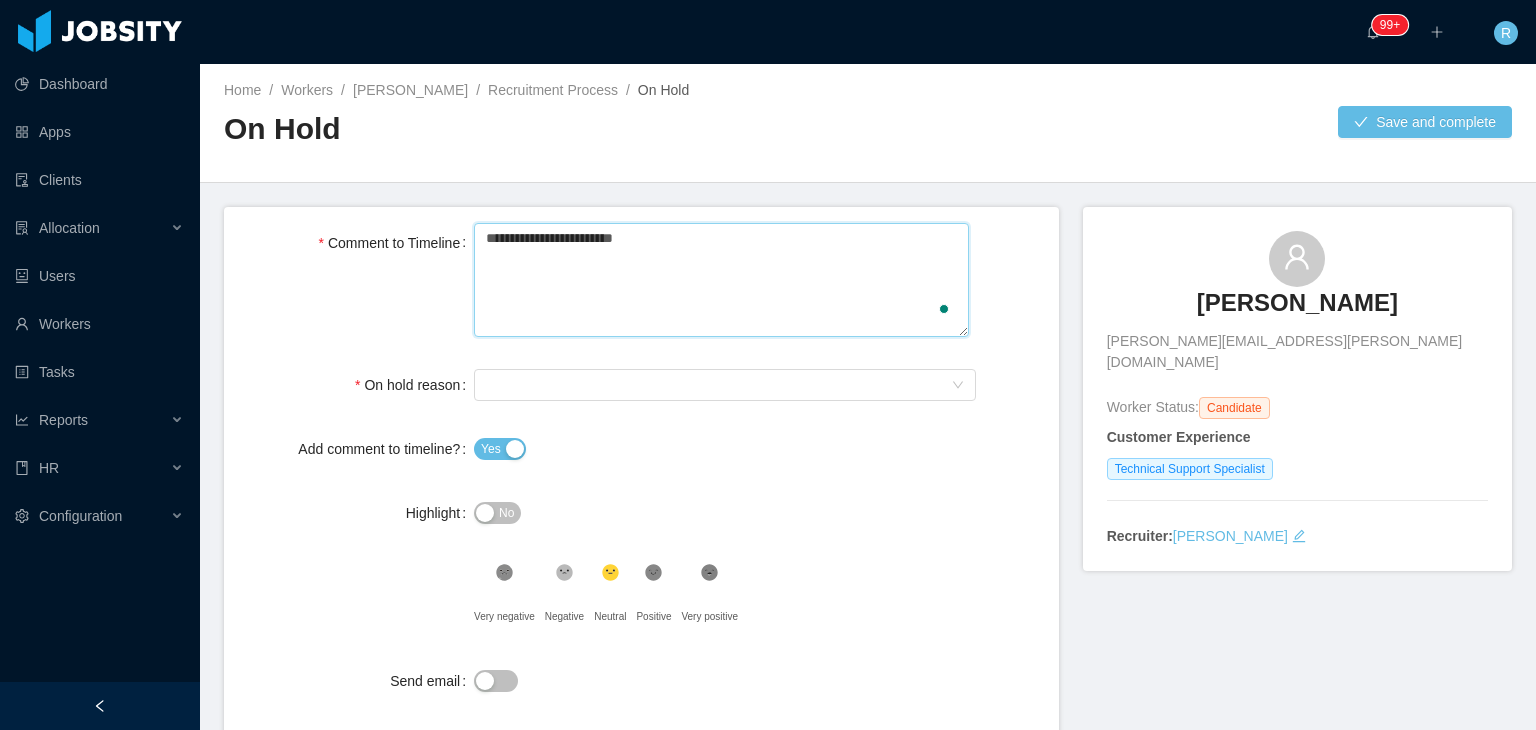 type 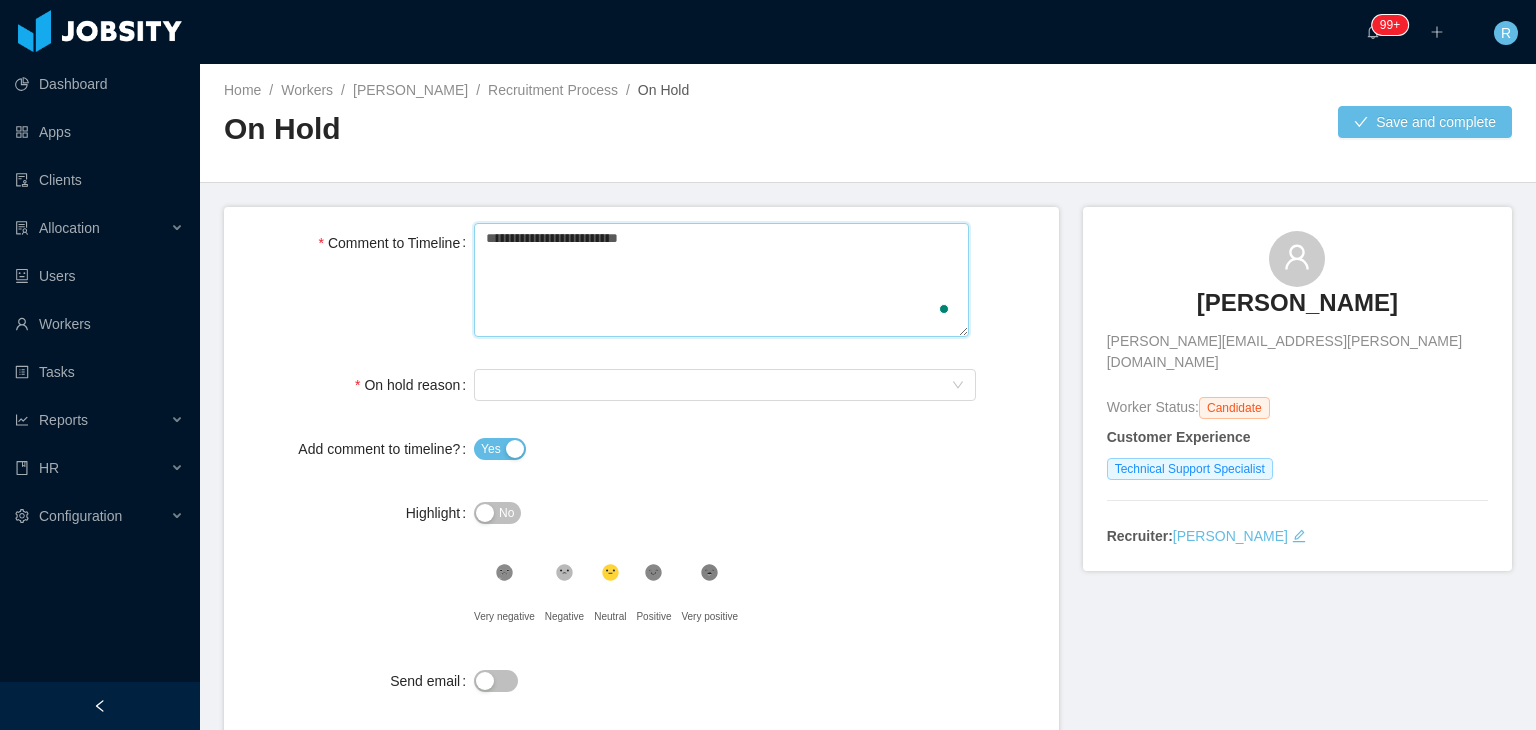 type 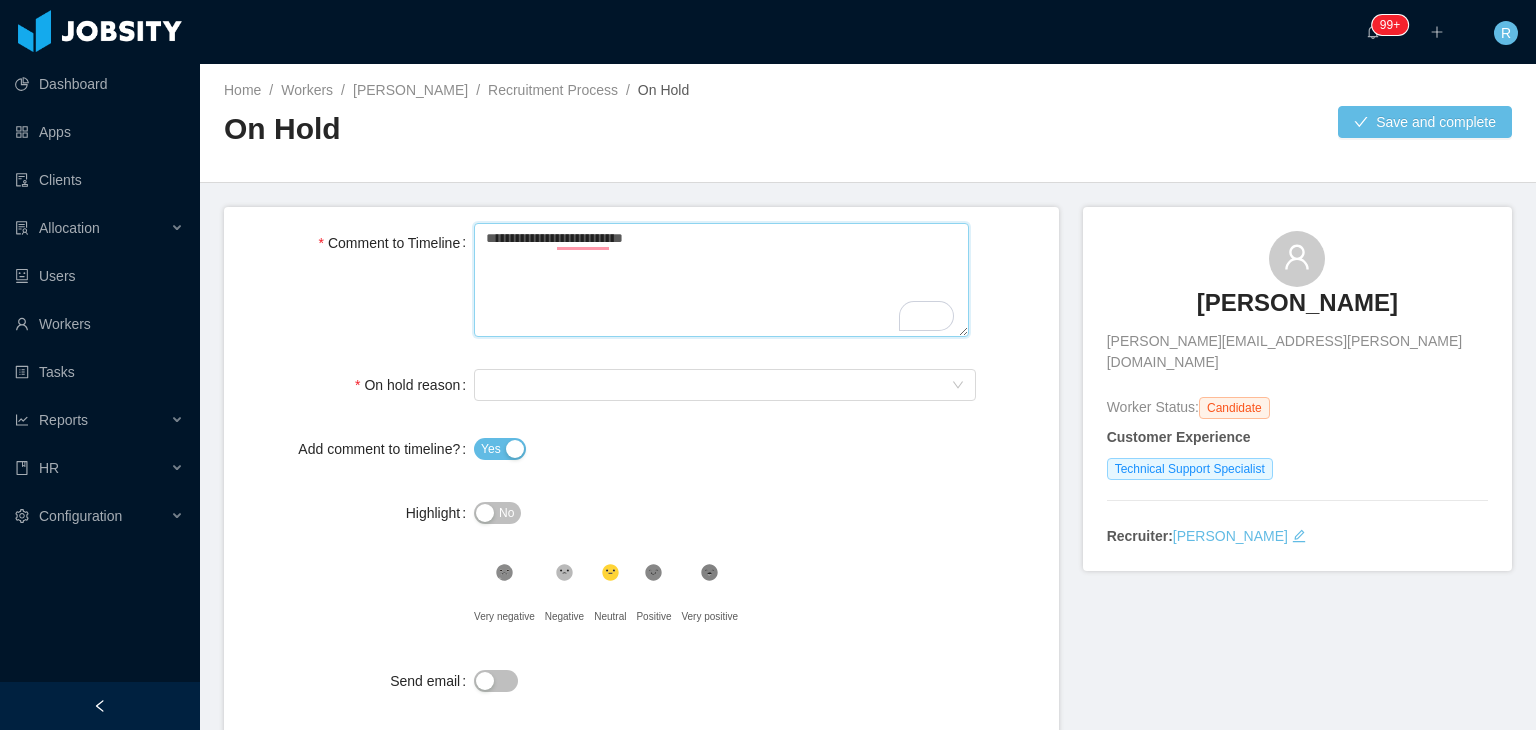 type 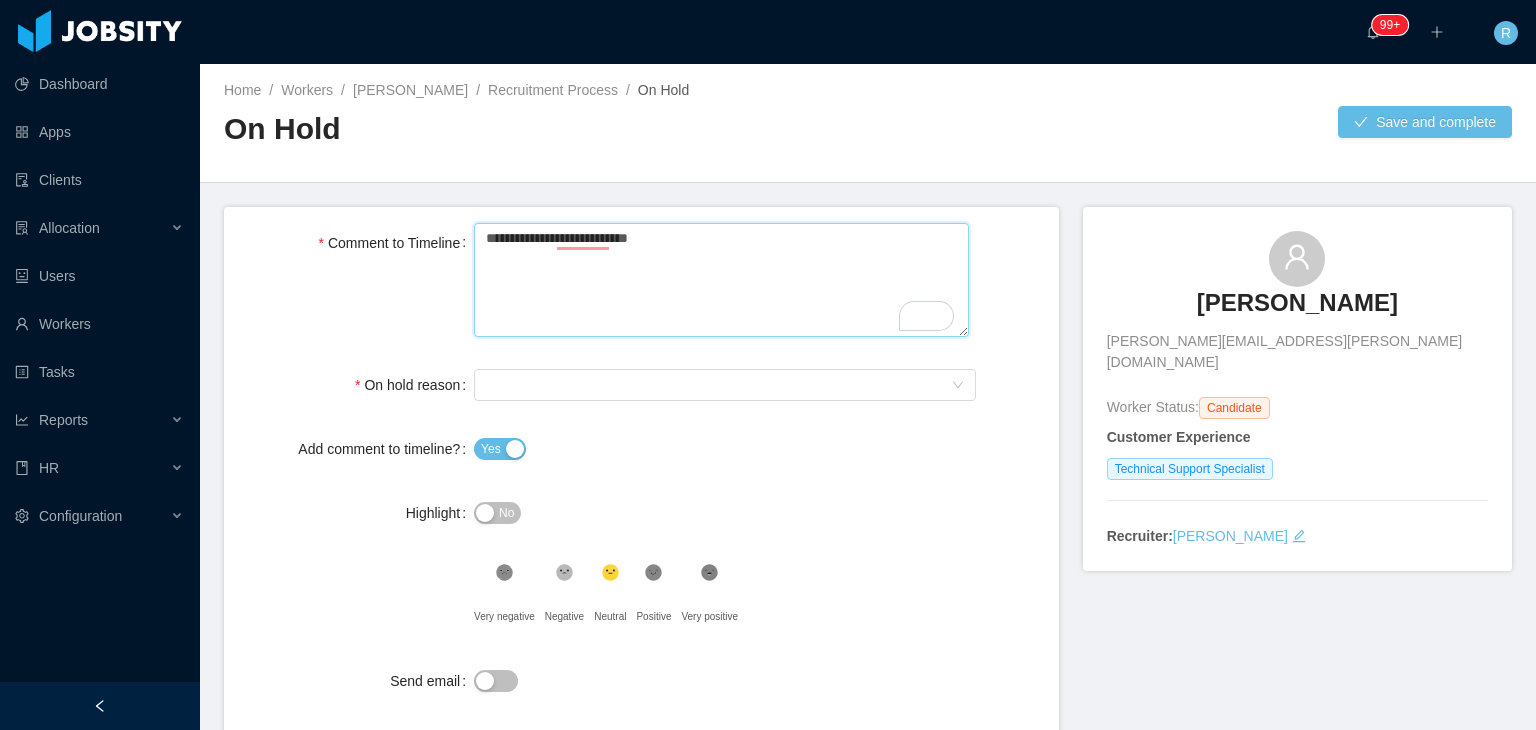 type 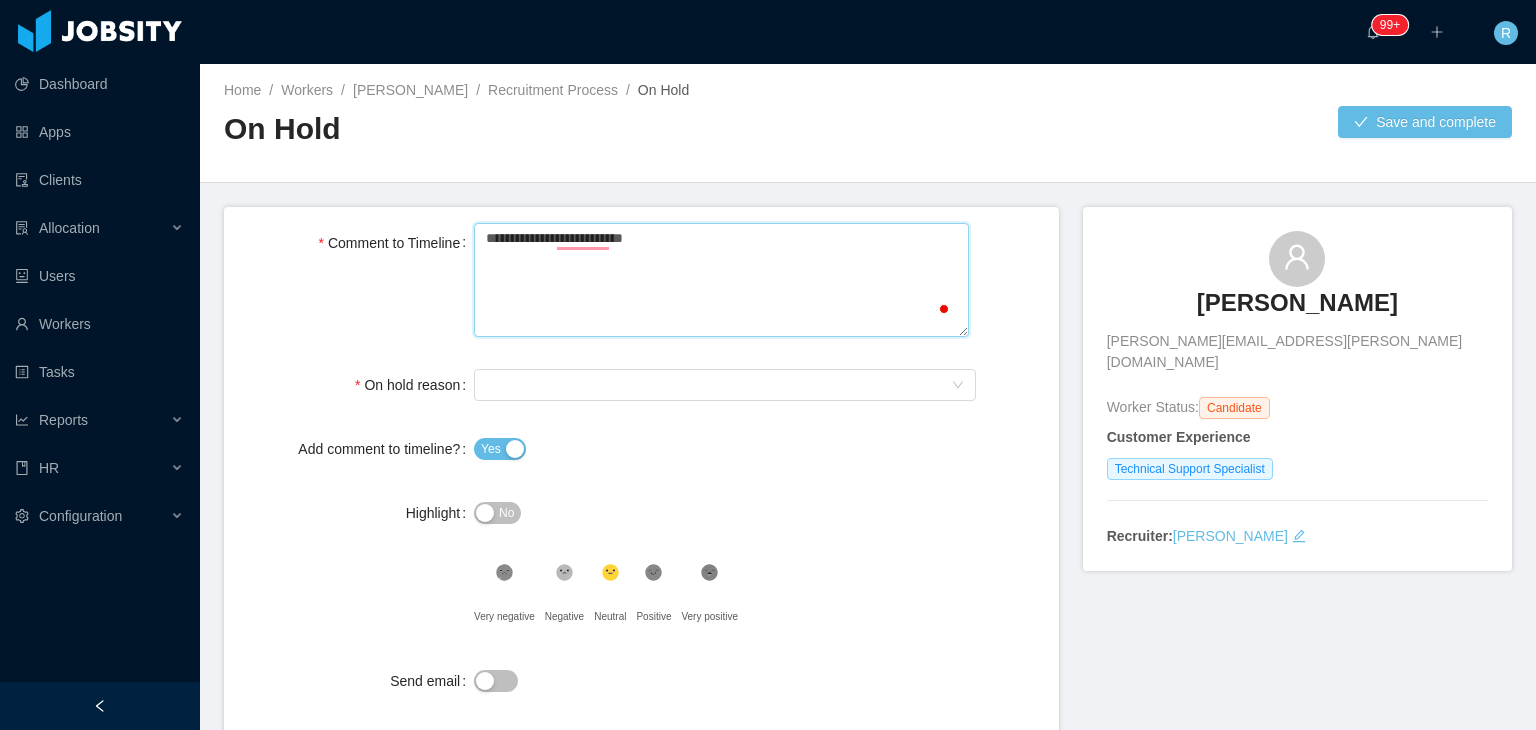 type 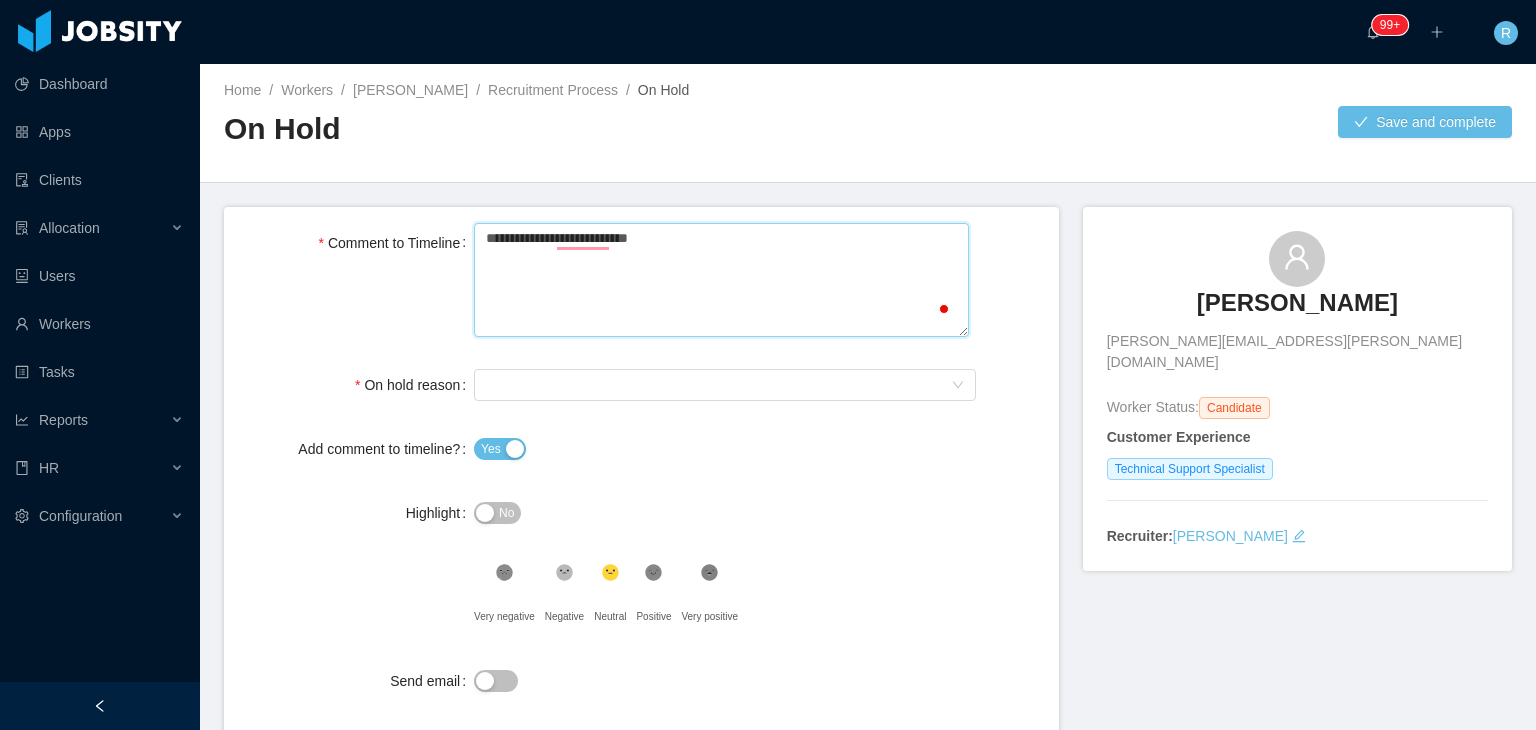 type 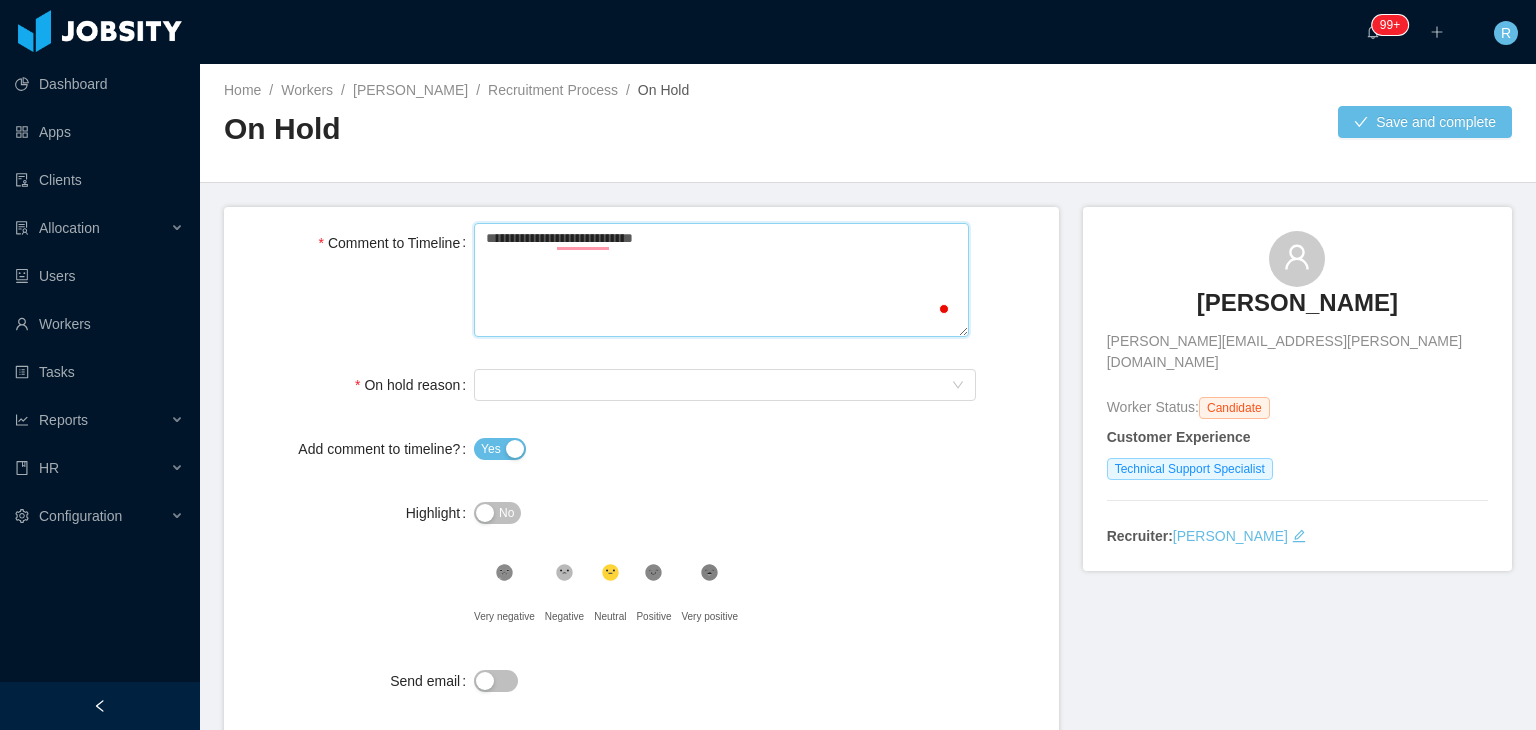 type 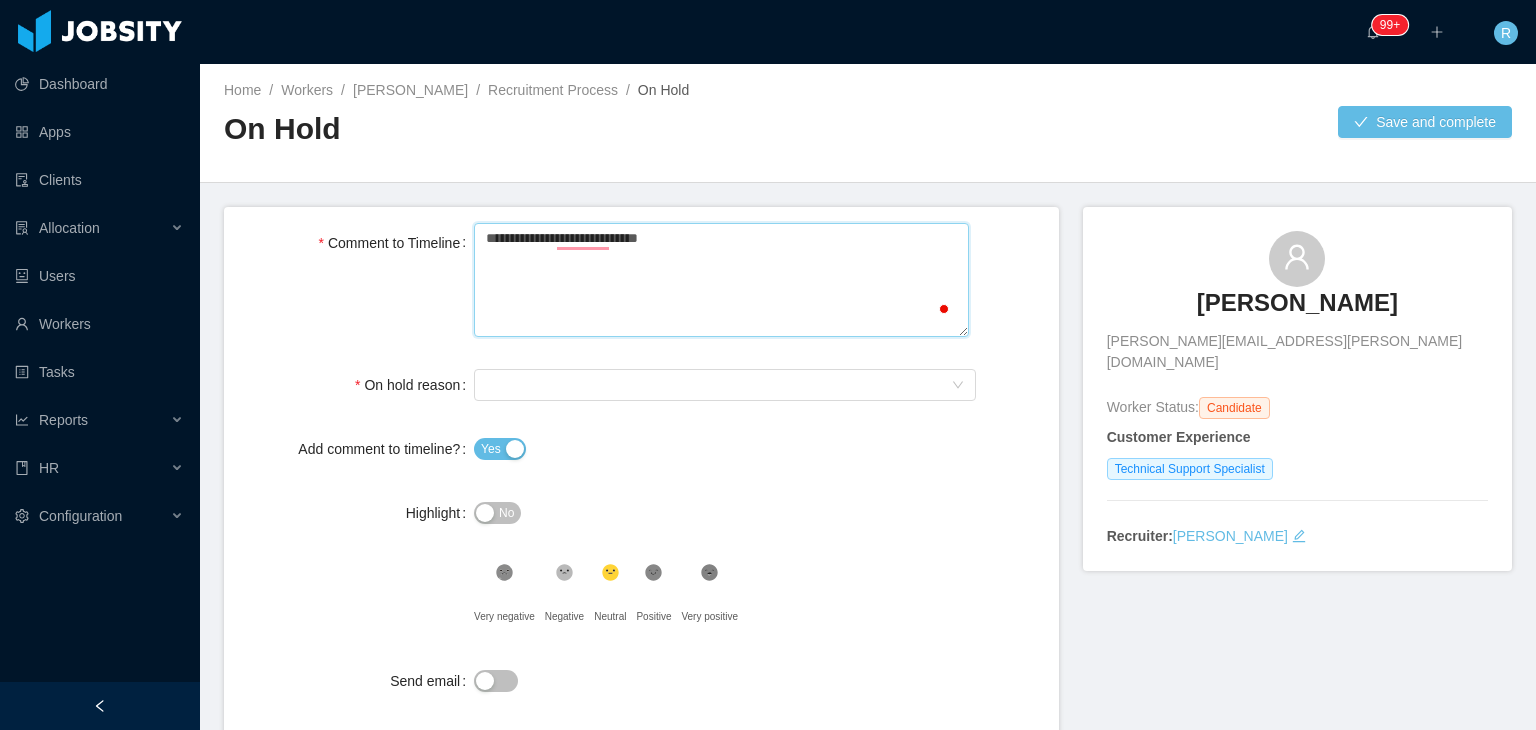 type 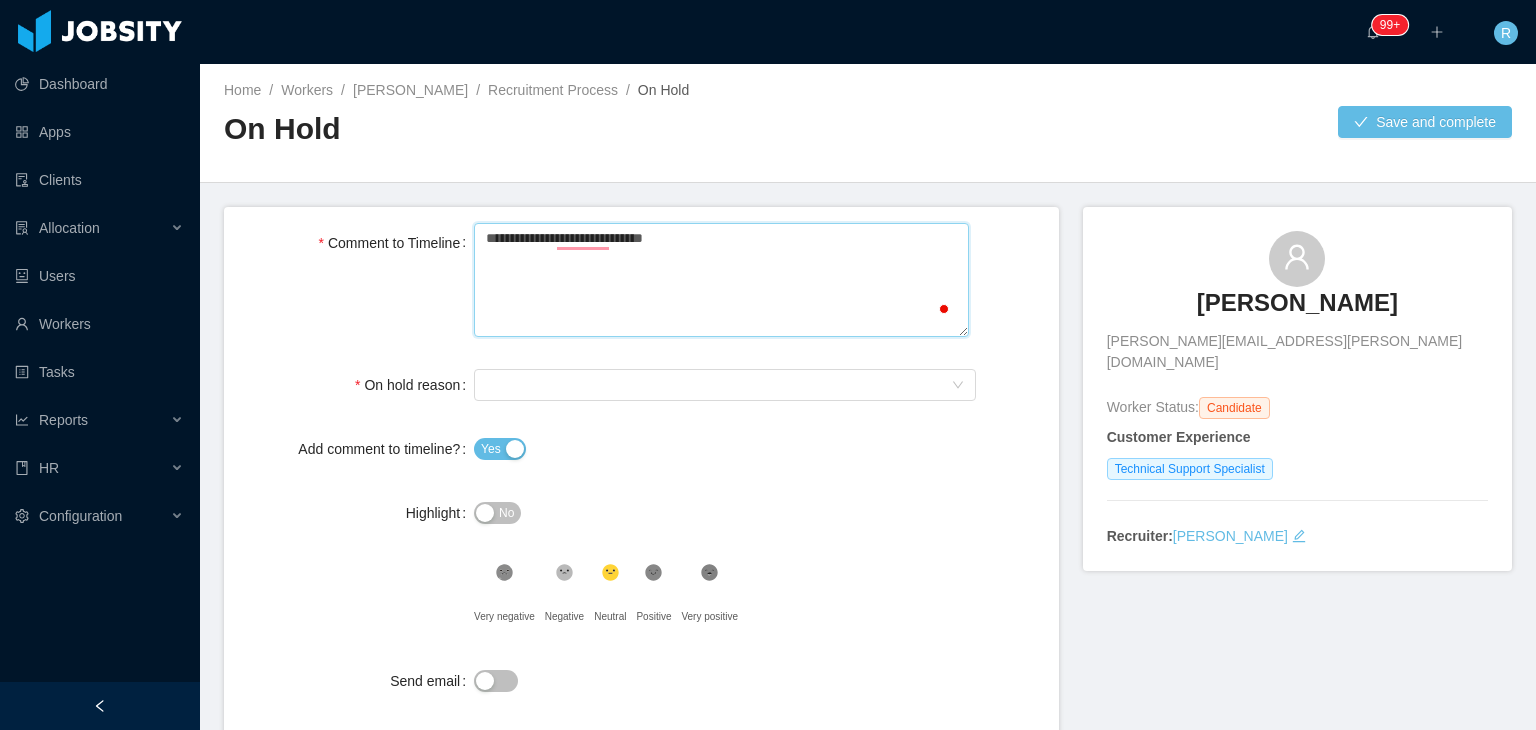 type 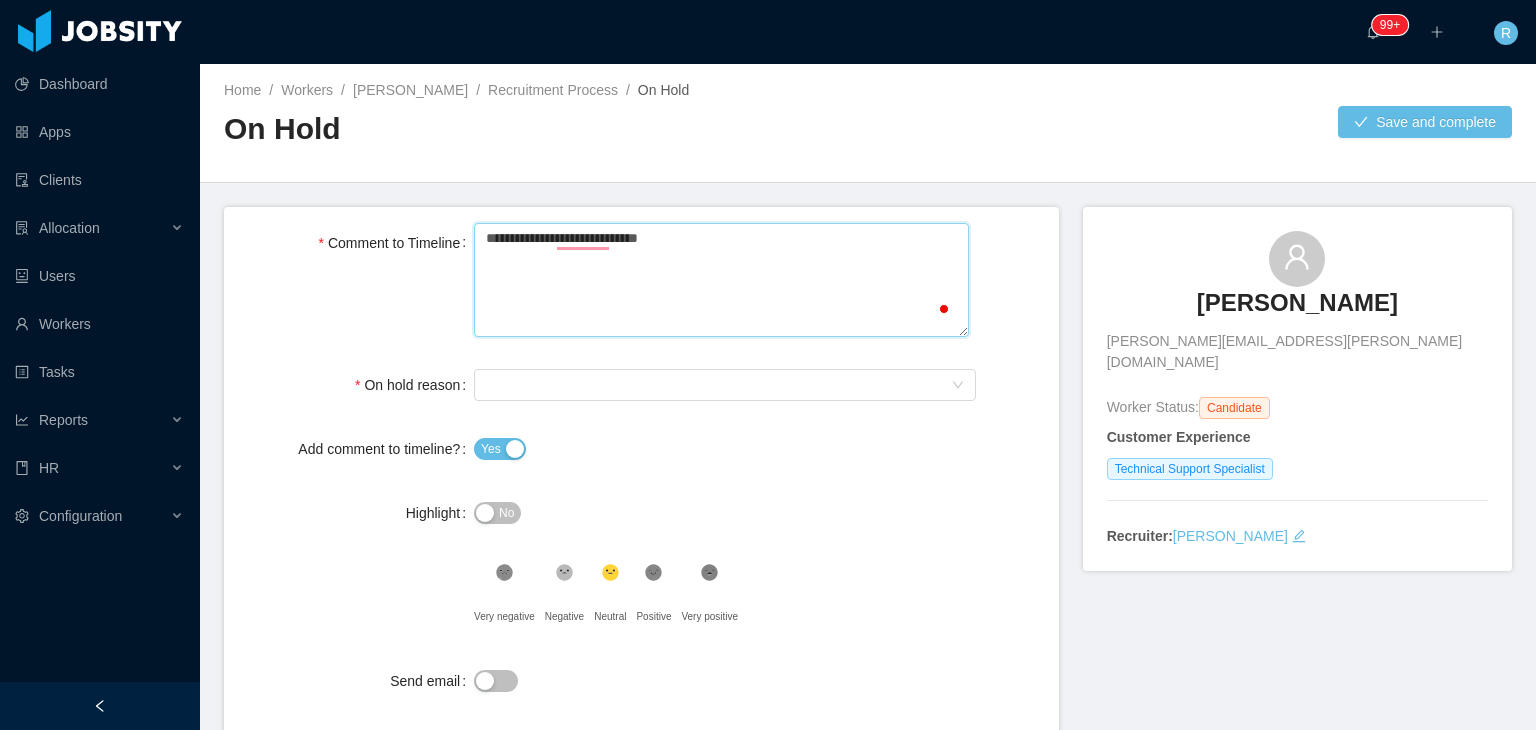 type 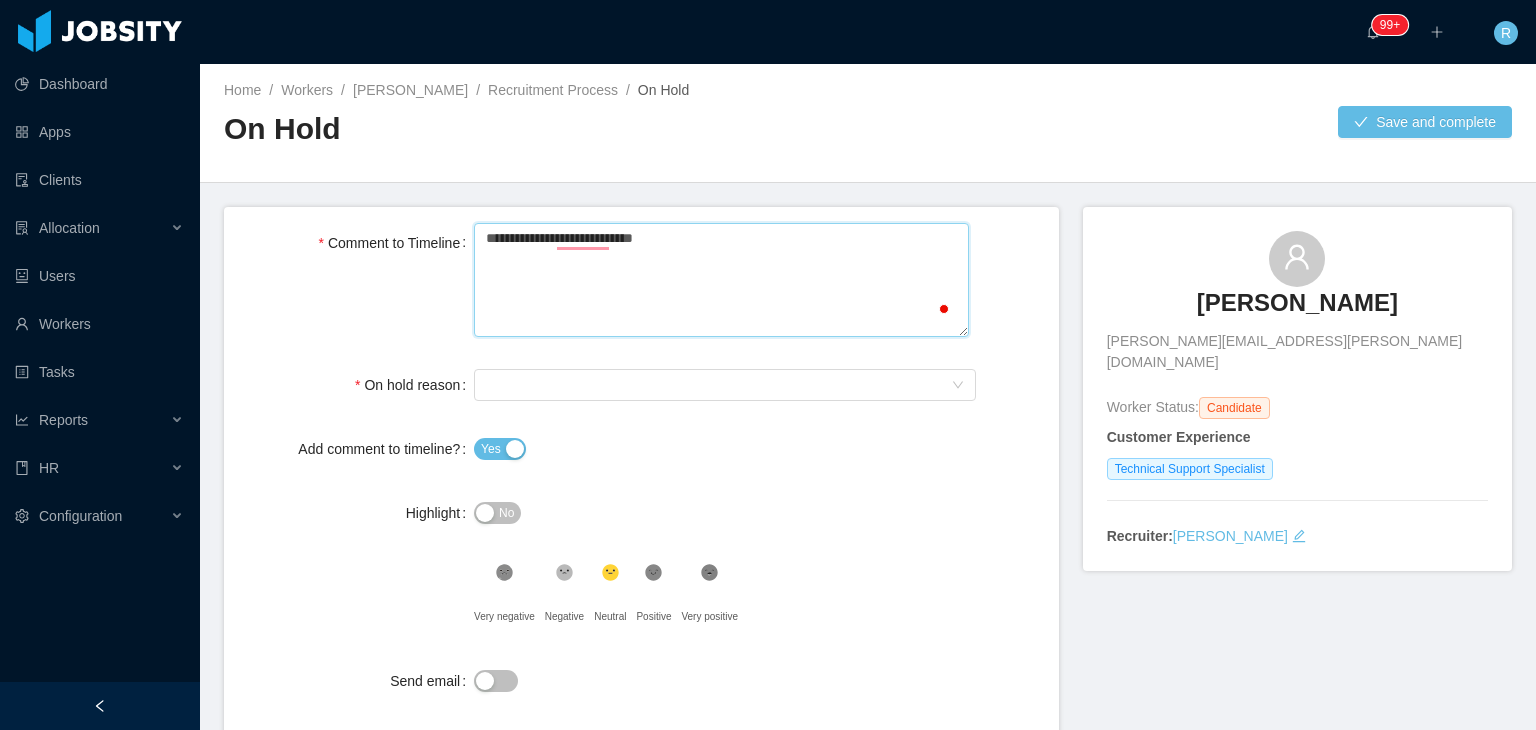 type 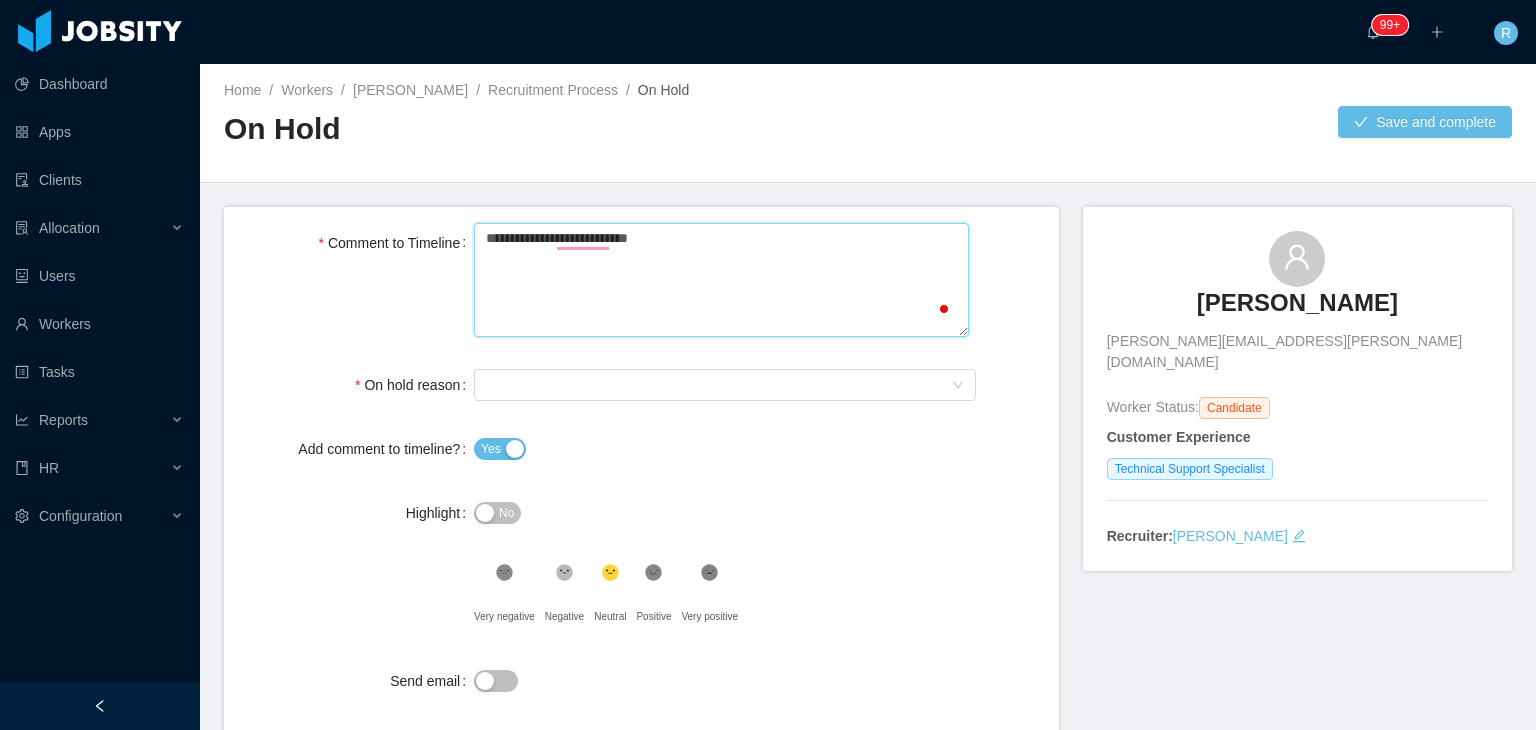 type 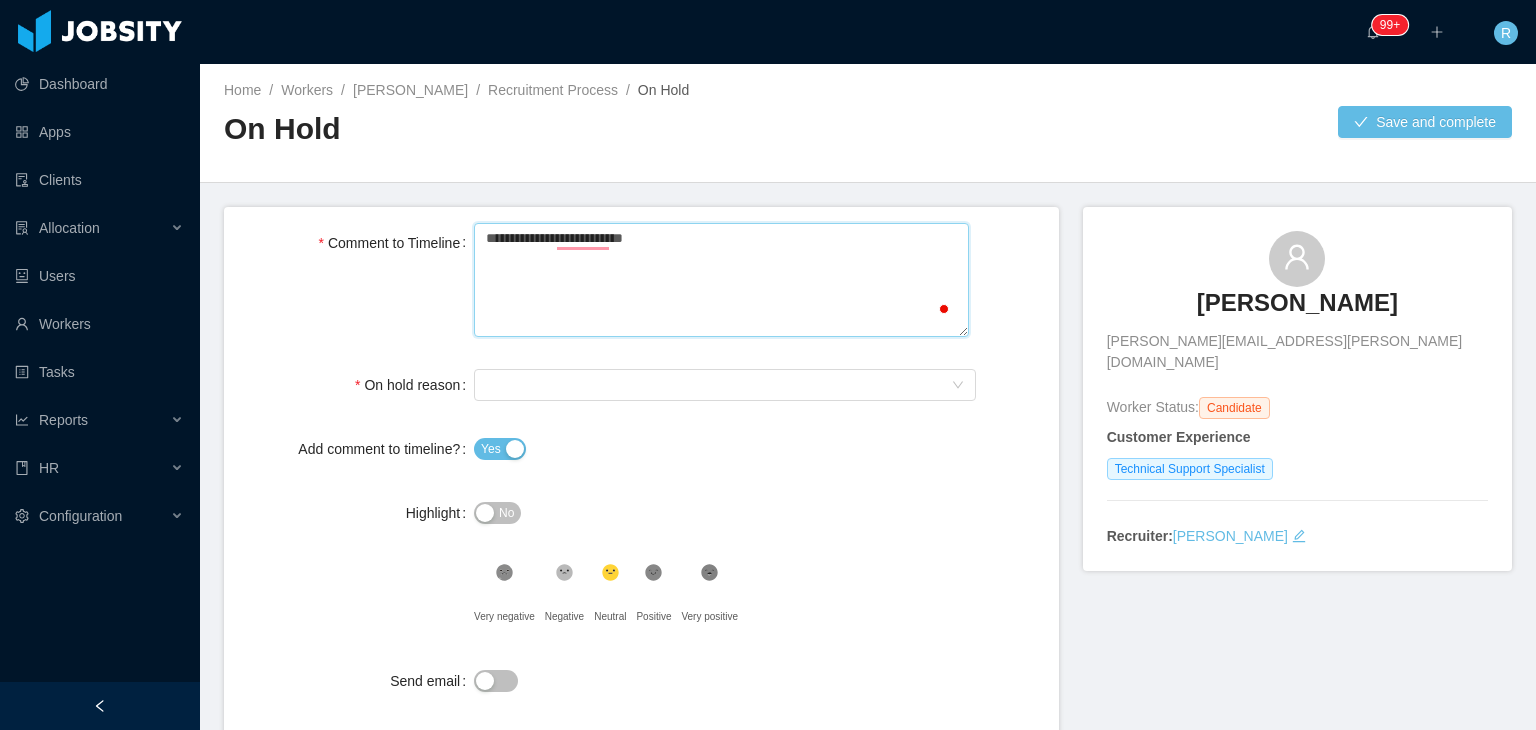 type 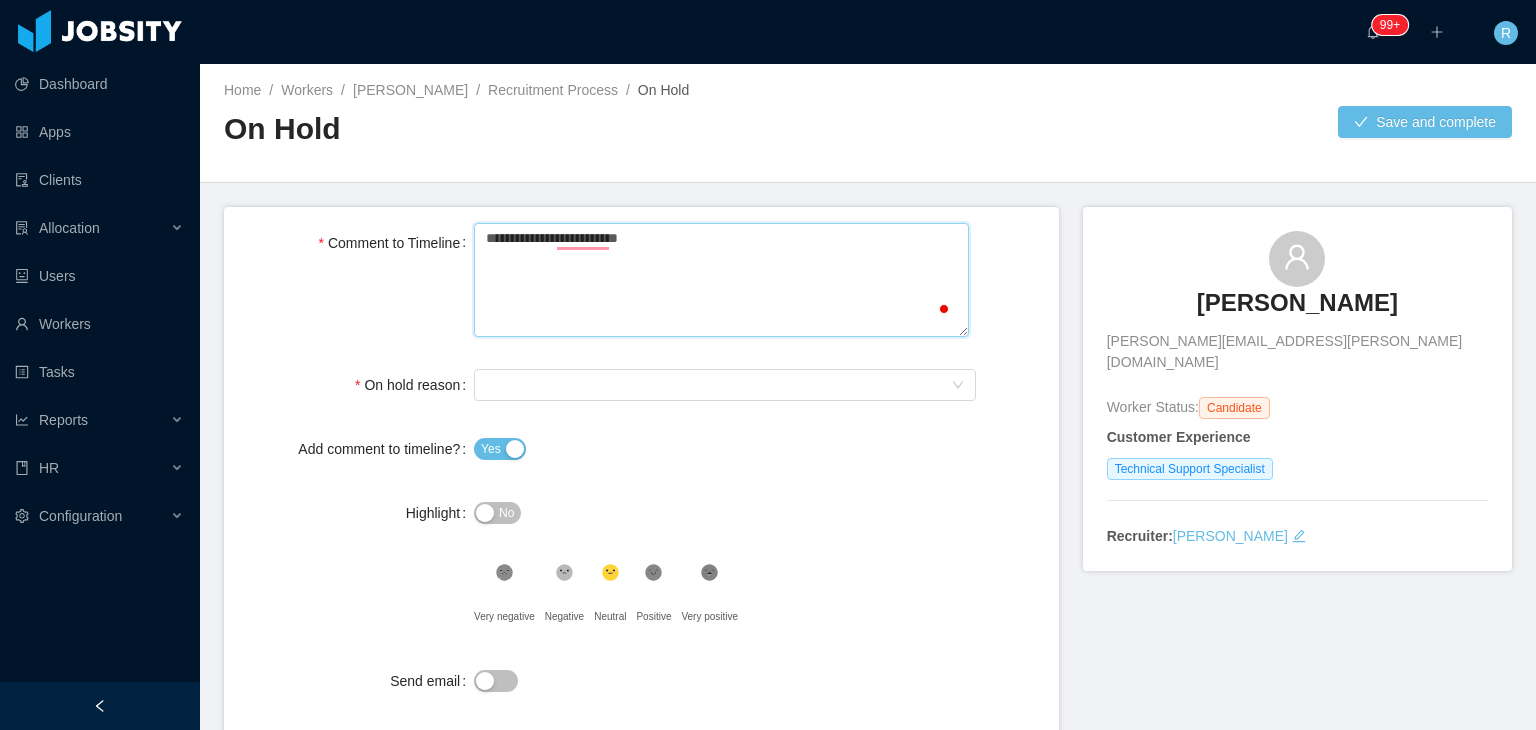type 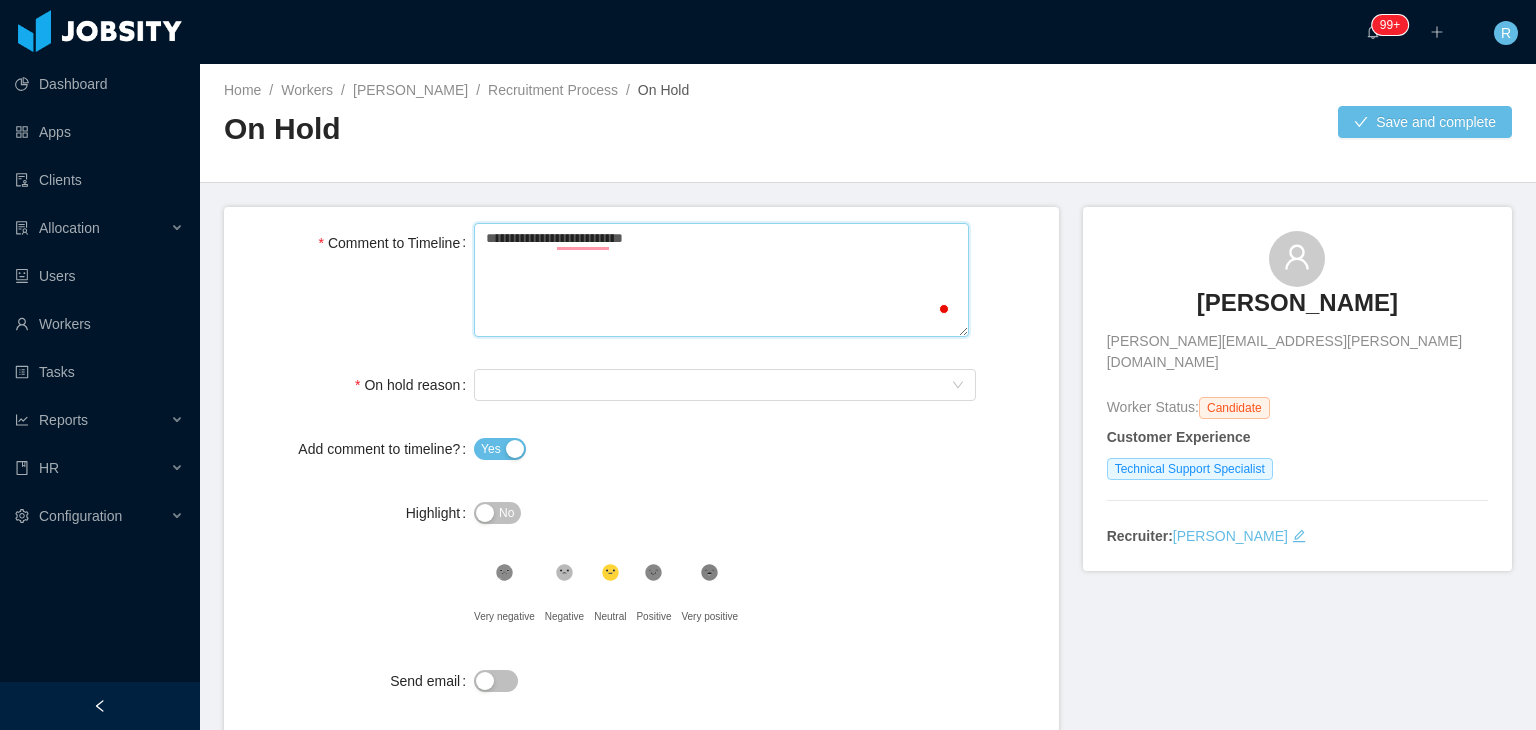 type 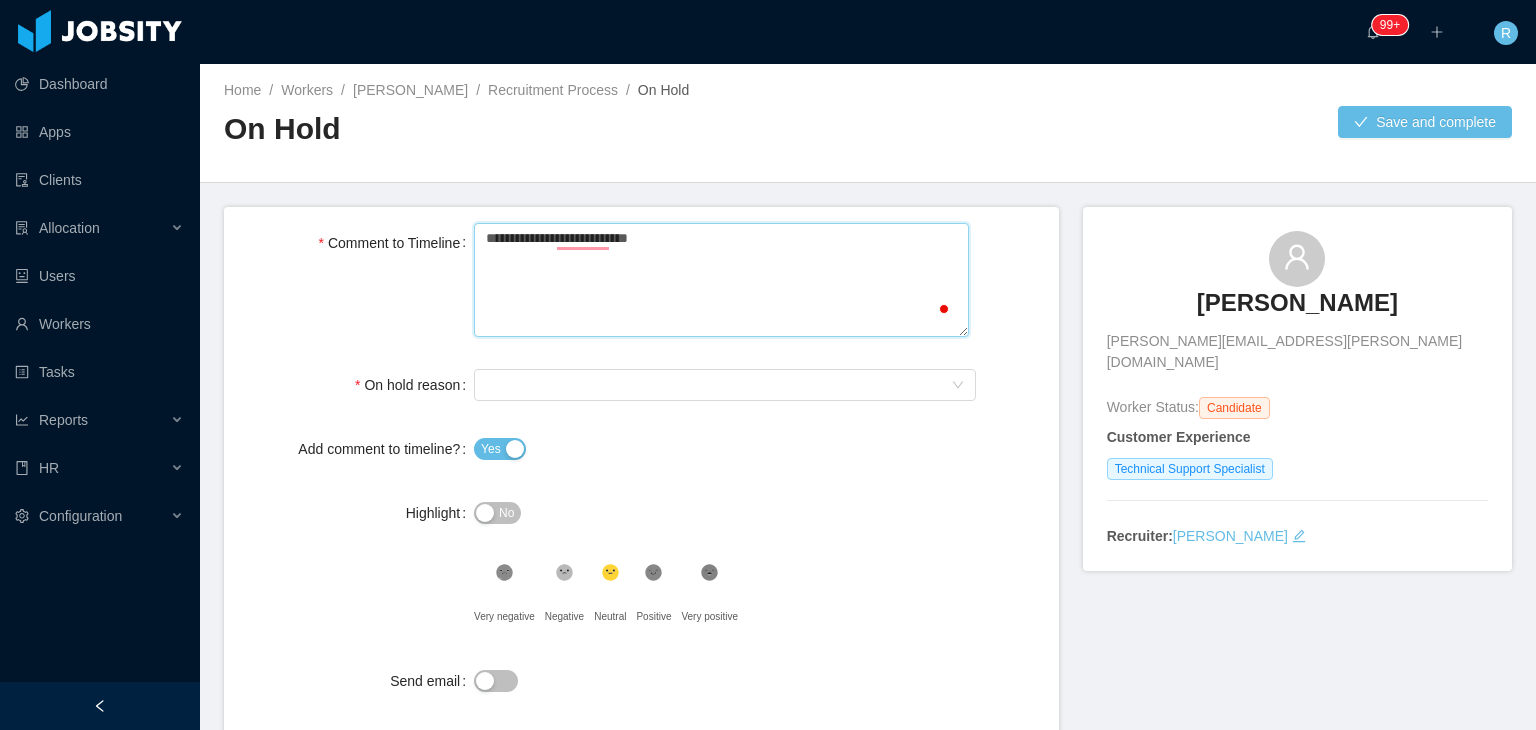 type 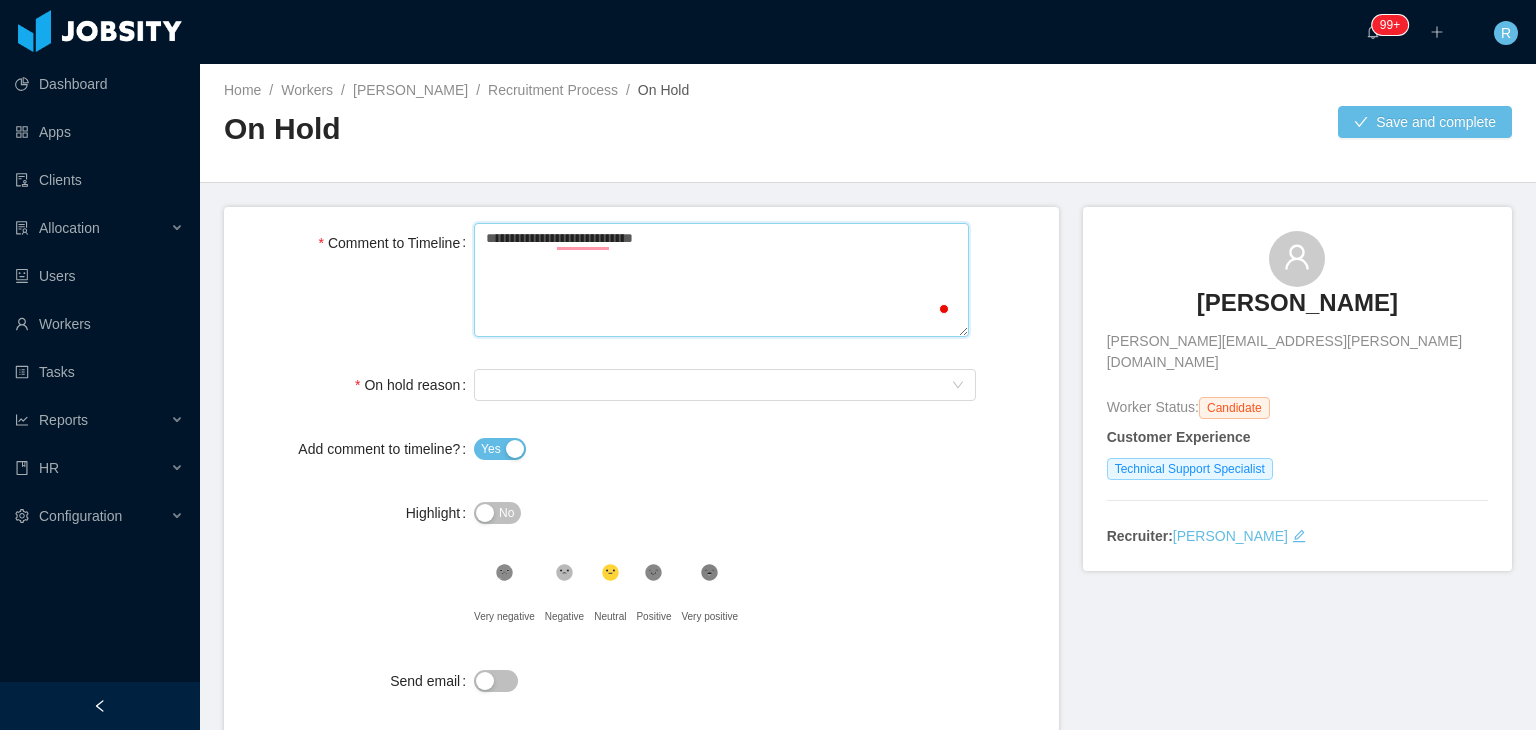 type 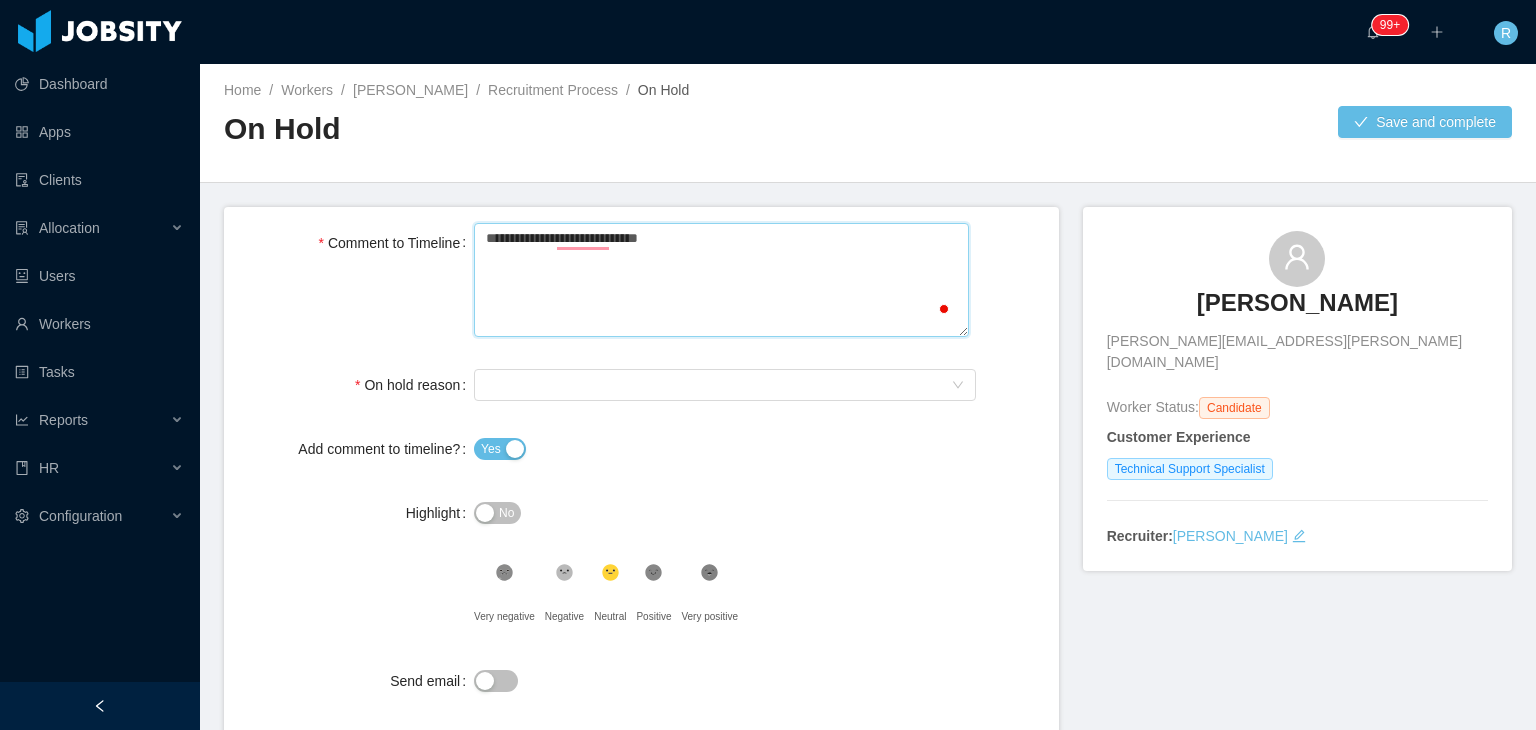 type 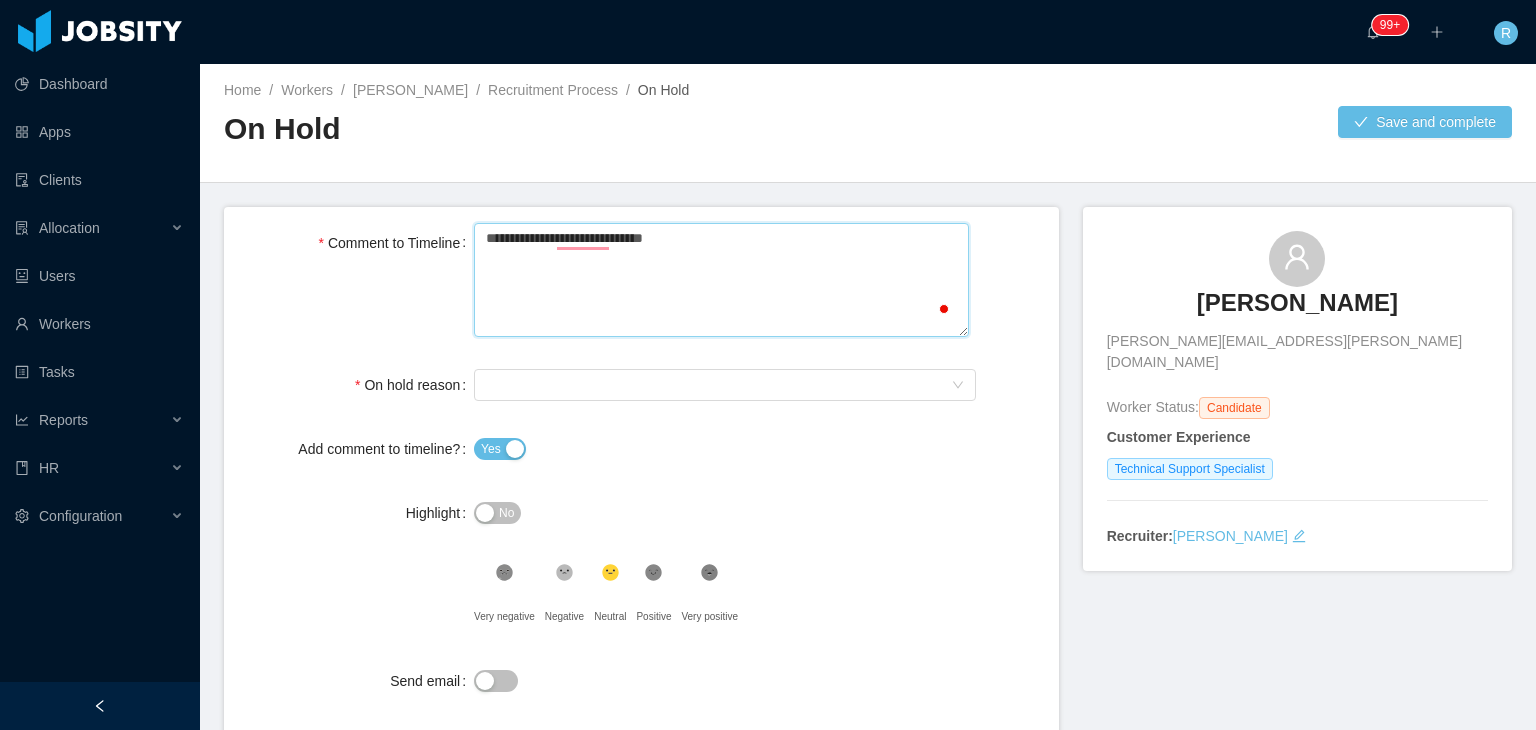 type 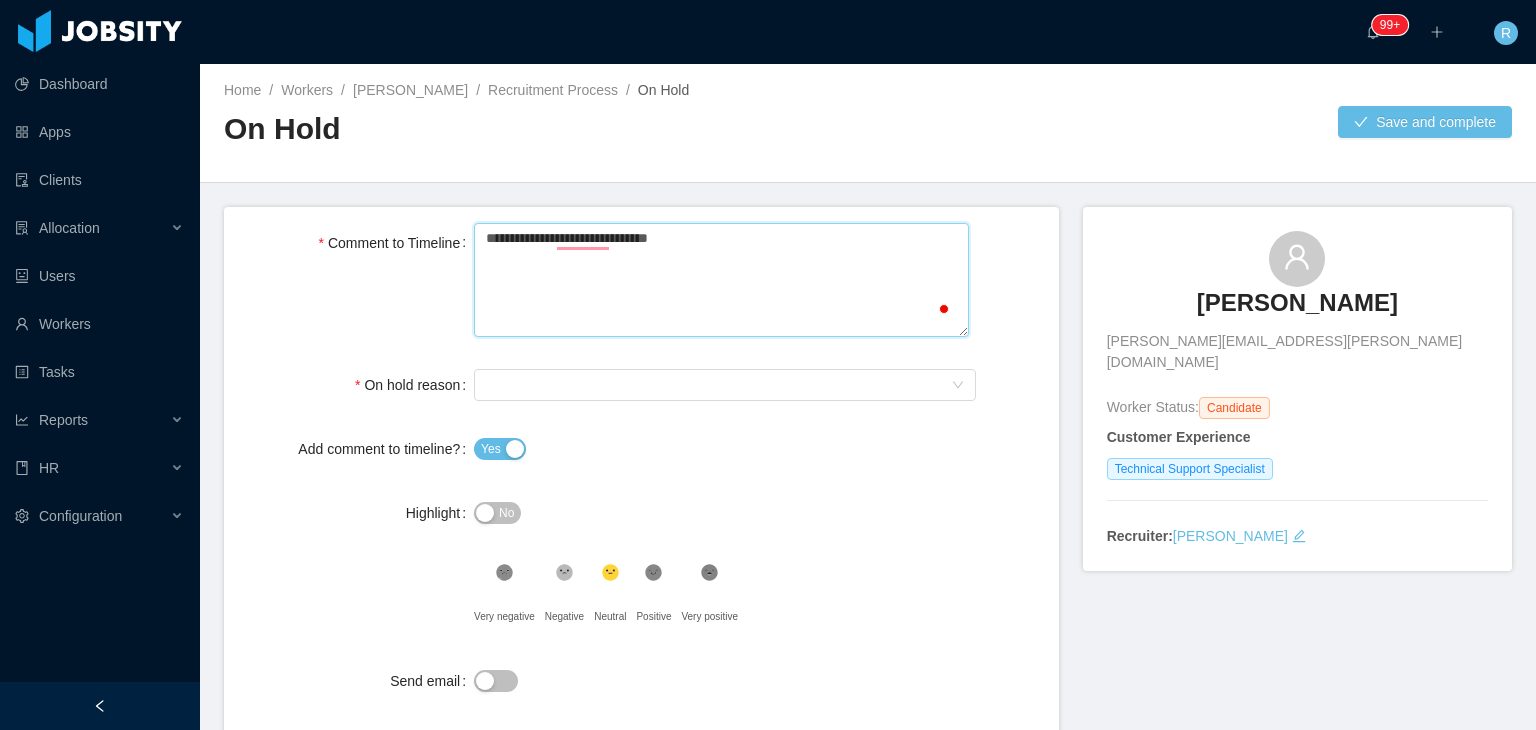 type 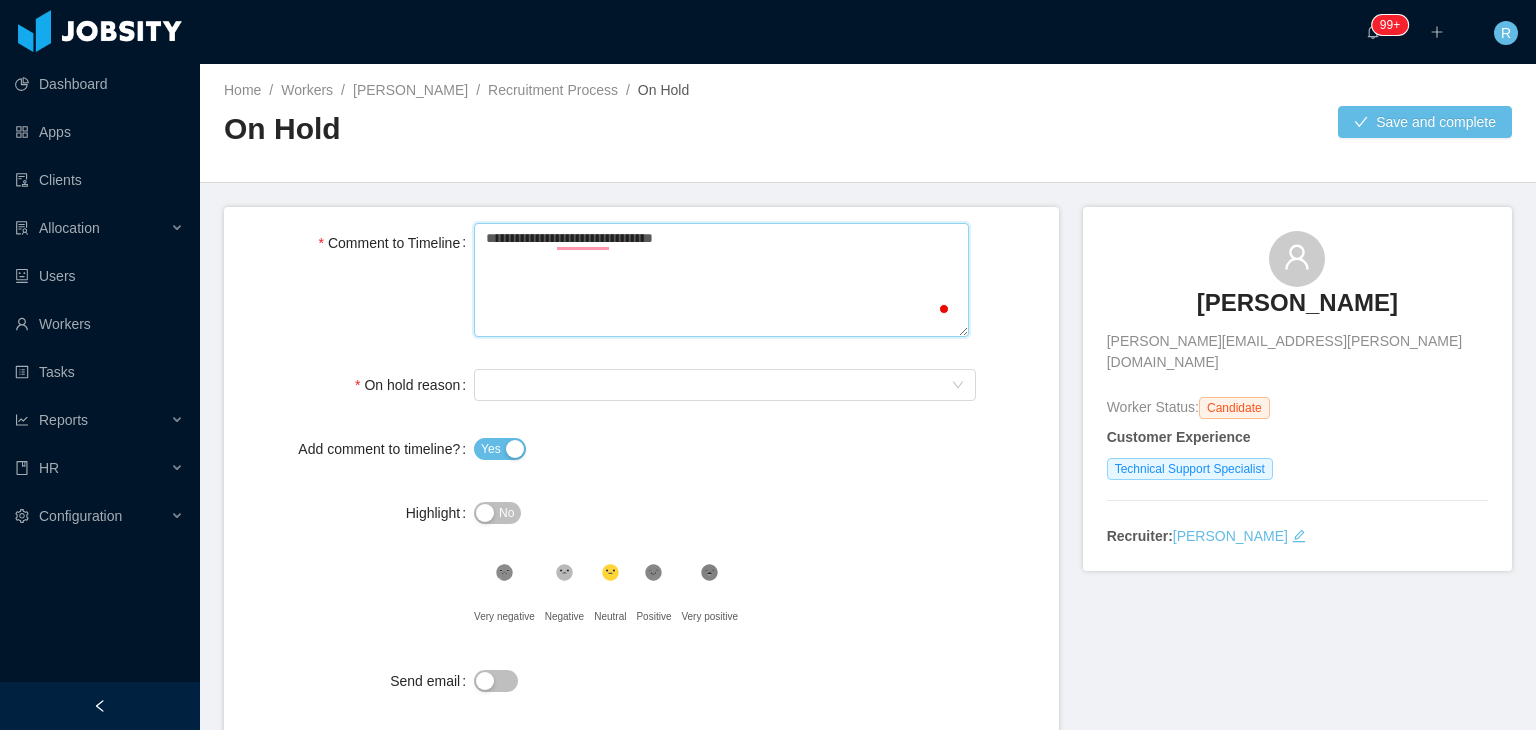 type 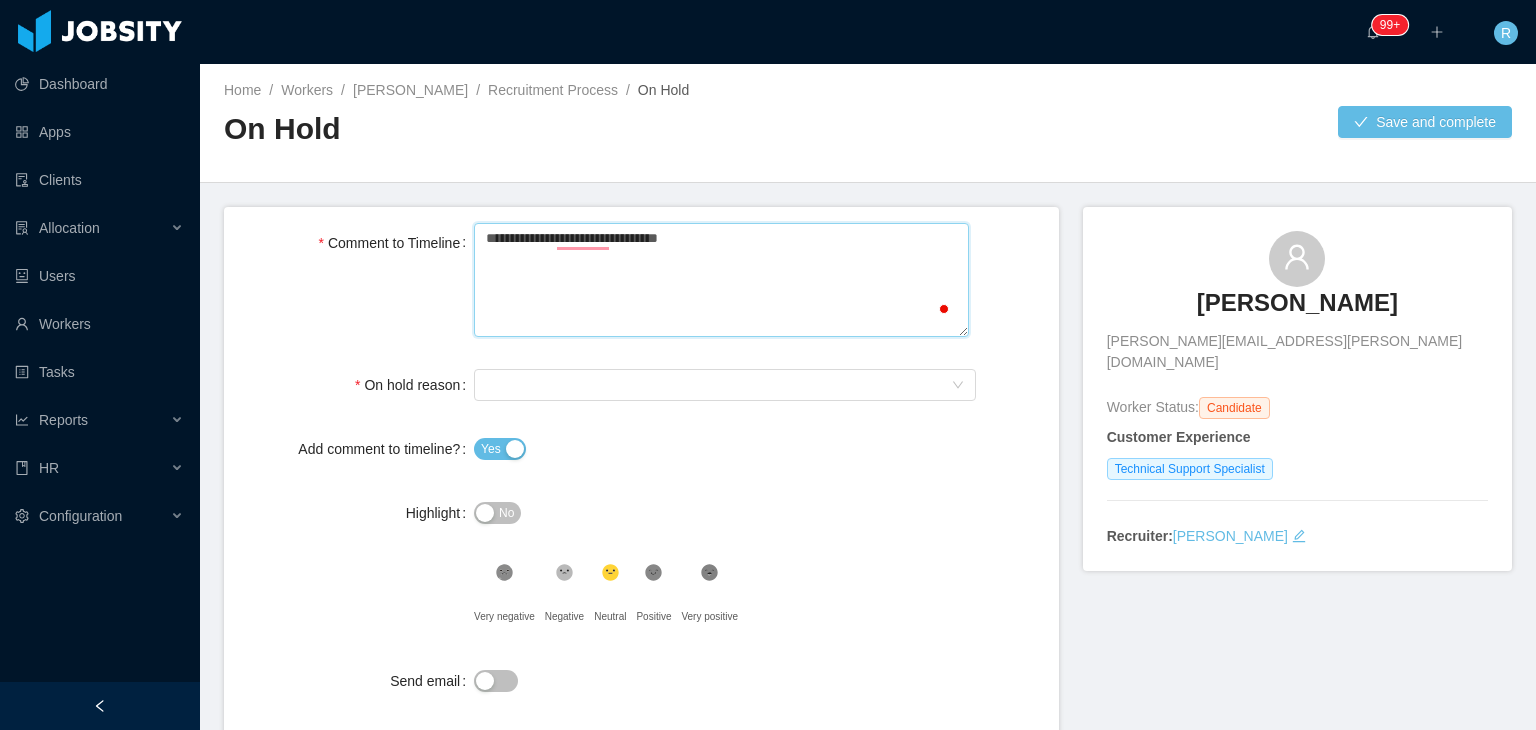 type 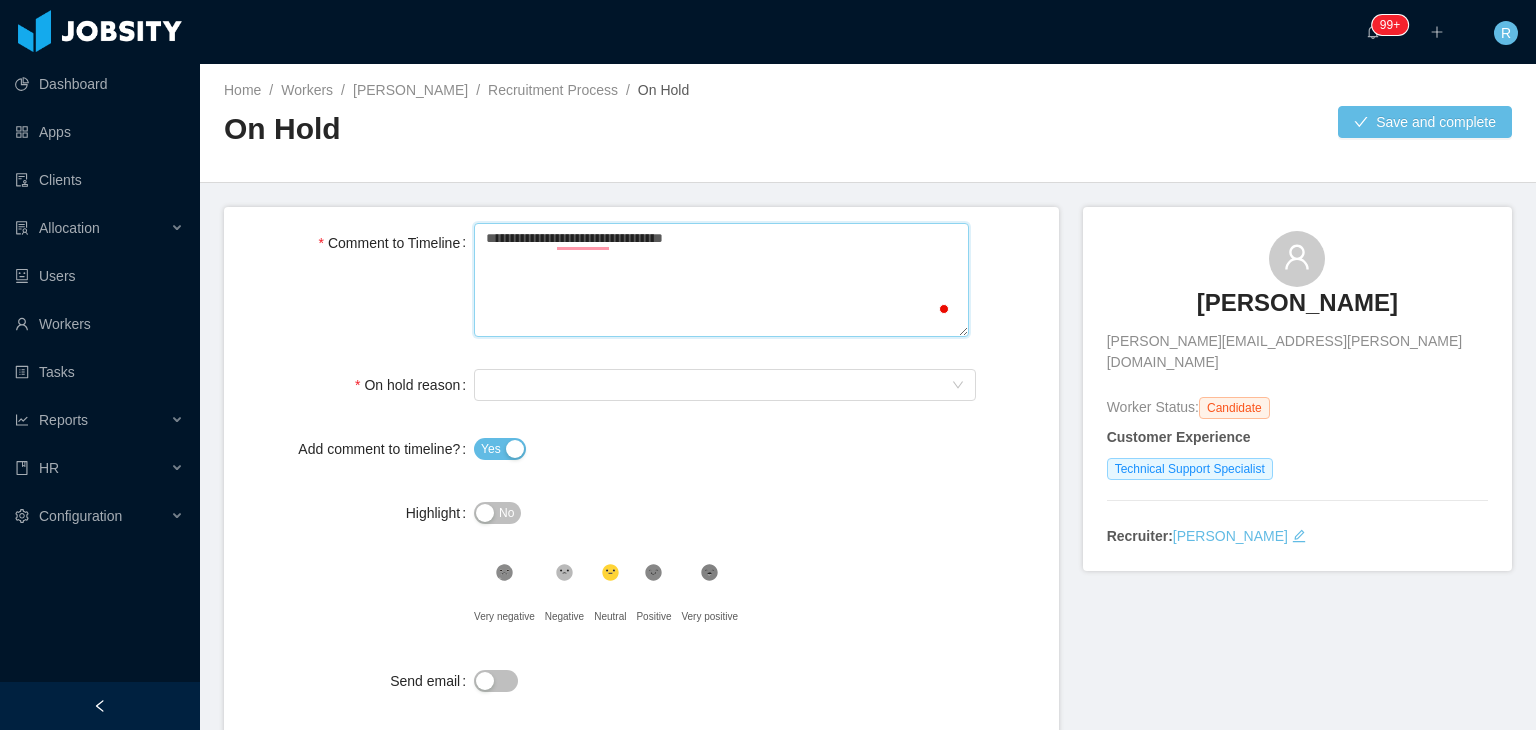 type 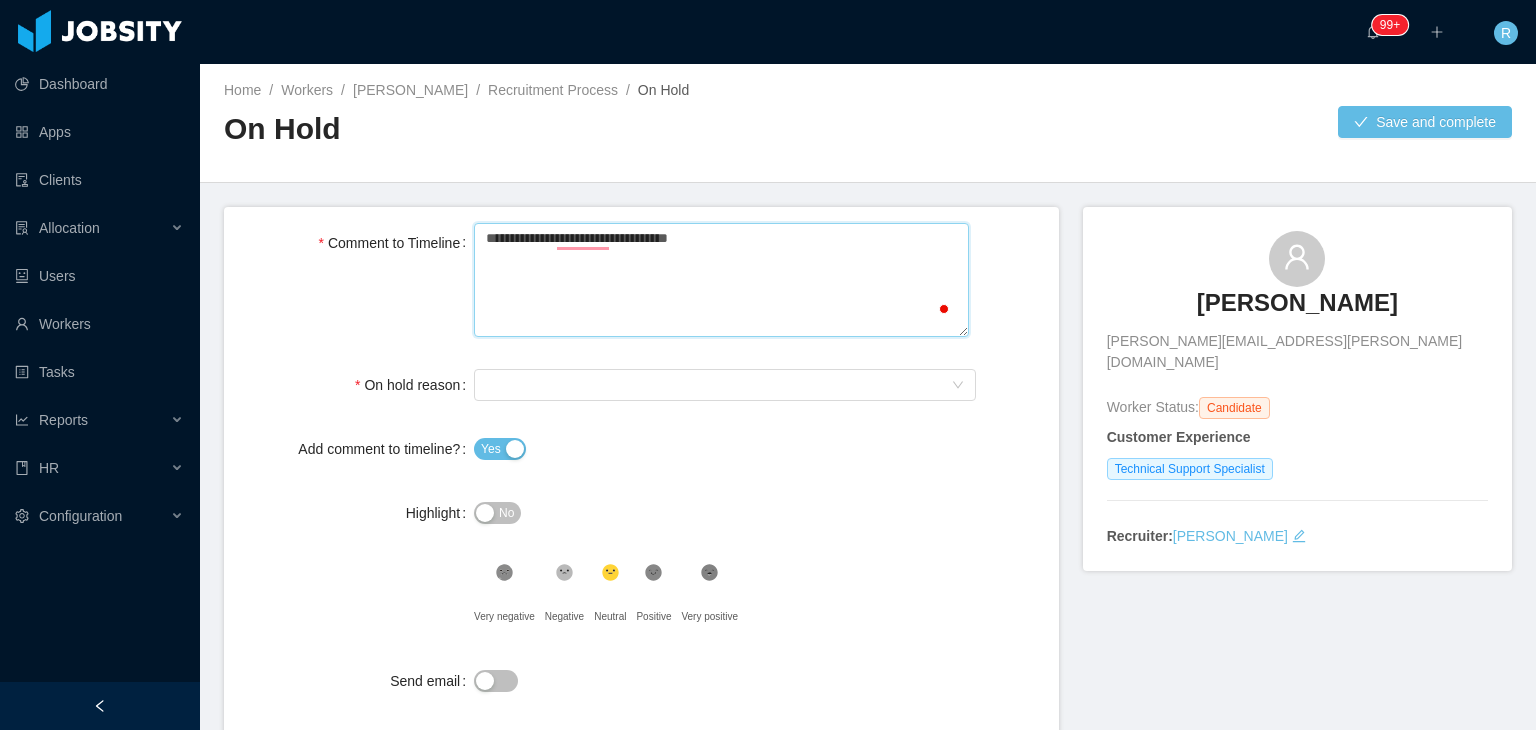 type 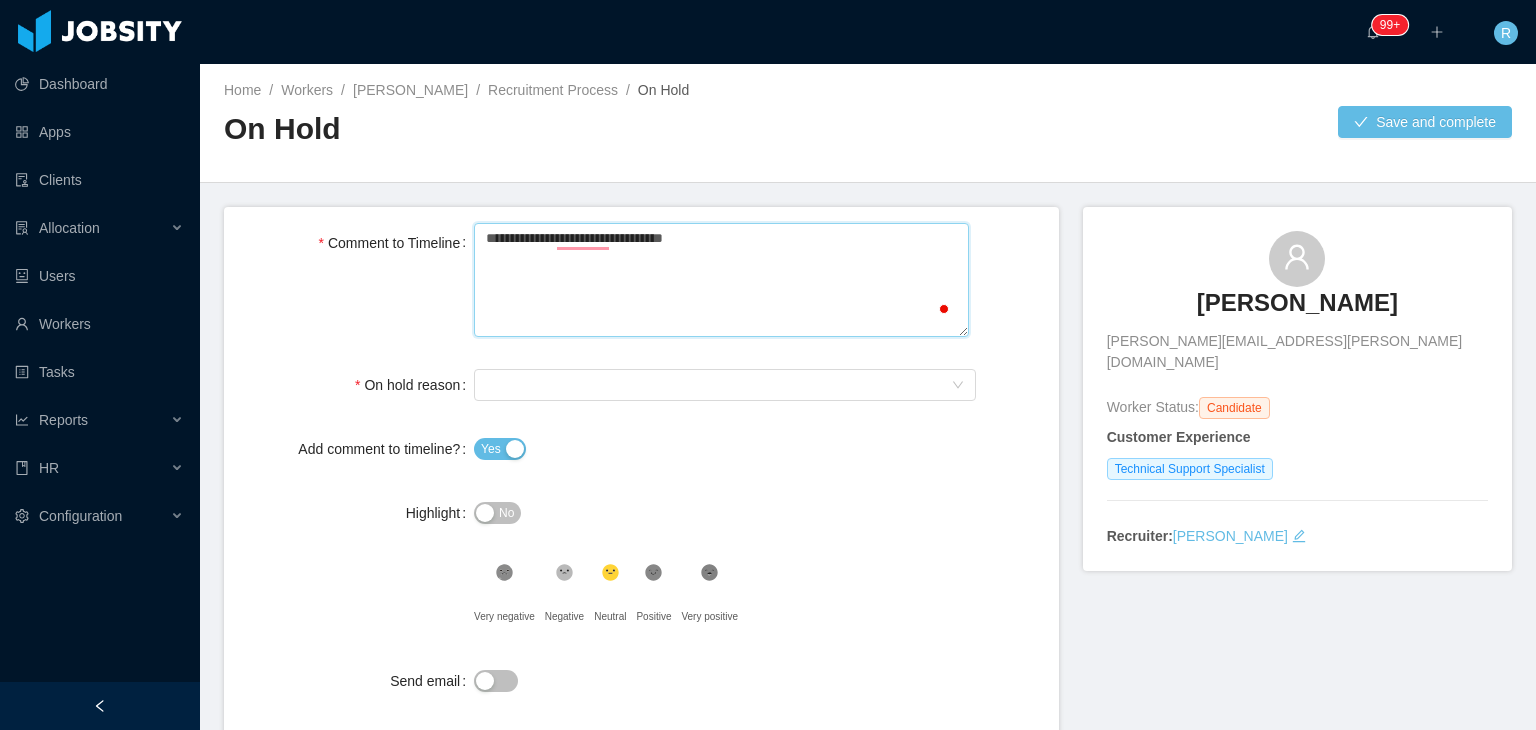 type 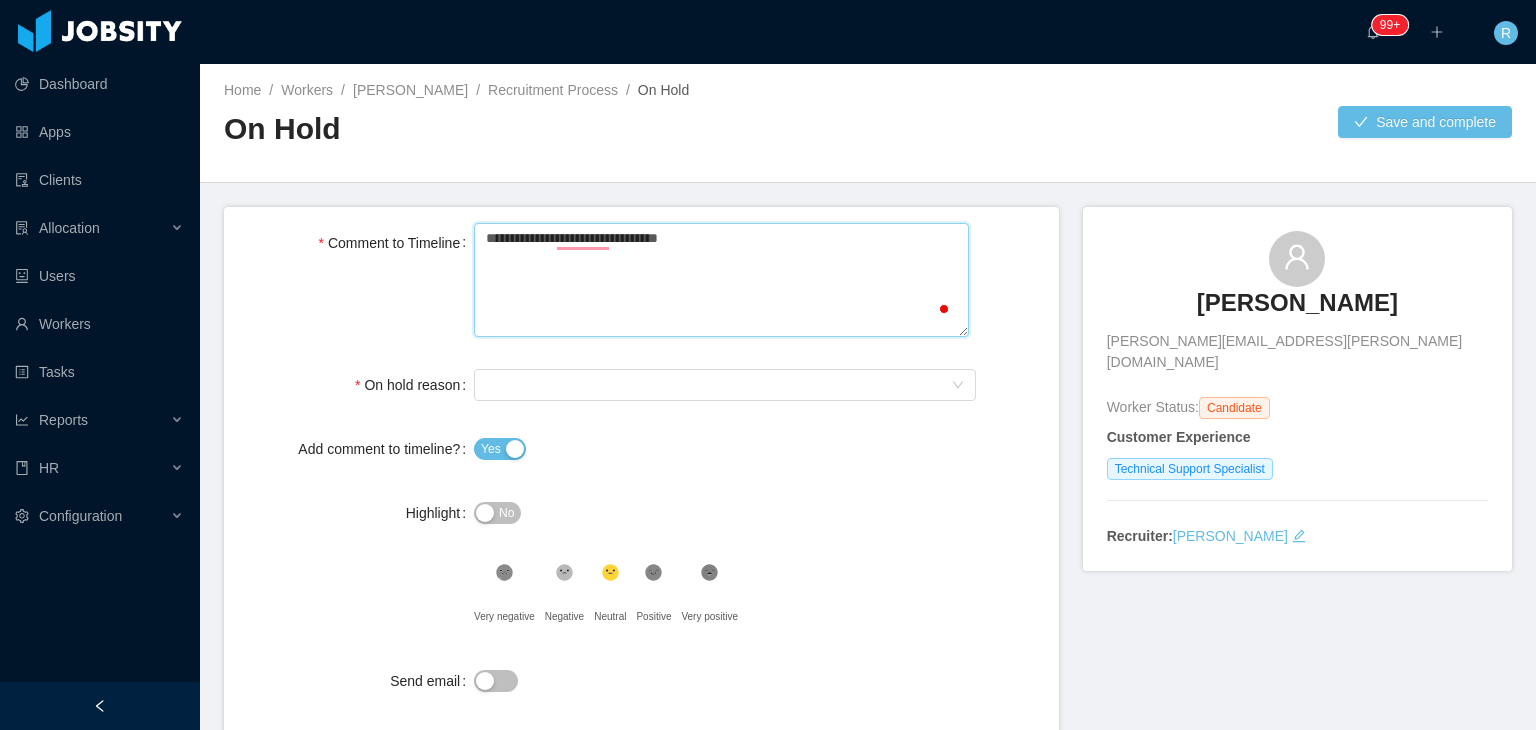 type 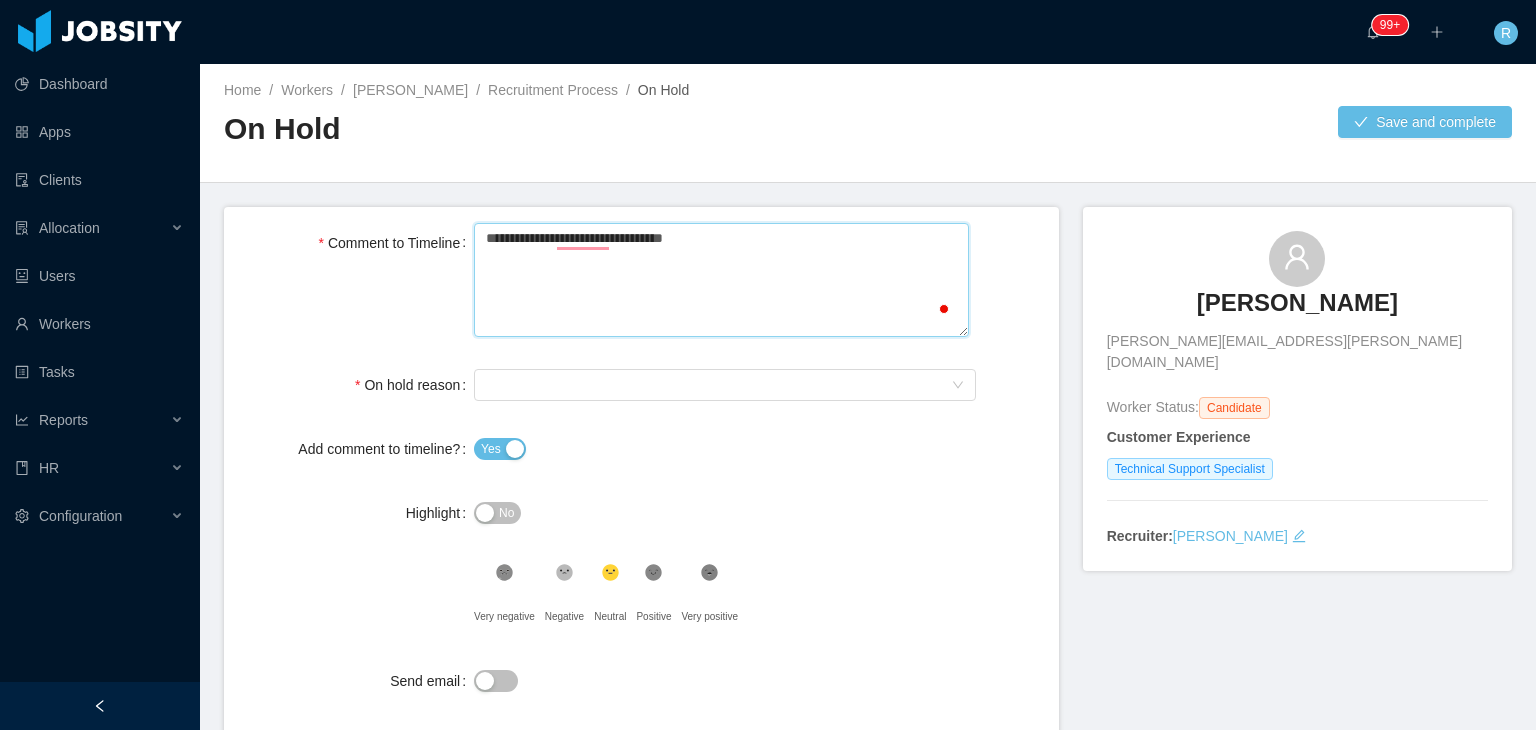 type 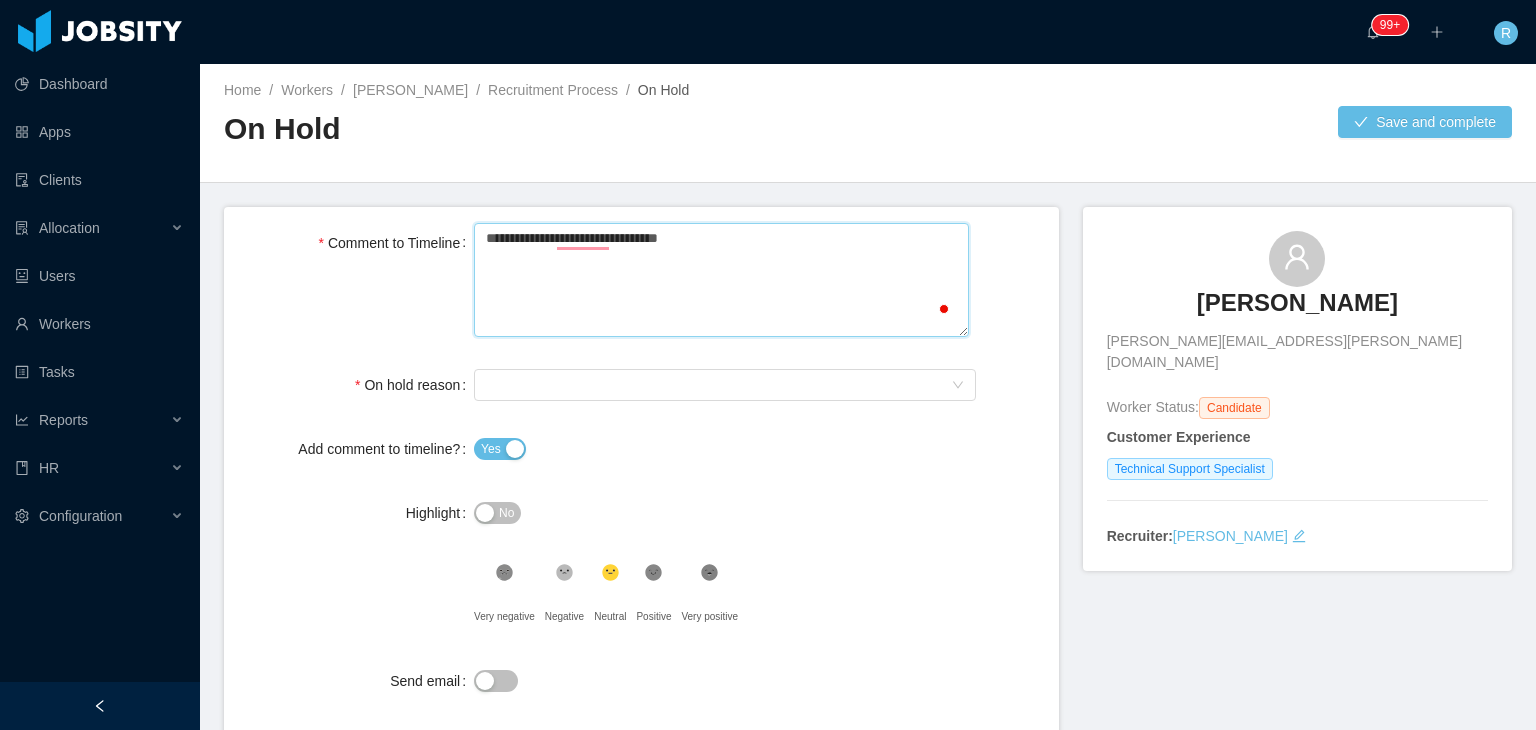 type 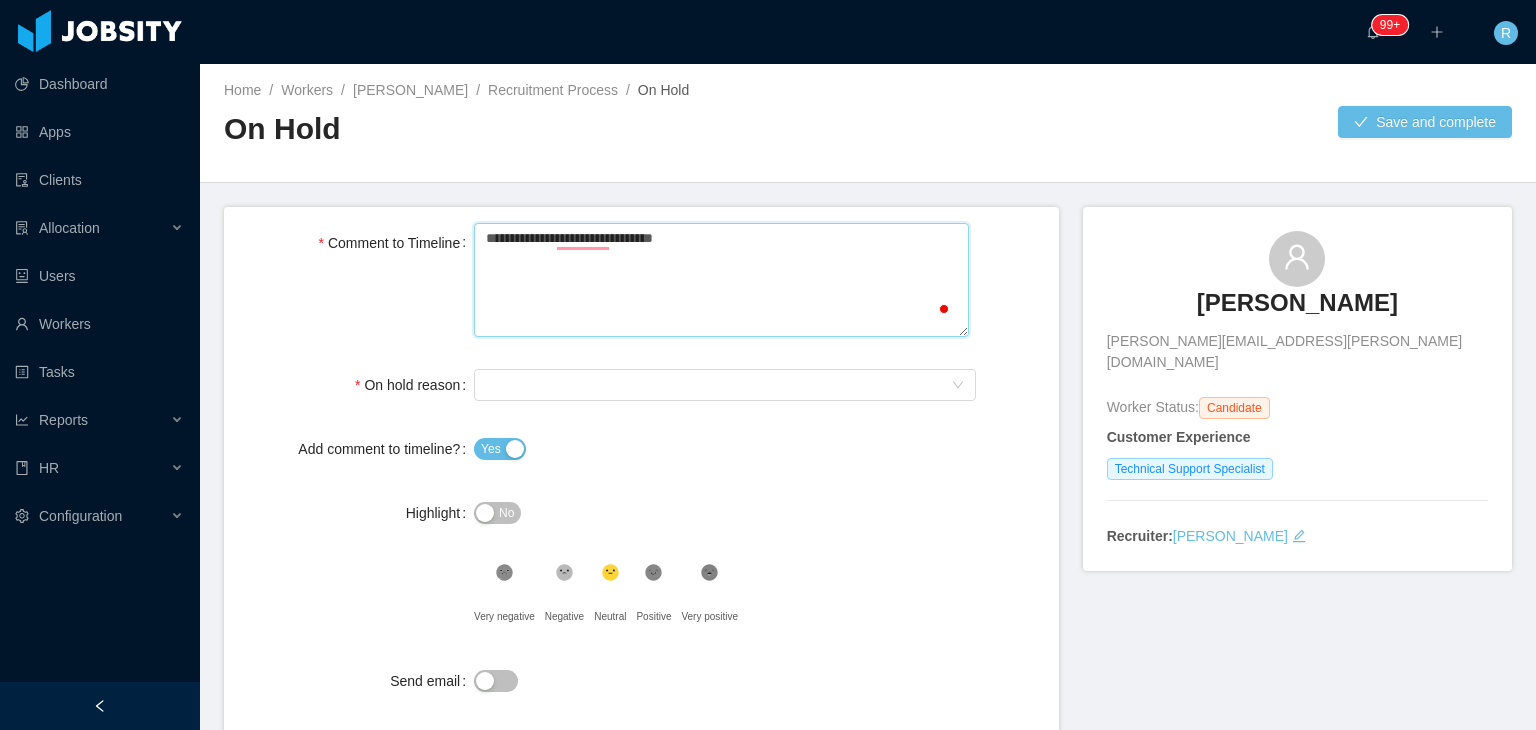 type 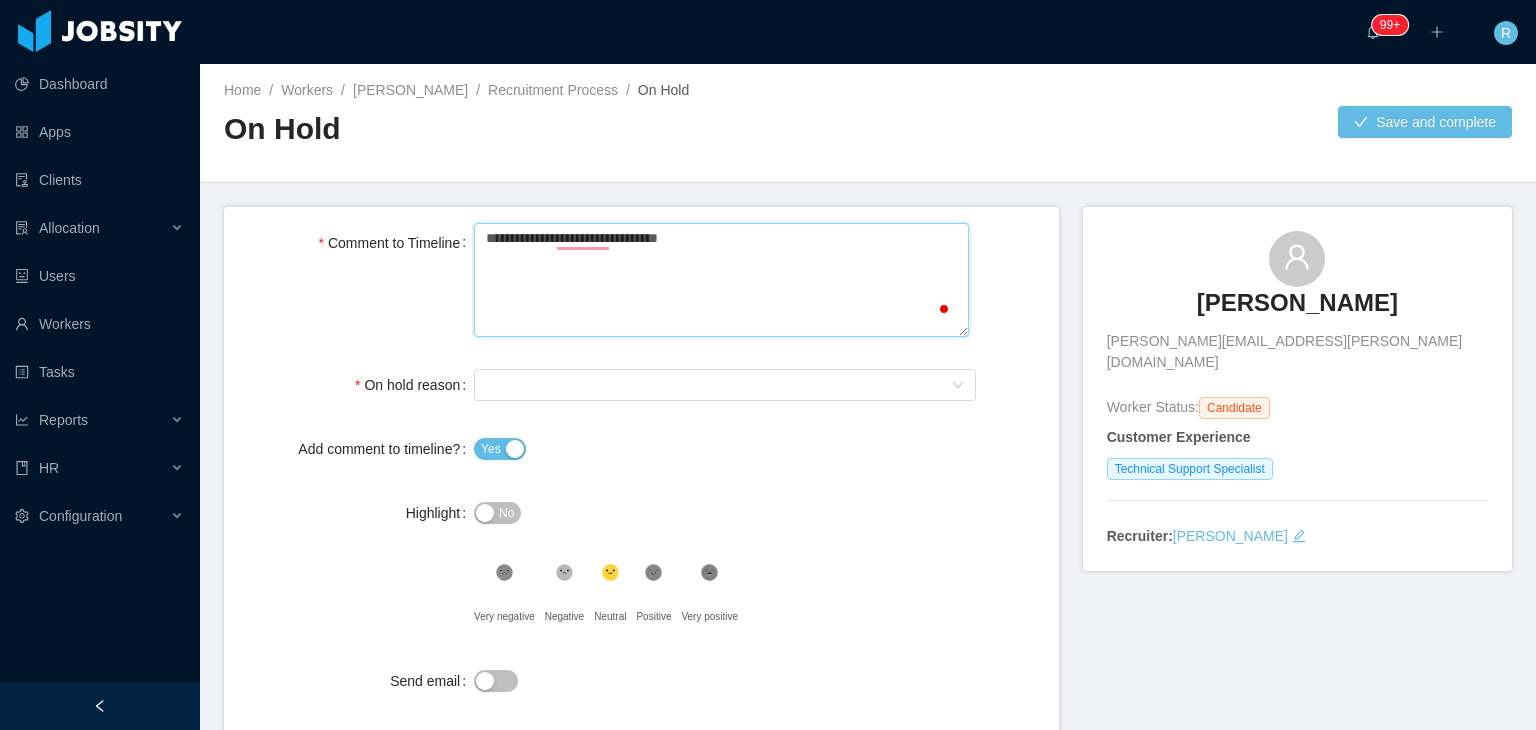 type 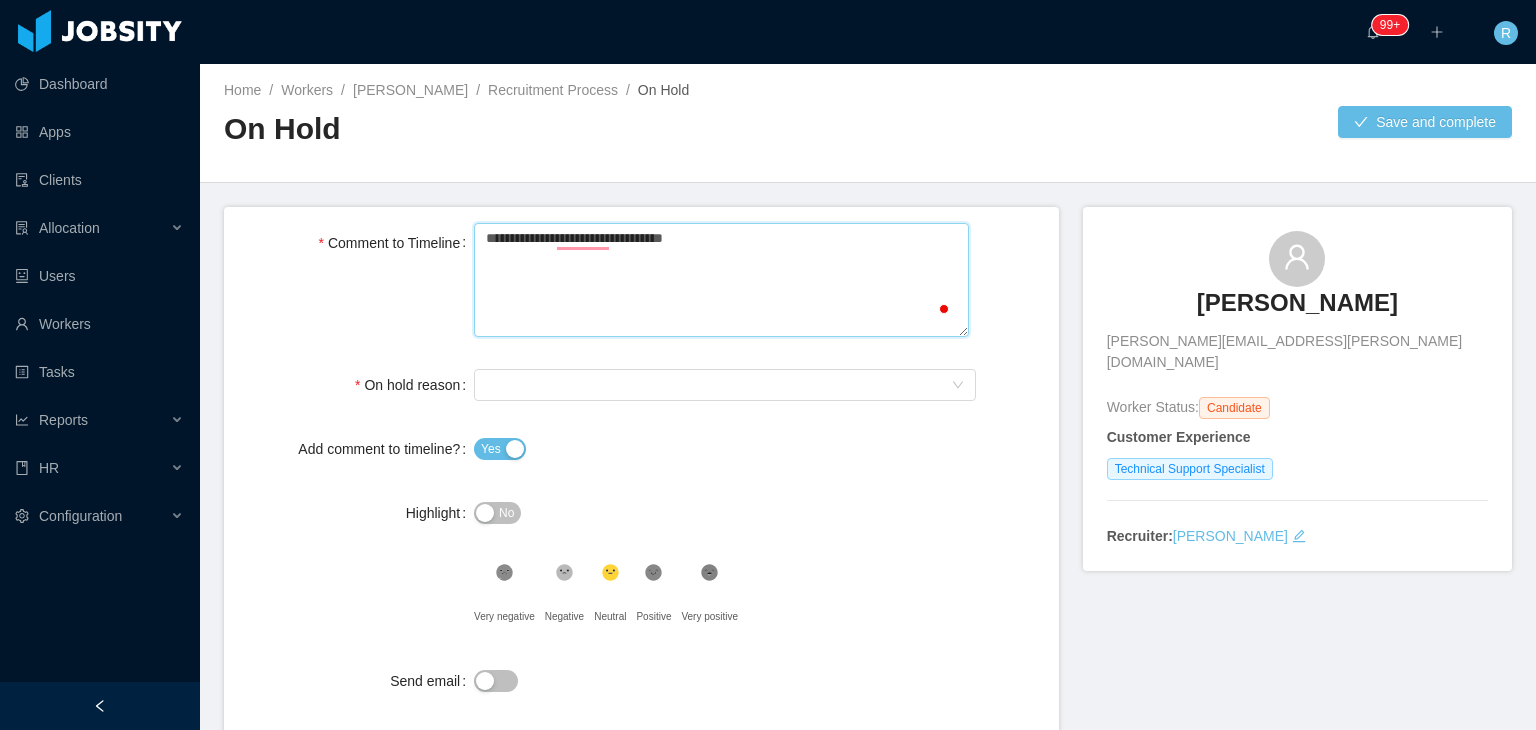type 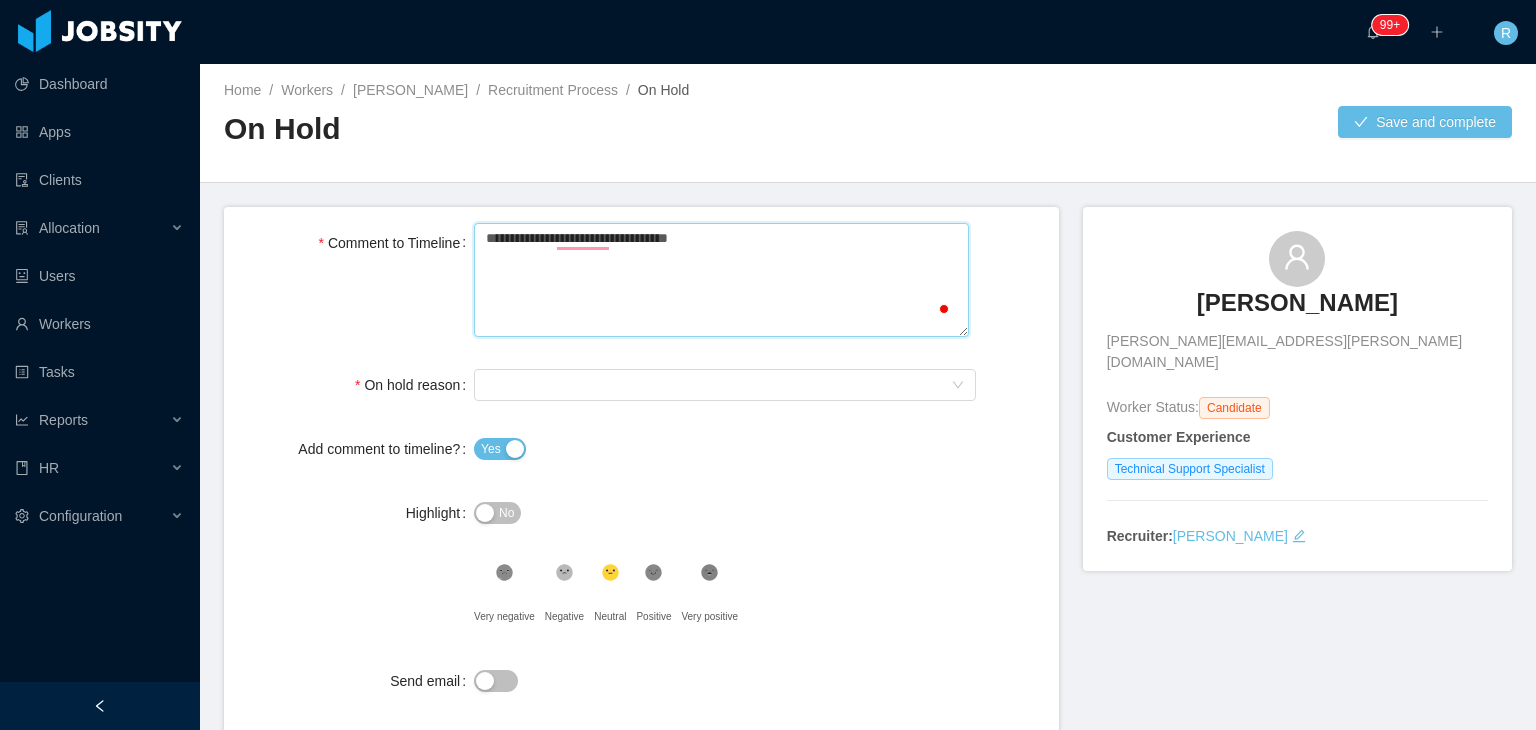 type 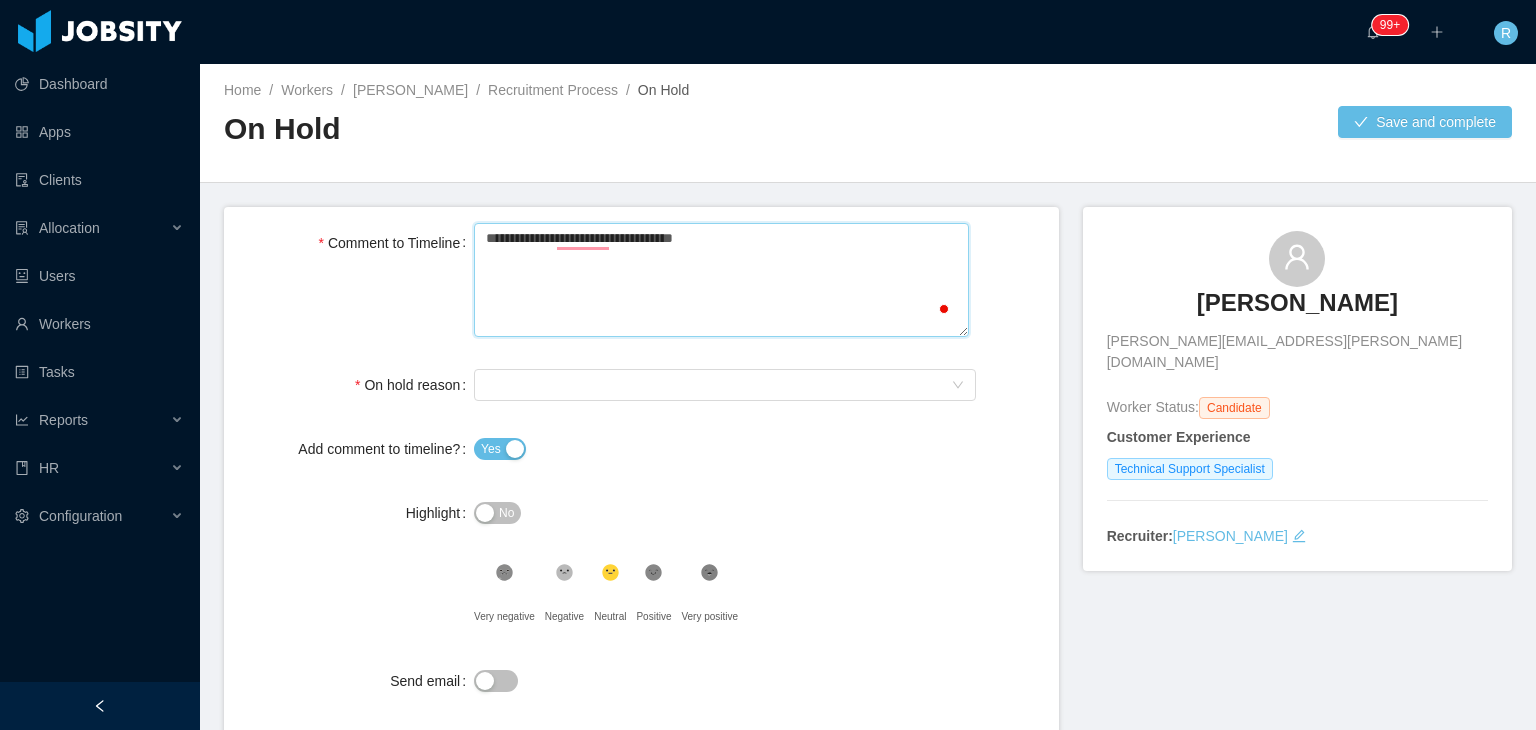type 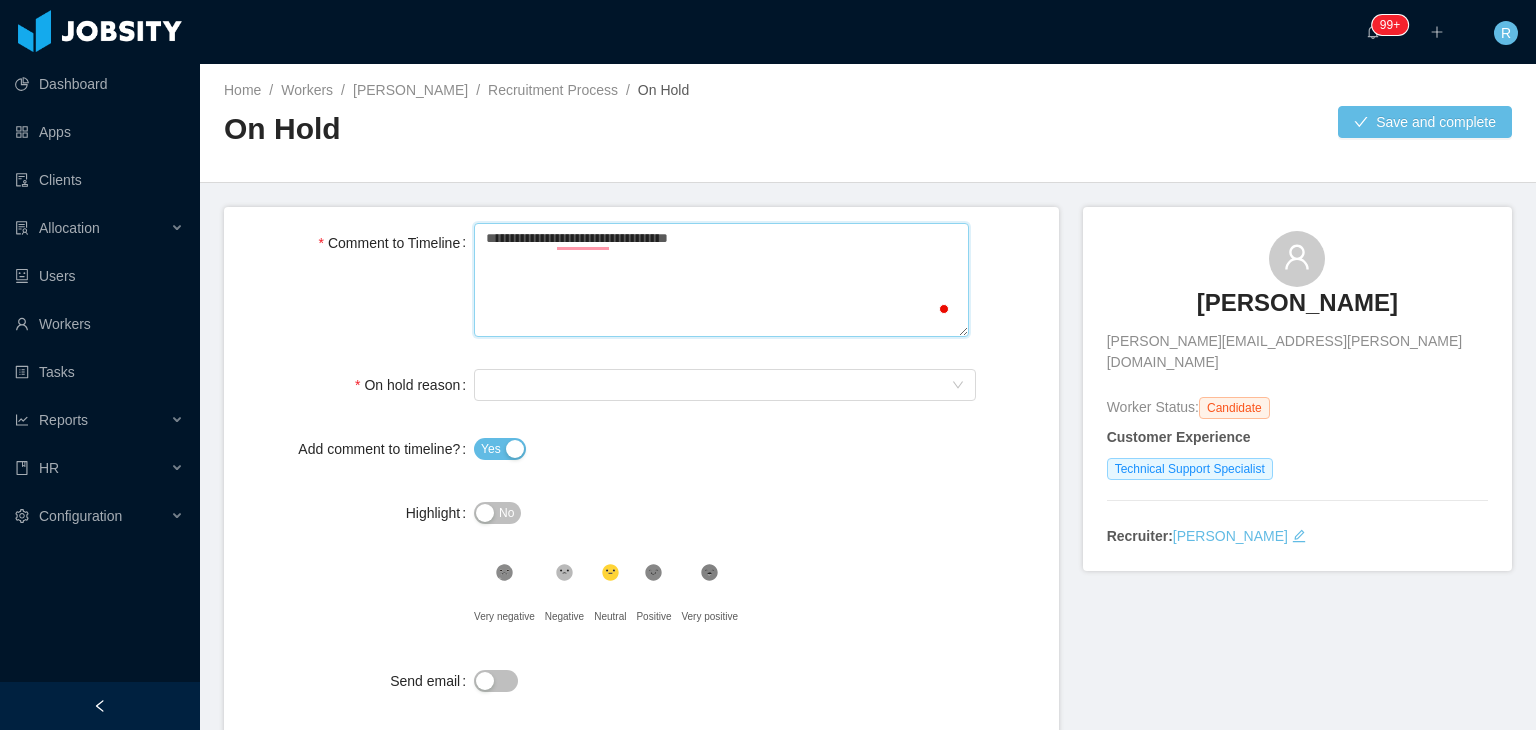 type 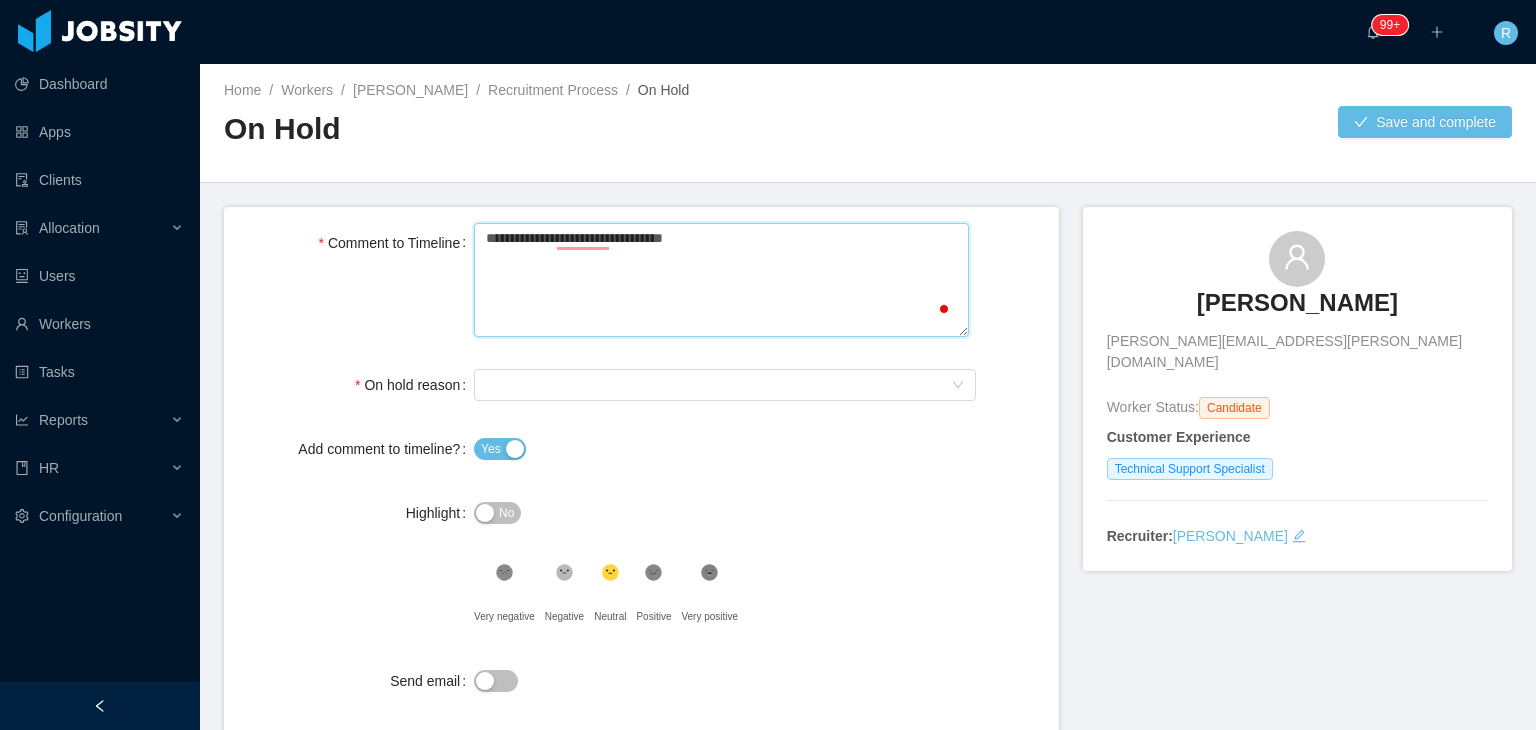 type 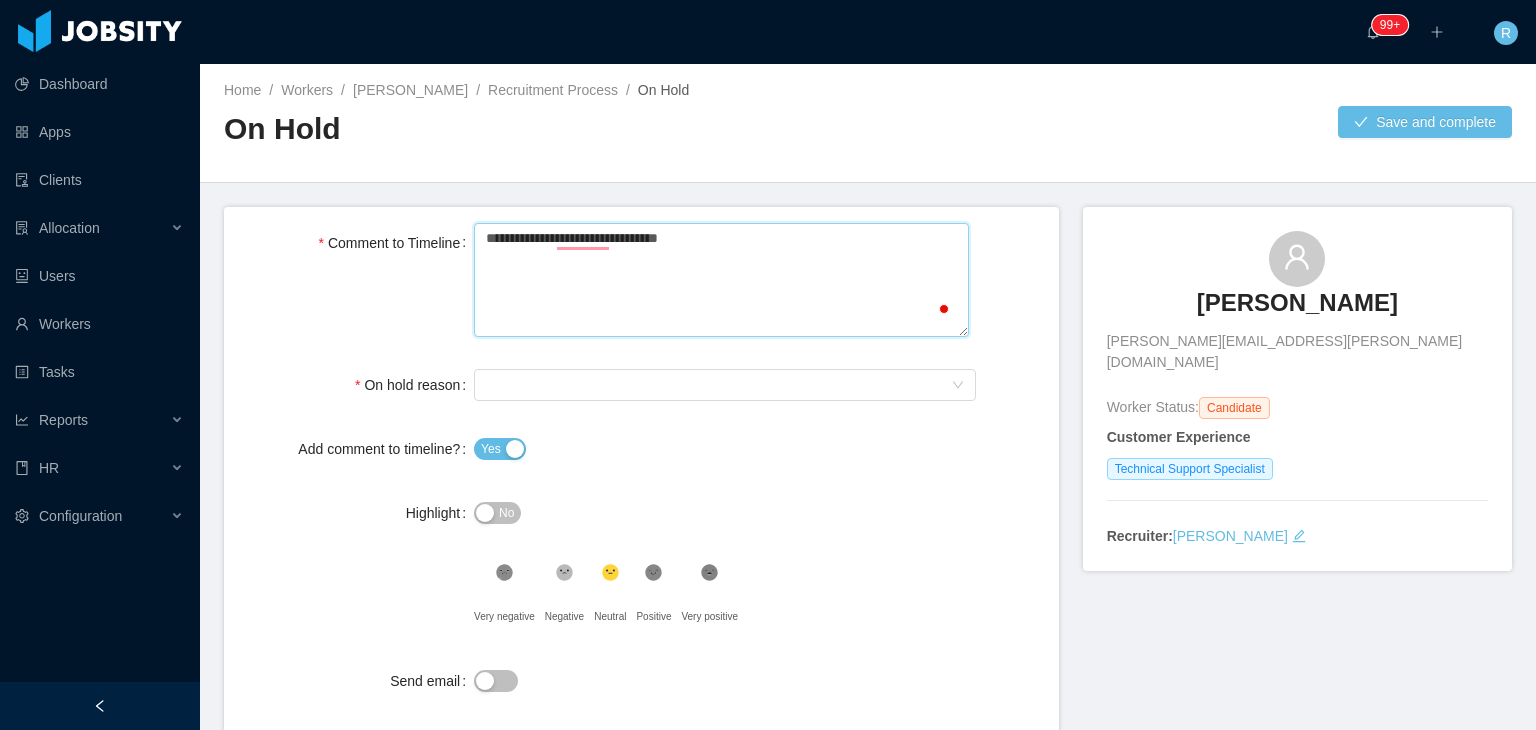 type 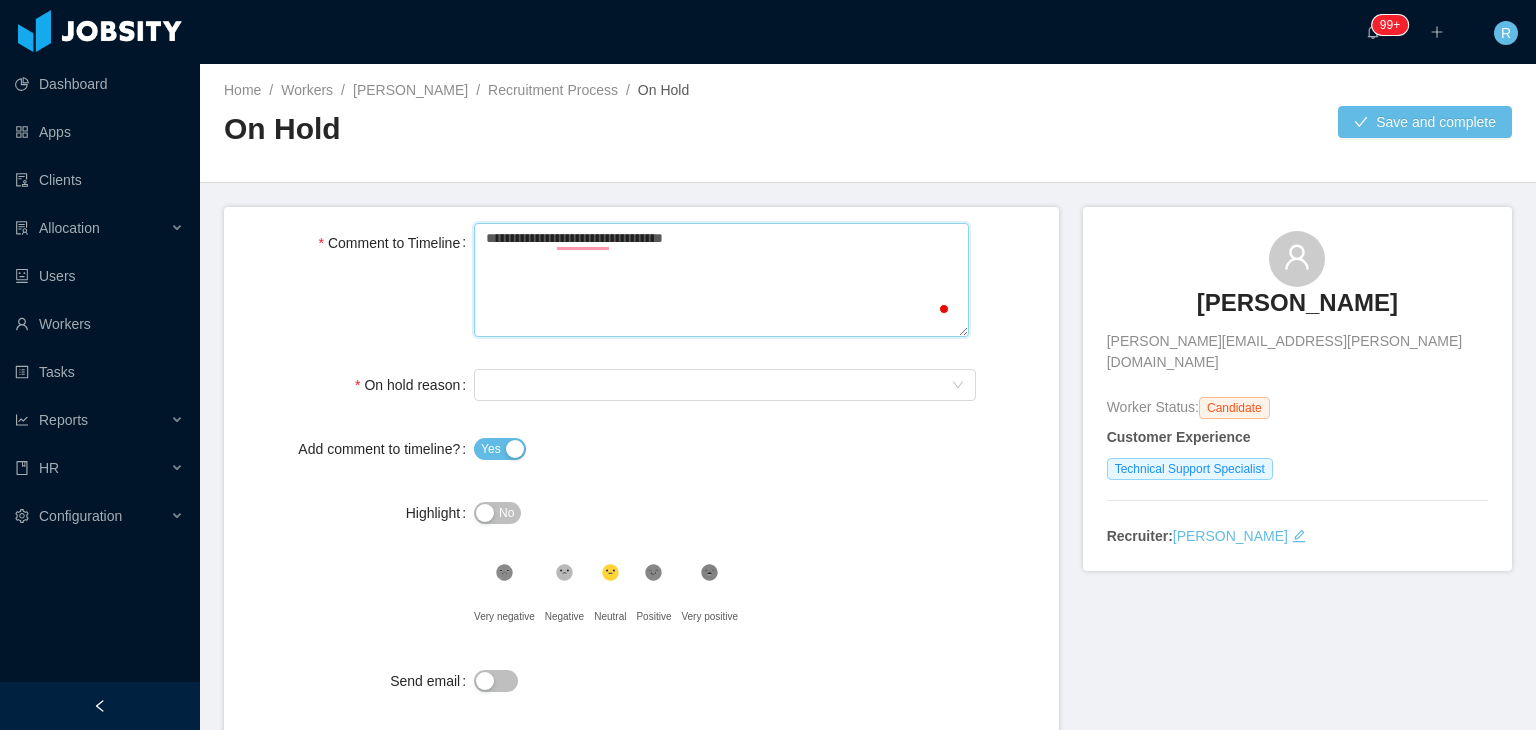 type 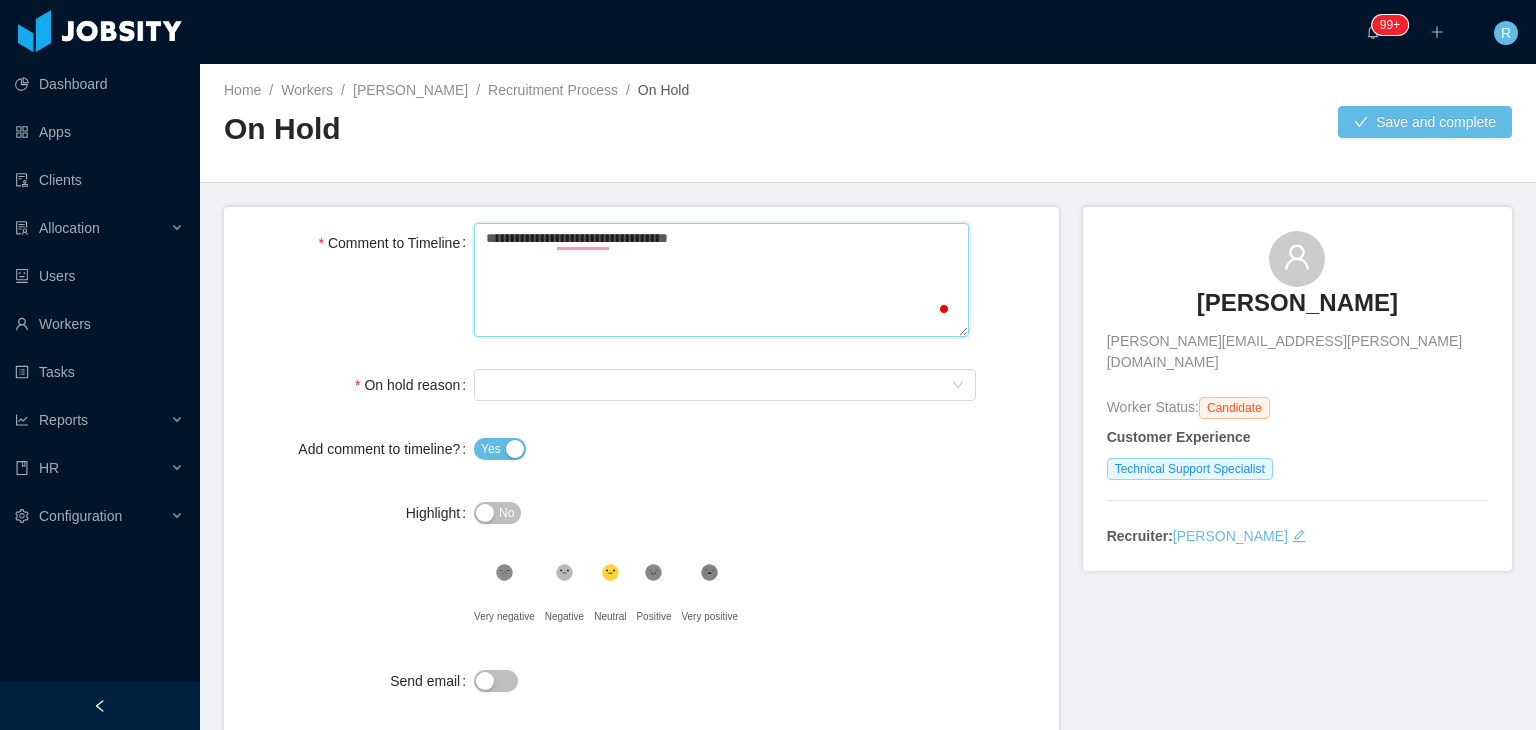 type 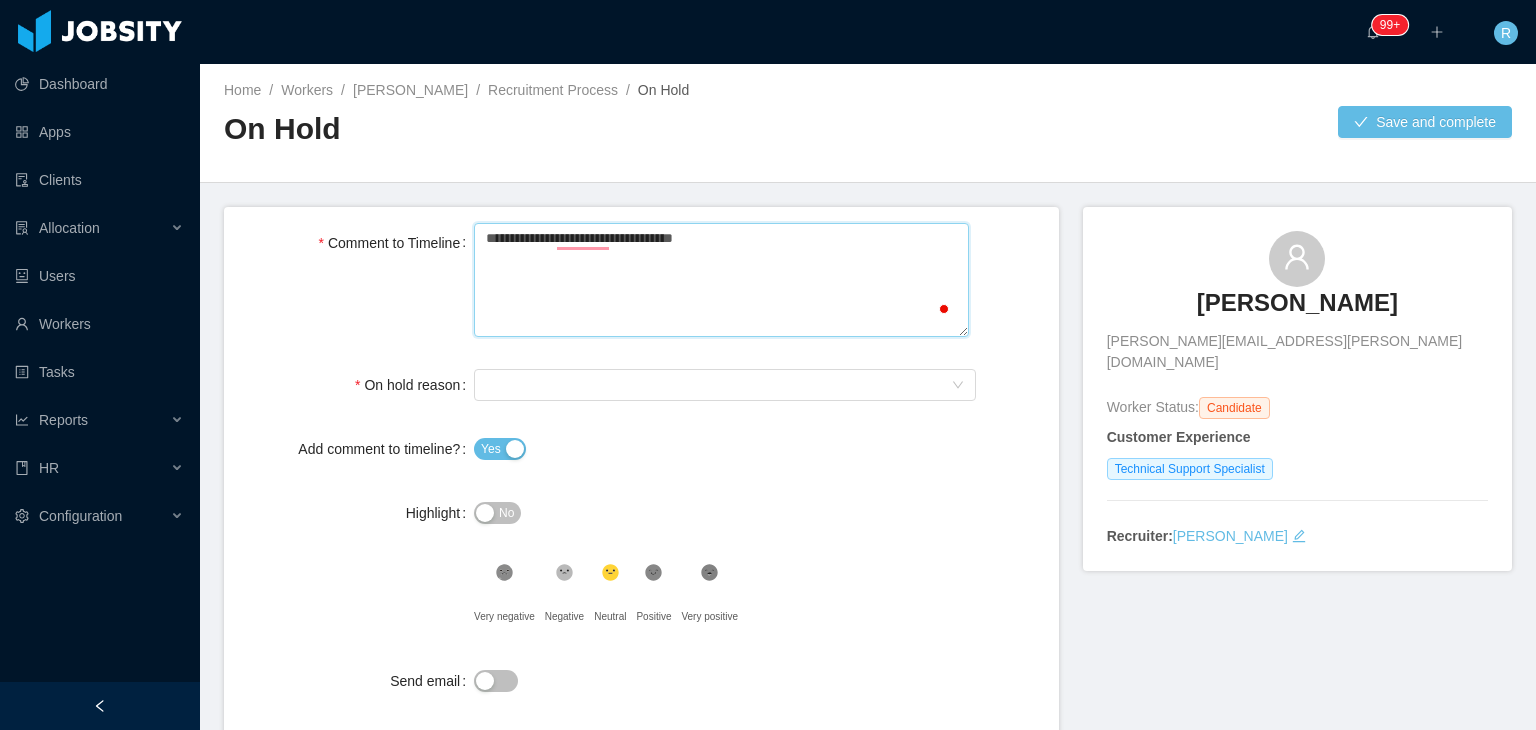 type 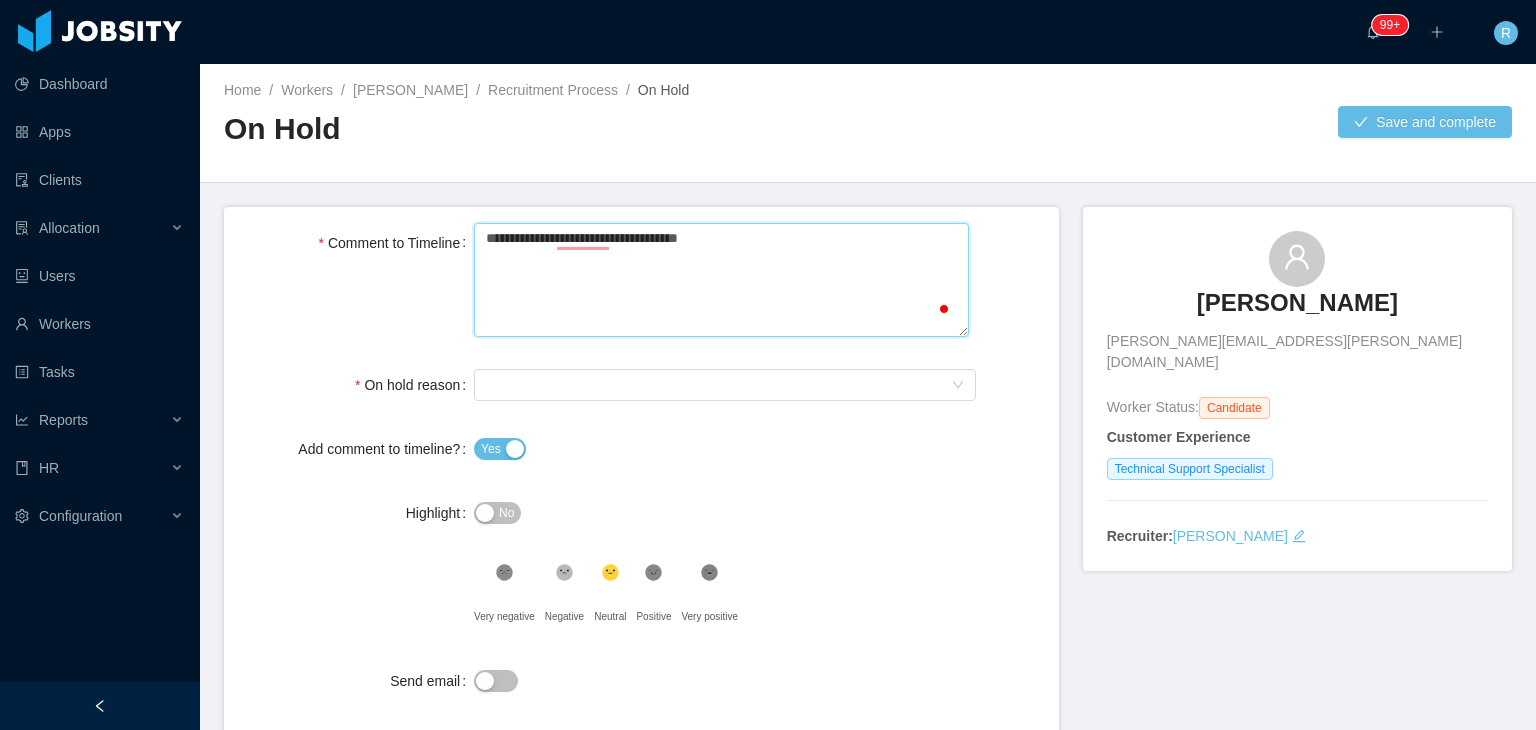 type 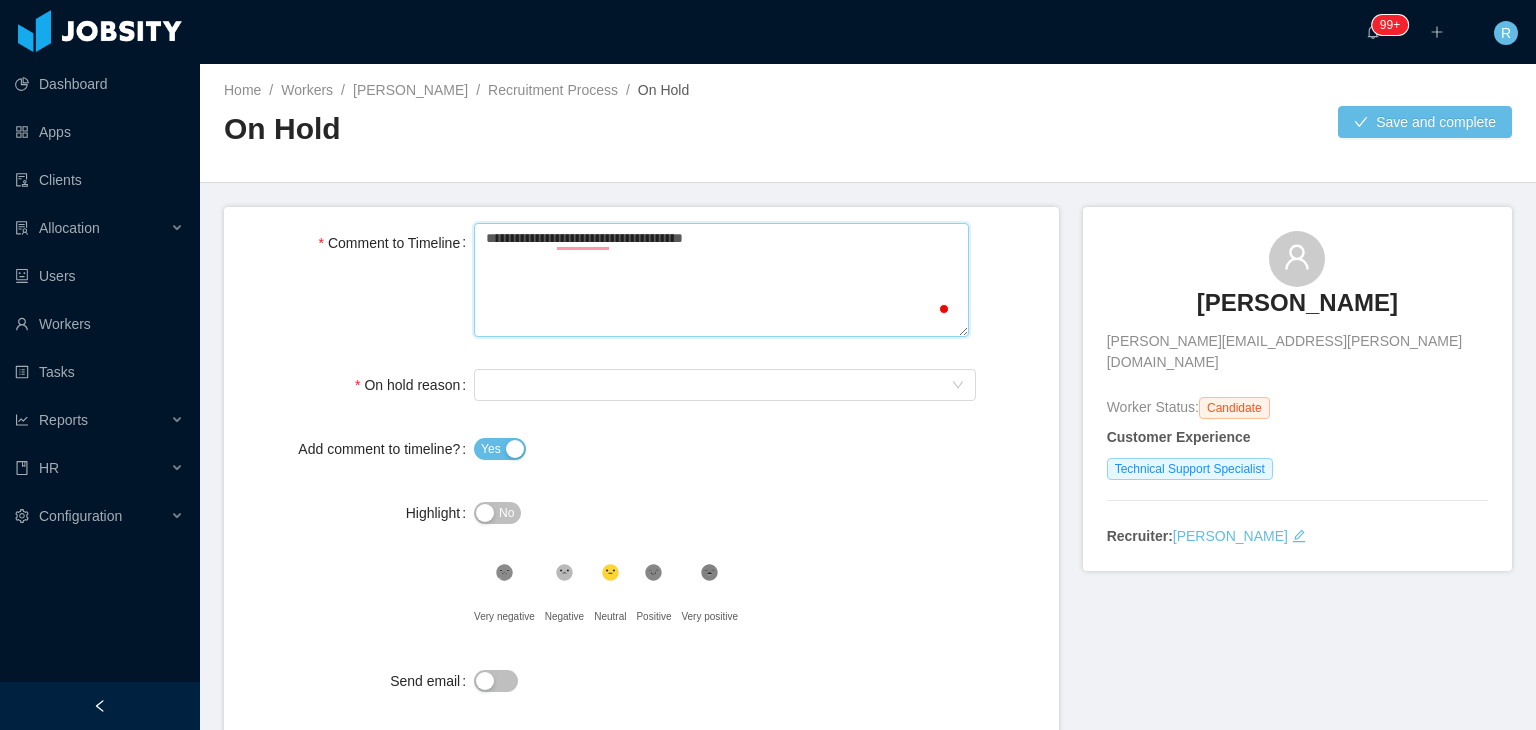 type 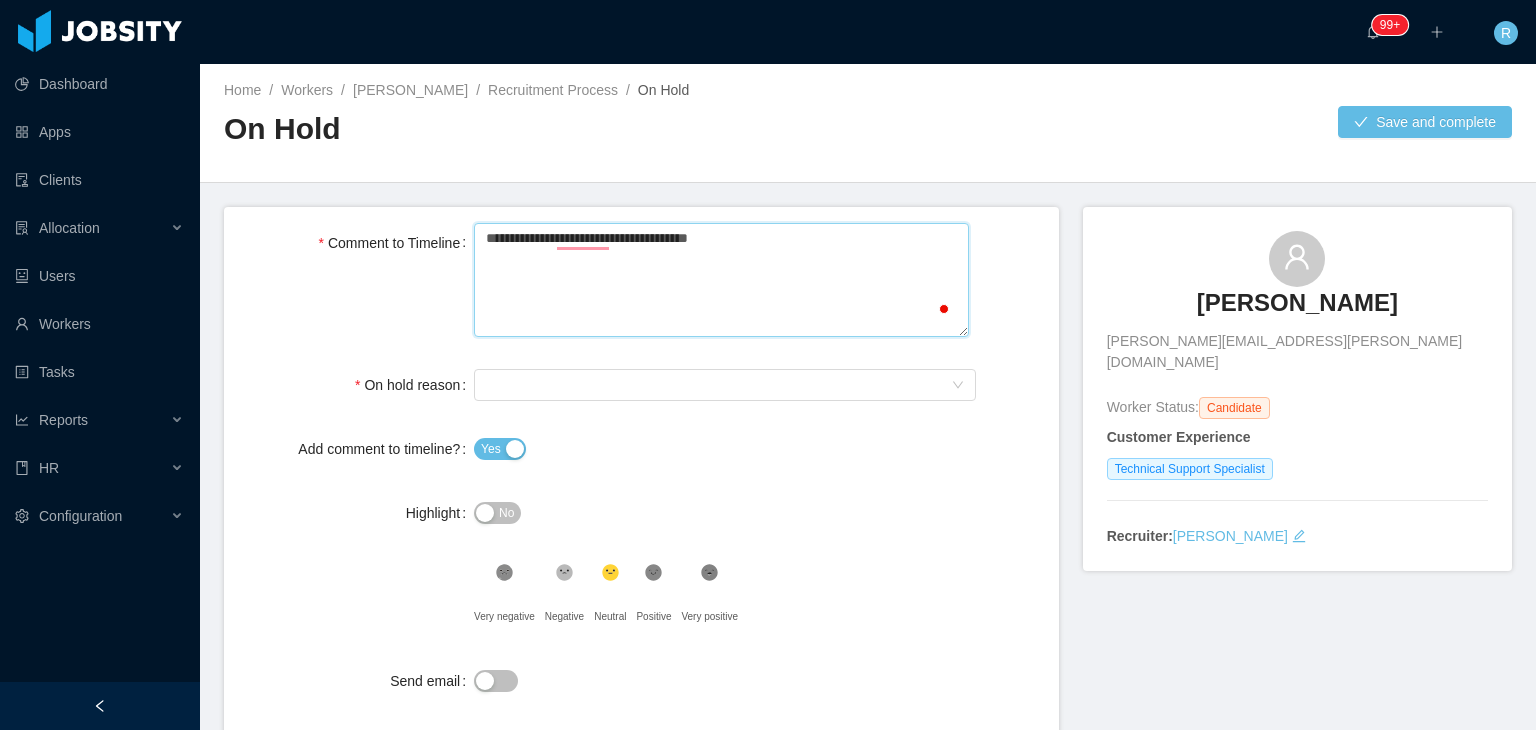 type 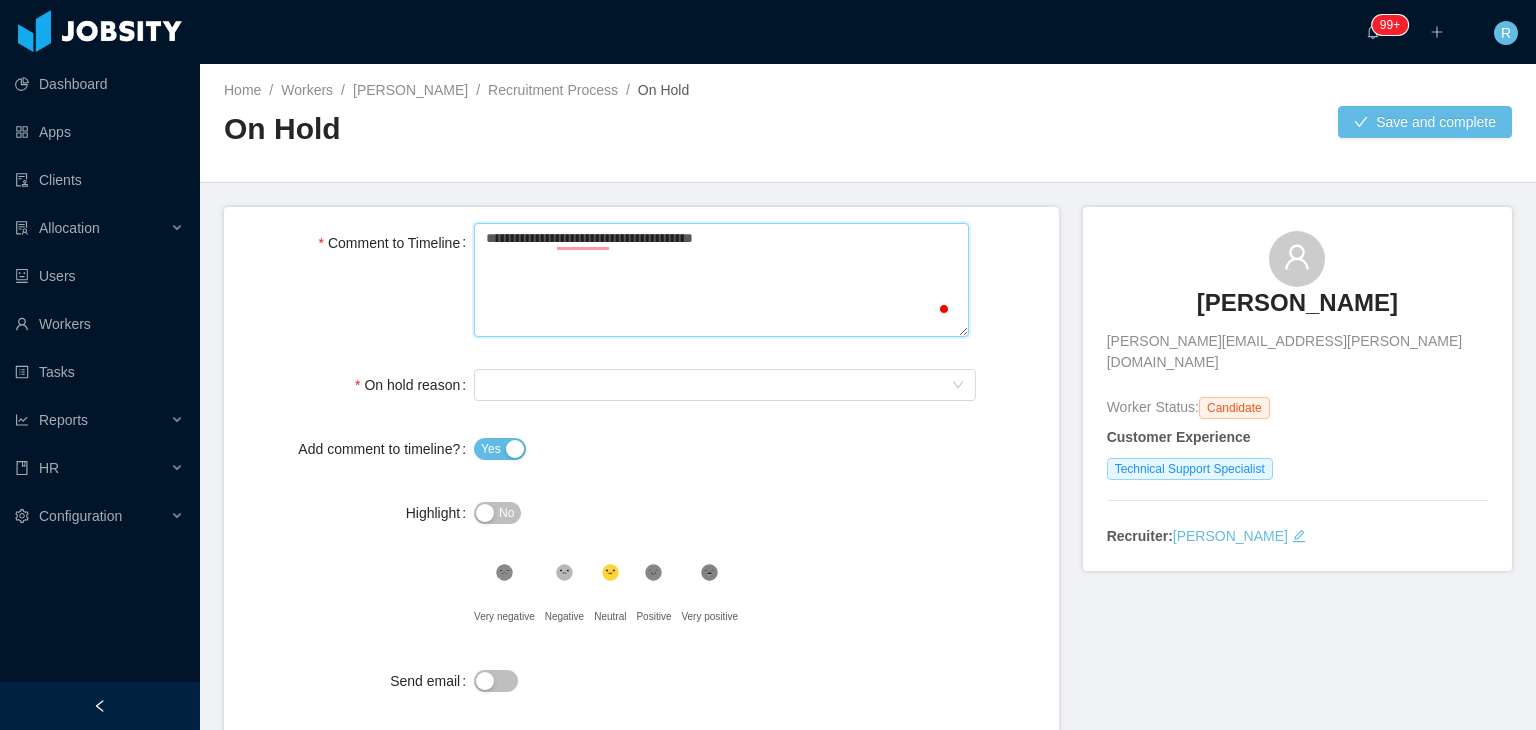 type 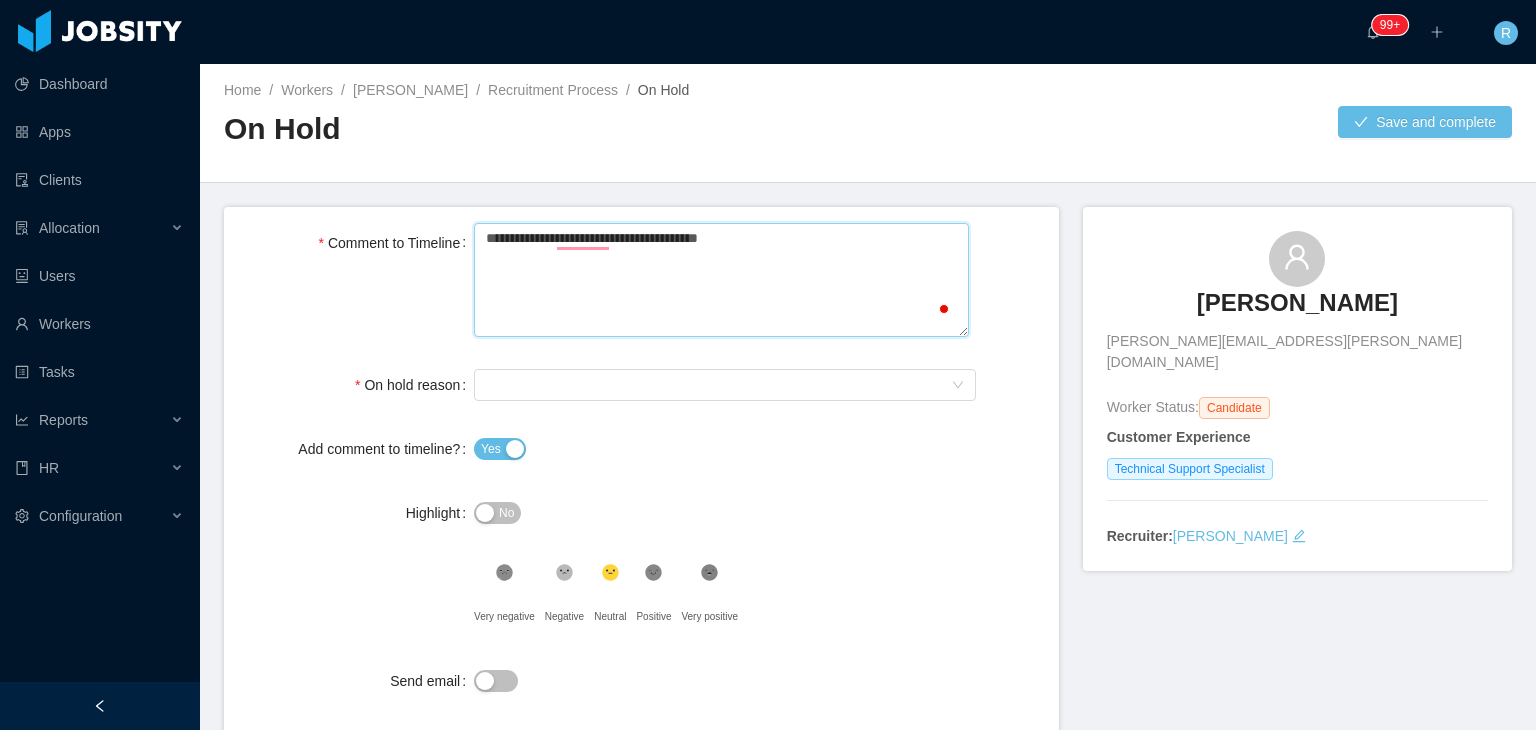 type 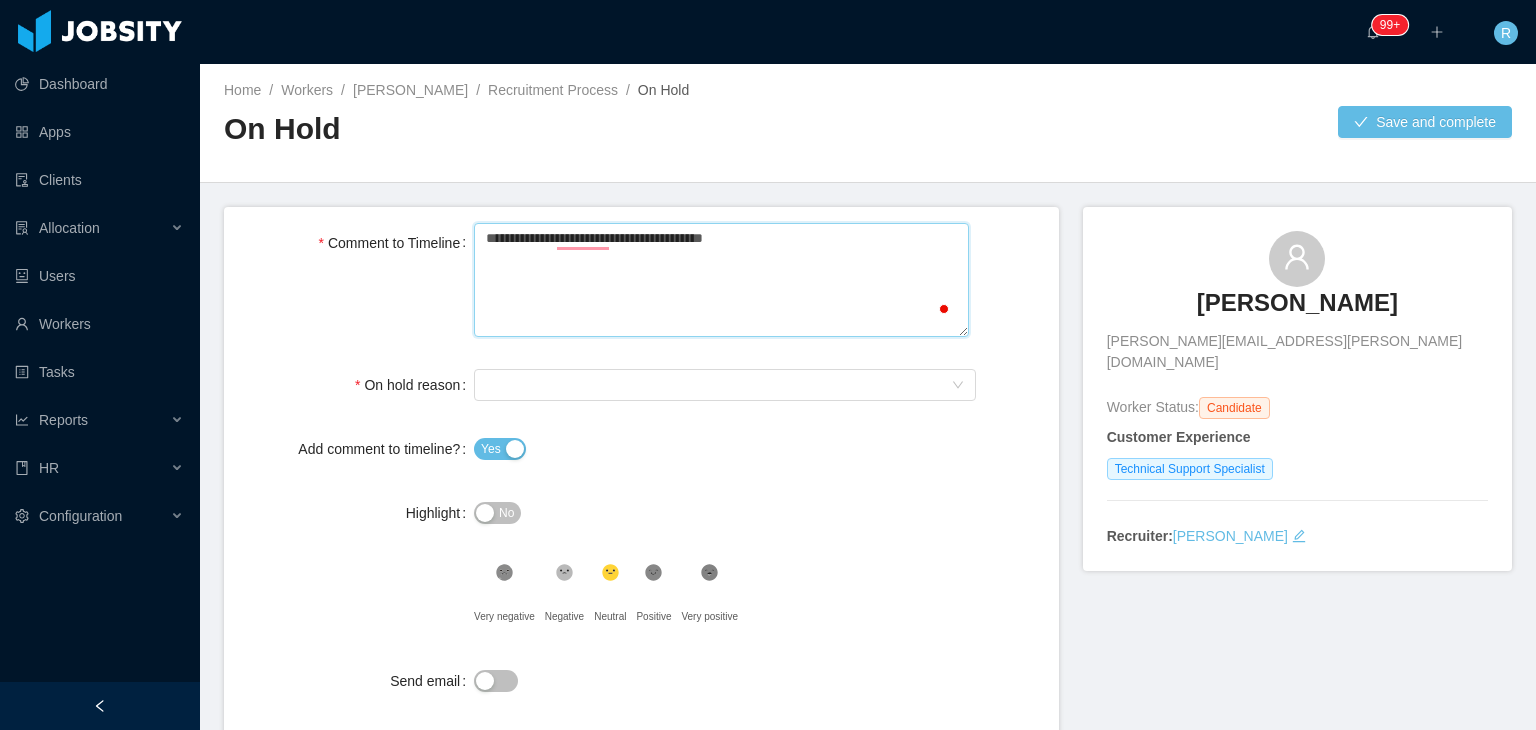 type 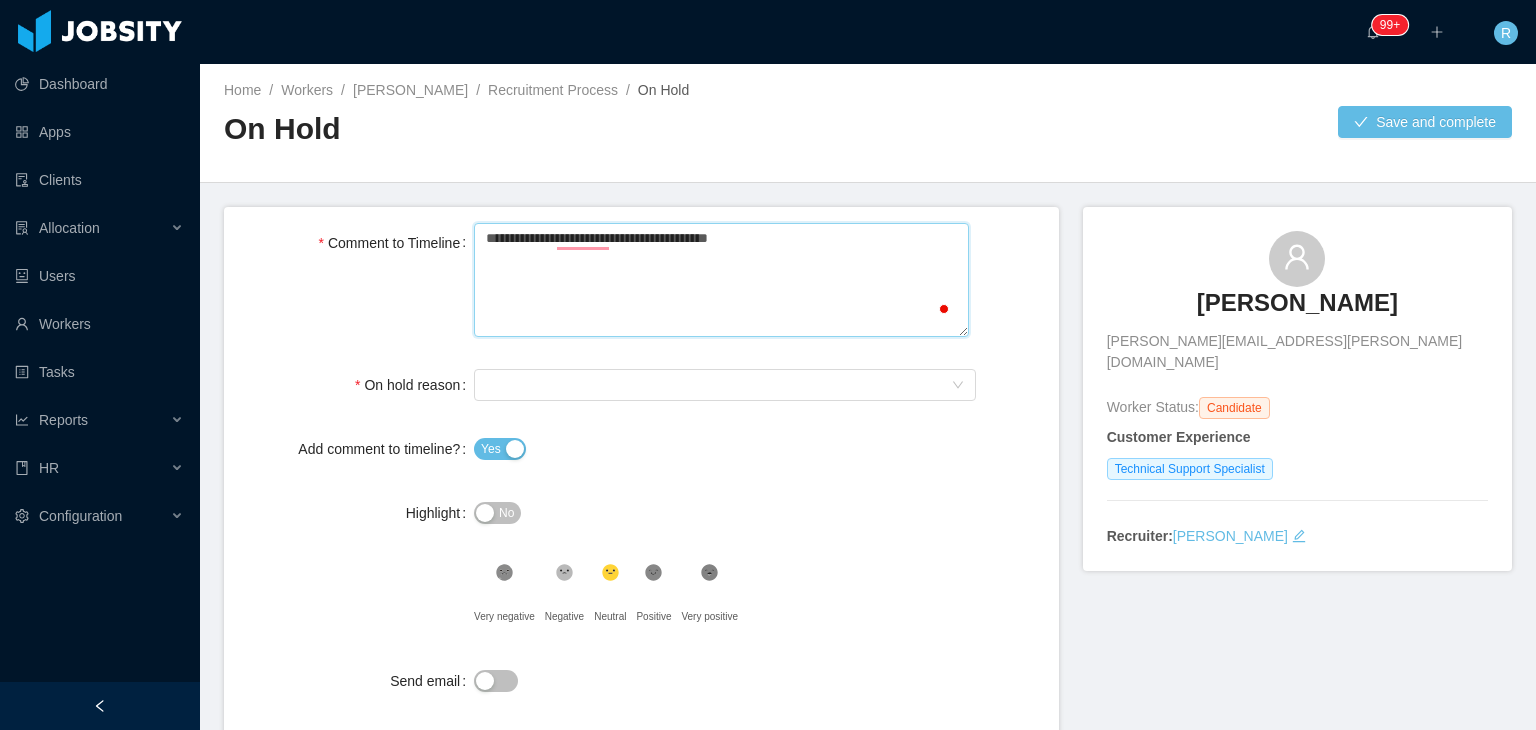 type 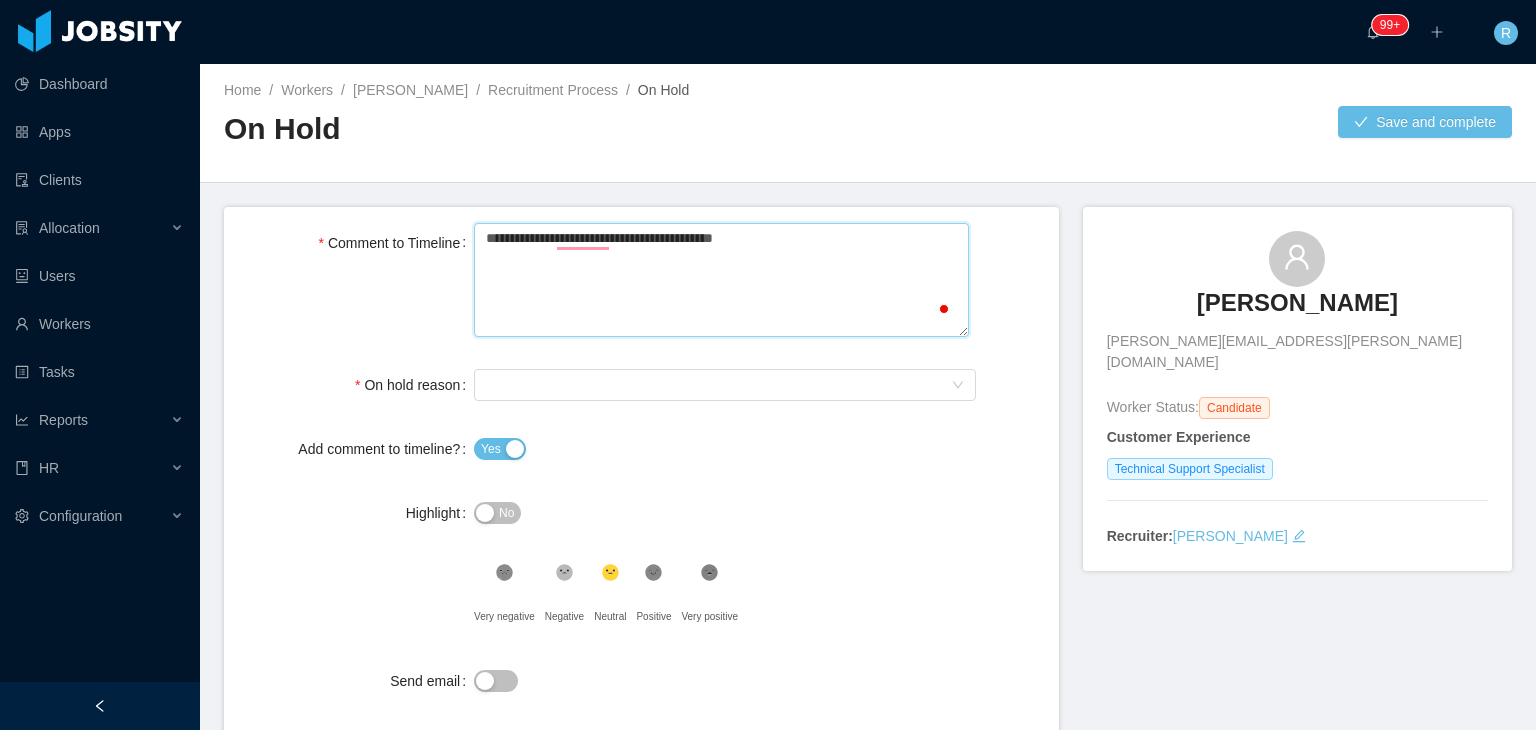 type 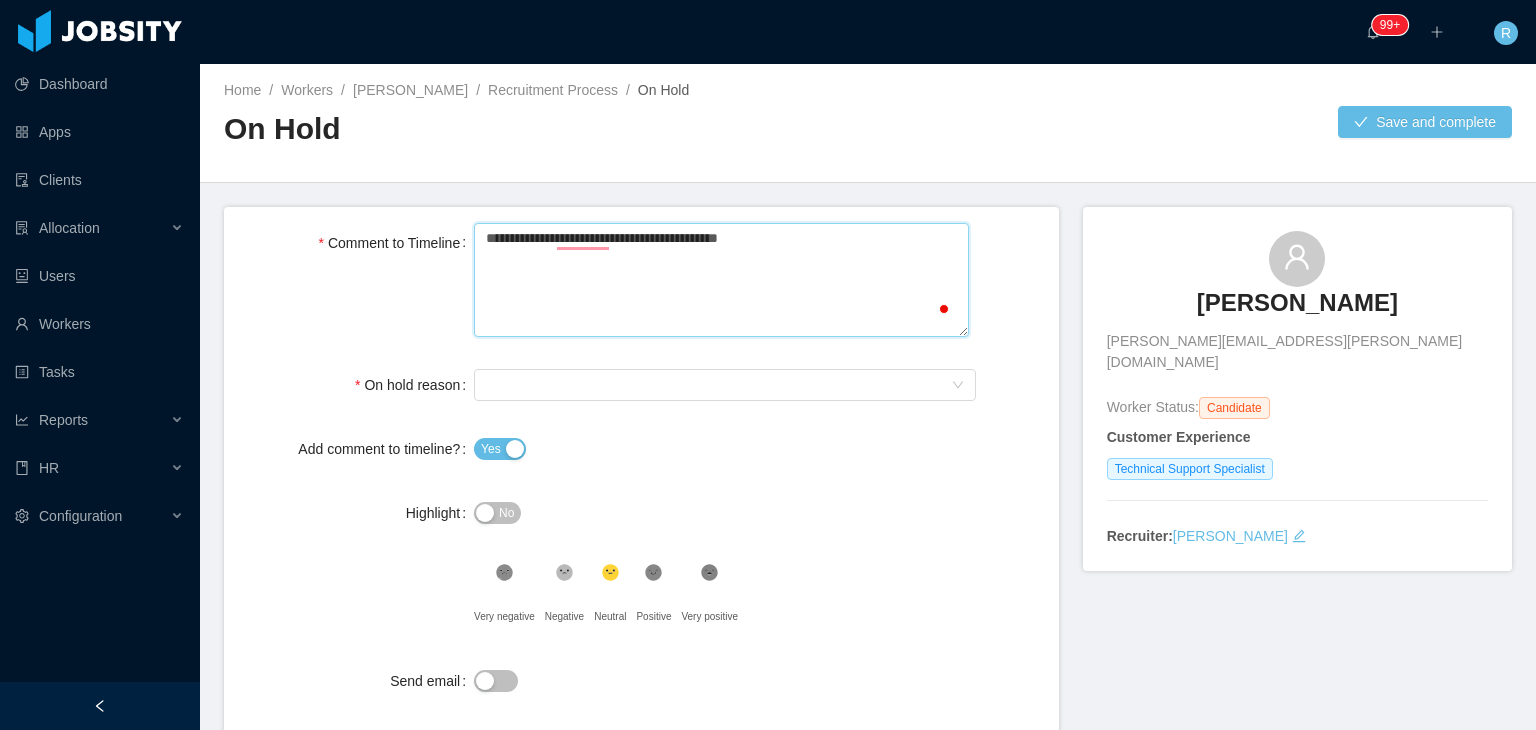 type 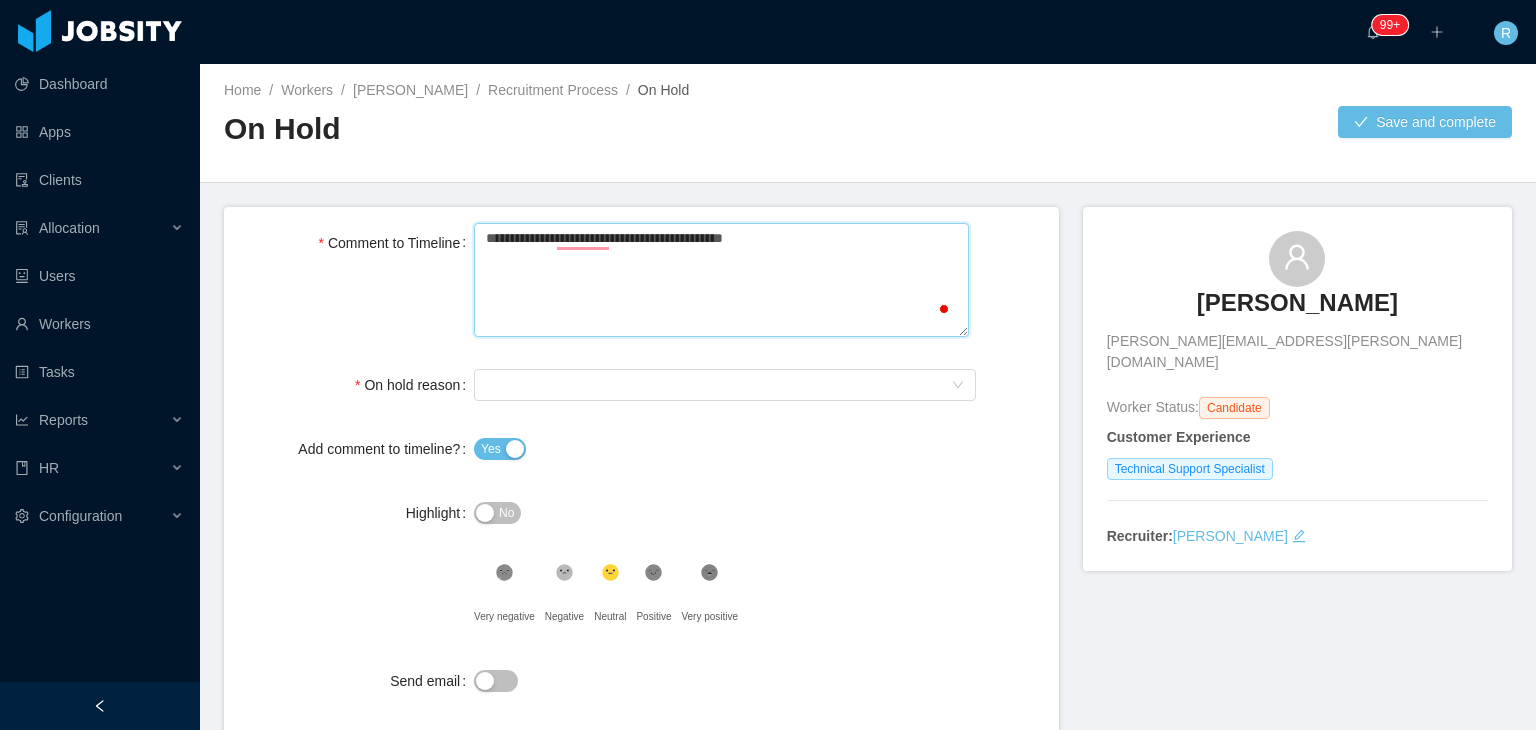 type 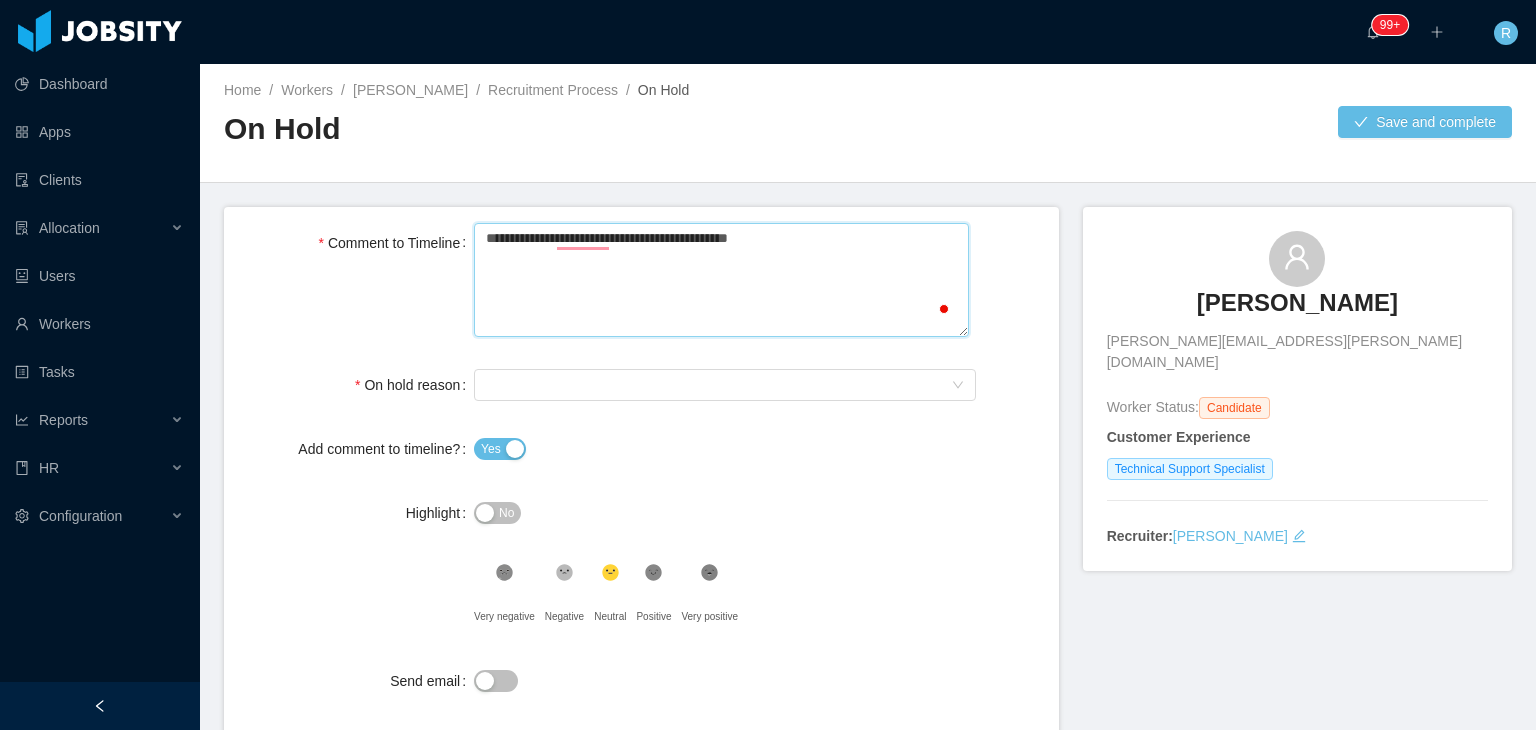 type 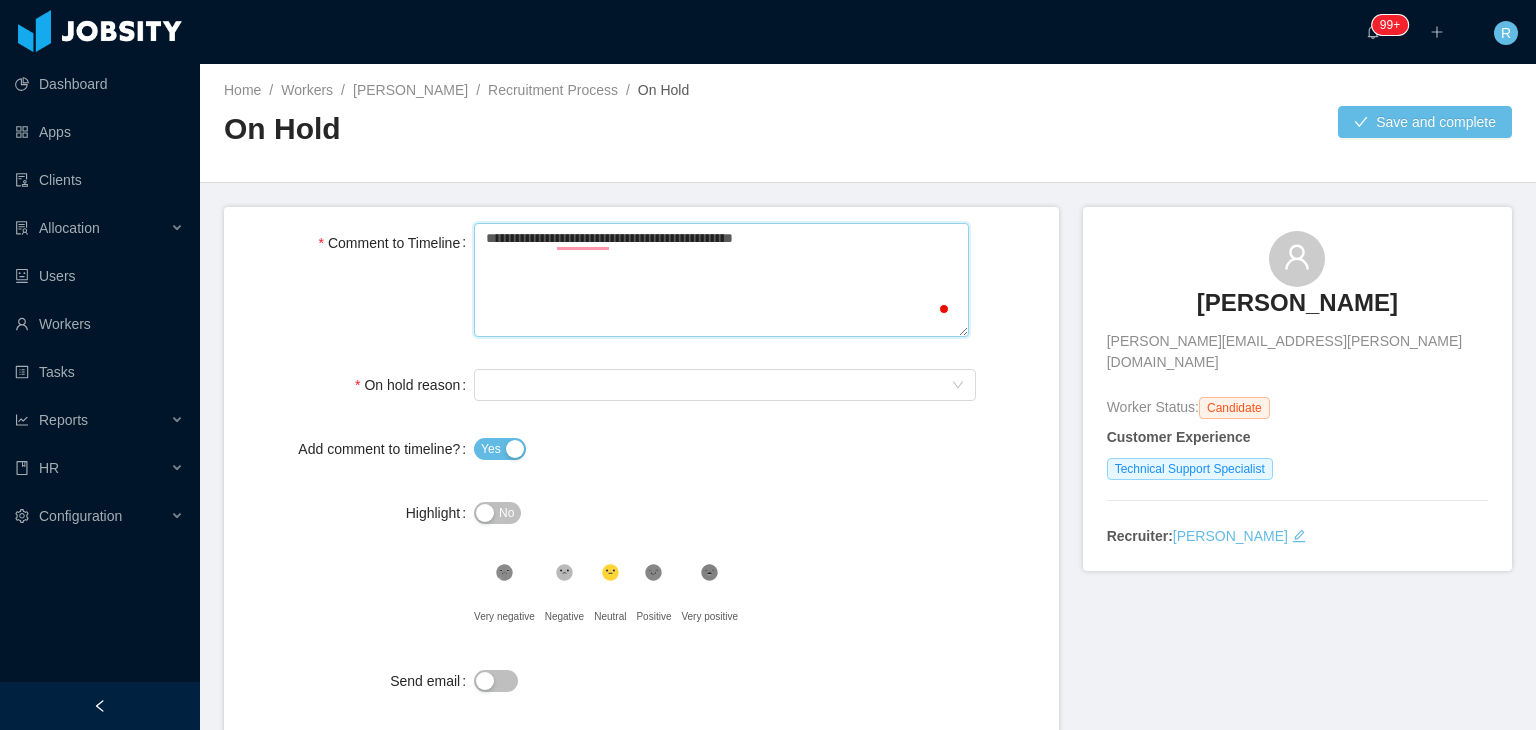 type 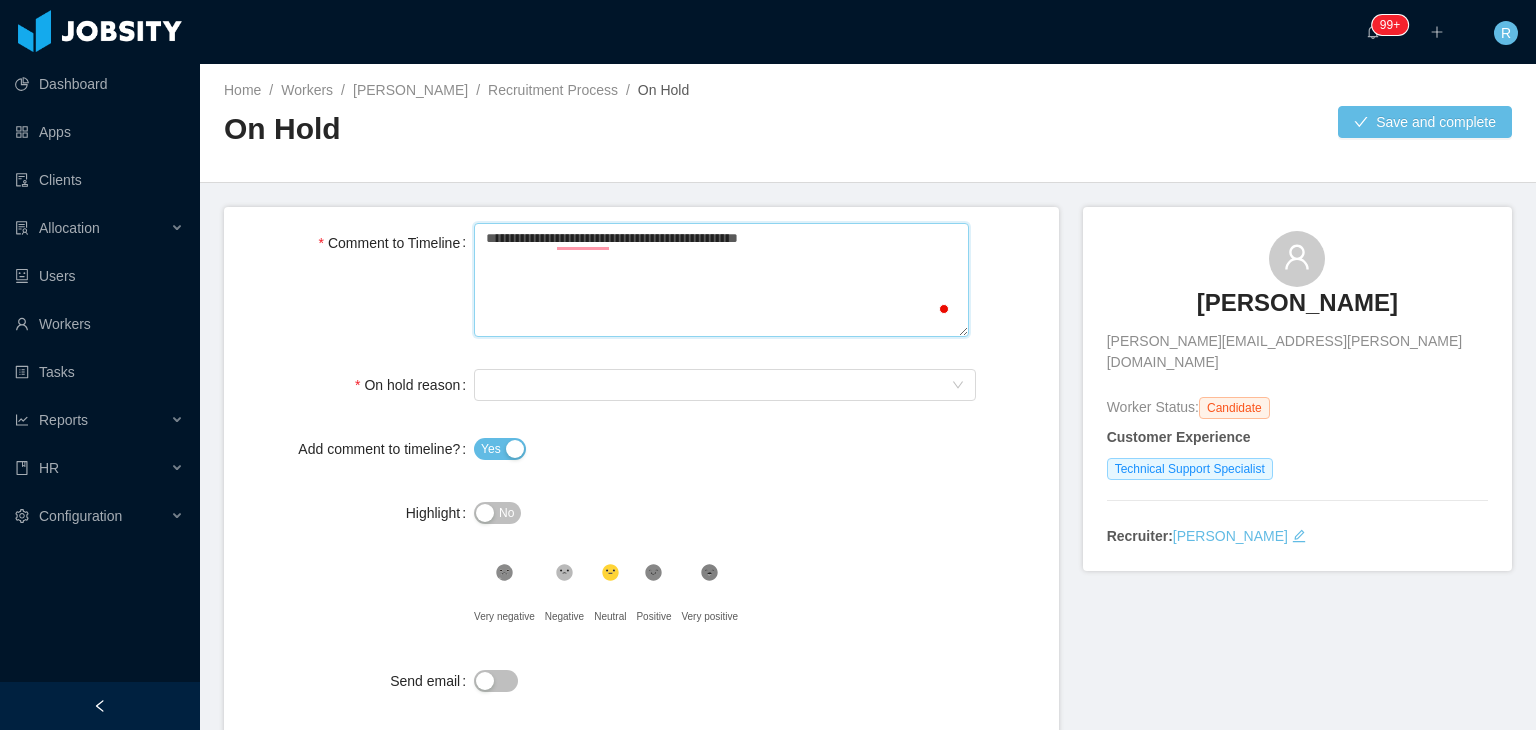type 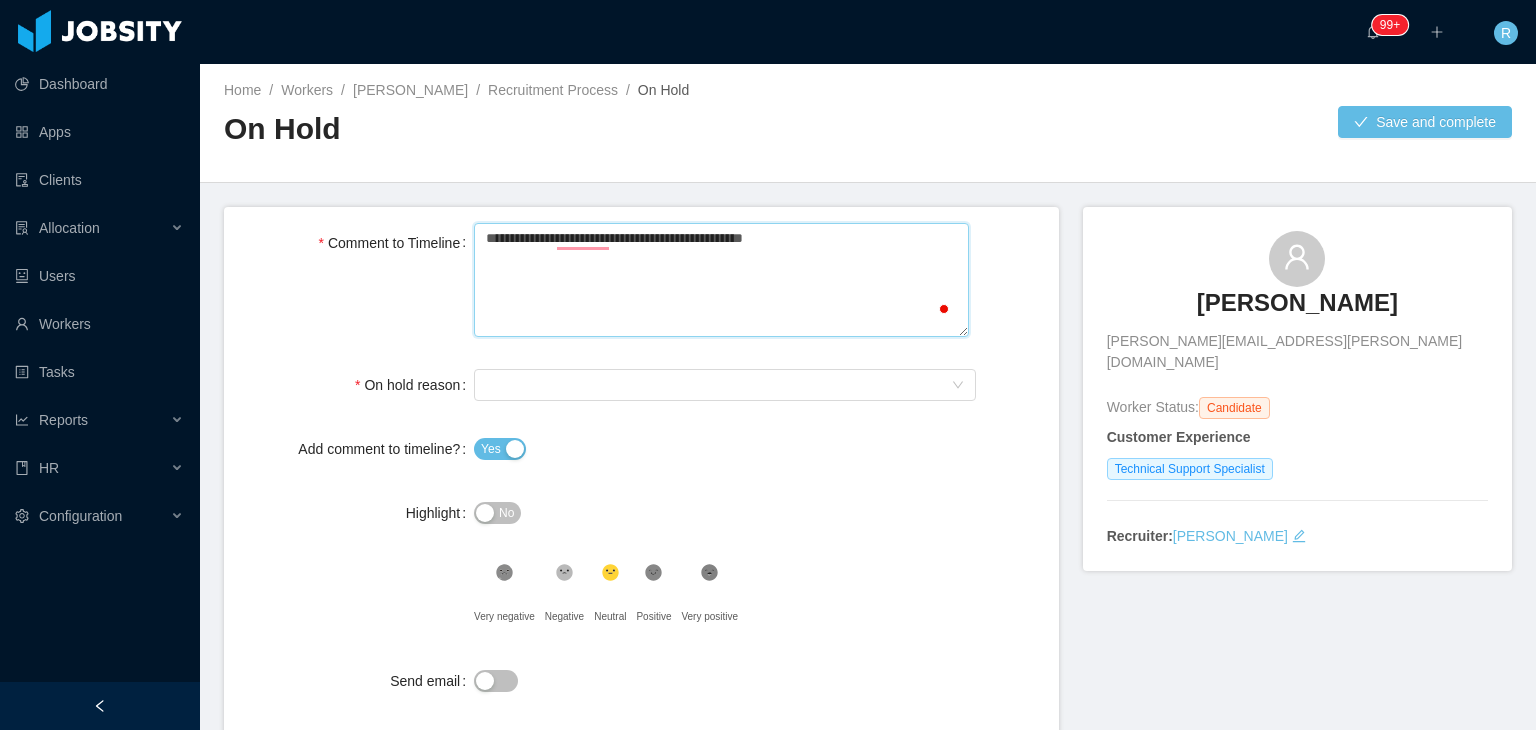 type 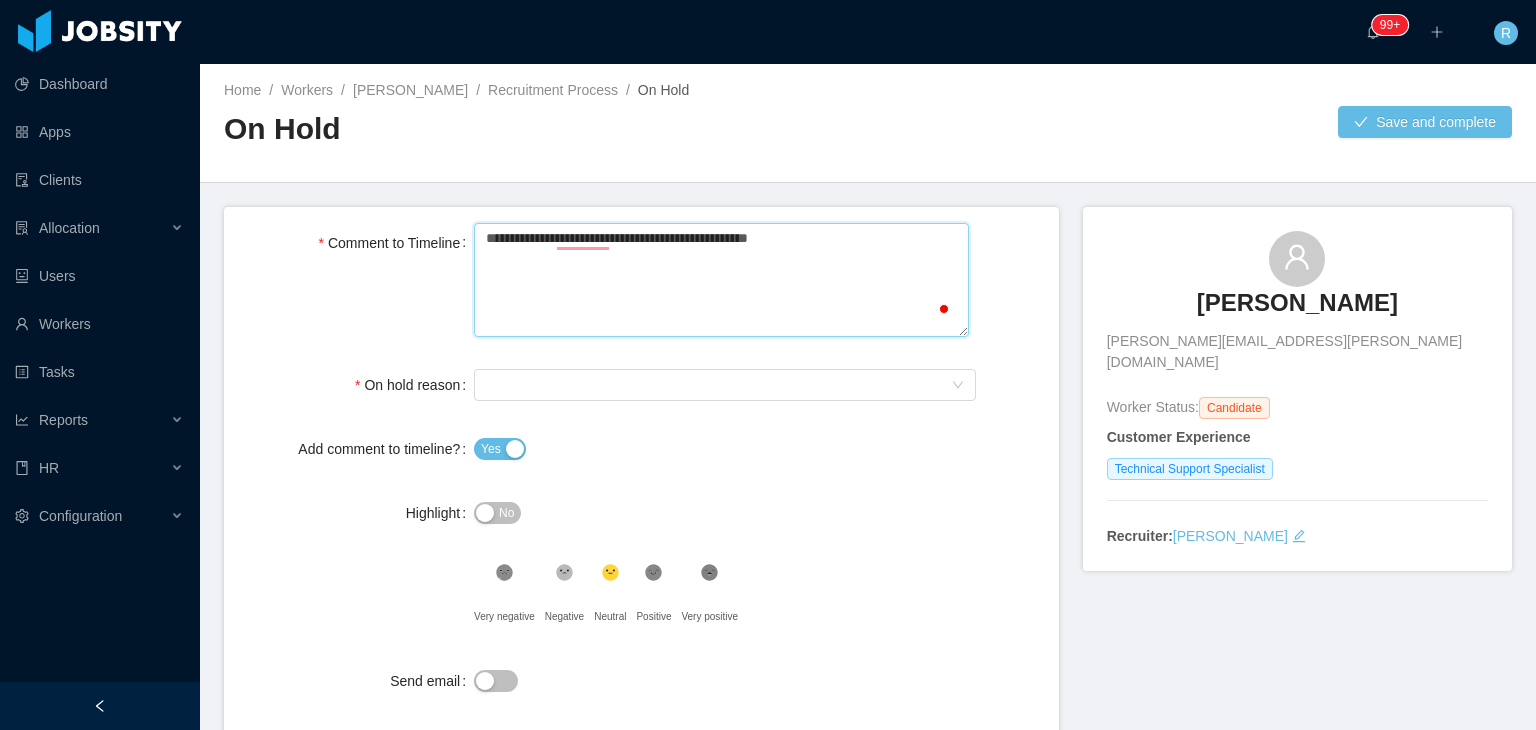 type 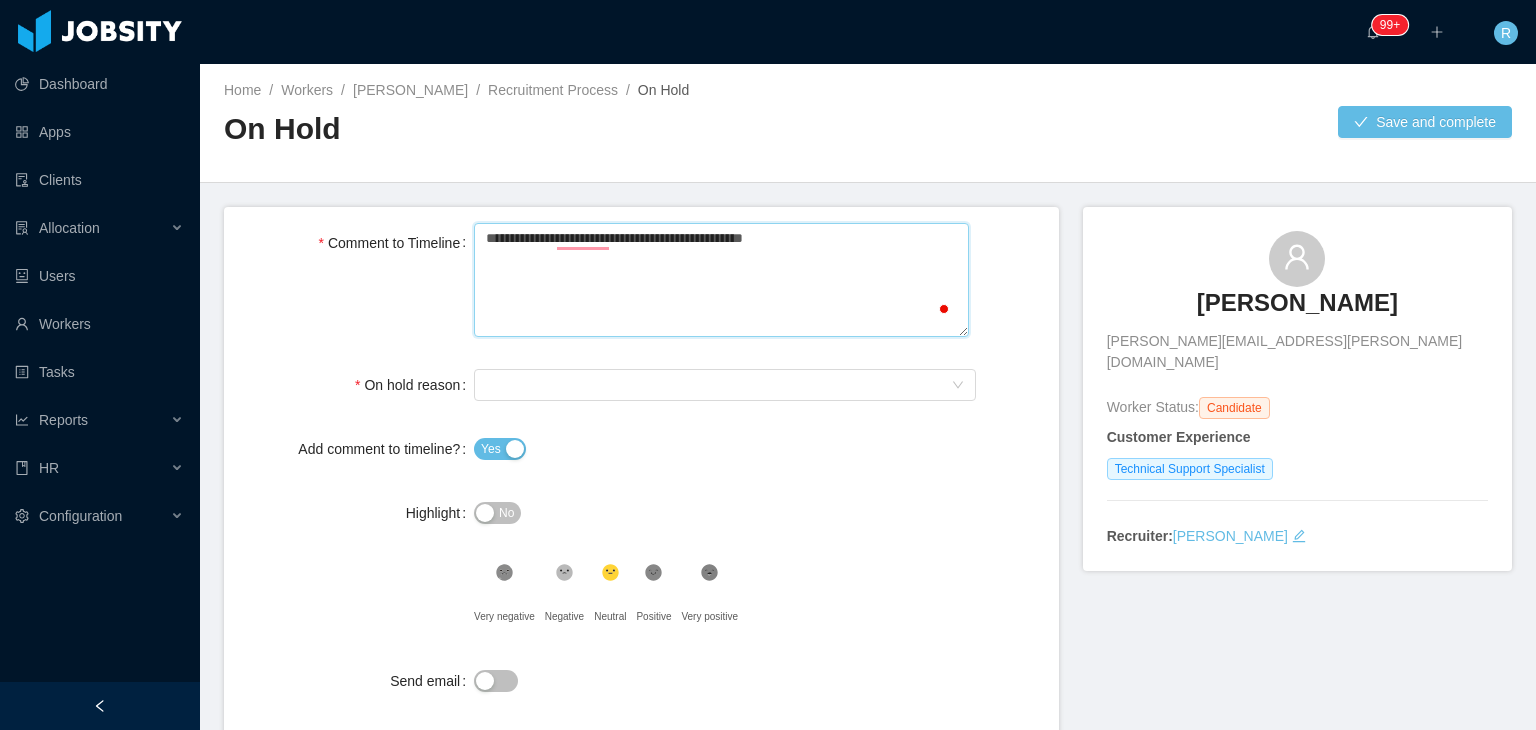 type 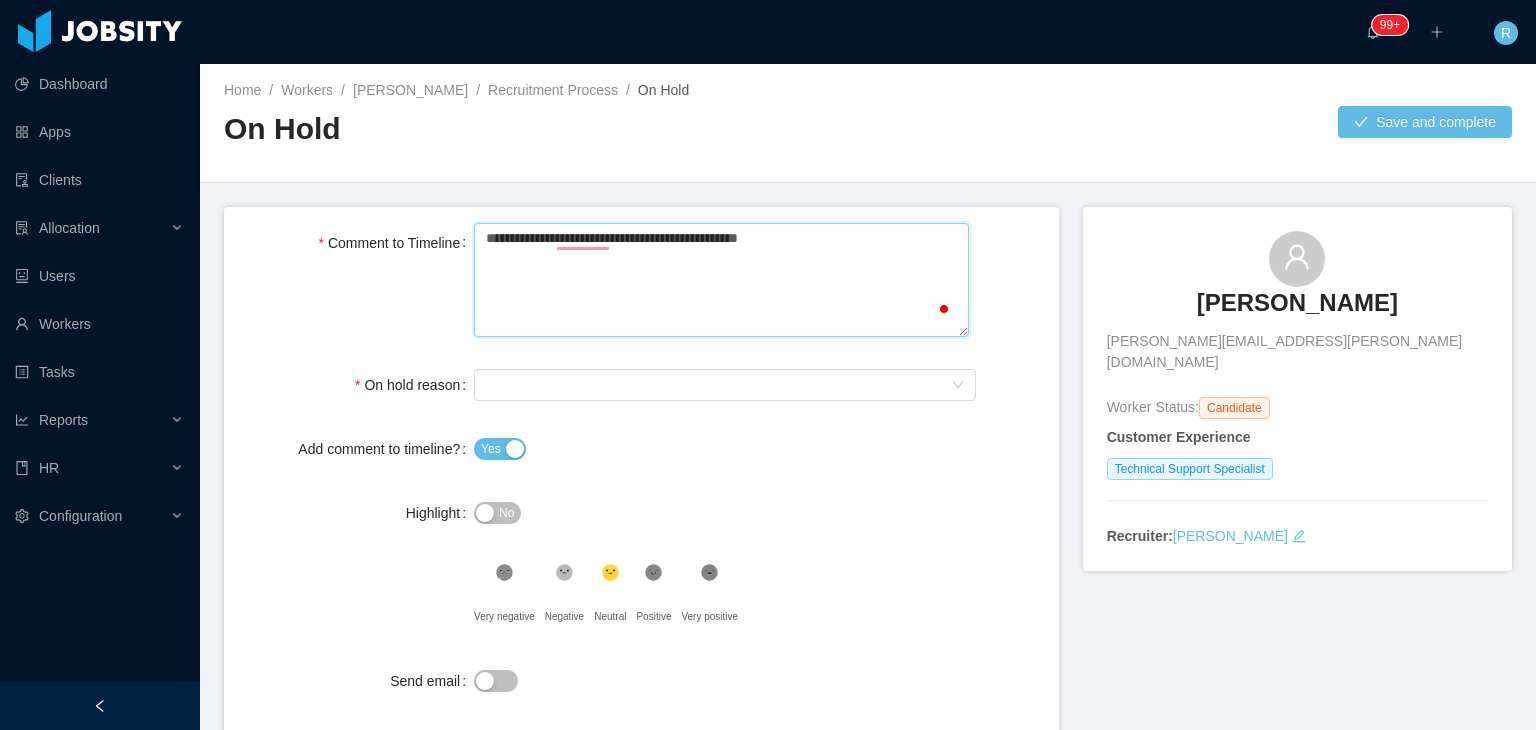 type 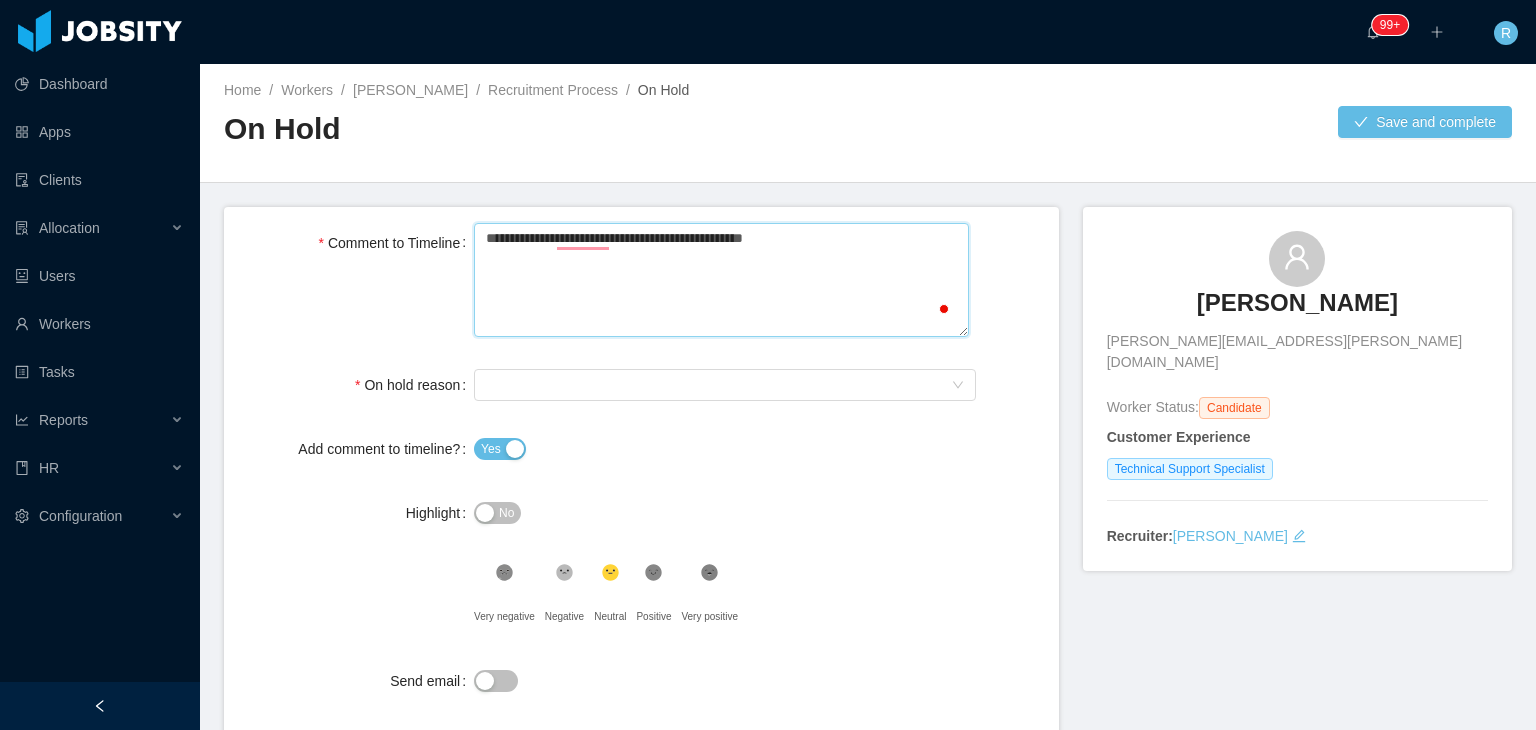 type 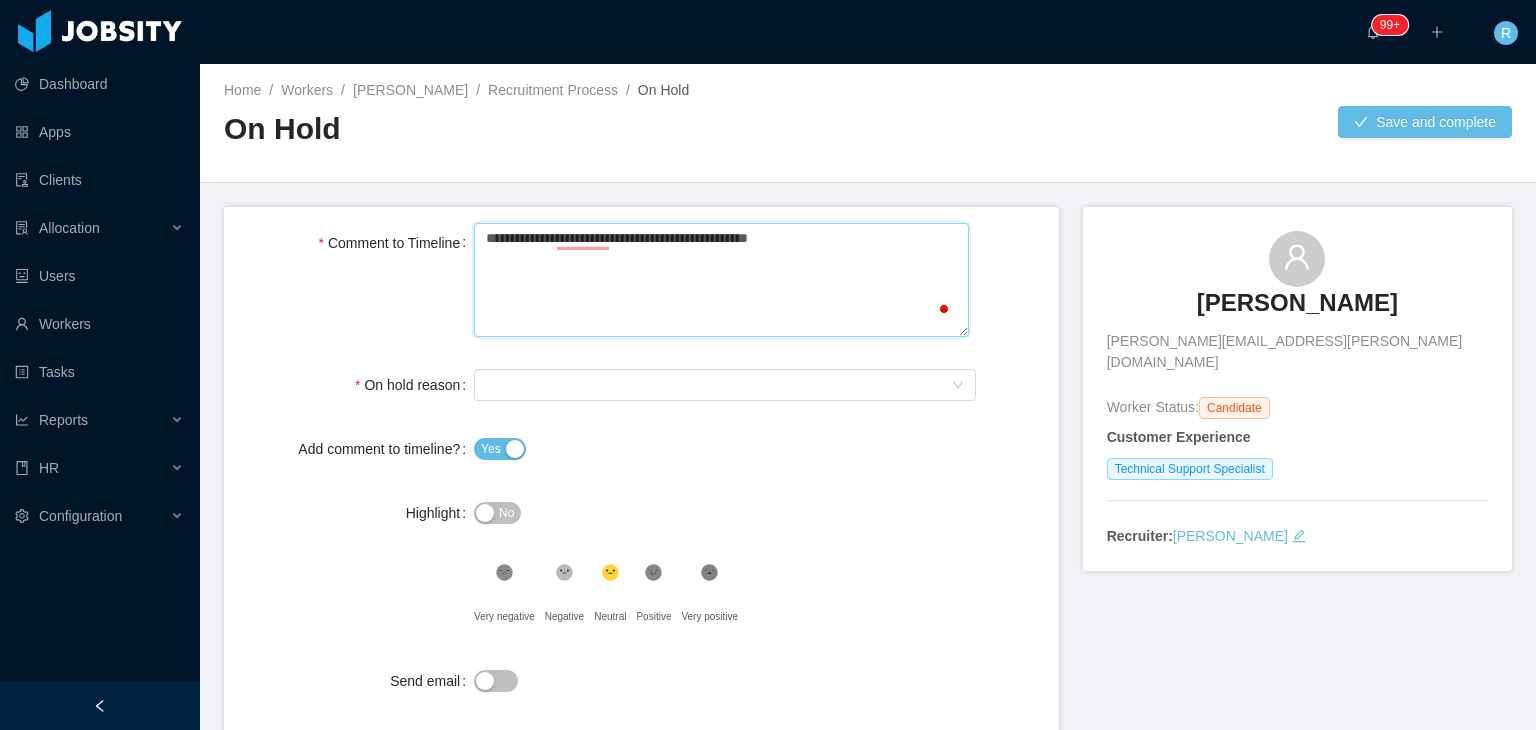 type 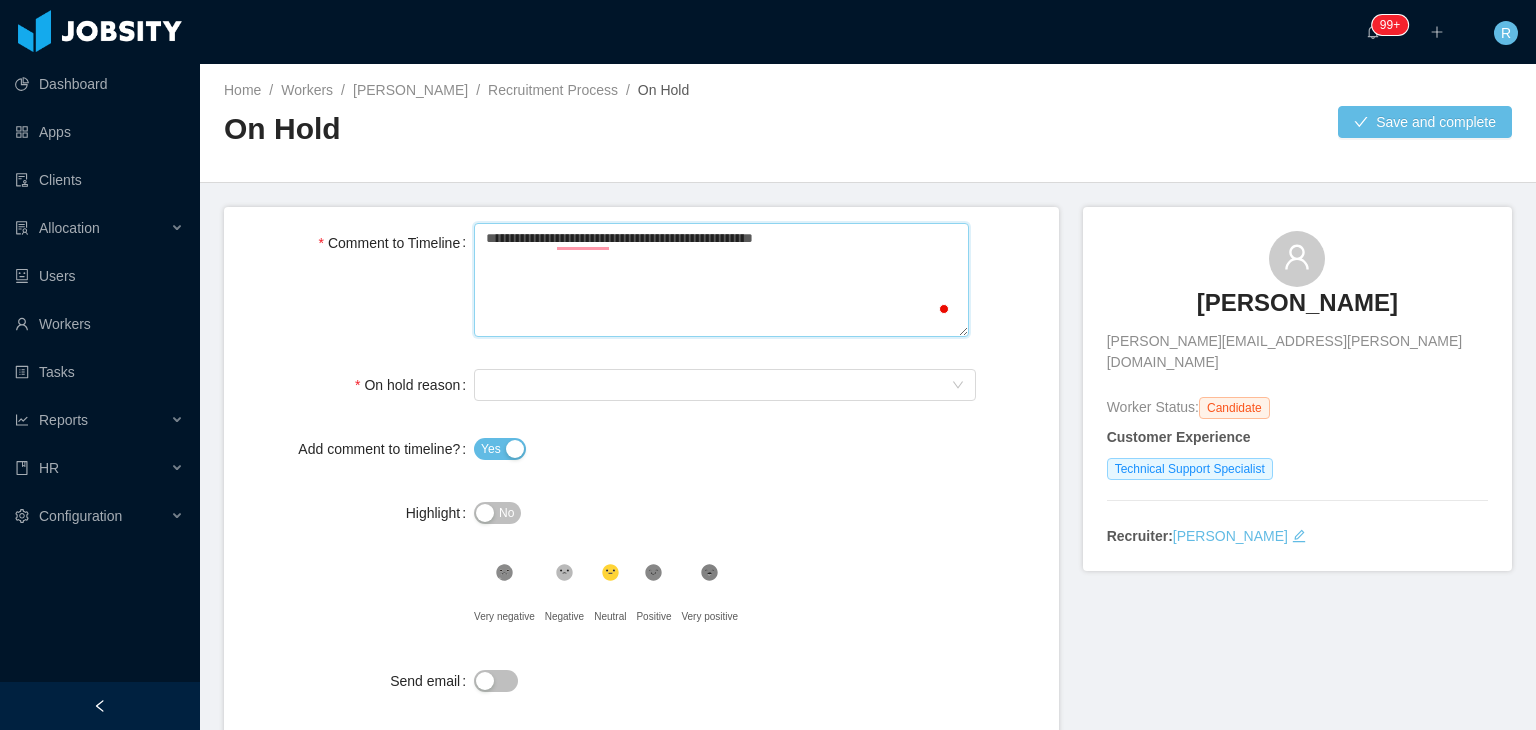 type 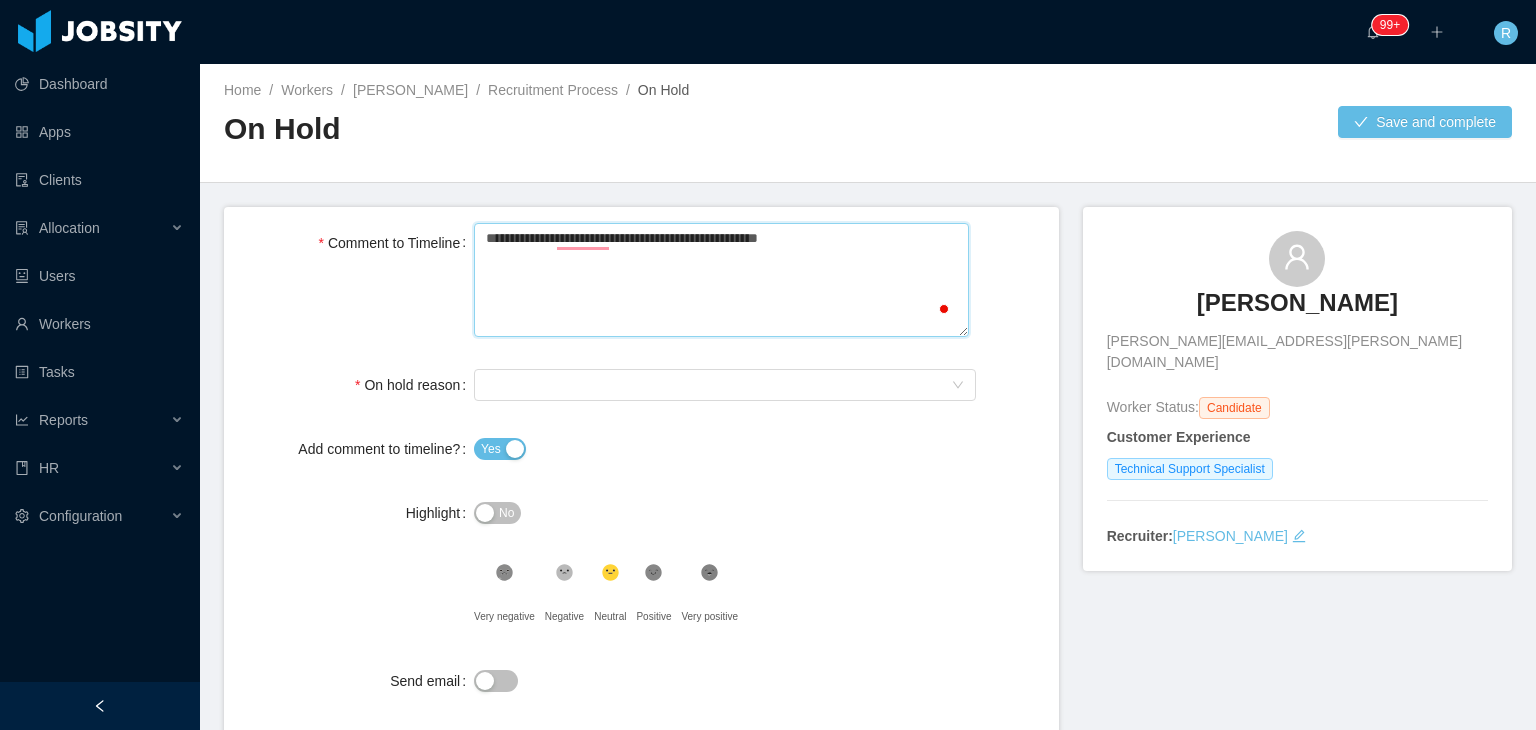 type 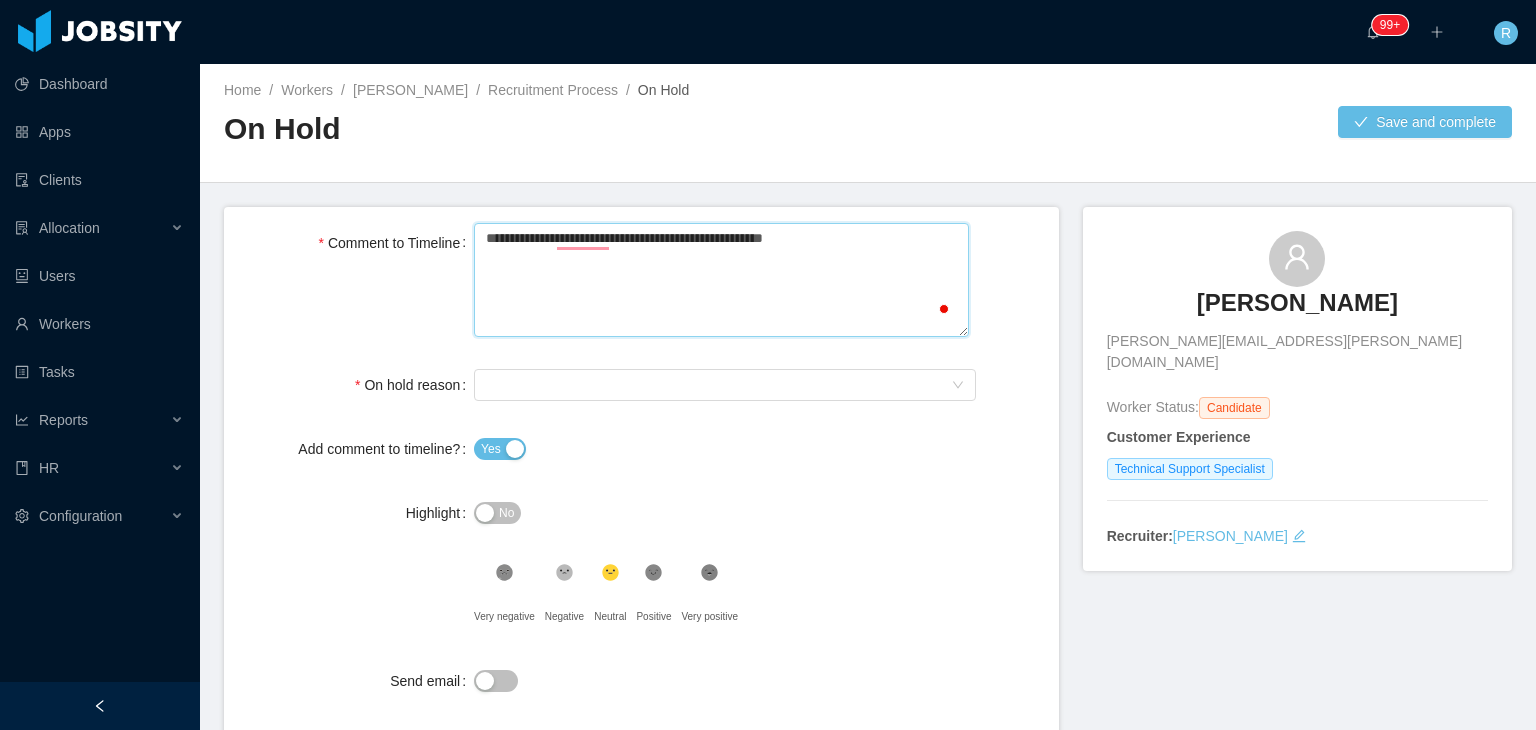 type 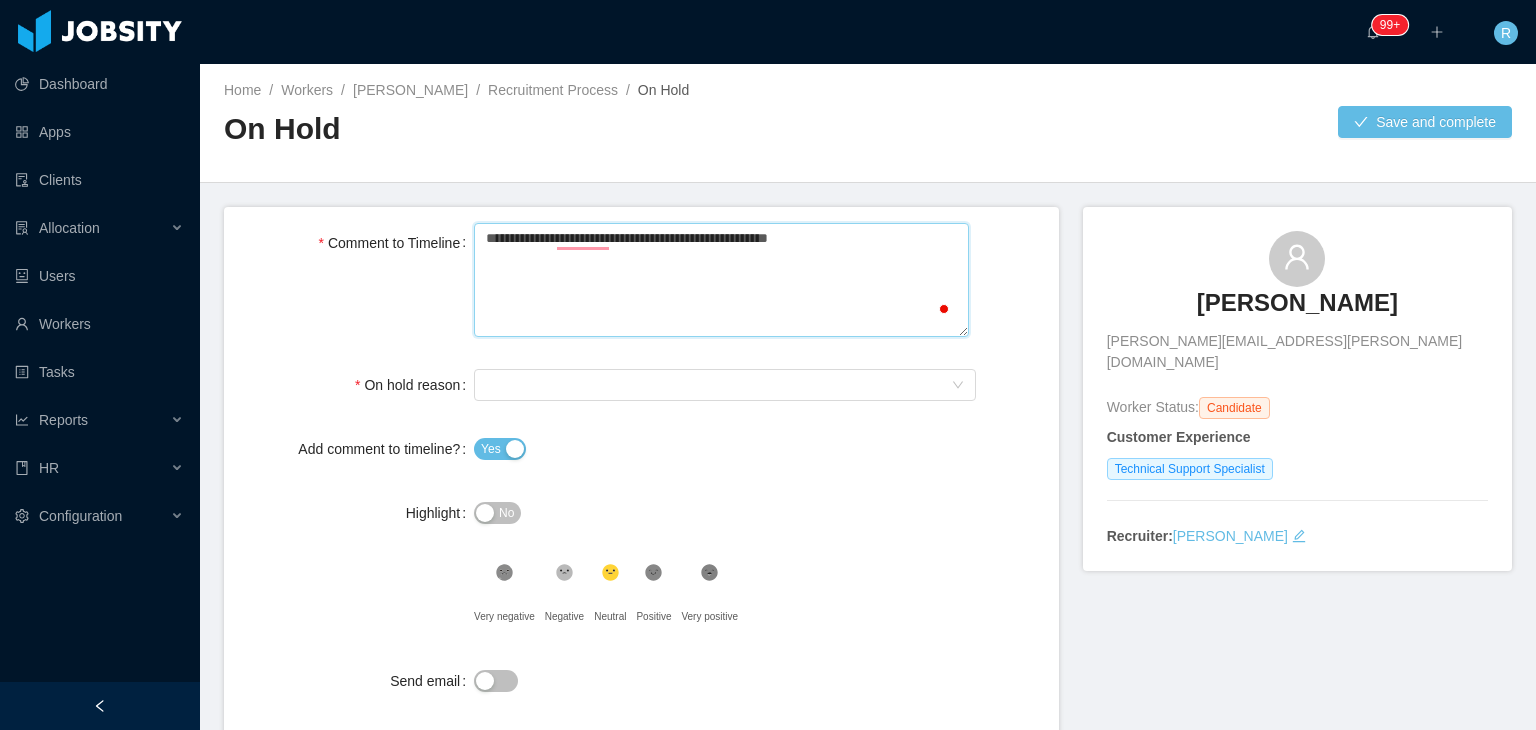 type 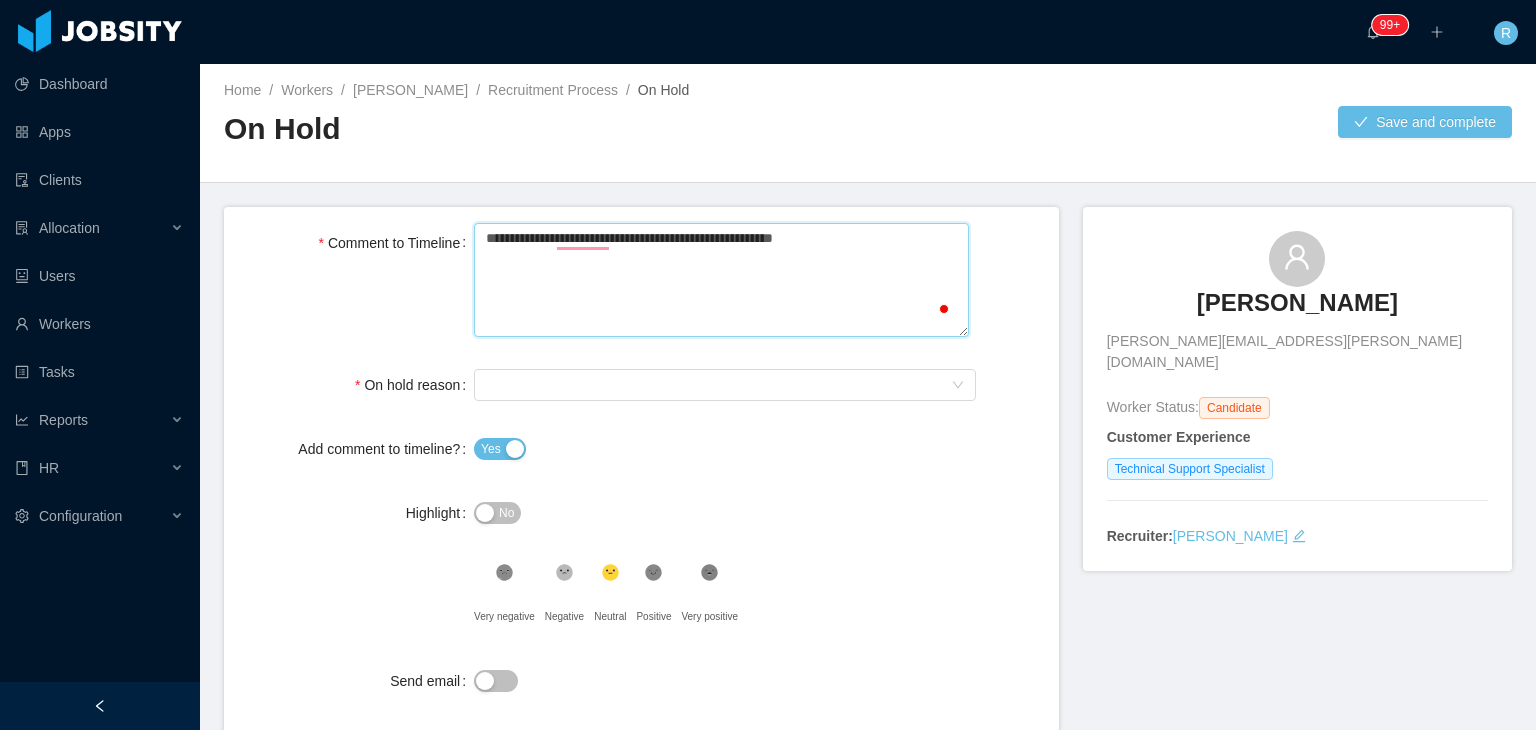 type 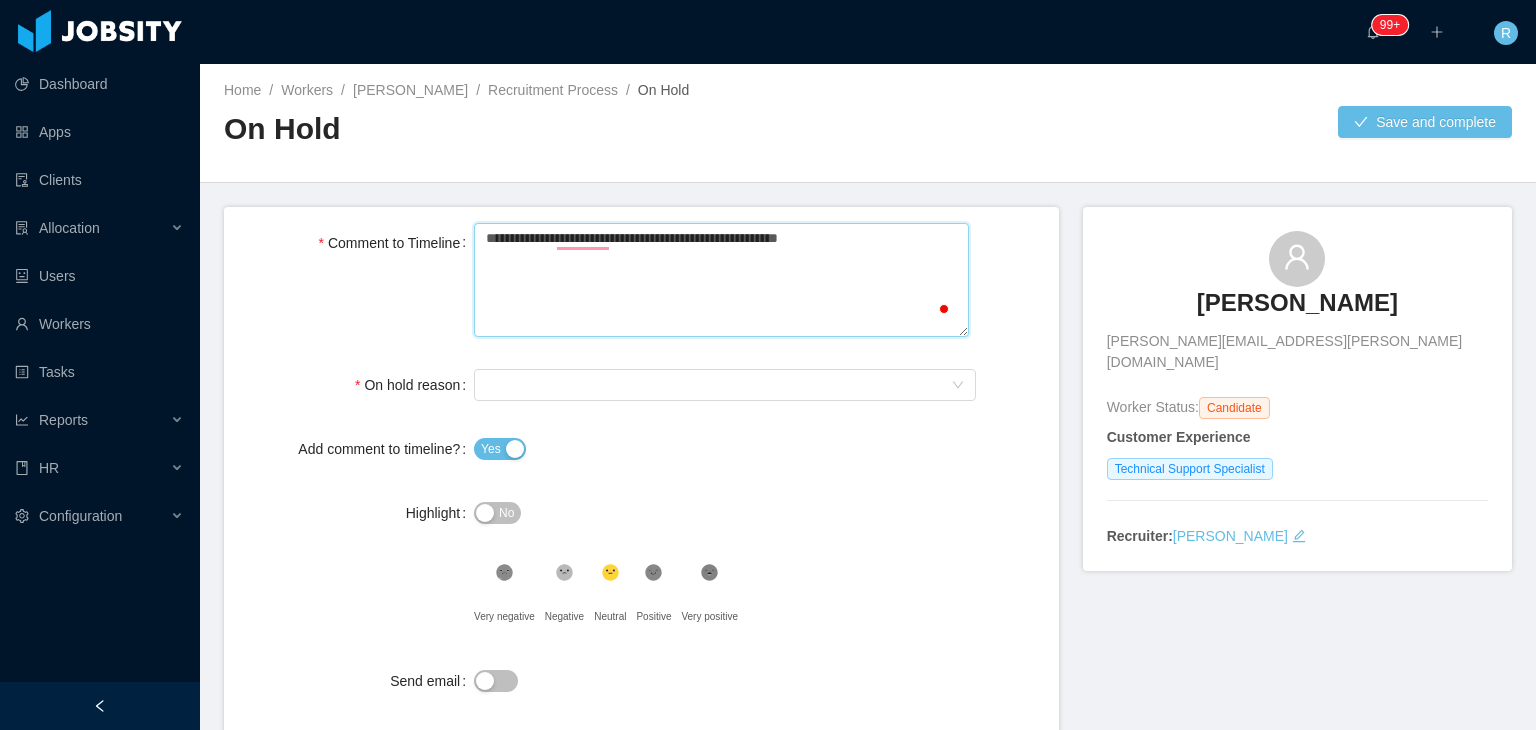 type 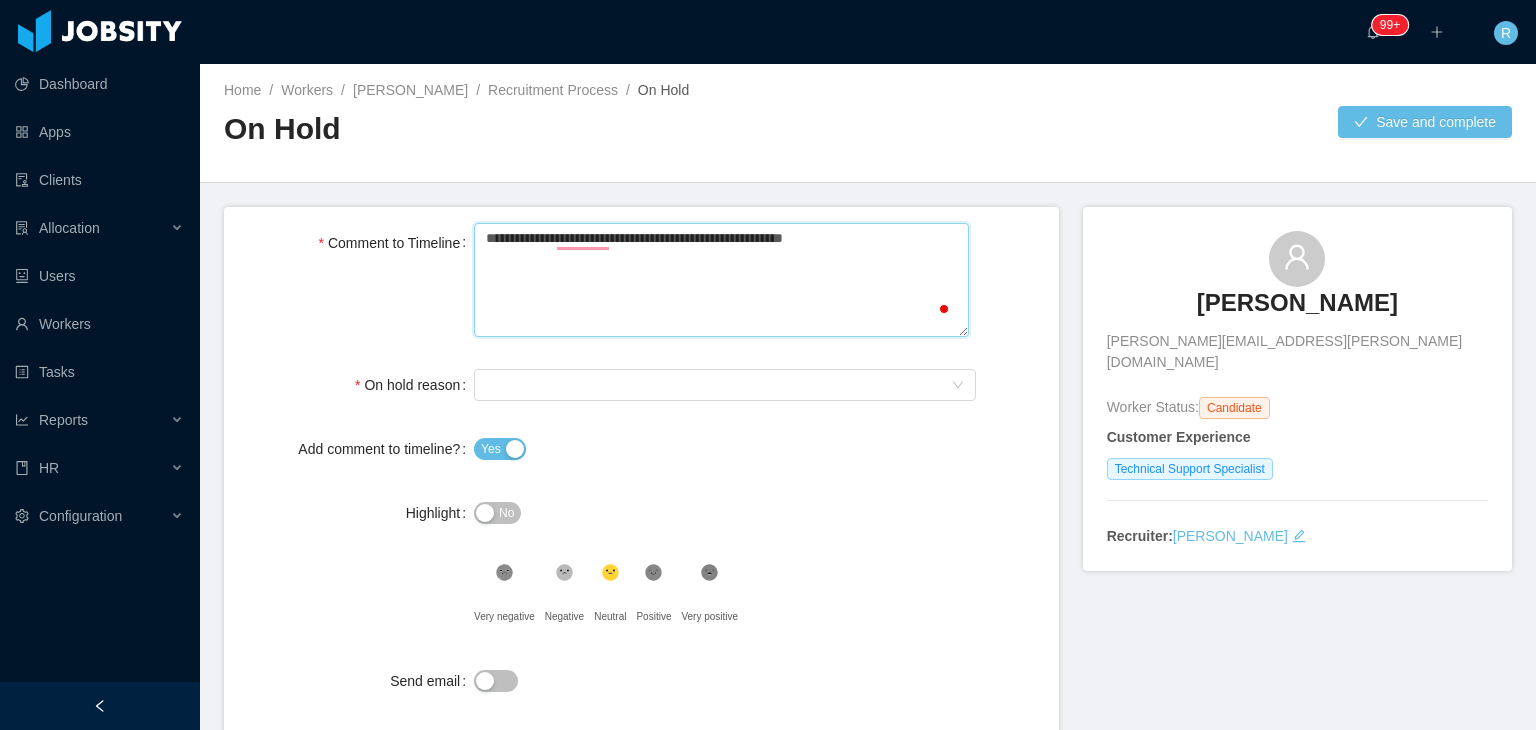 type on "**********" 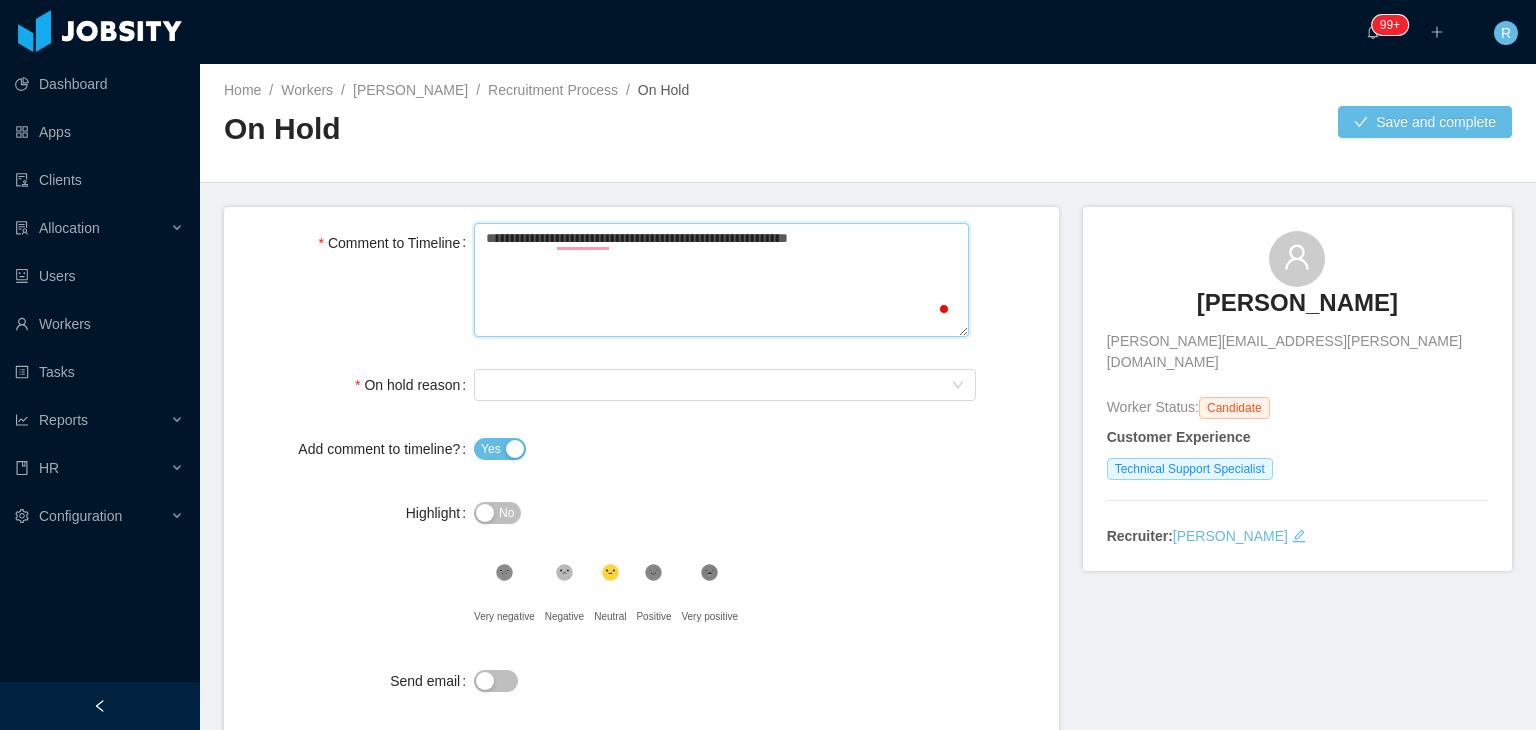type 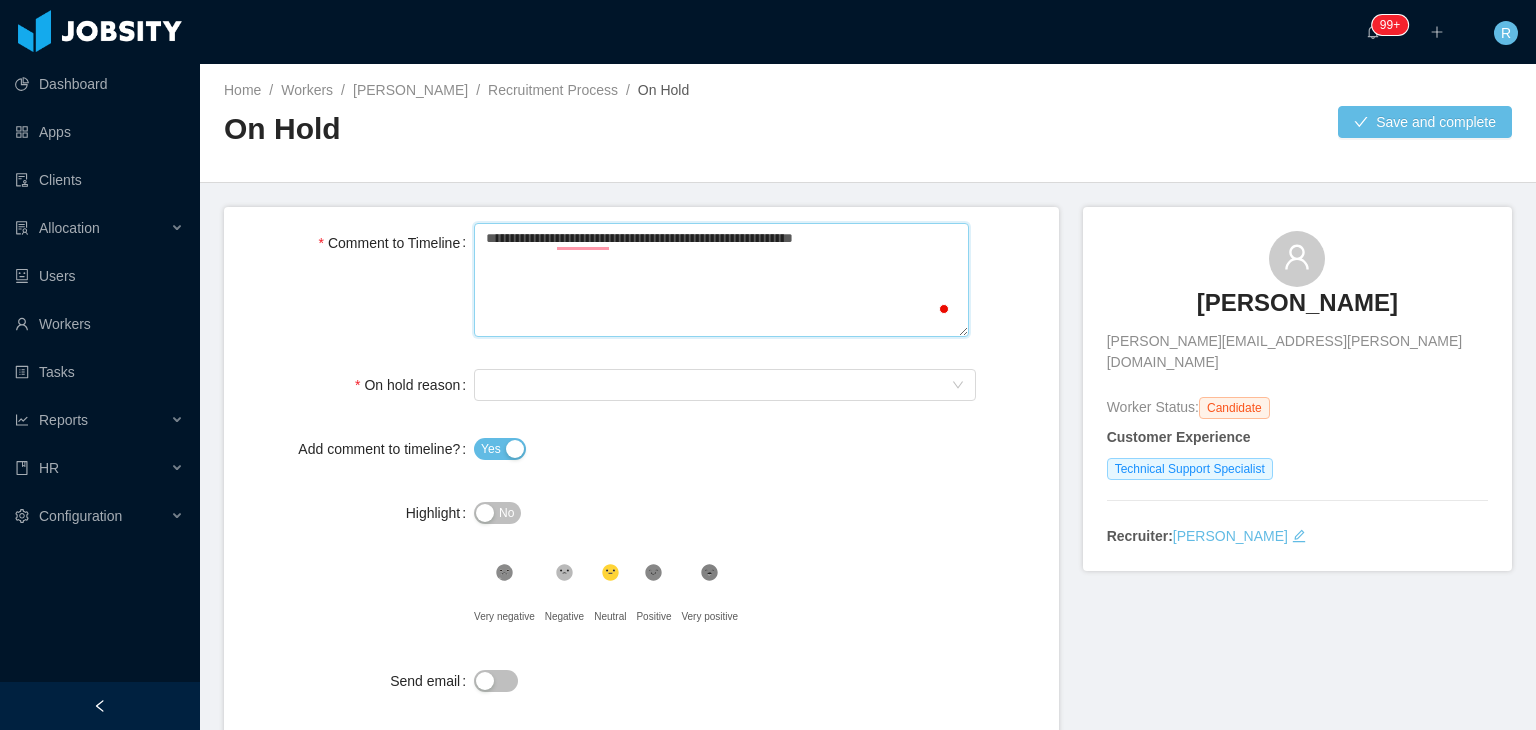 type 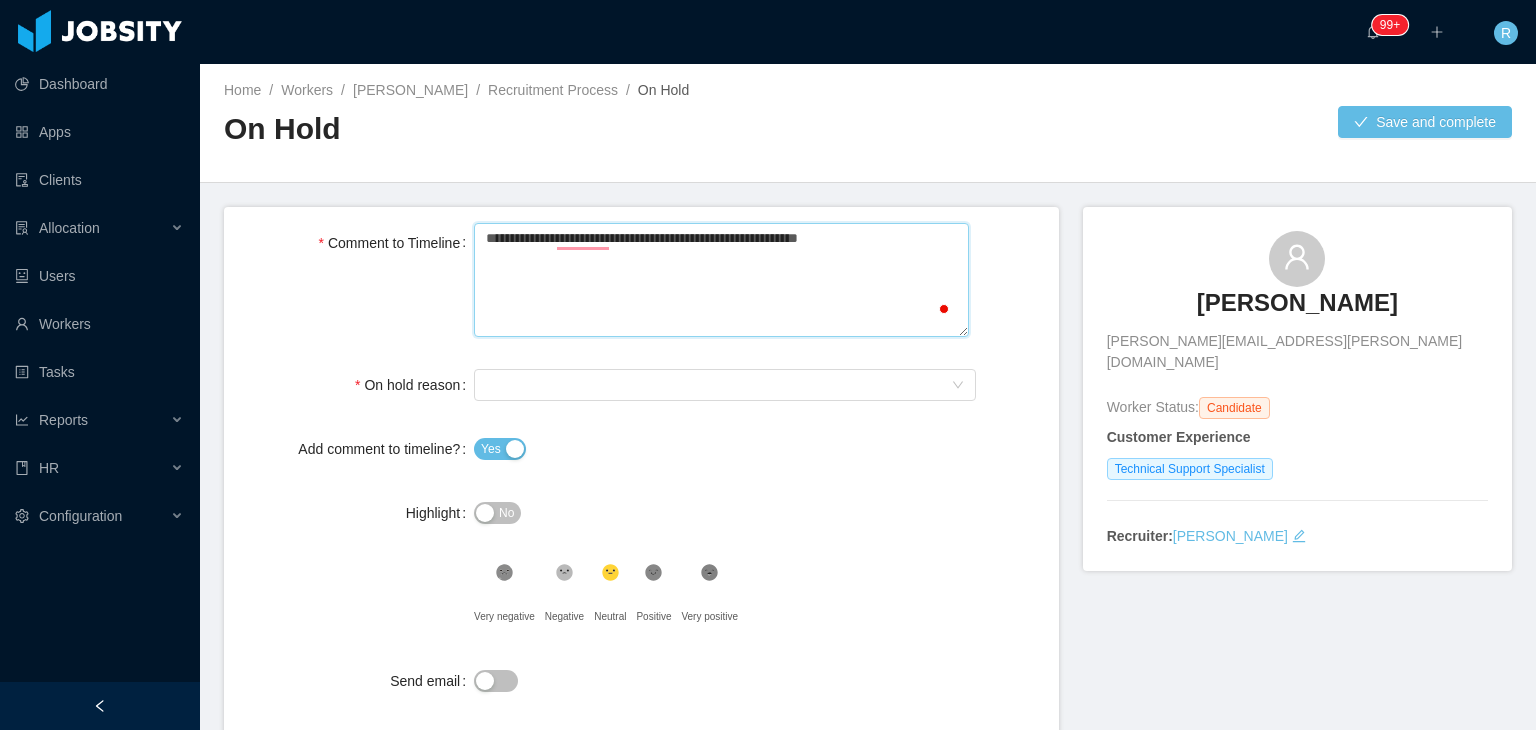type 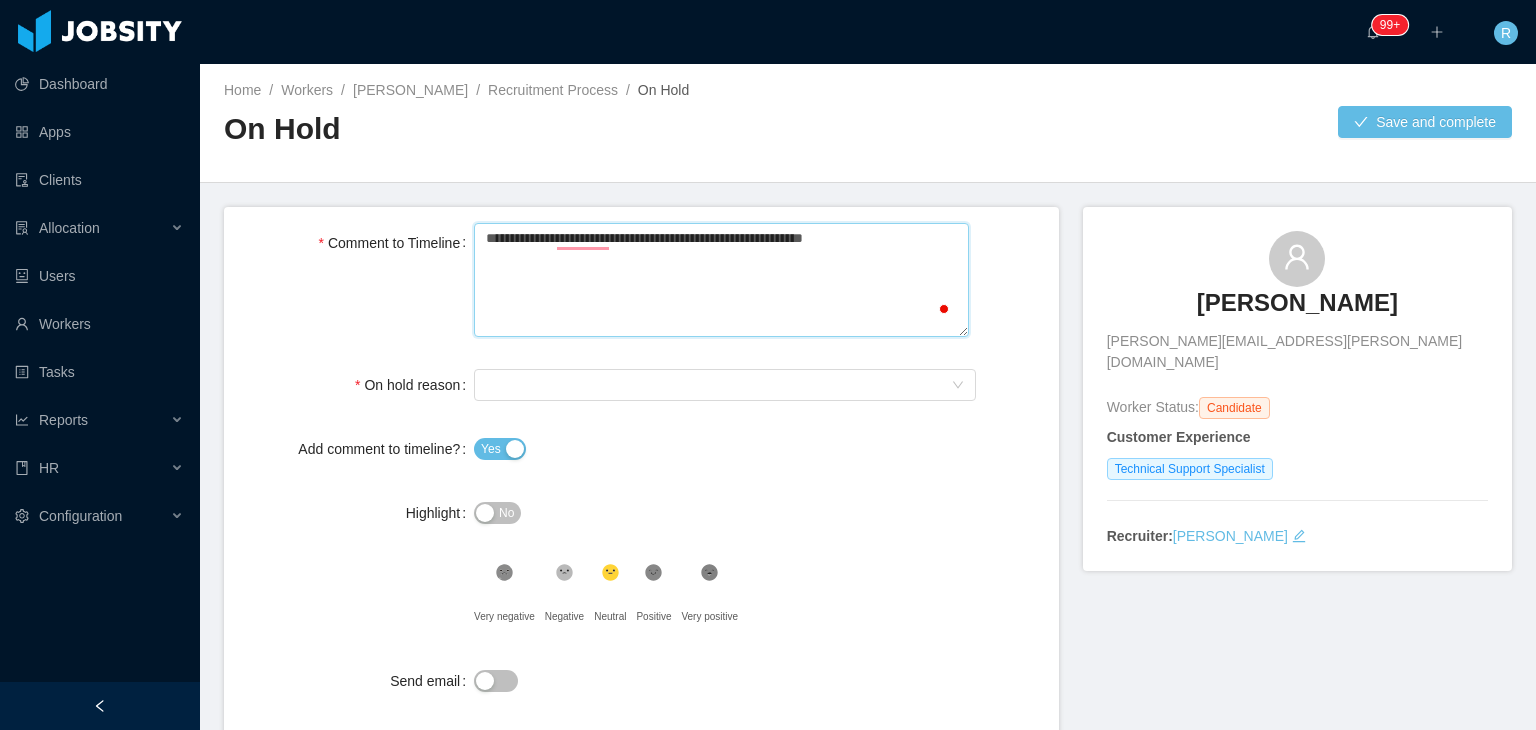 type 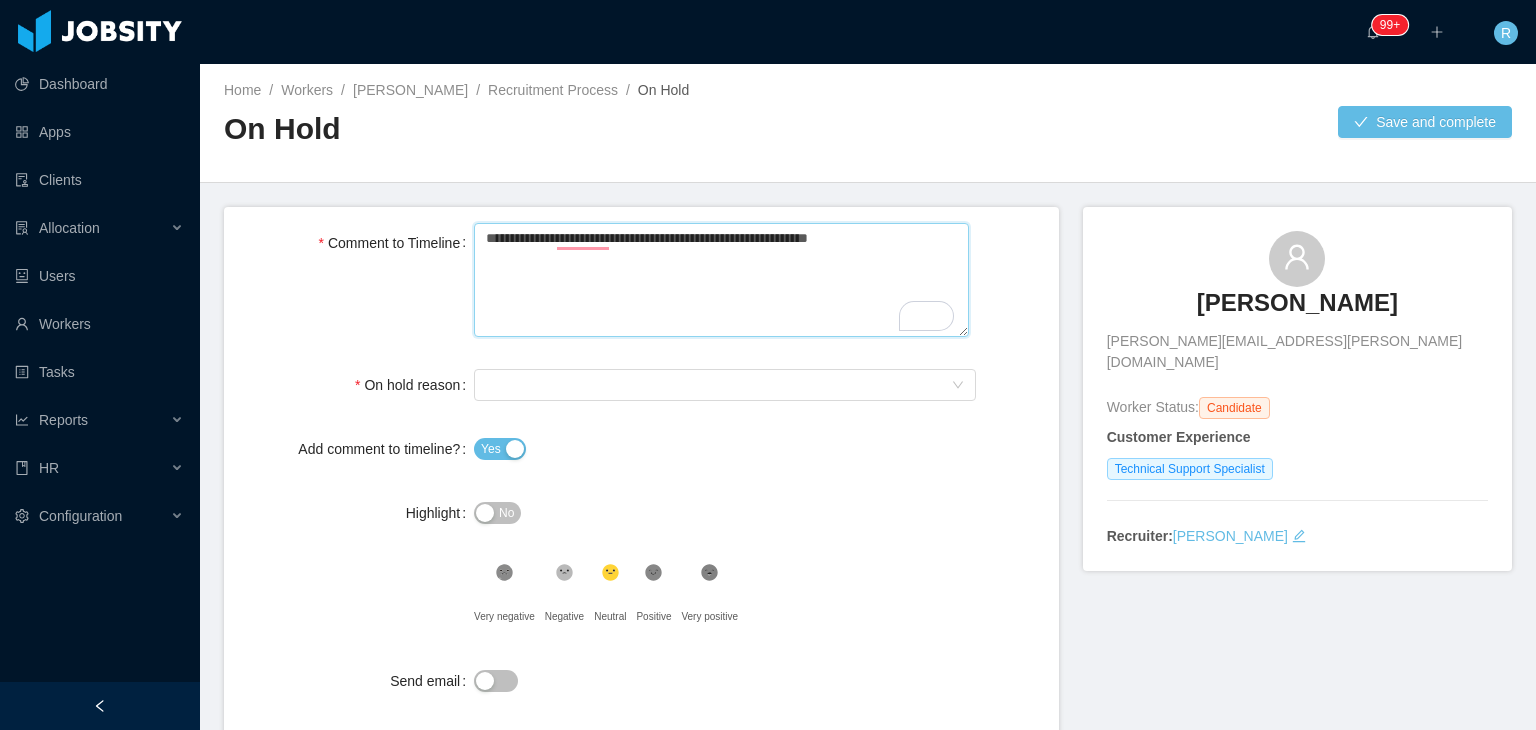 type on "**********" 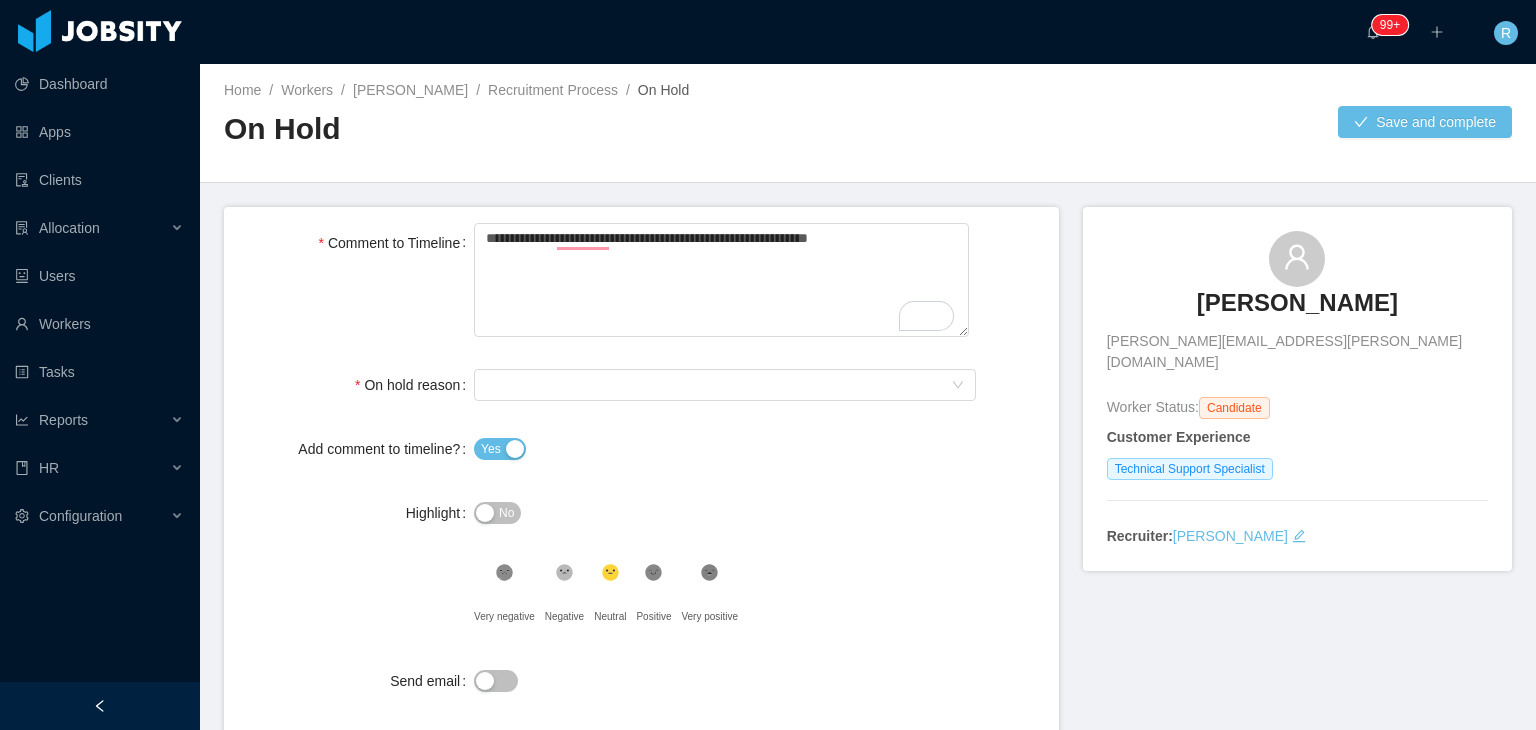 click on "Select On Hold reason" at bounding box center (725, 385) 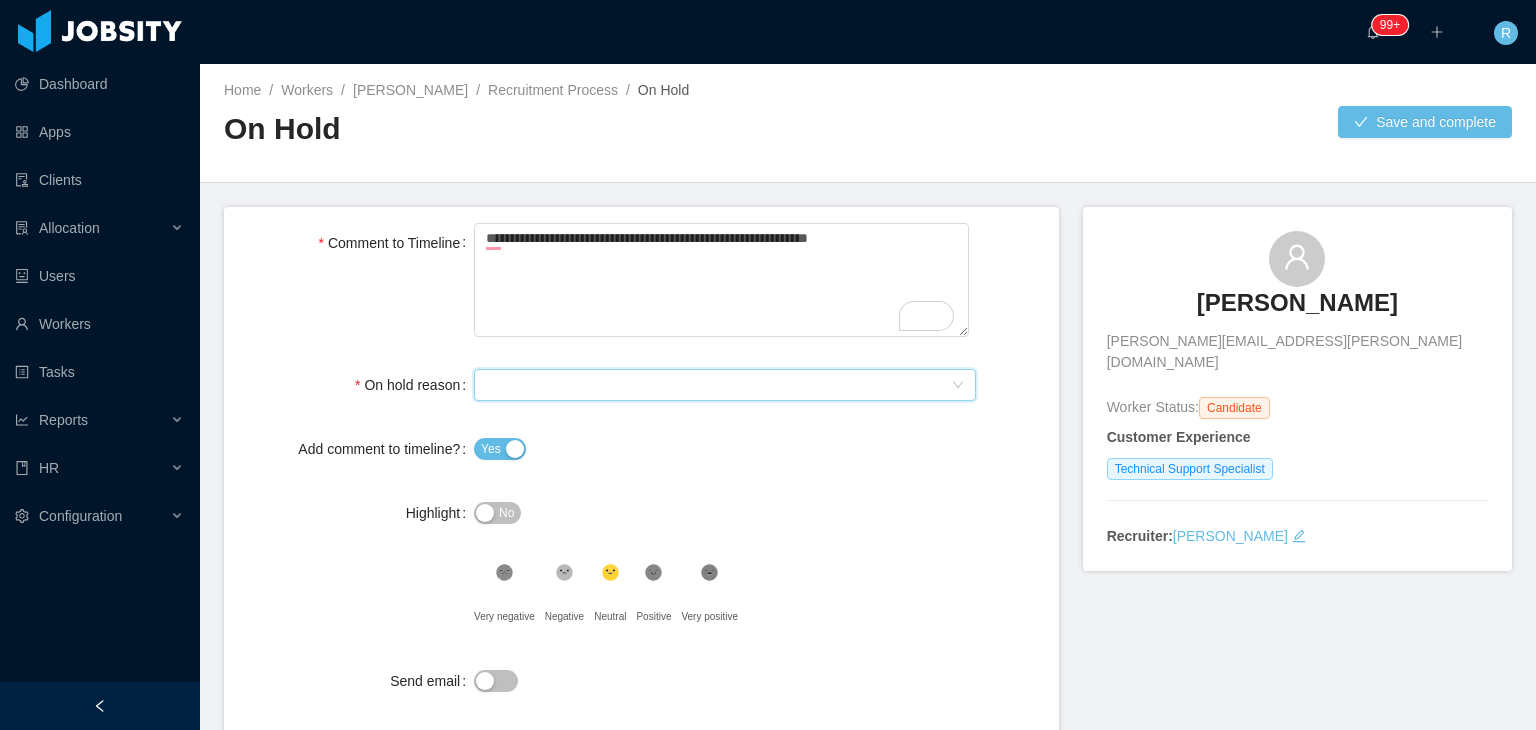 click on "Select On Hold reason" at bounding box center [718, 385] 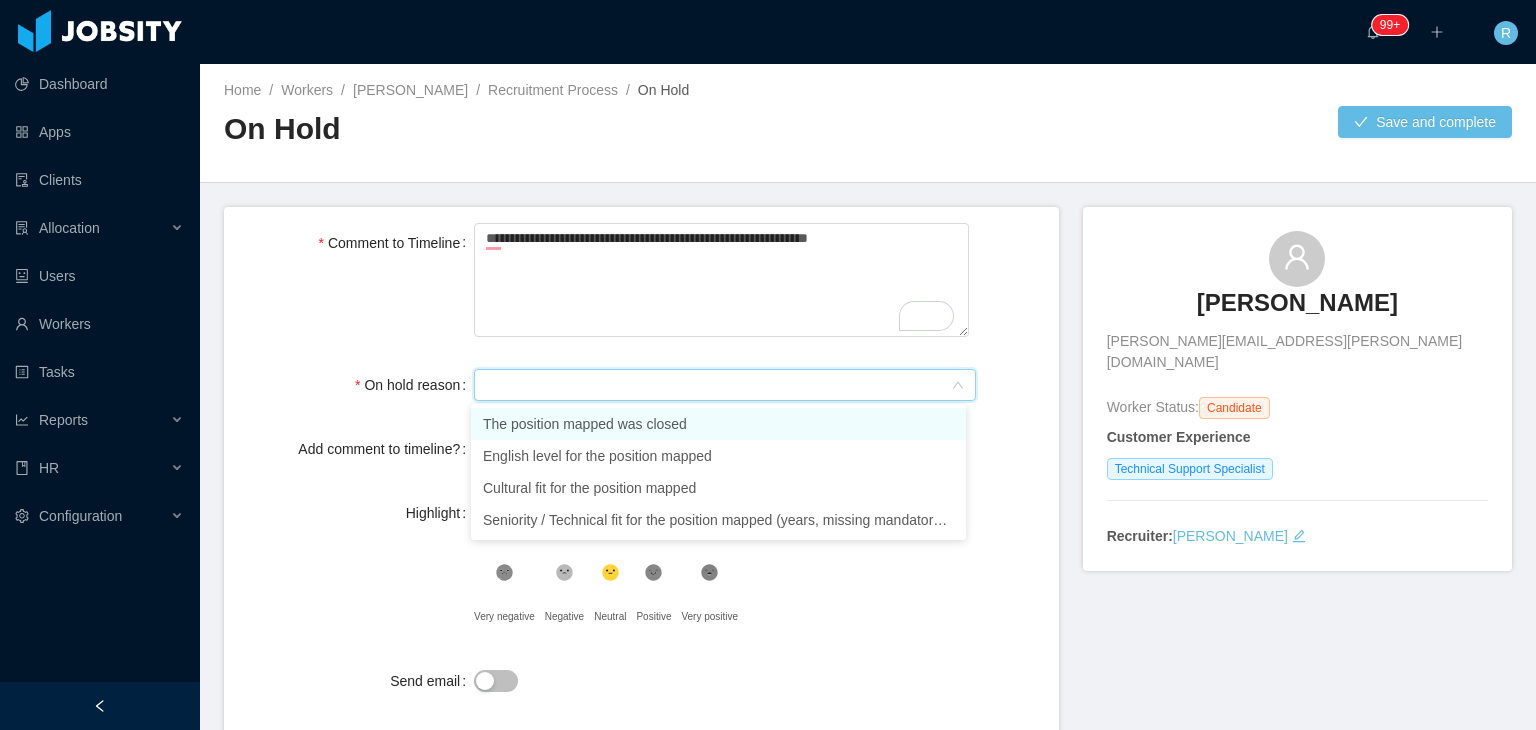 click on "The position mapped was closed" at bounding box center (718, 424) 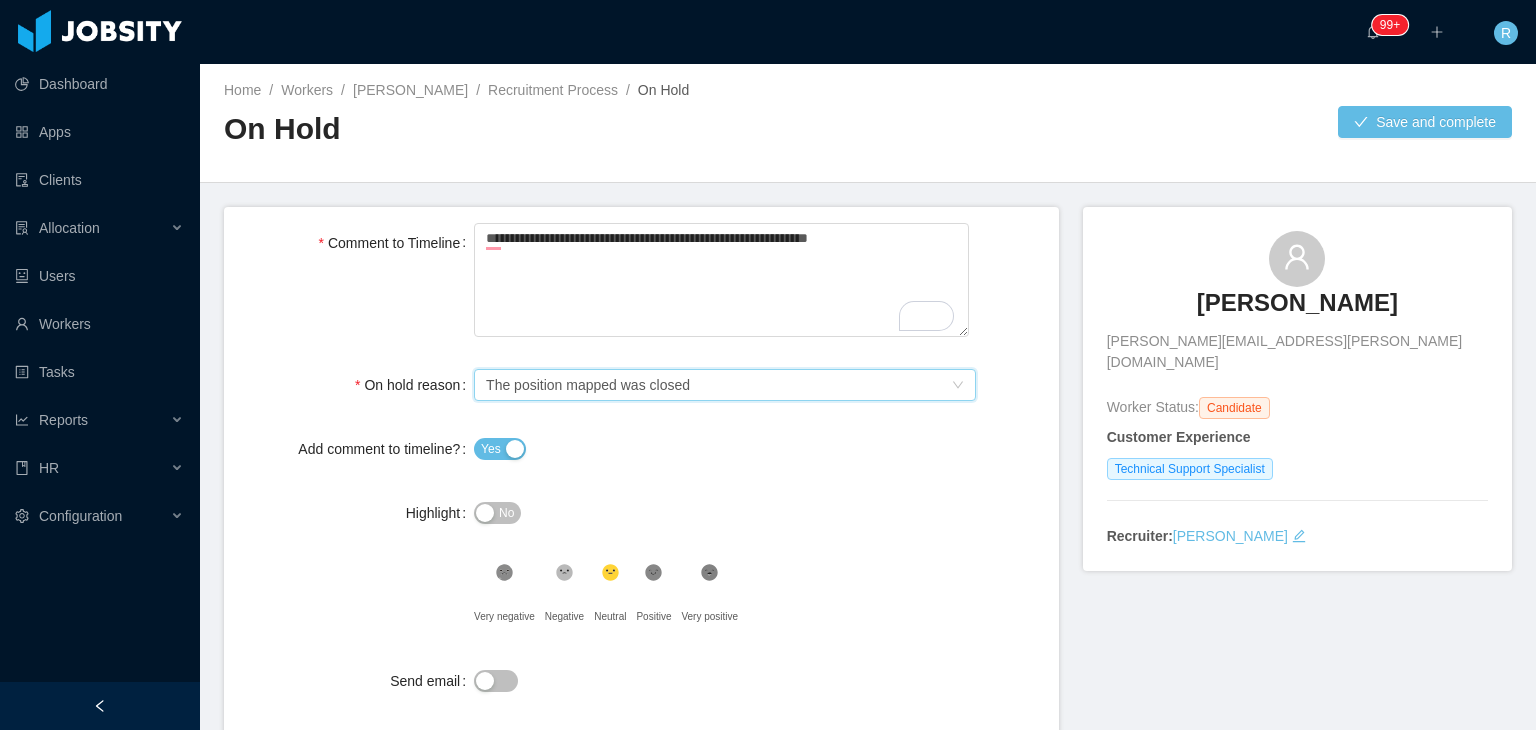 click on "Select On Hold reason The position mapped was closed" at bounding box center [718, 385] 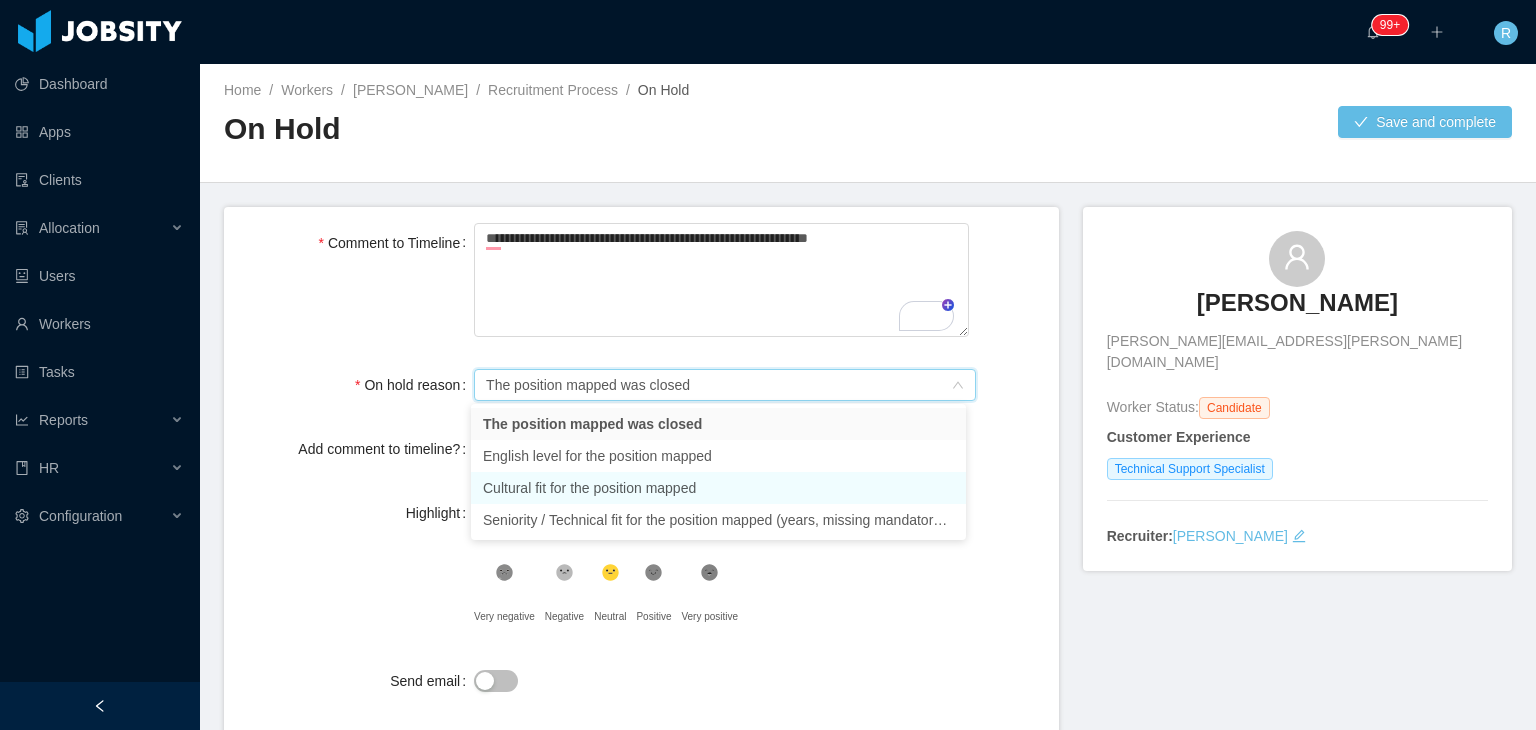 click on "Cultural fit for the position mapped" at bounding box center [718, 488] 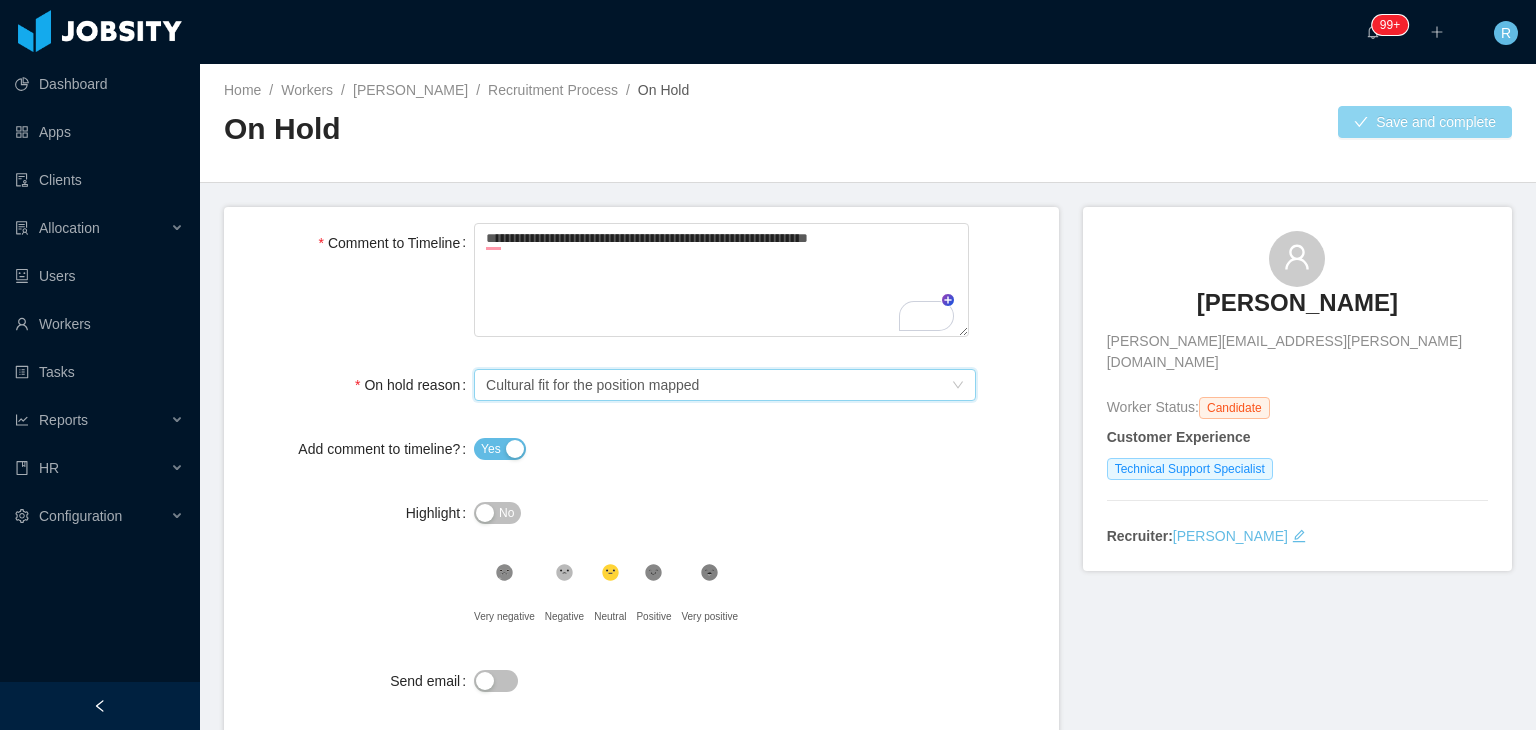 click on "Save and complete" at bounding box center (1425, 122) 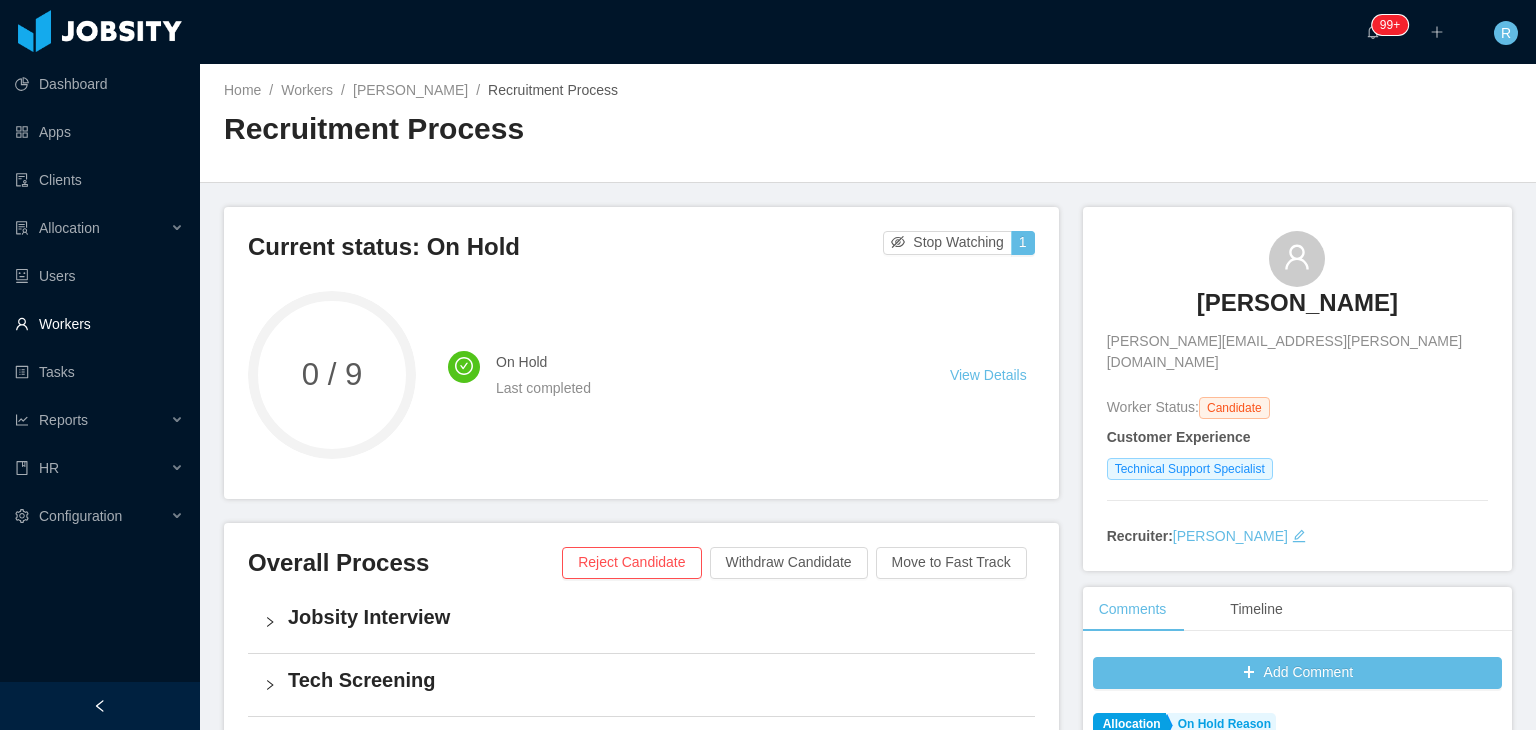 click on "Workers" at bounding box center [99, 324] 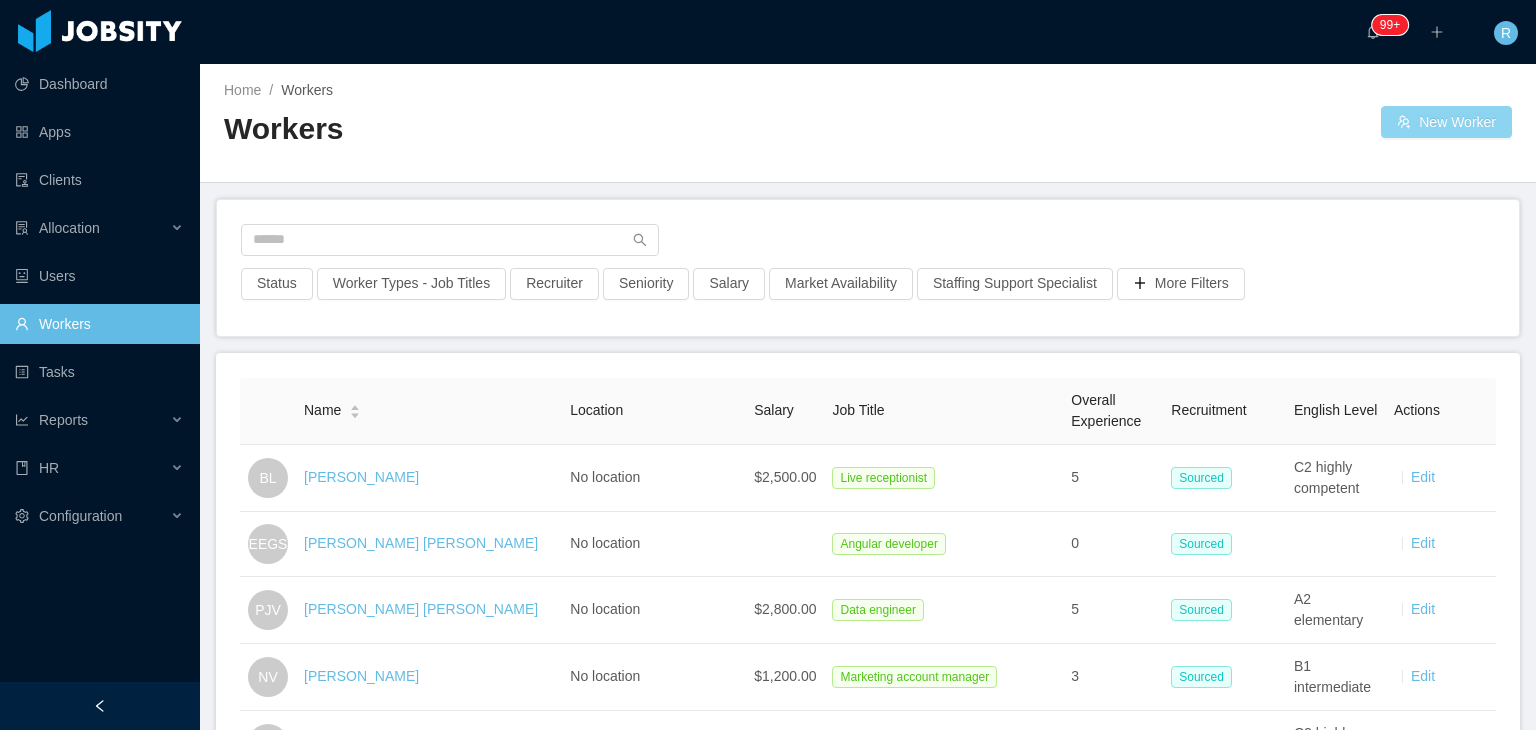 click on "New Worker" at bounding box center [1446, 122] 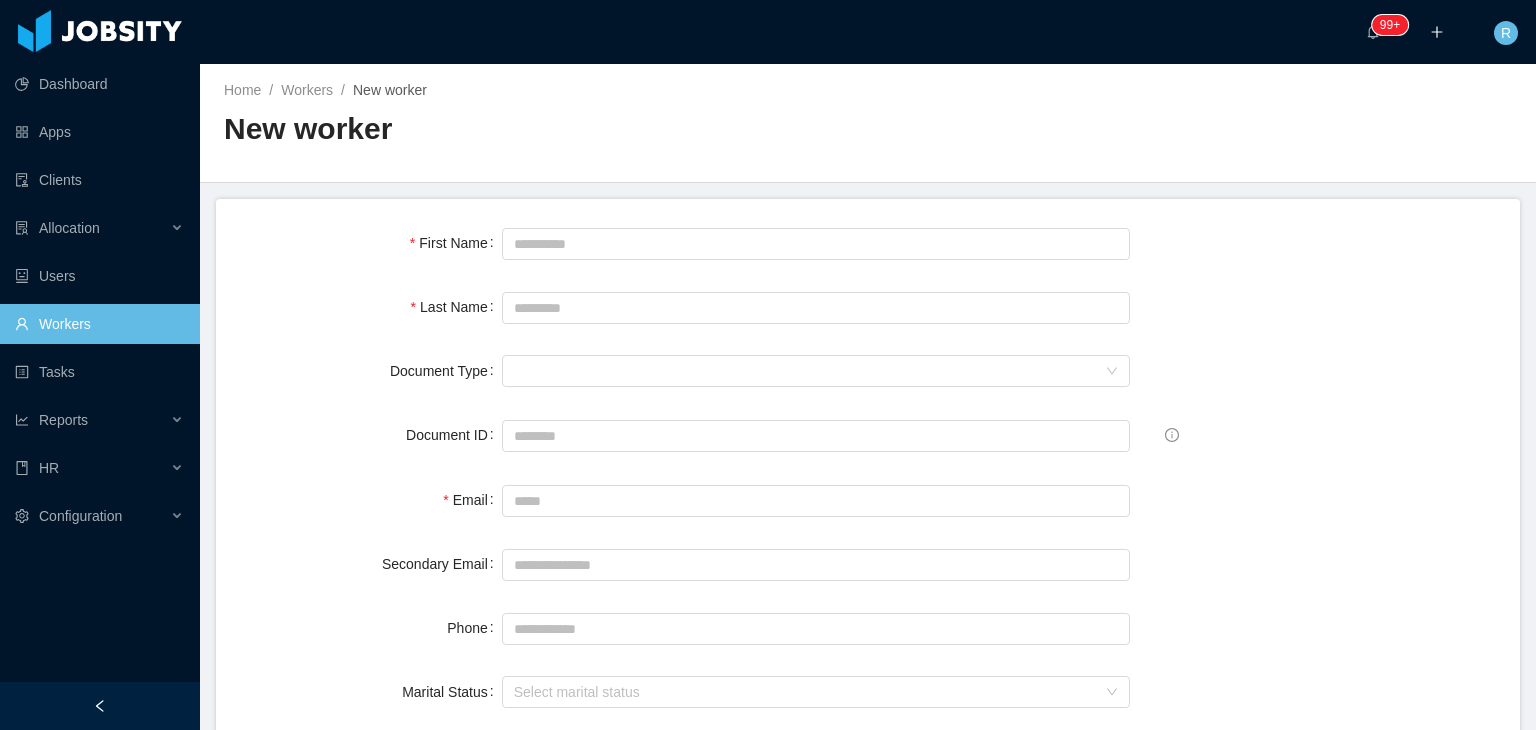 click at bounding box center [816, 243] 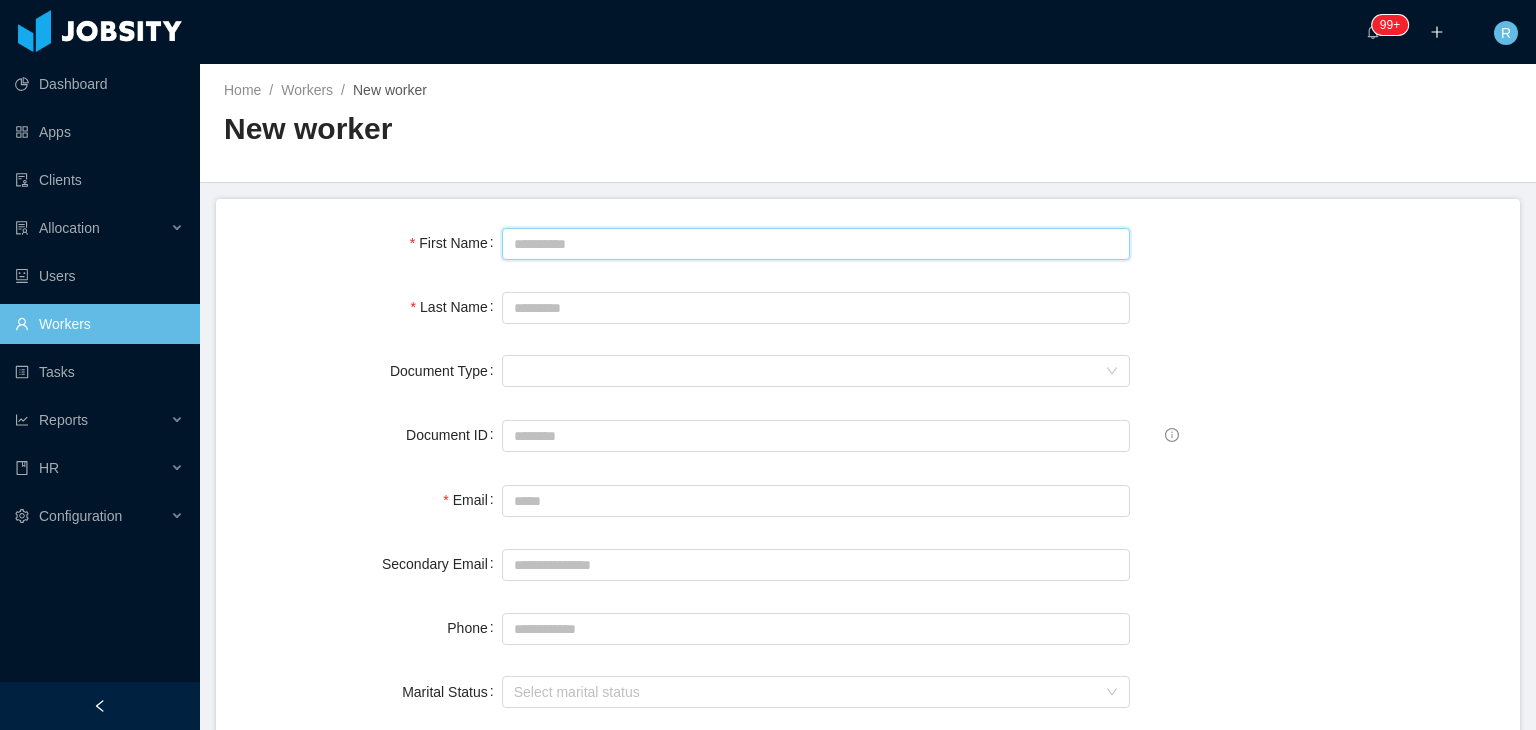click on "First Name" at bounding box center (816, 244) 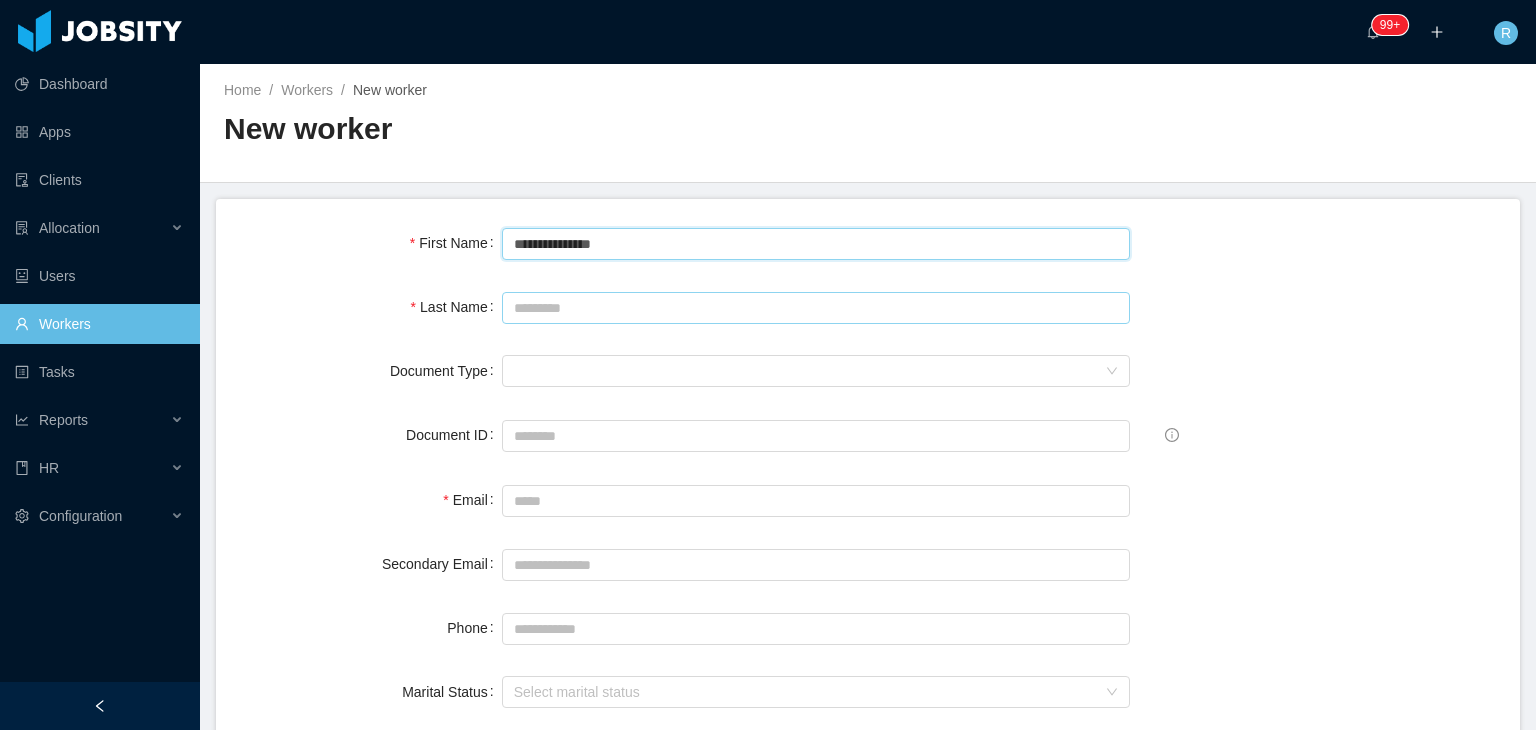 type on "**********" 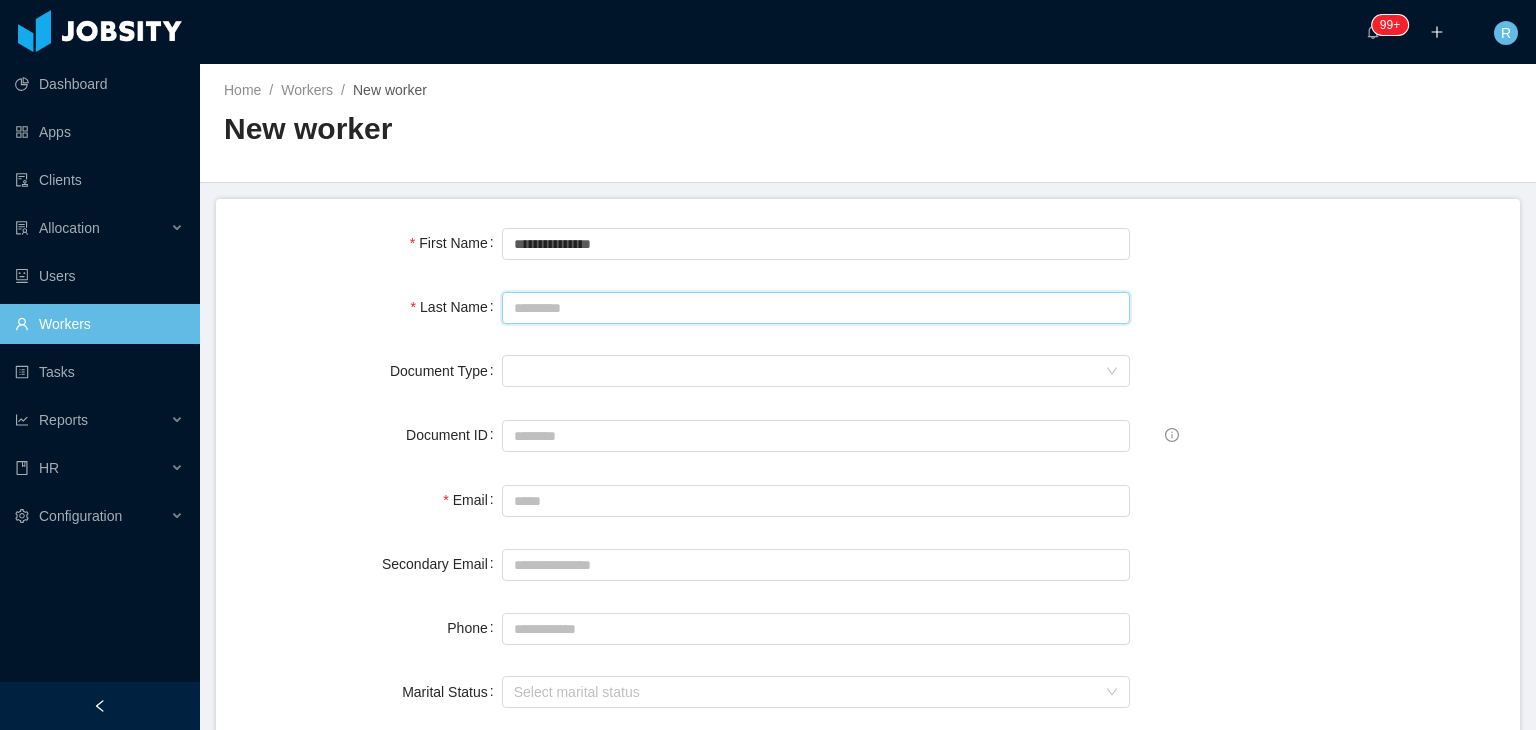 click on "Last Name" at bounding box center [816, 308] 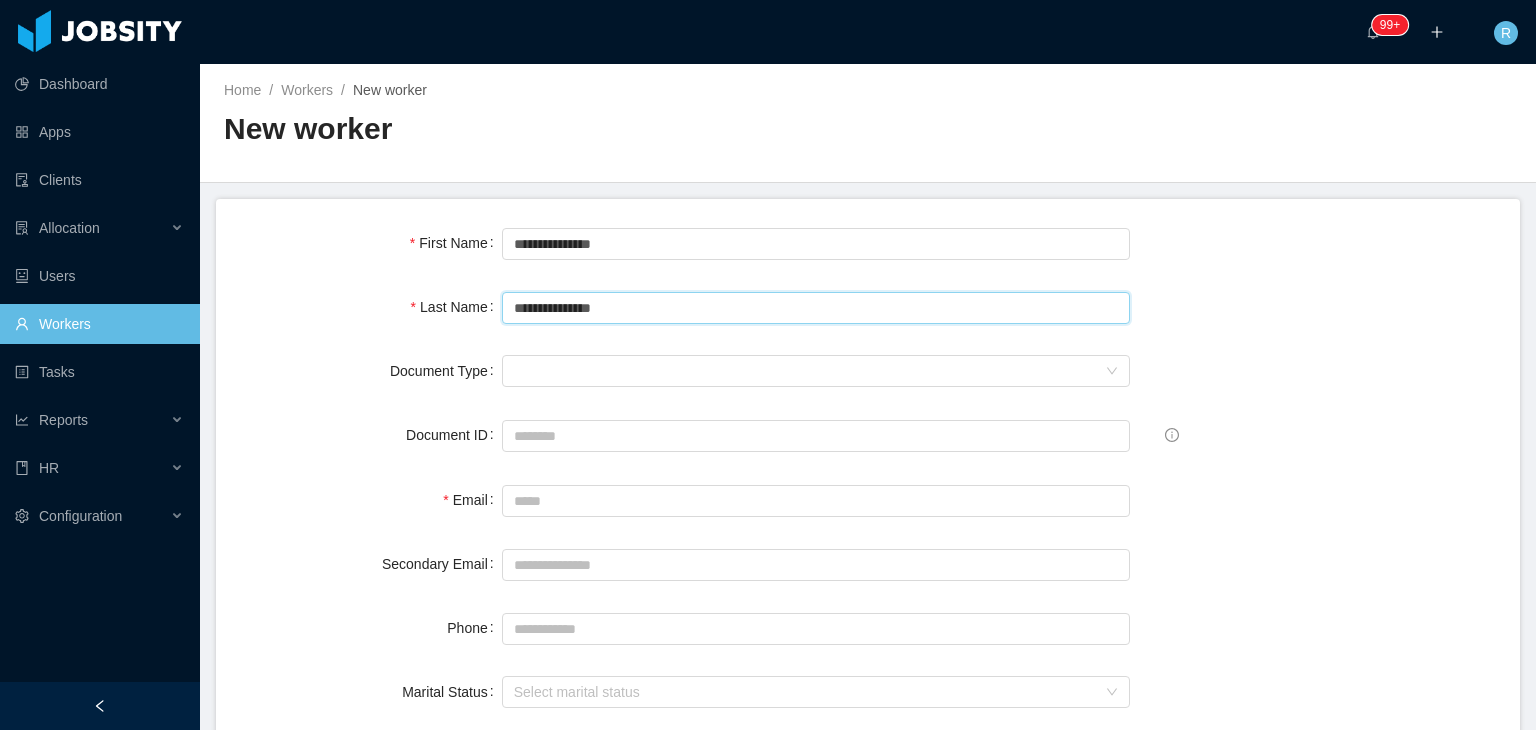 drag, startPoint x: 572, startPoint y: 313, endPoint x: 432, endPoint y: 329, distance: 140.91132 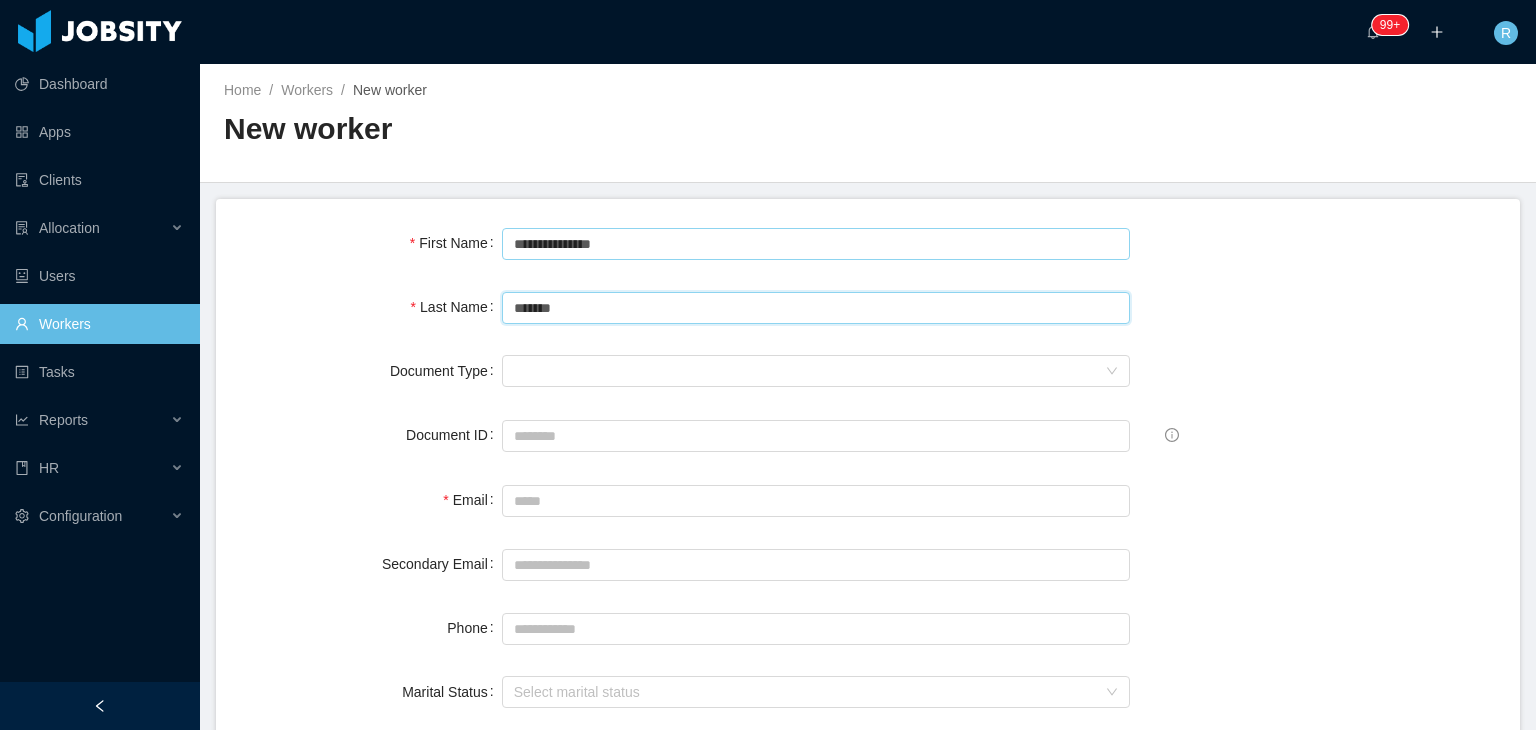 type on "*******" 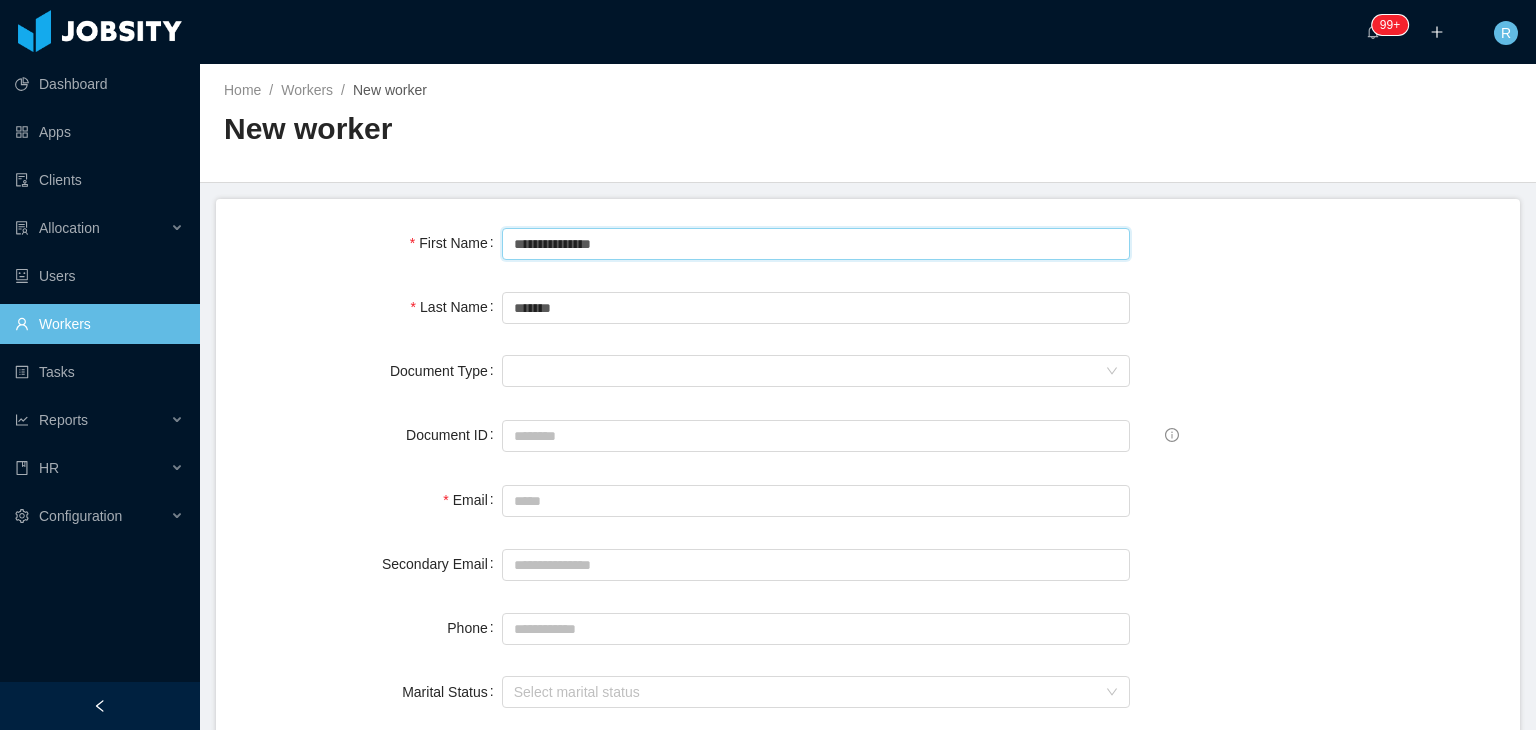 drag, startPoint x: 637, startPoint y: 241, endPoint x: 572, endPoint y: 245, distance: 65.12296 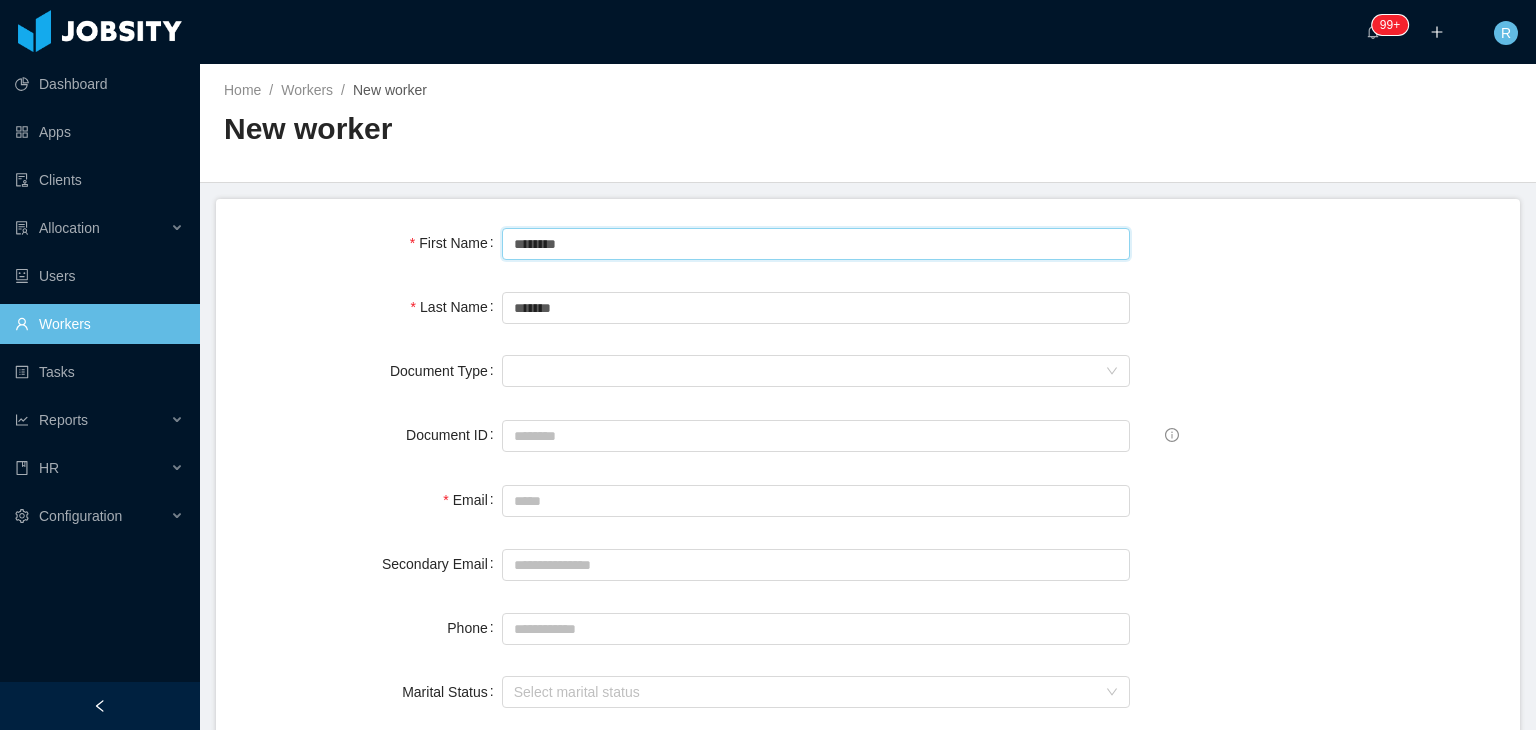 type on "*******" 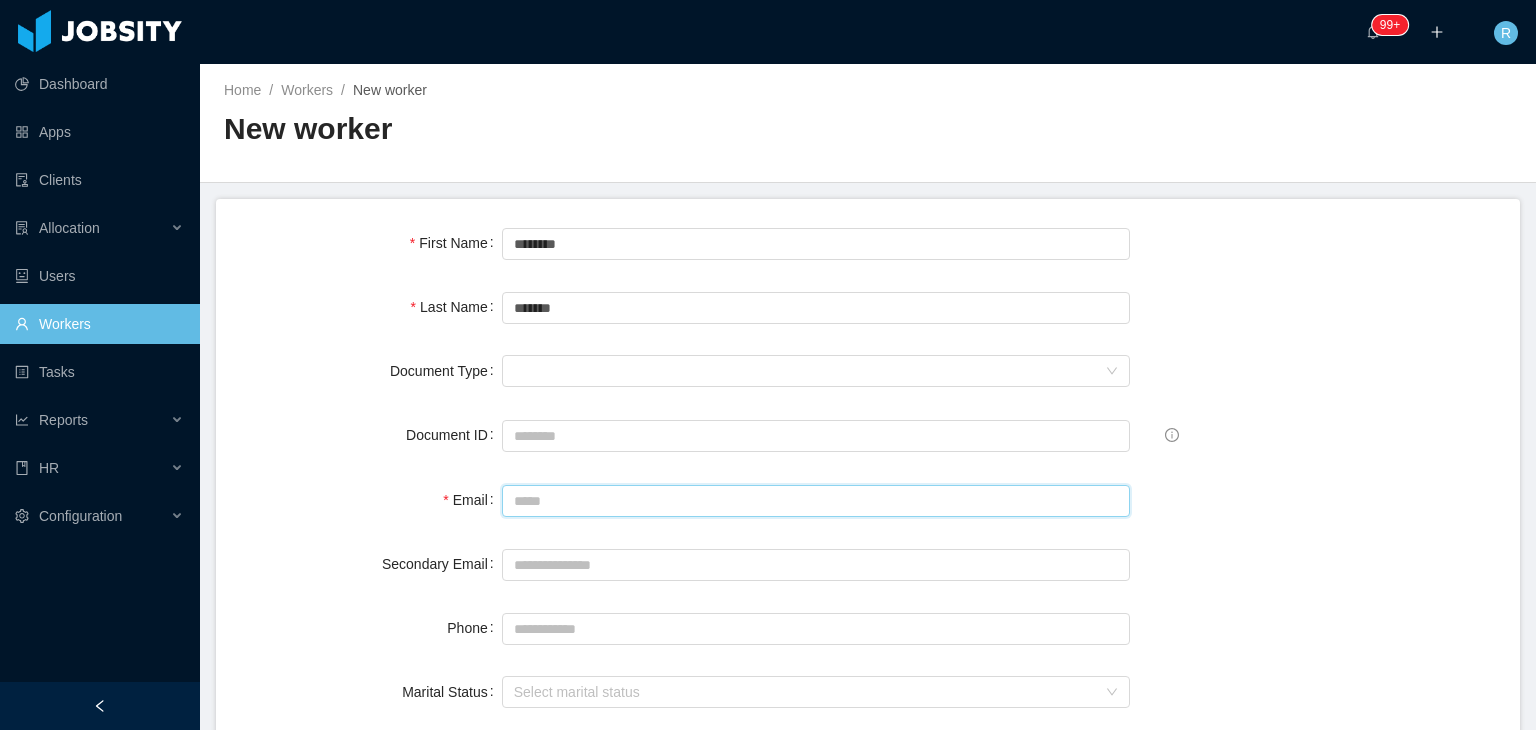 click on "Email" at bounding box center [816, 501] 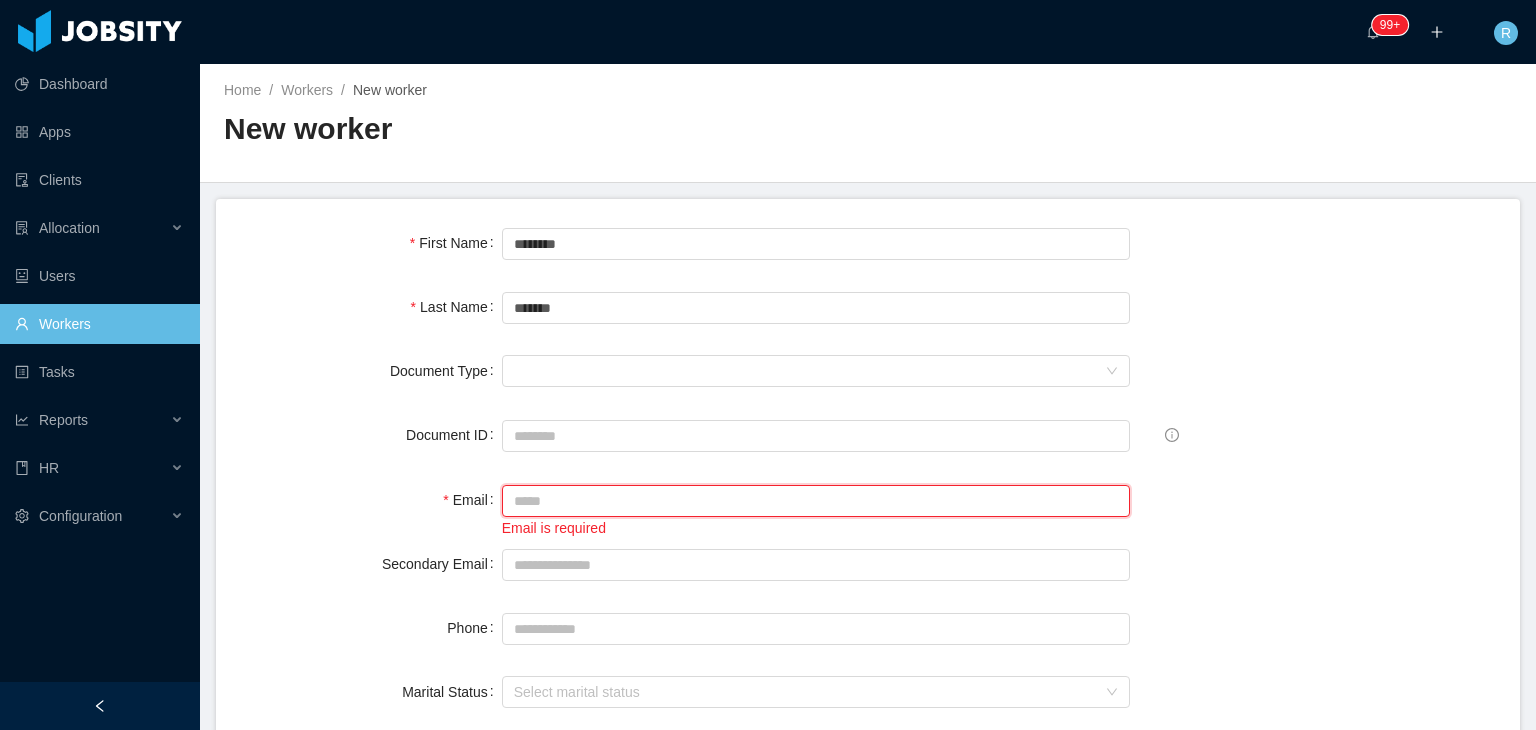 click on "Email" at bounding box center (816, 501) 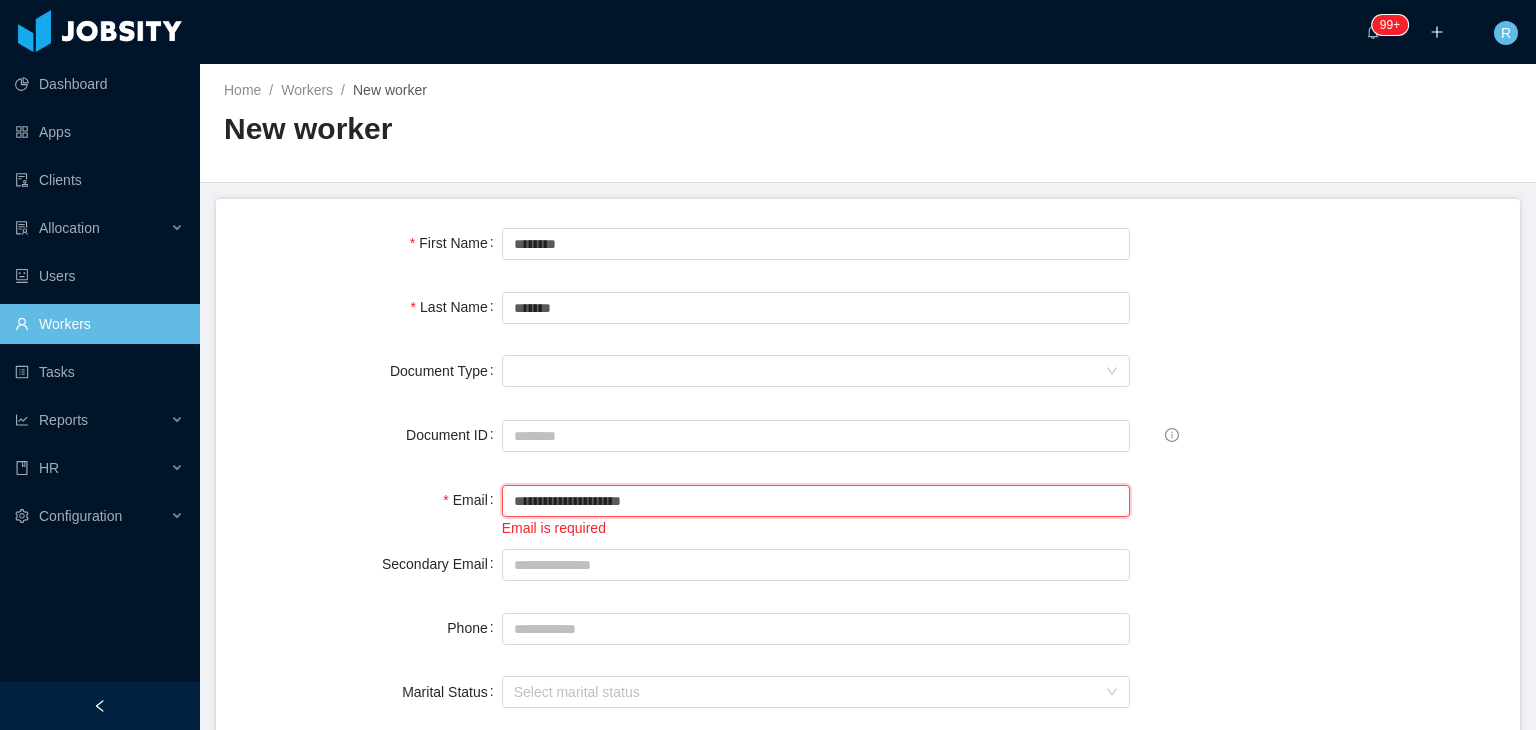 type on "**********" 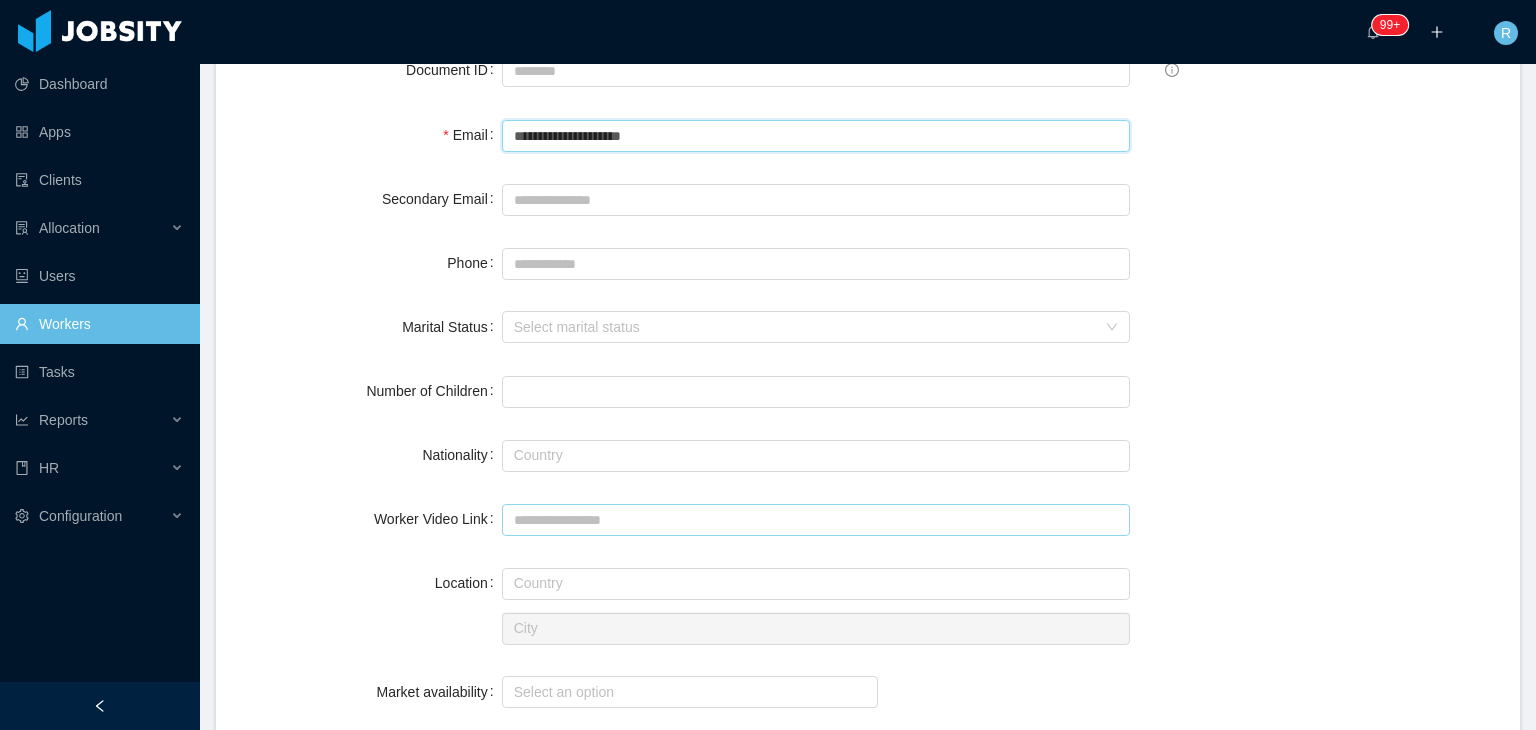 scroll, scrollTop: 400, scrollLeft: 0, axis: vertical 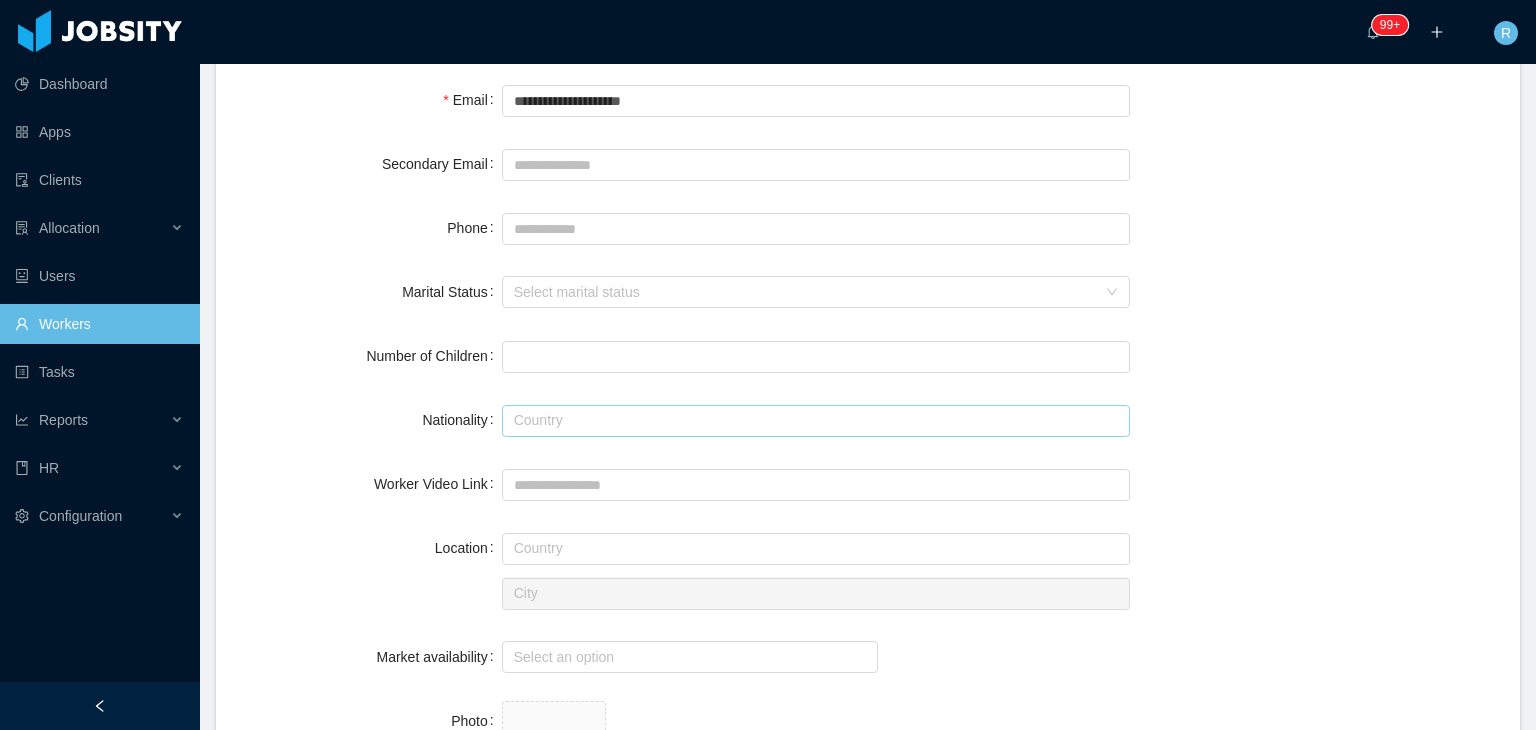 click at bounding box center (816, 421) 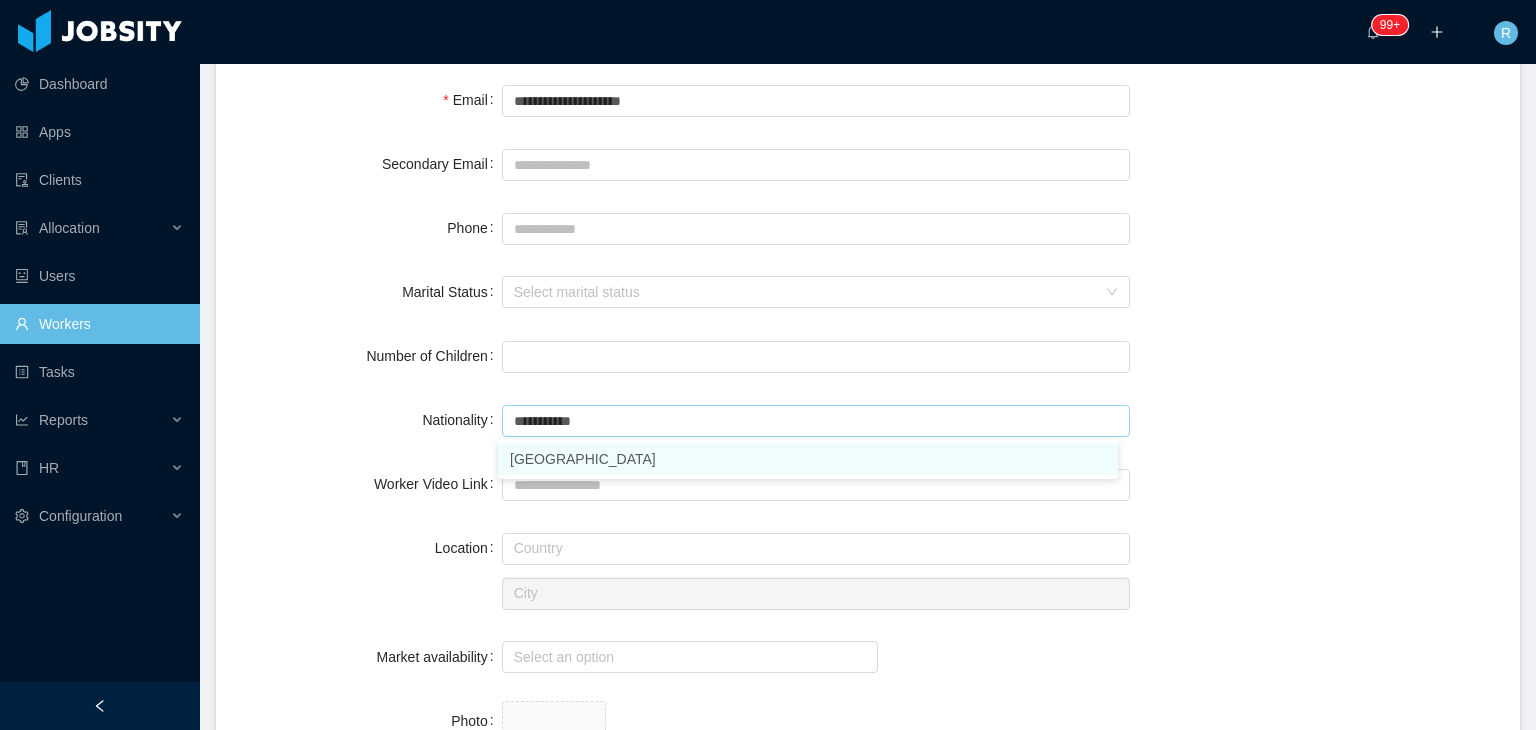 click on "[GEOGRAPHIC_DATA]" at bounding box center (808, 459) 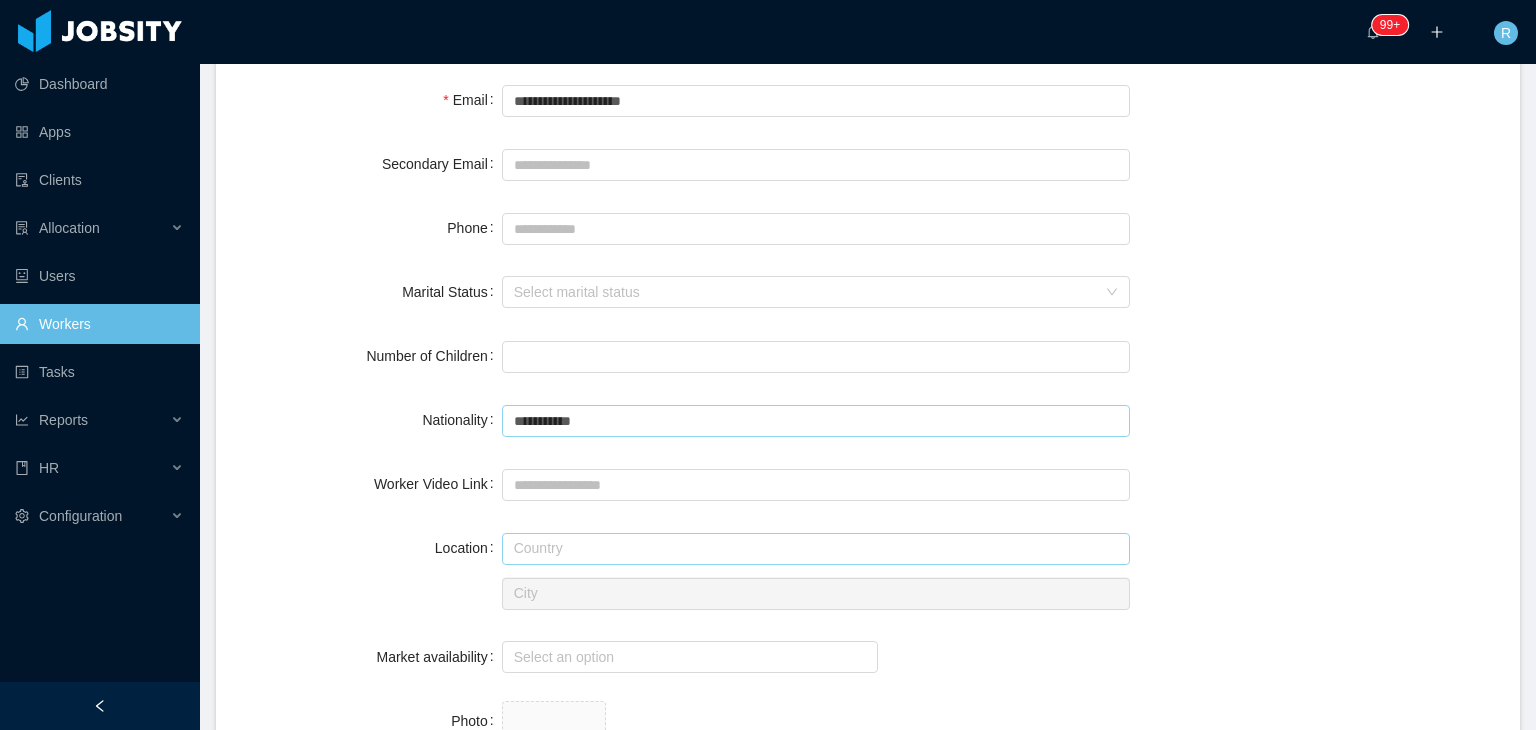 type on "**********" 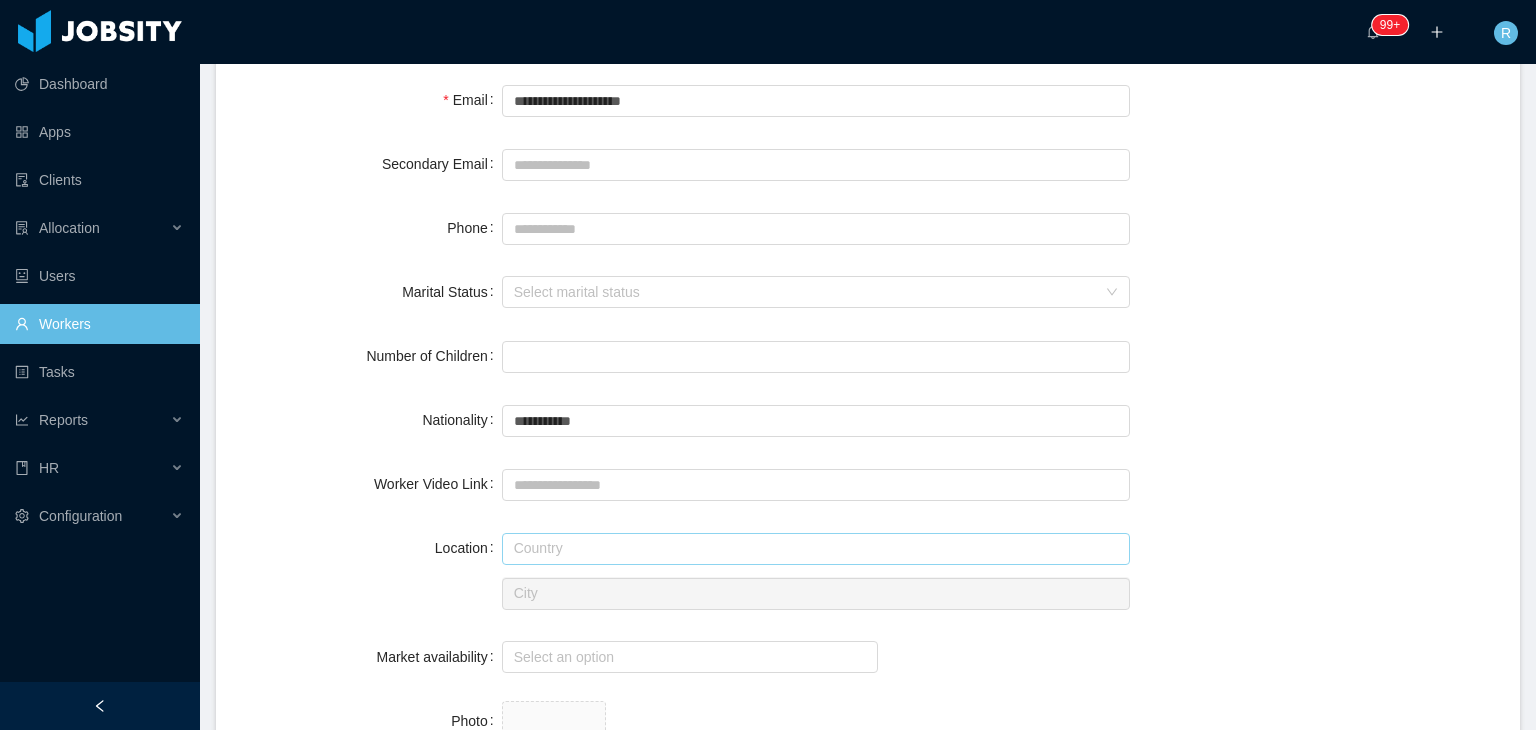 click at bounding box center [816, 549] 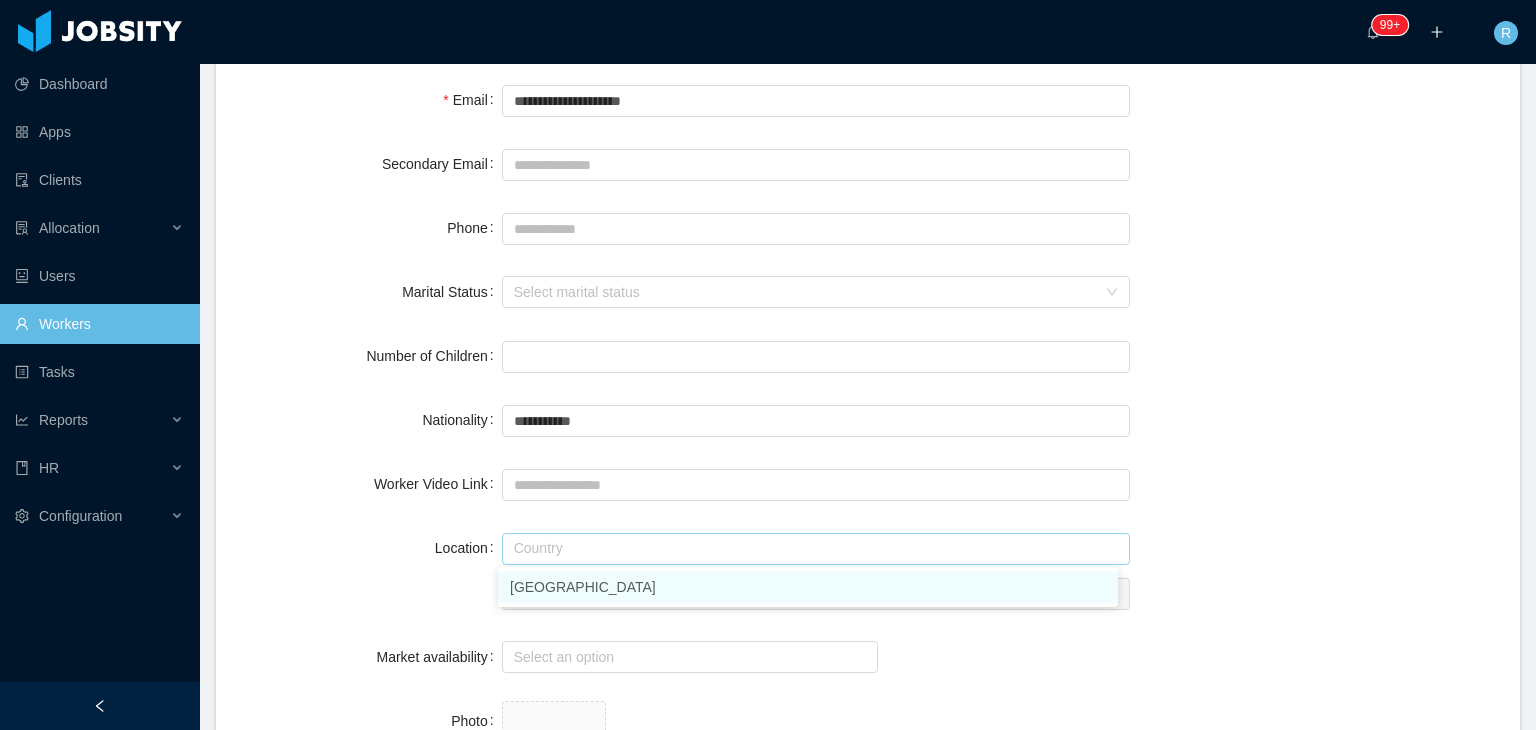 click on "[GEOGRAPHIC_DATA]" at bounding box center (808, 587) 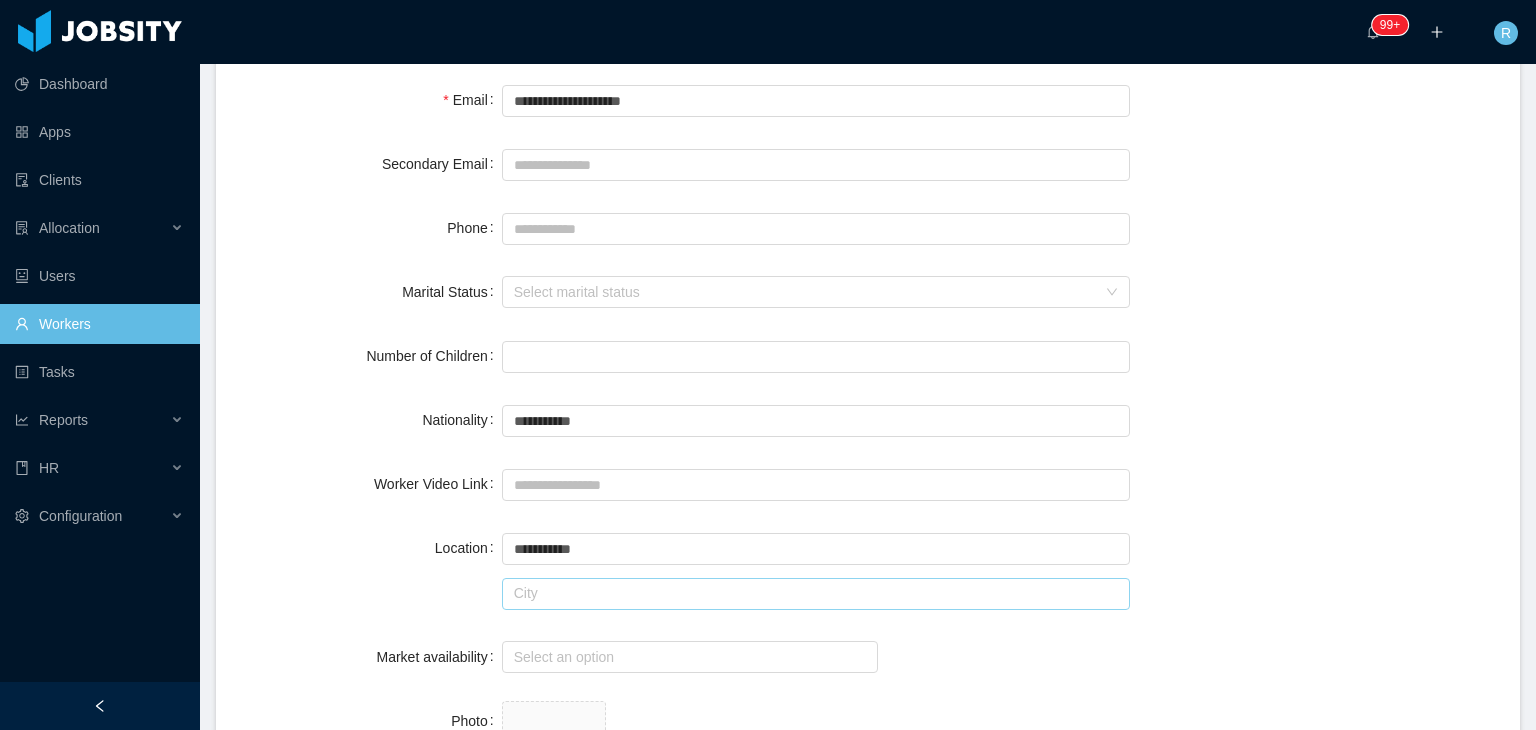 click at bounding box center (816, 594) 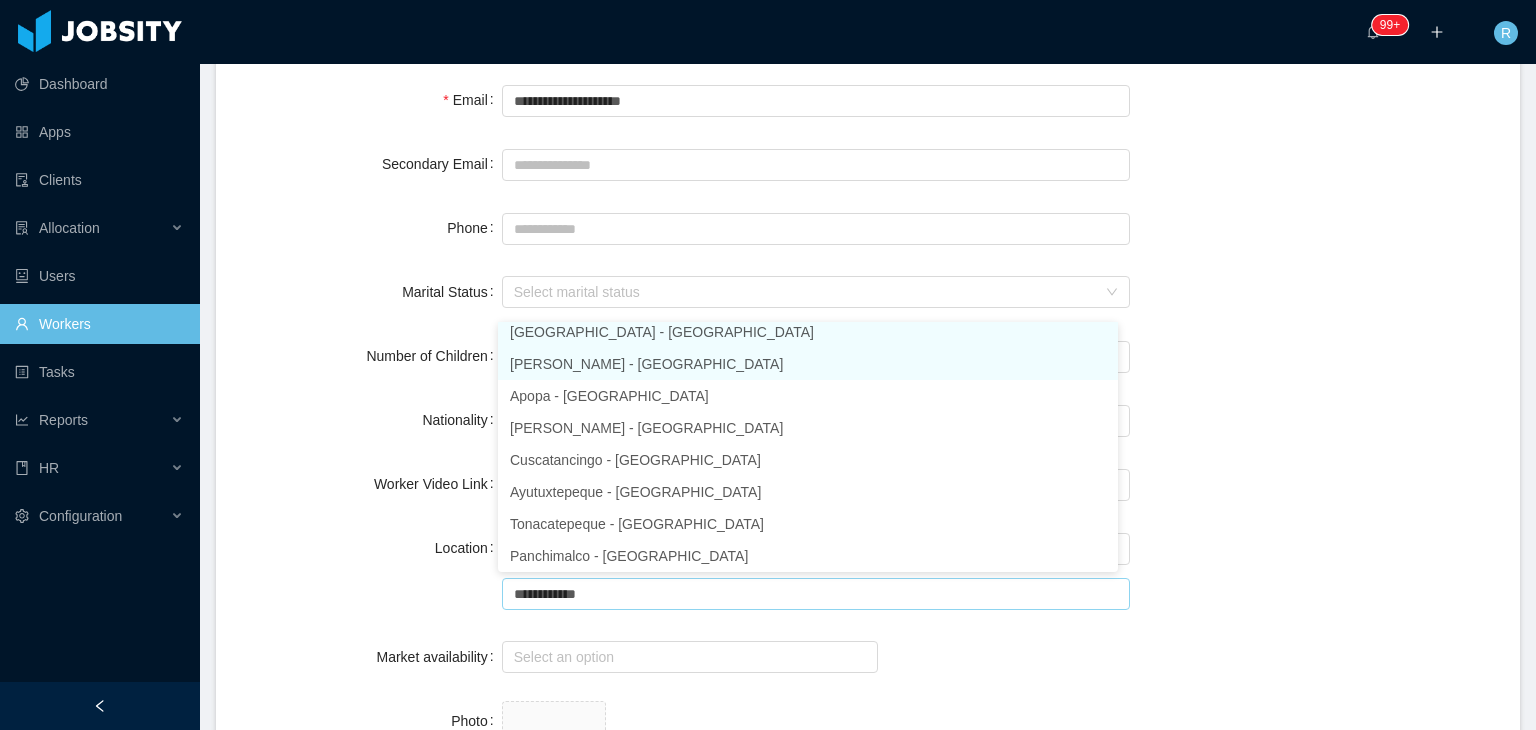 scroll, scrollTop: 4, scrollLeft: 0, axis: vertical 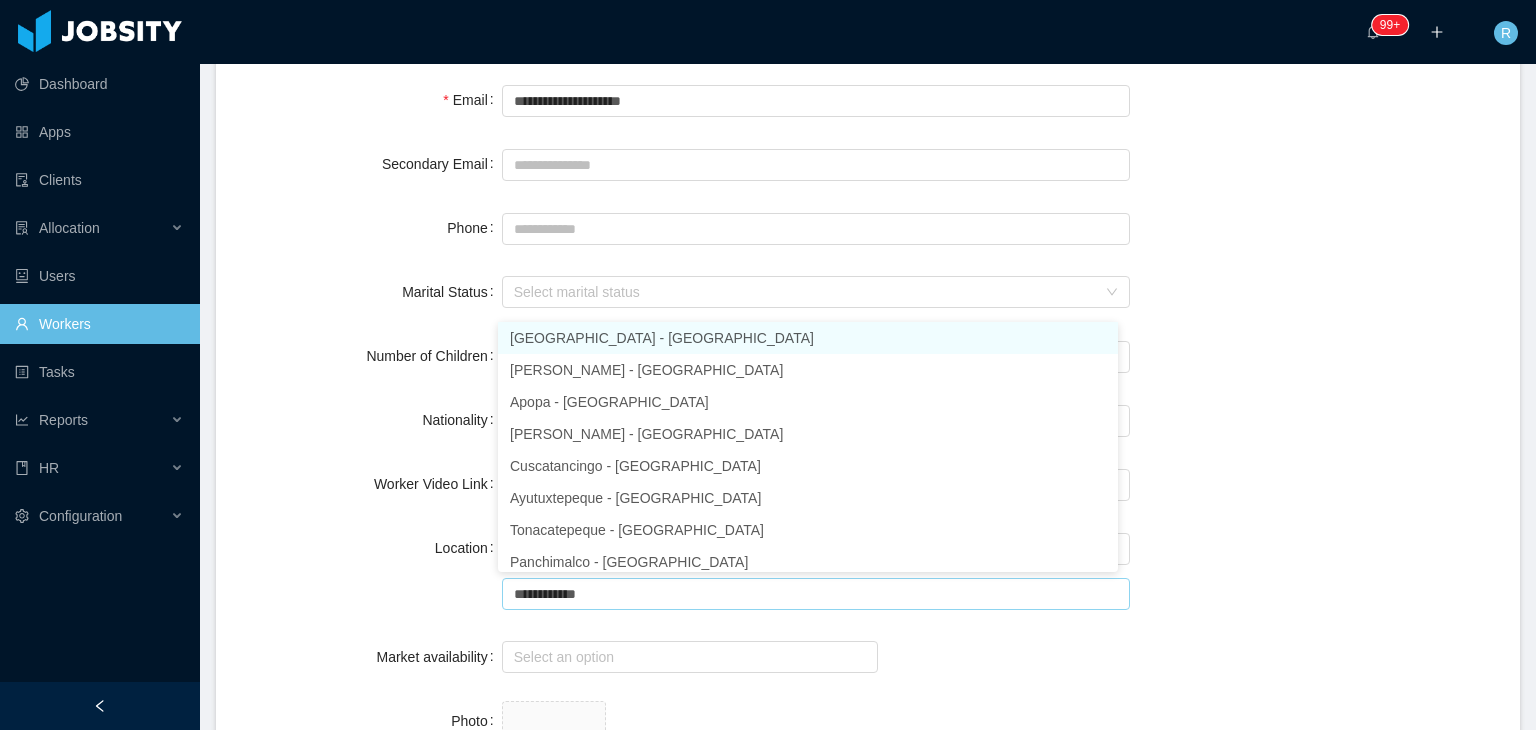 click on "[GEOGRAPHIC_DATA] - [GEOGRAPHIC_DATA]" at bounding box center (808, 338) 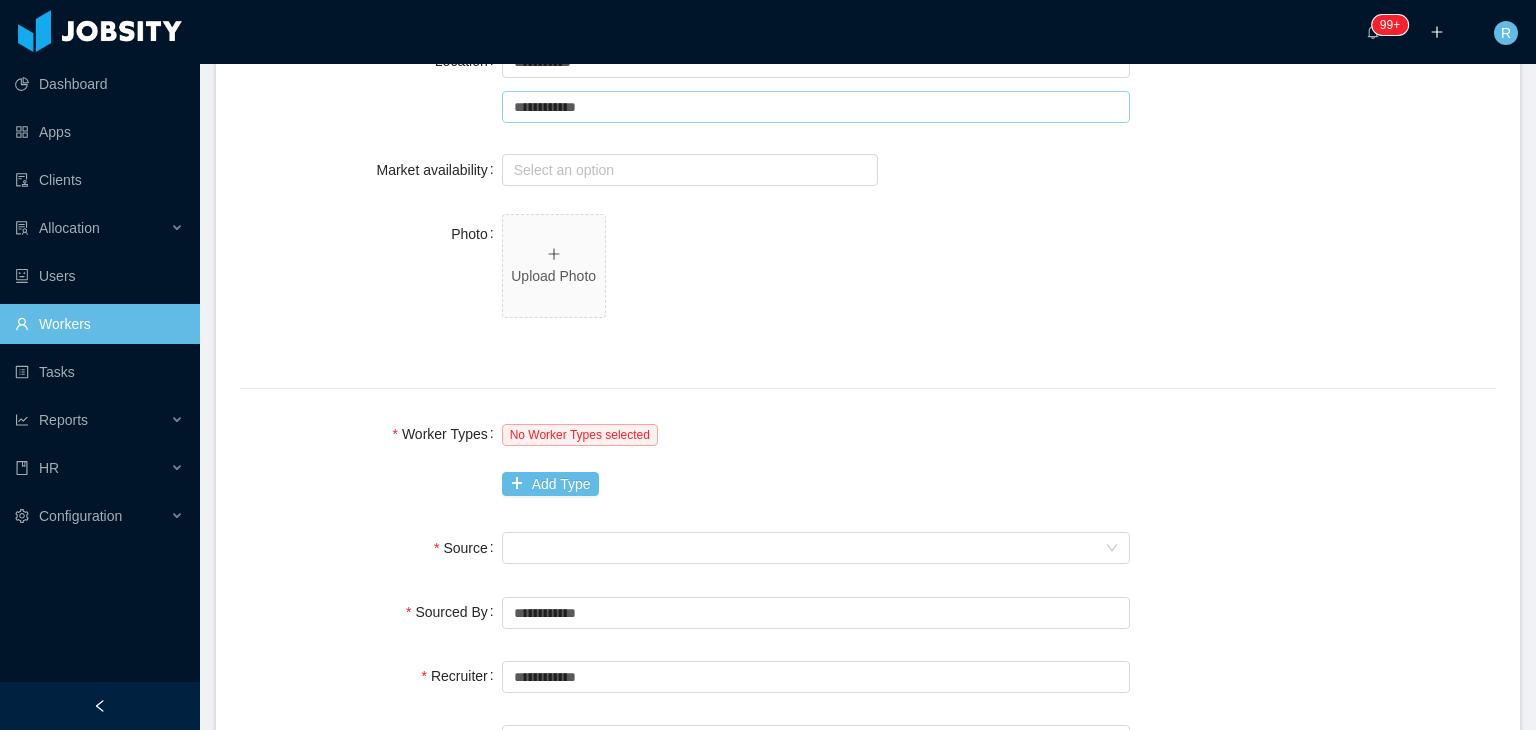 scroll, scrollTop: 900, scrollLeft: 0, axis: vertical 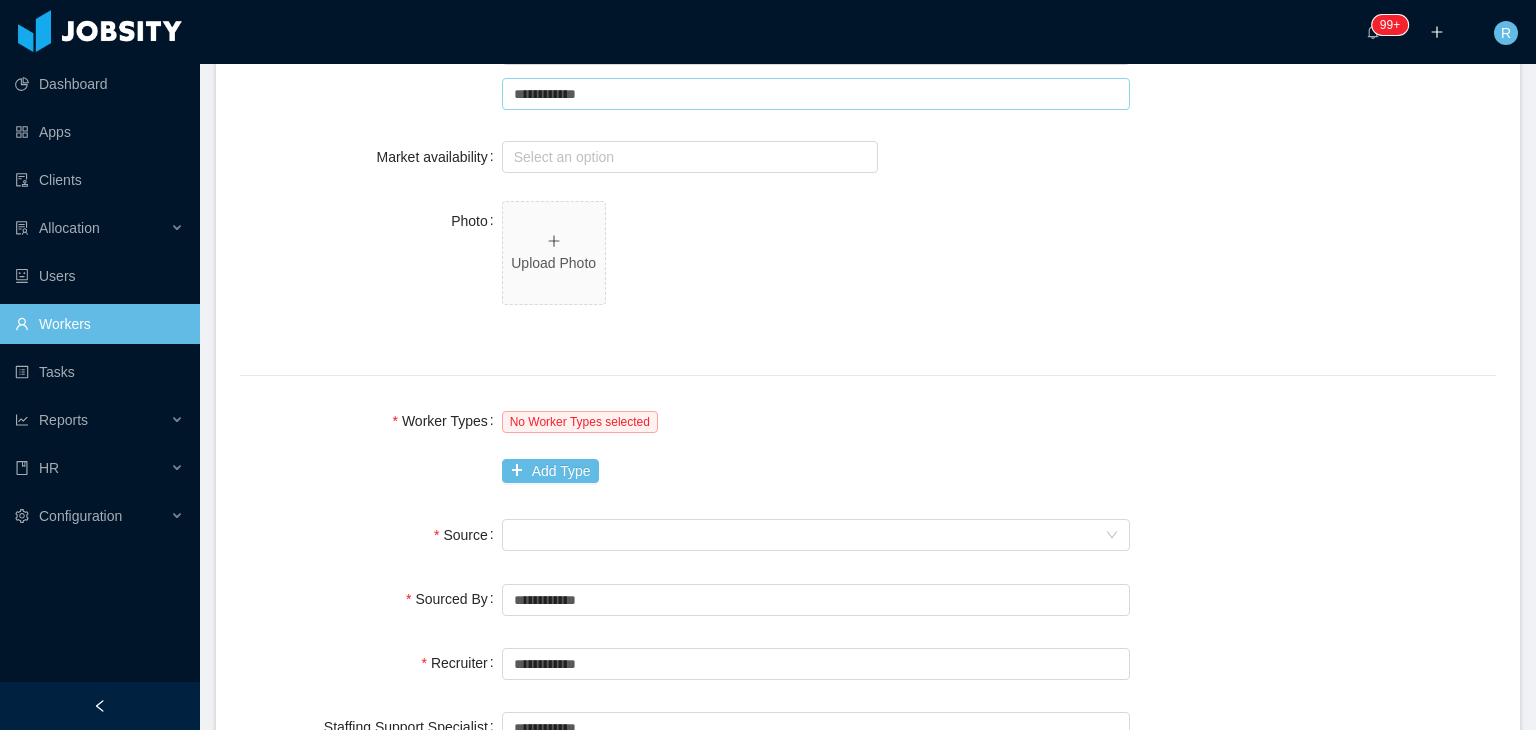 type on "**********" 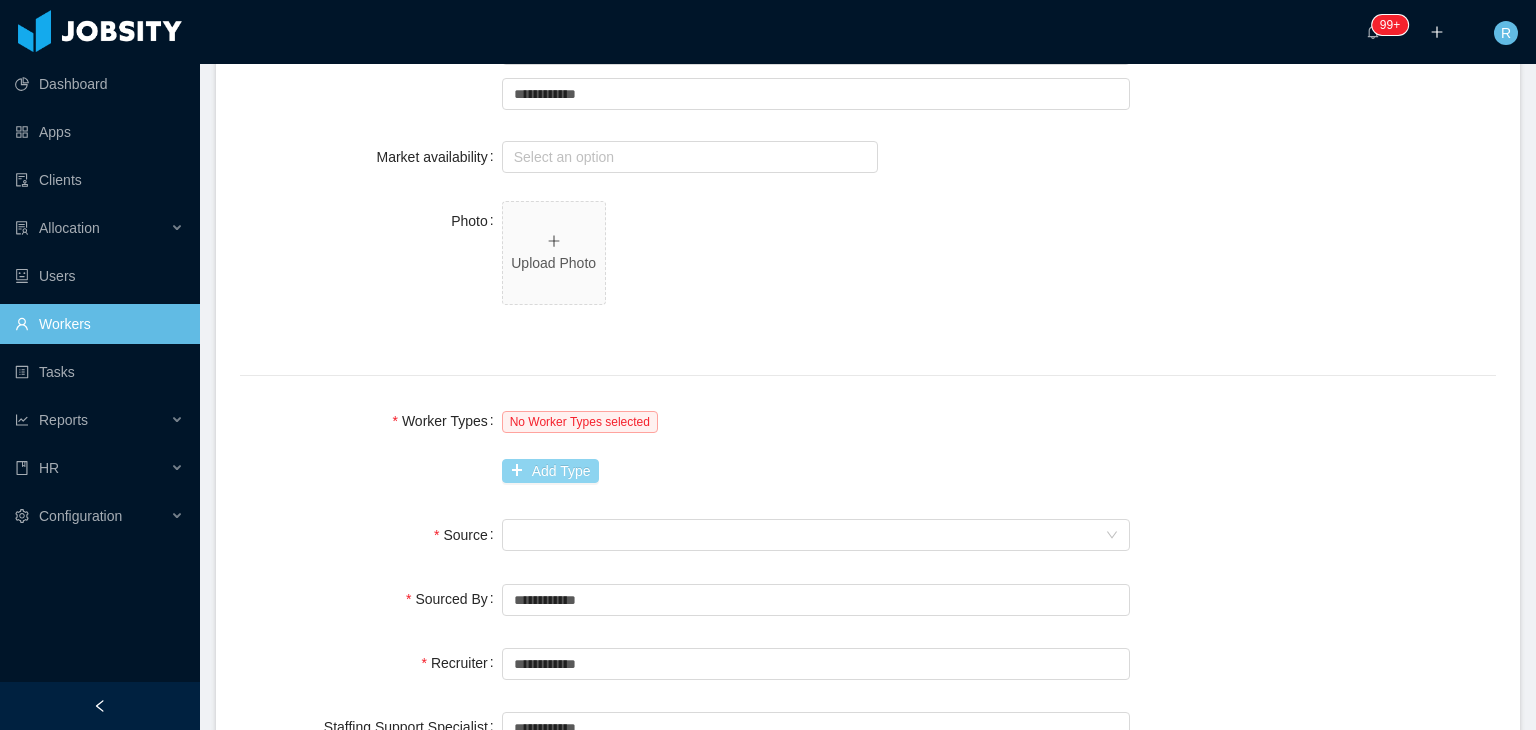 click on "Add Type" at bounding box center [550, 471] 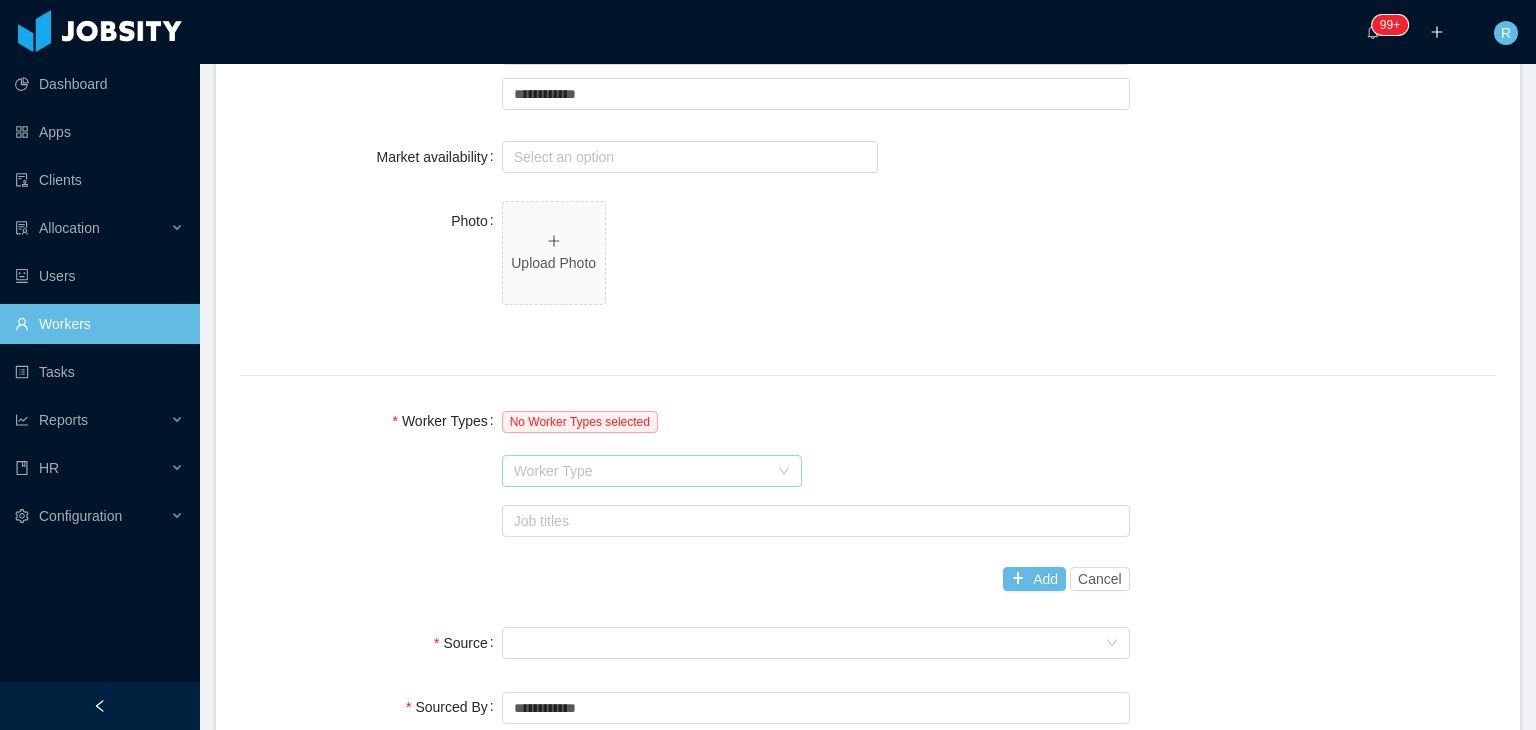 click on "Worker Type" at bounding box center [641, 471] 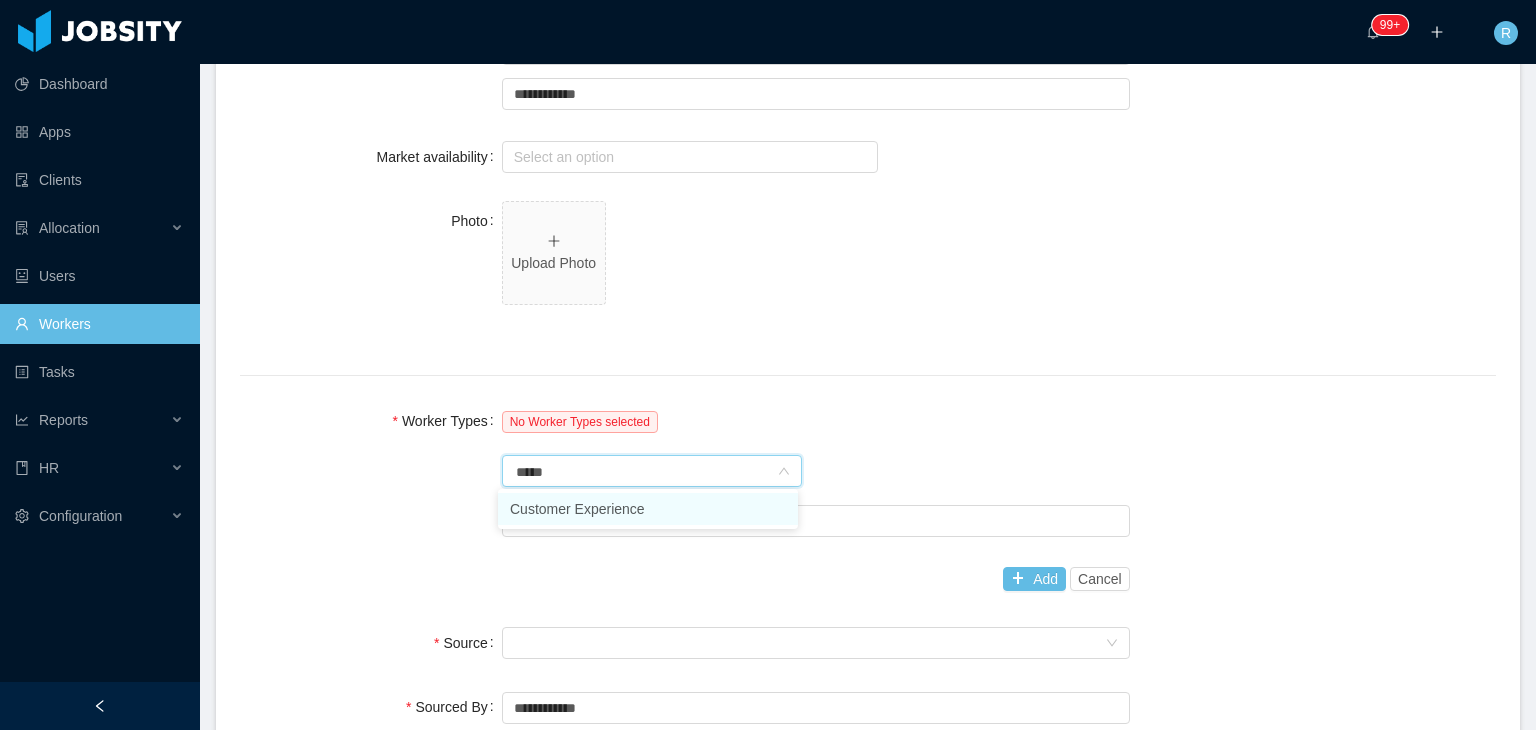 type on "******" 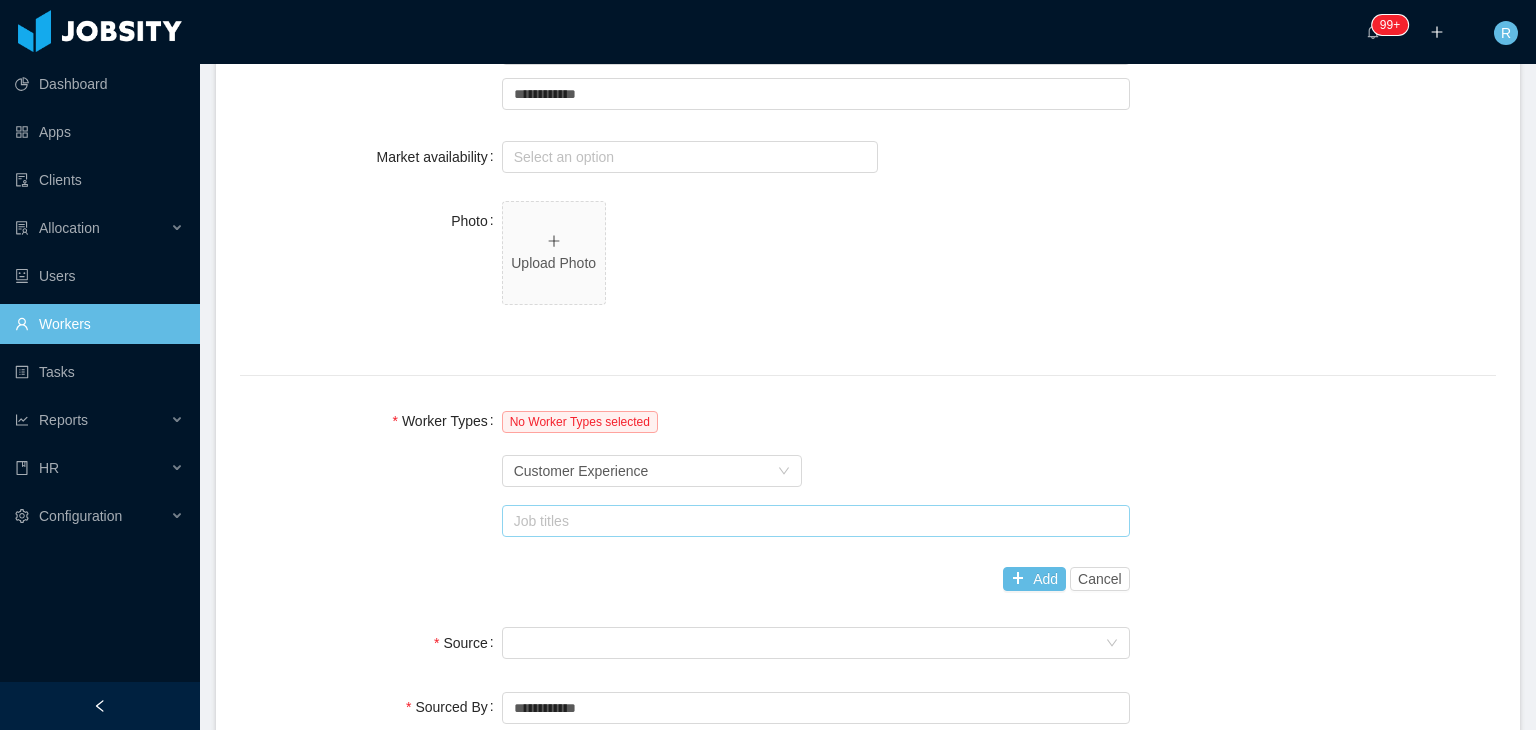 click on "Job titles" at bounding box center [813, 521] 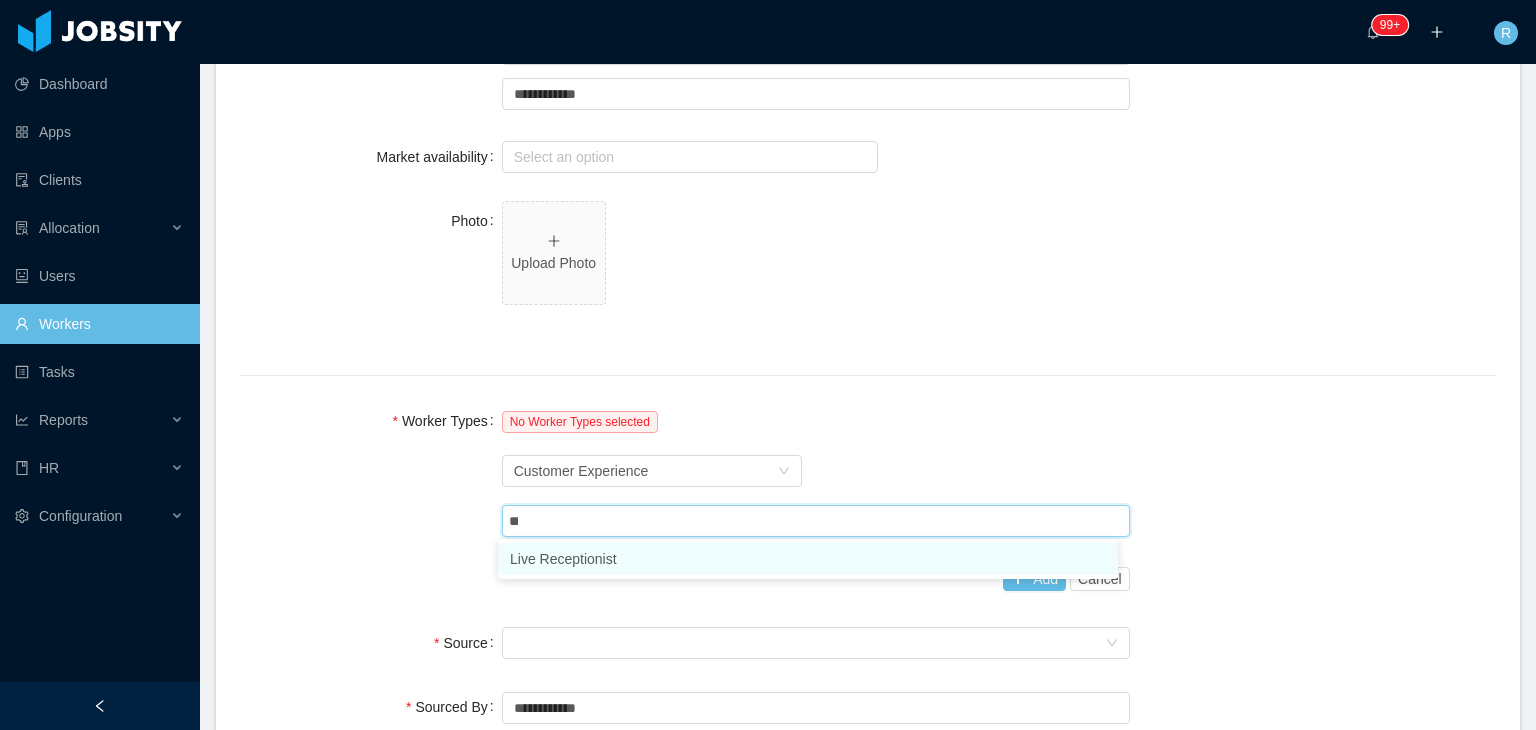 type on "****" 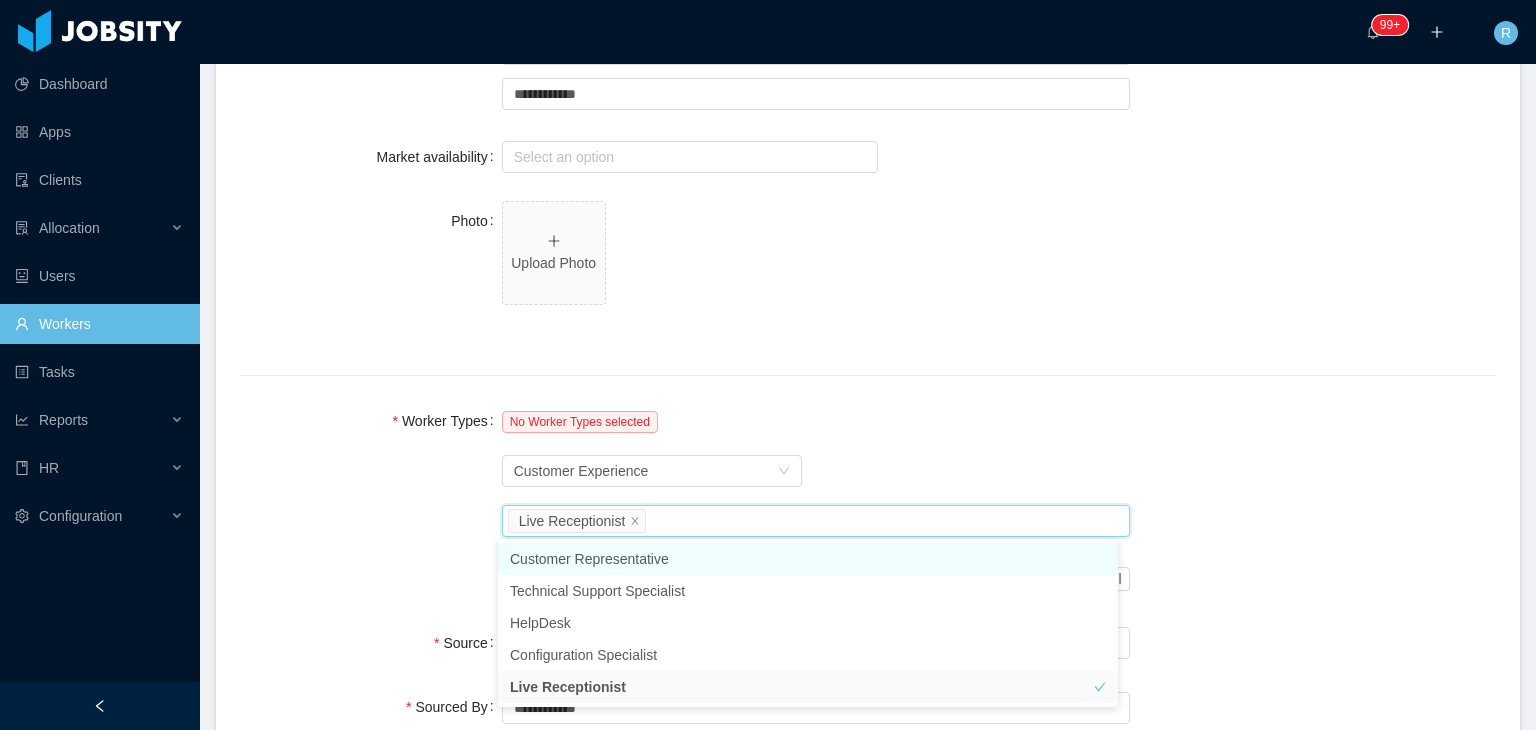type on "*" 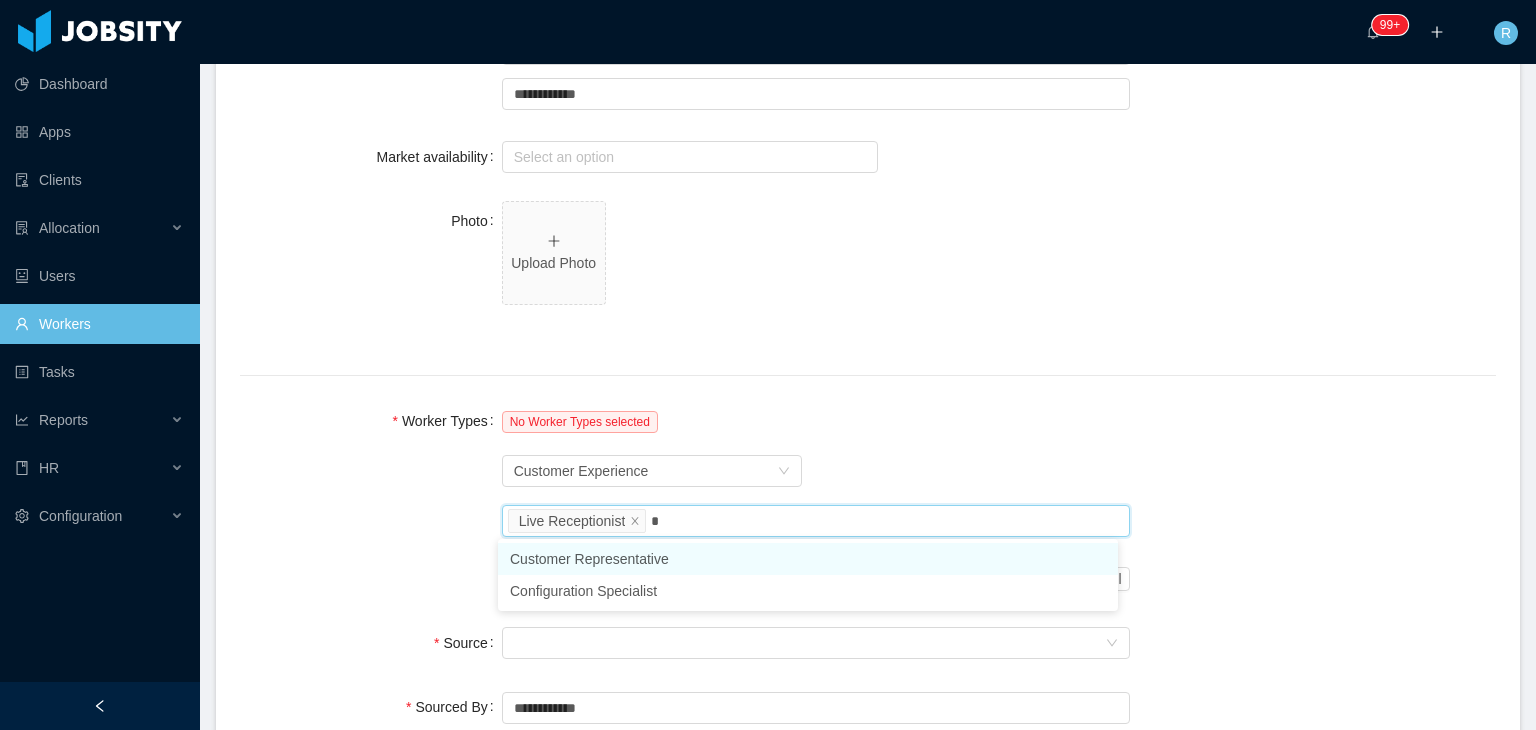 type 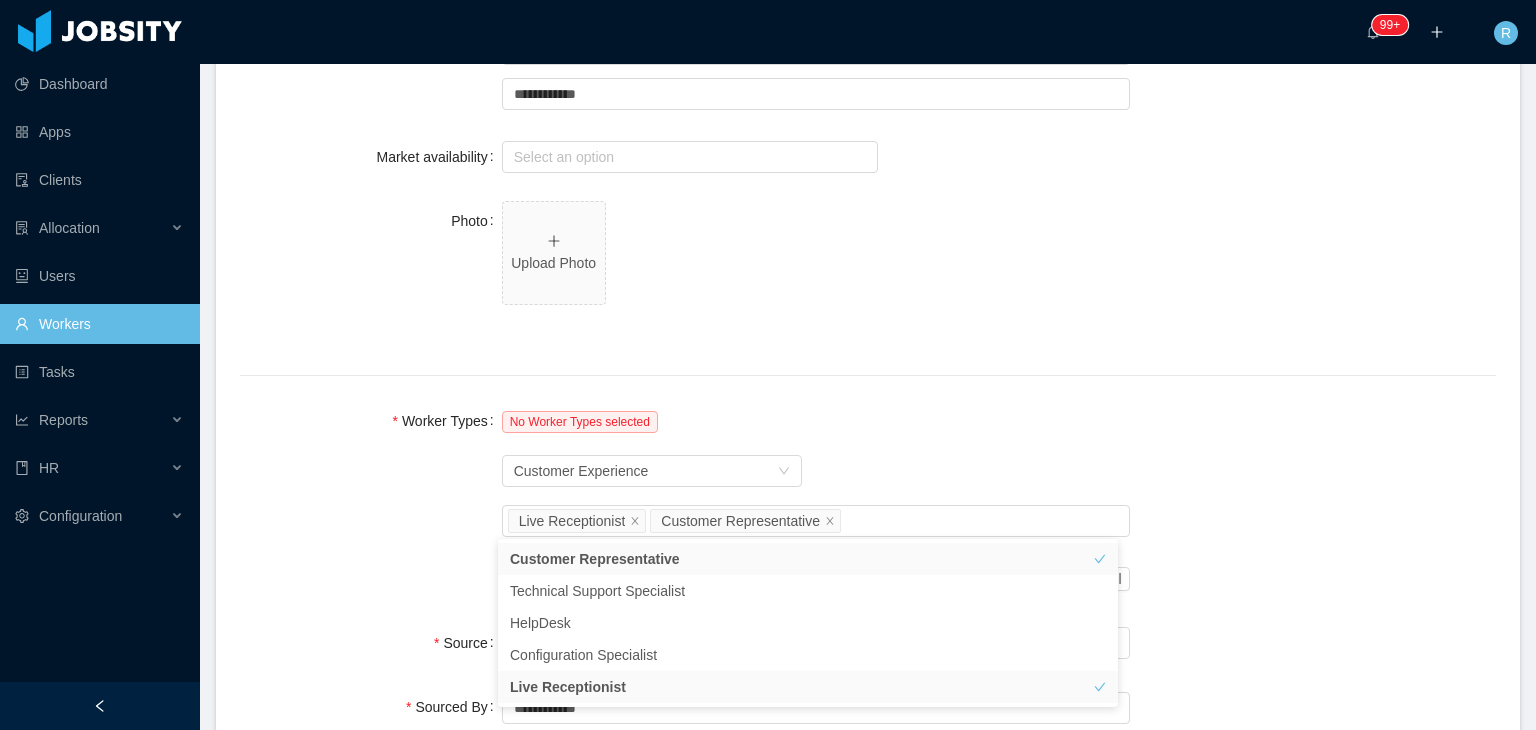 click at bounding box center [868, 376] 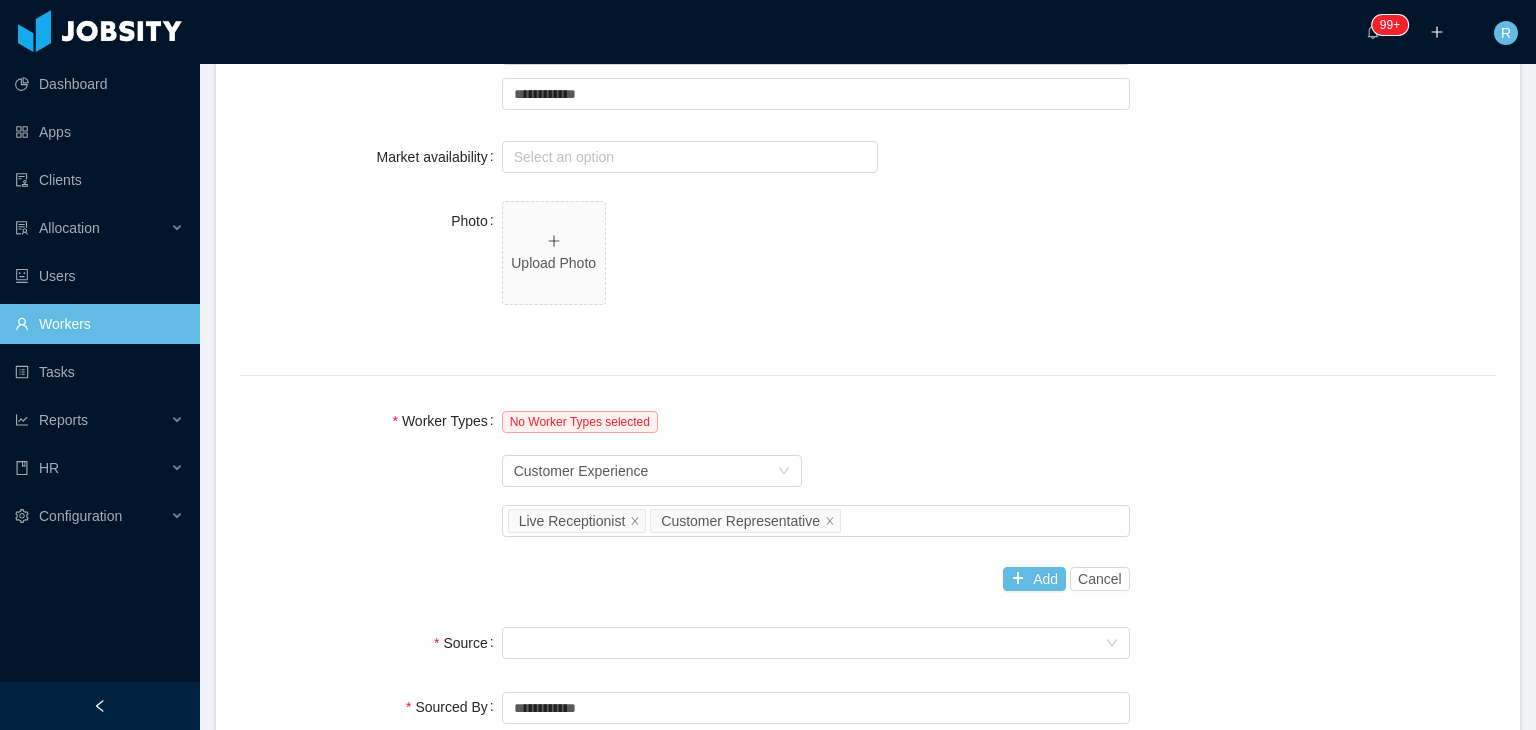 click on "Add   Cancel" at bounding box center [816, 579] 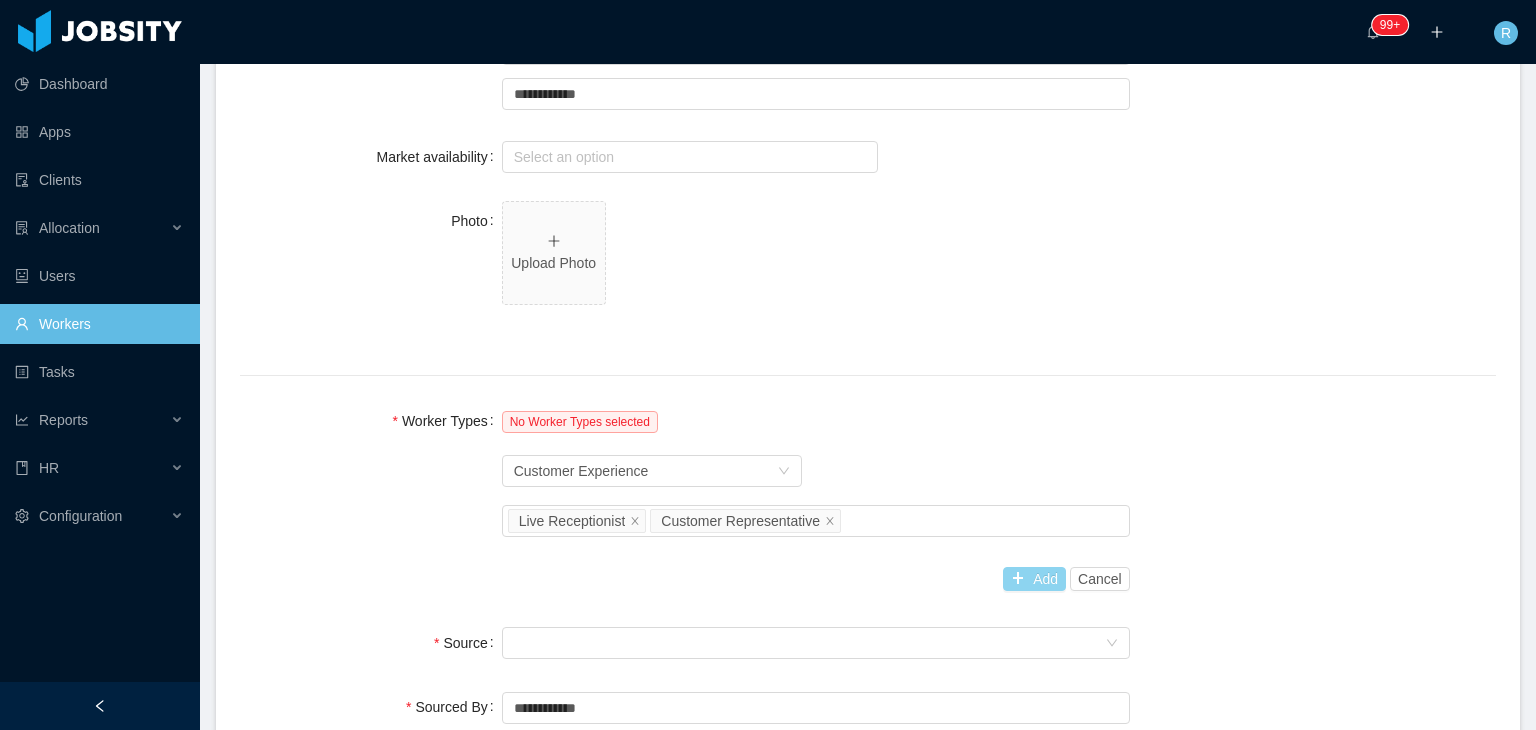 click on "Add" at bounding box center [1034, 579] 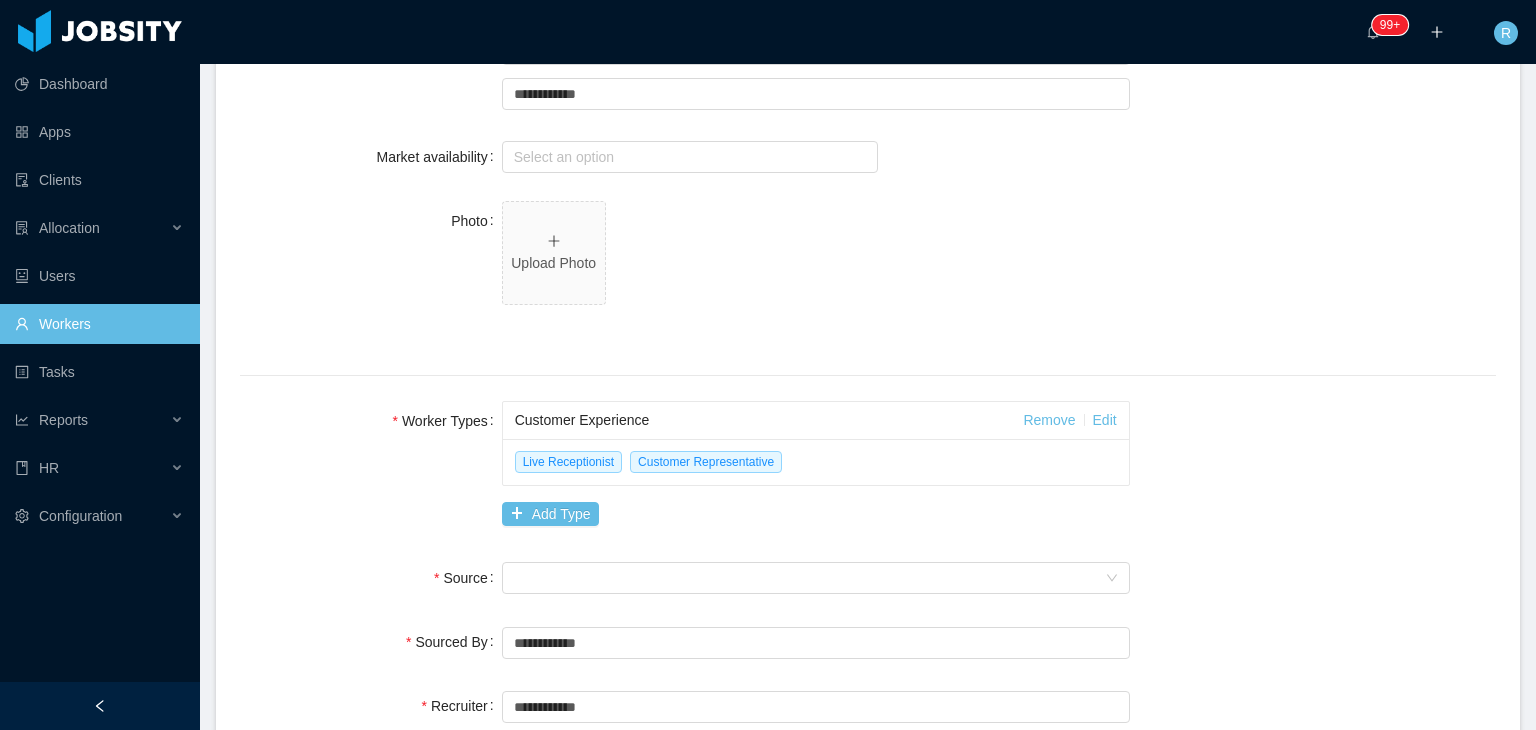 click on "Seniority" at bounding box center [816, 578] 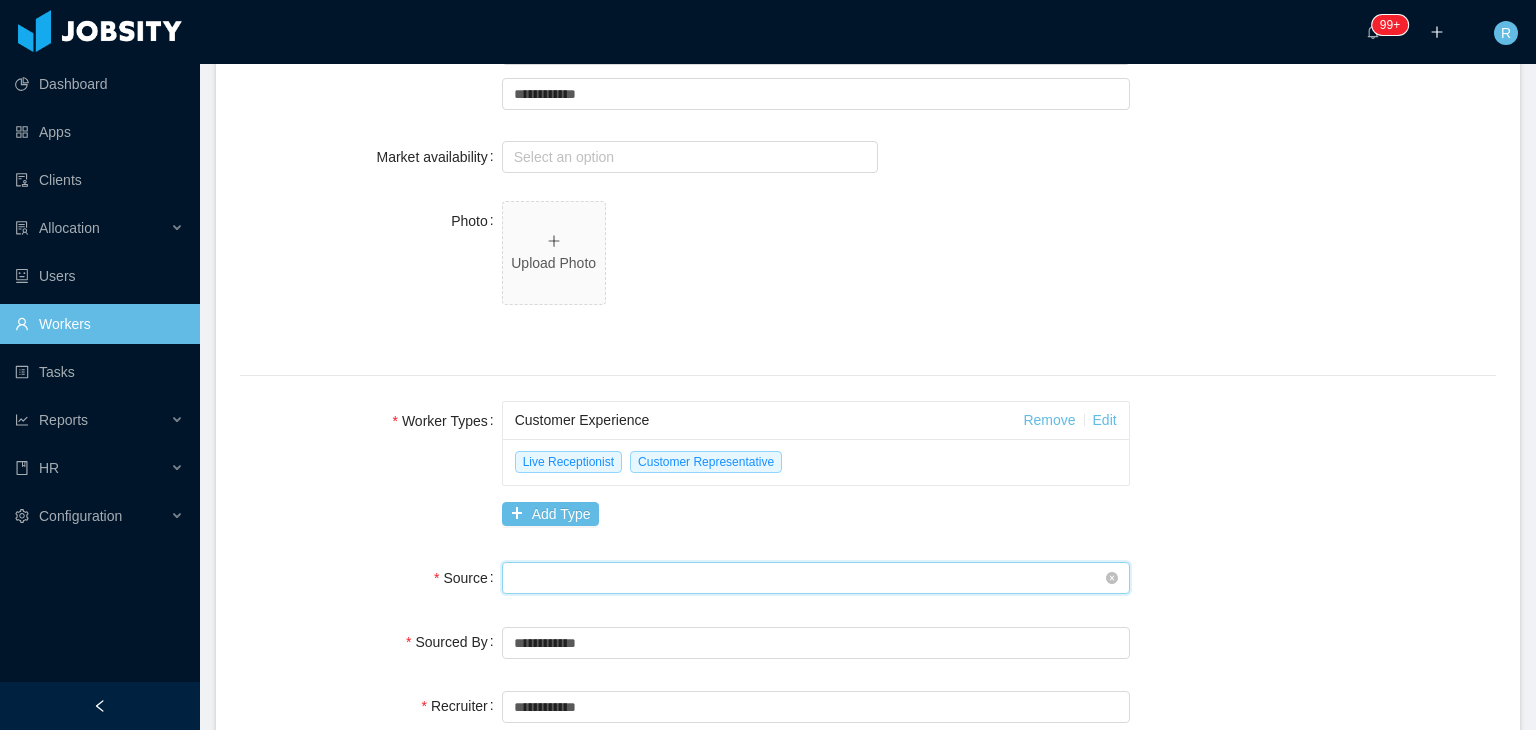 click on "Seniority" at bounding box center (809, 578) 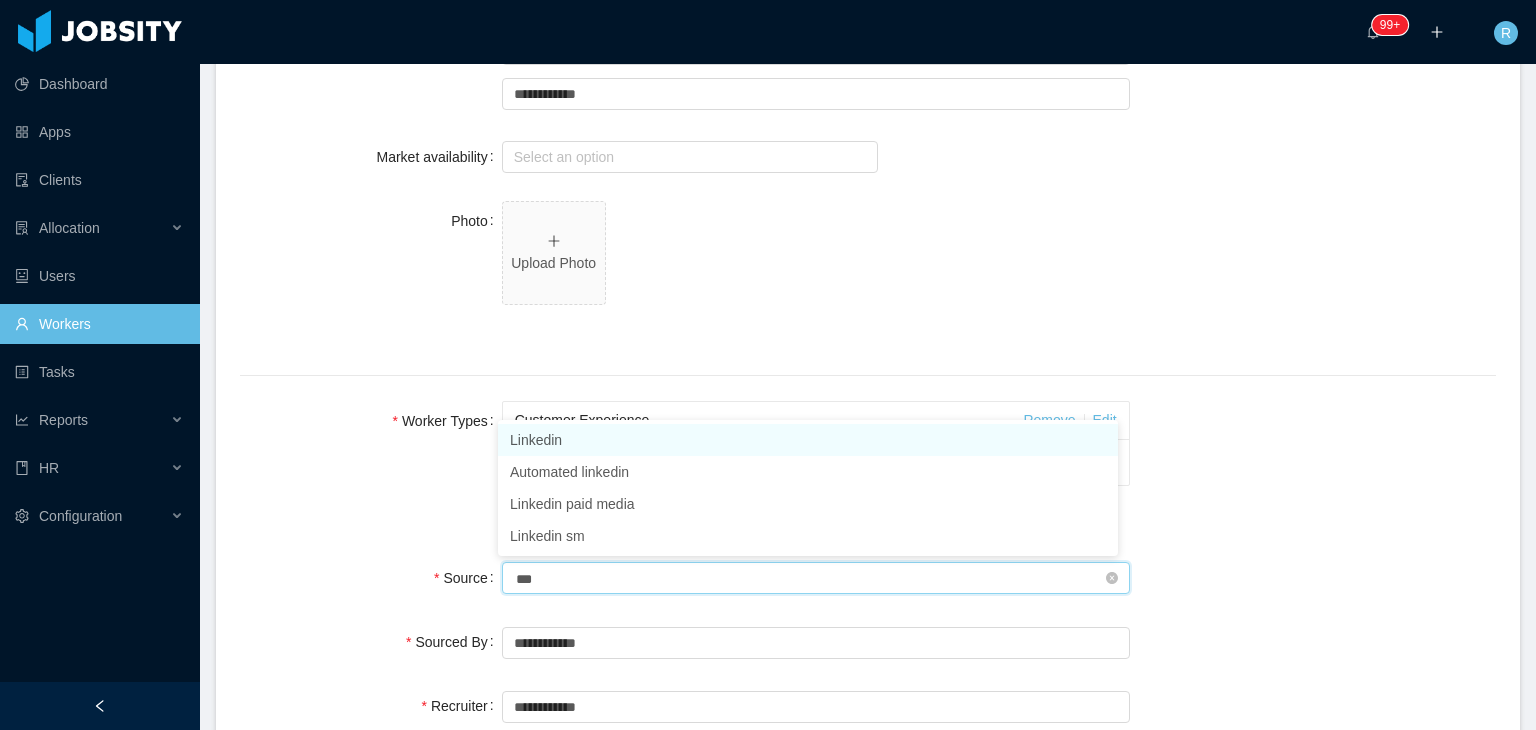 type on "****" 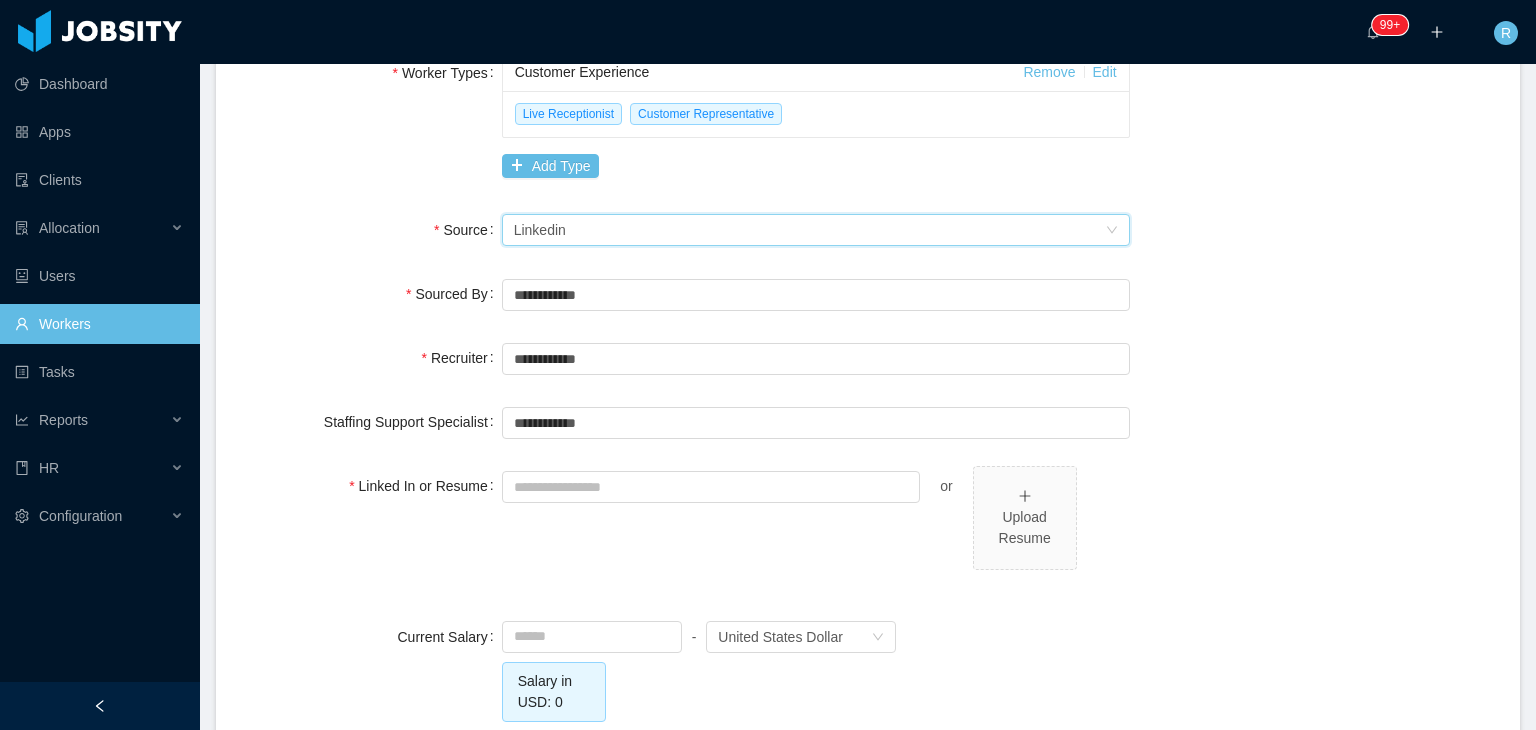 scroll, scrollTop: 1250, scrollLeft: 0, axis: vertical 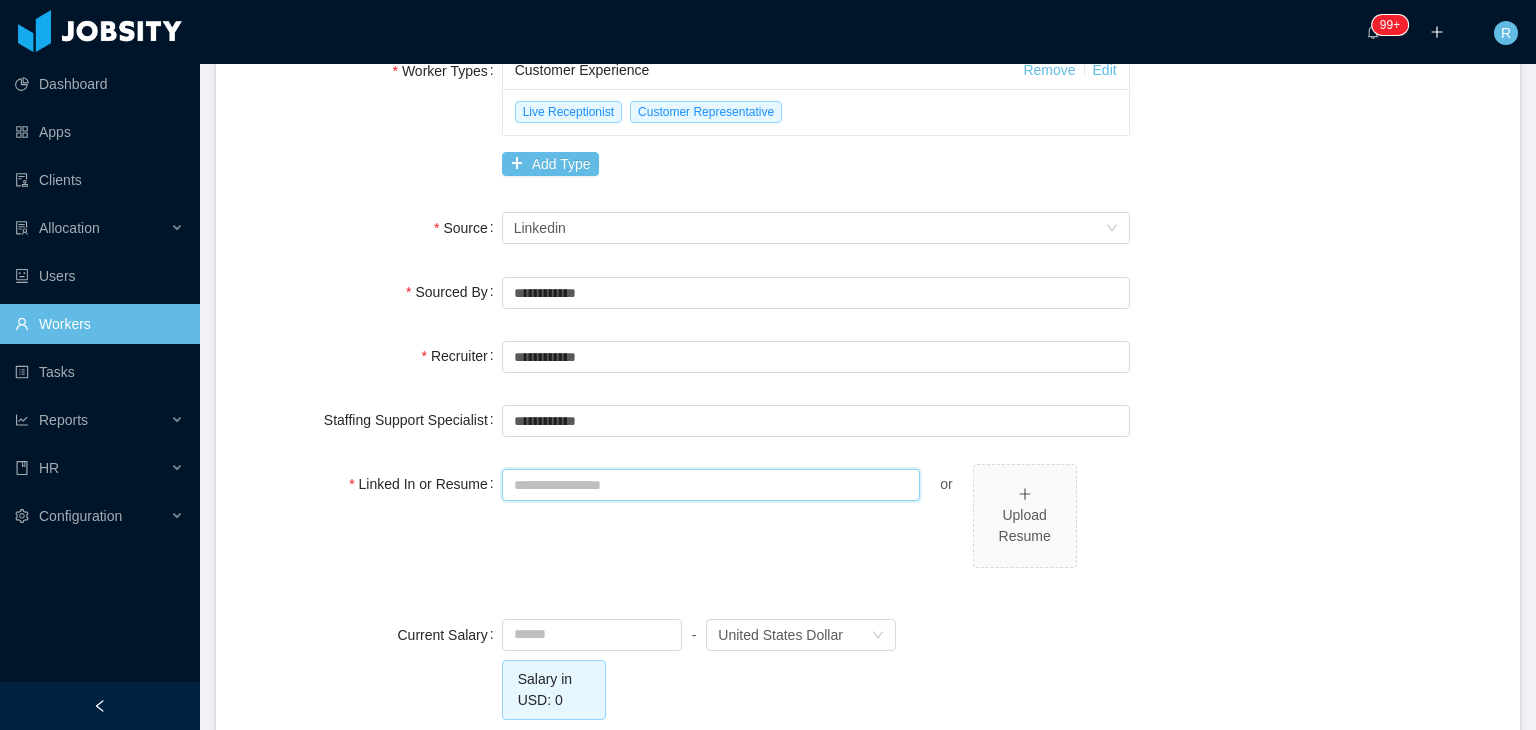 click on "Linked In or Resume" at bounding box center [711, 485] 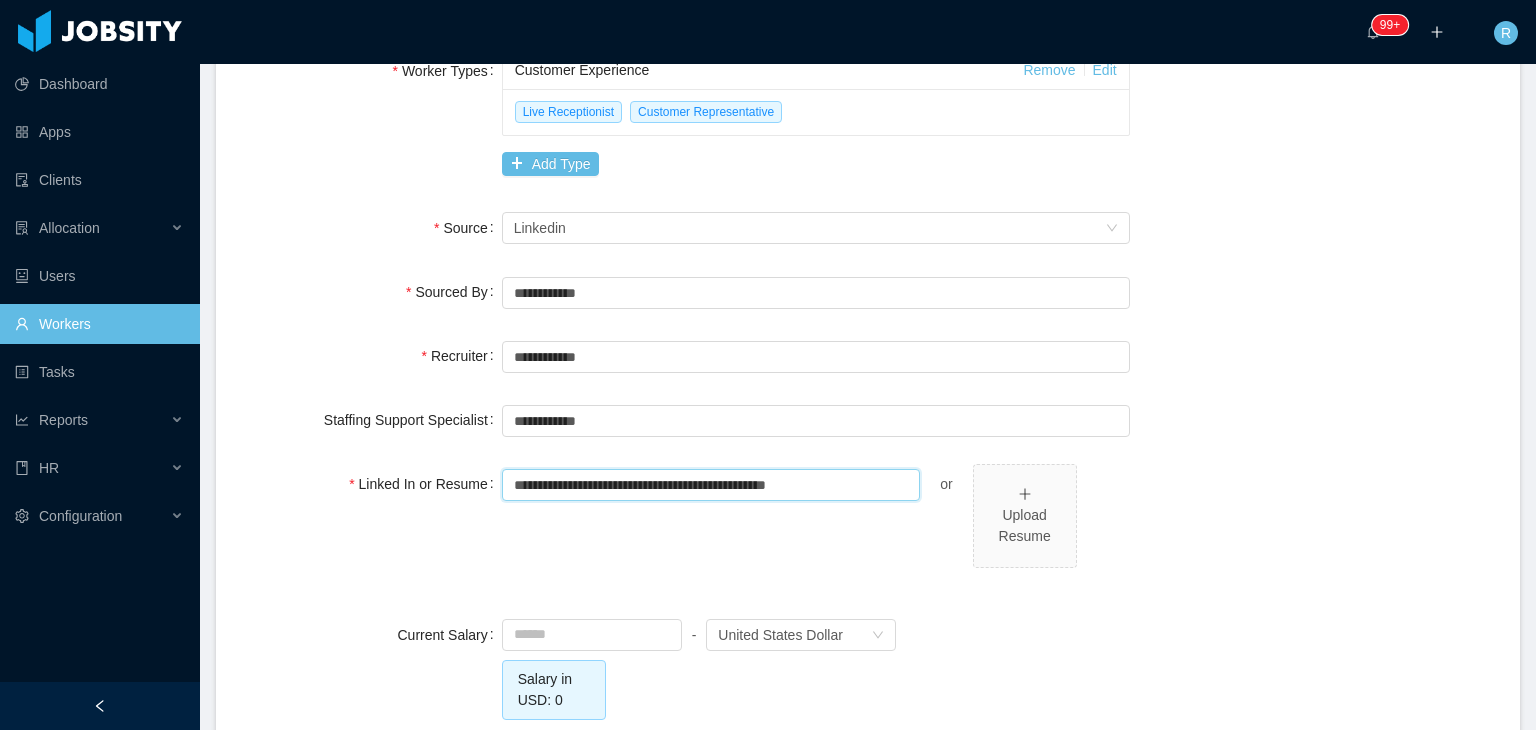 type on "**********" 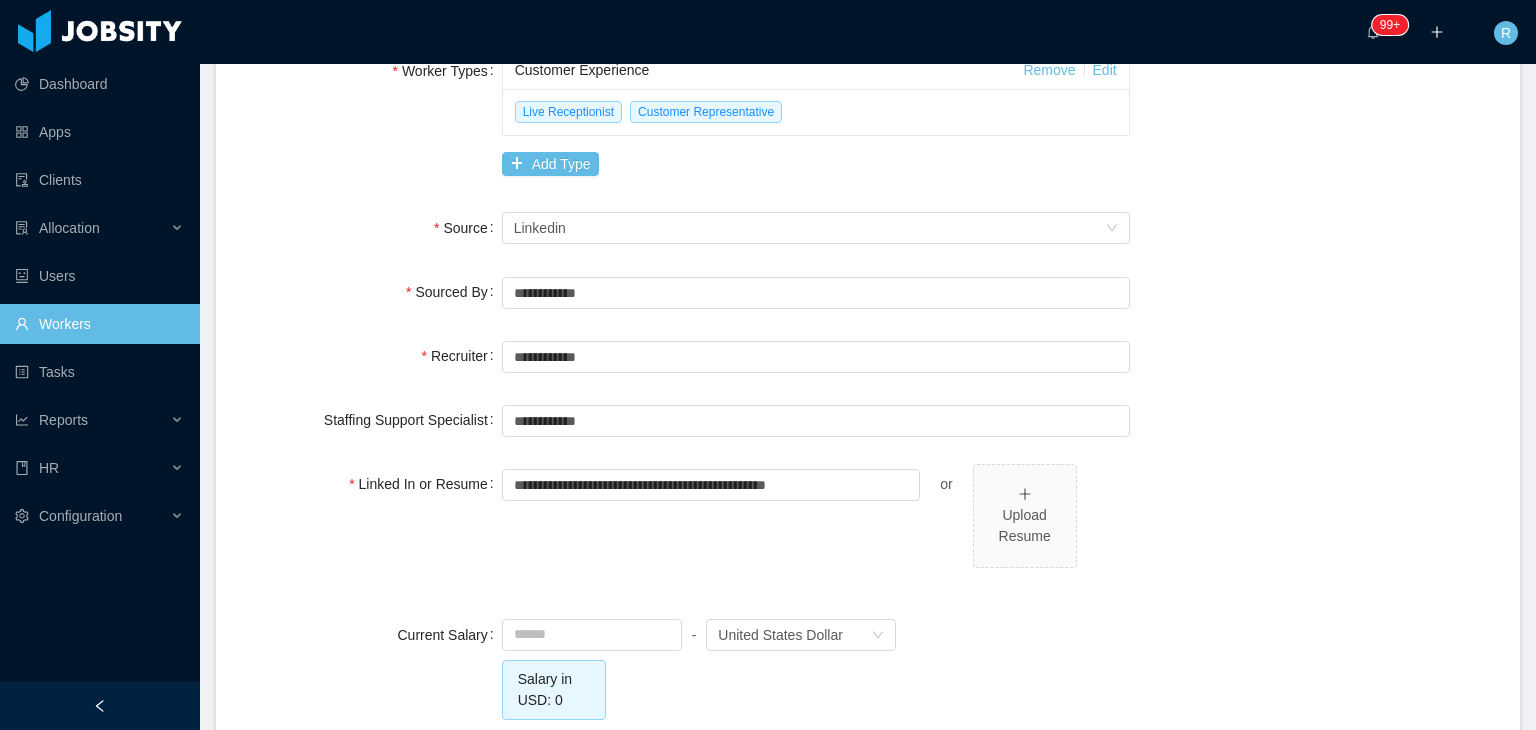 click on "- Currency United States Dollar" at bounding box center (699, 635) 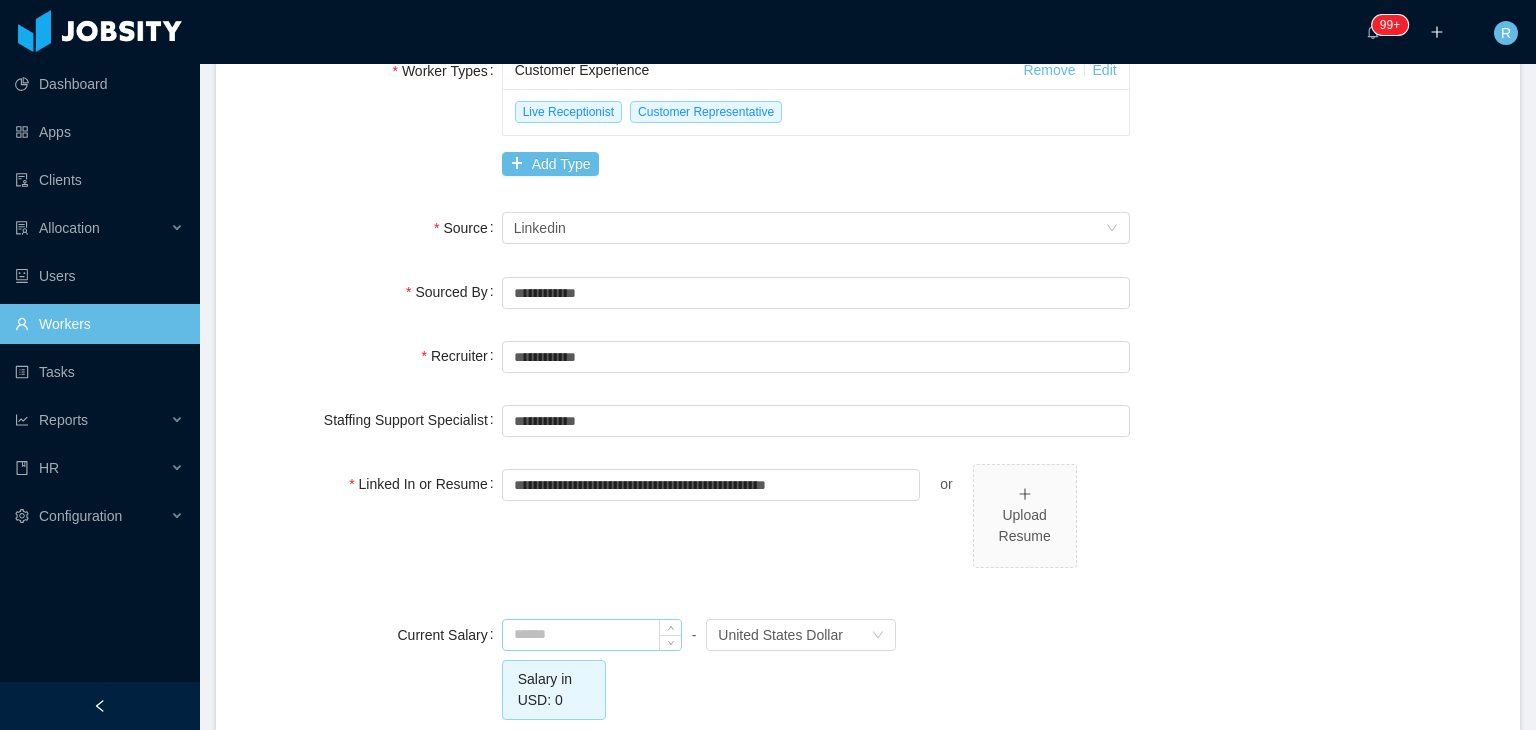 click at bounding box center (592, 635) 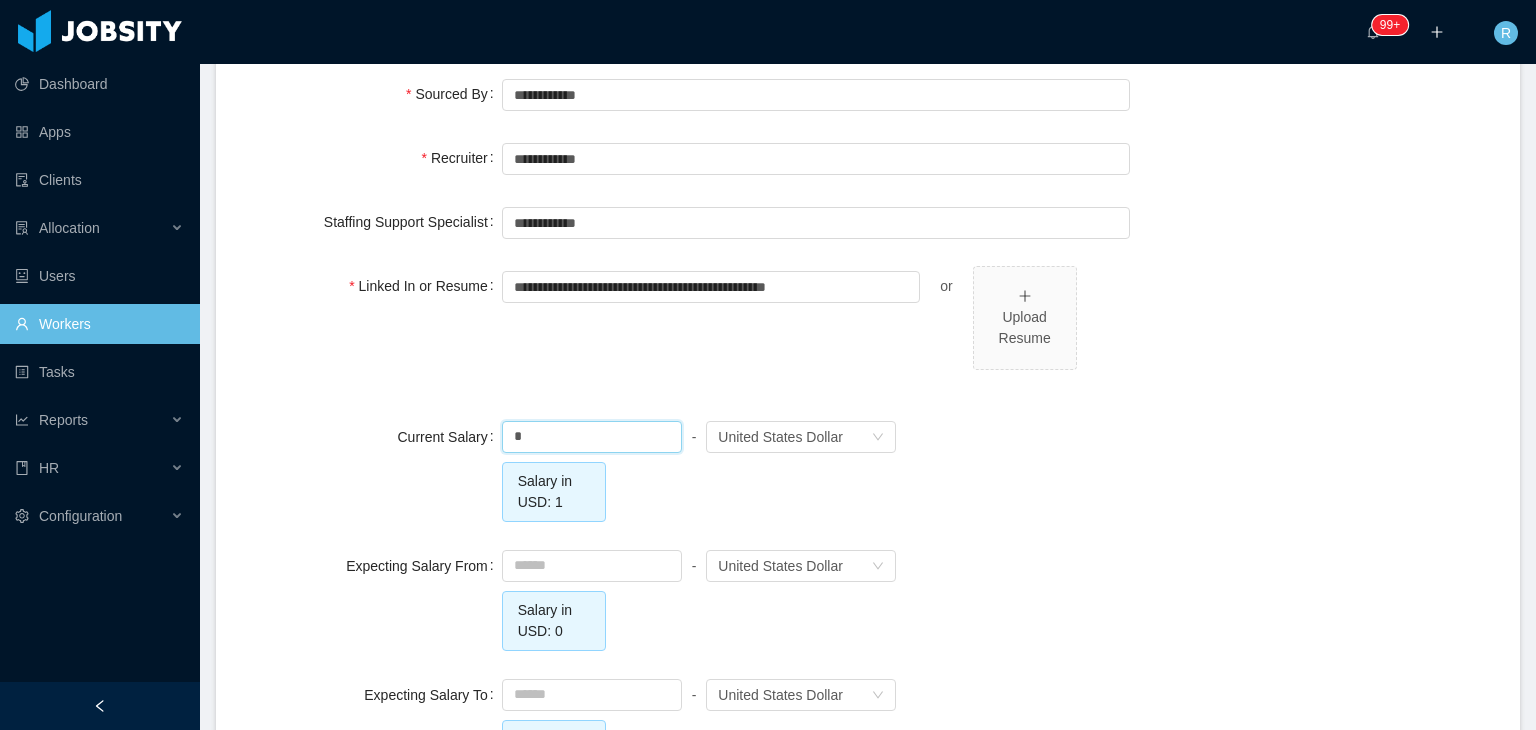 scroll, scrollTop: 1450, scrollLeft: 0, axis: vertical 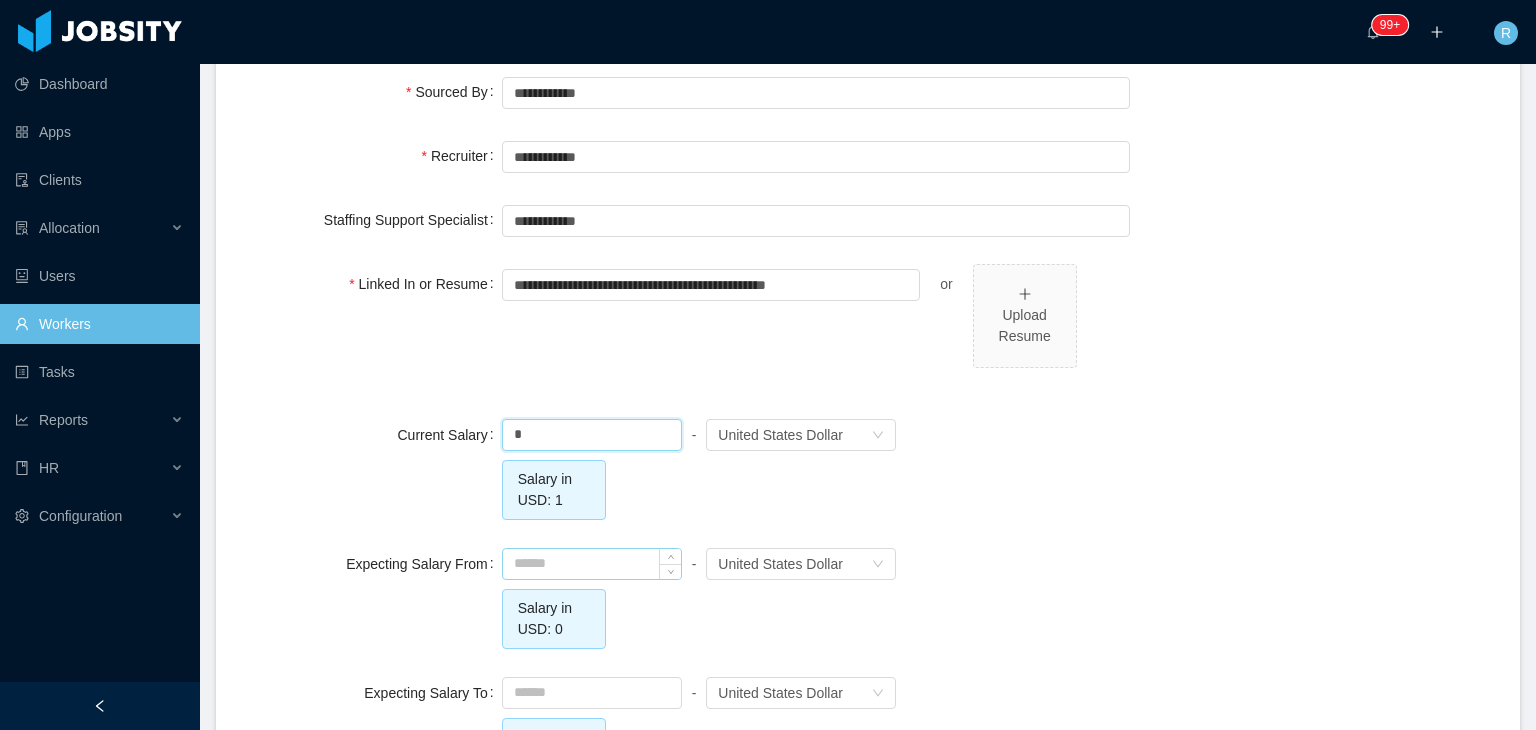 type on "****" 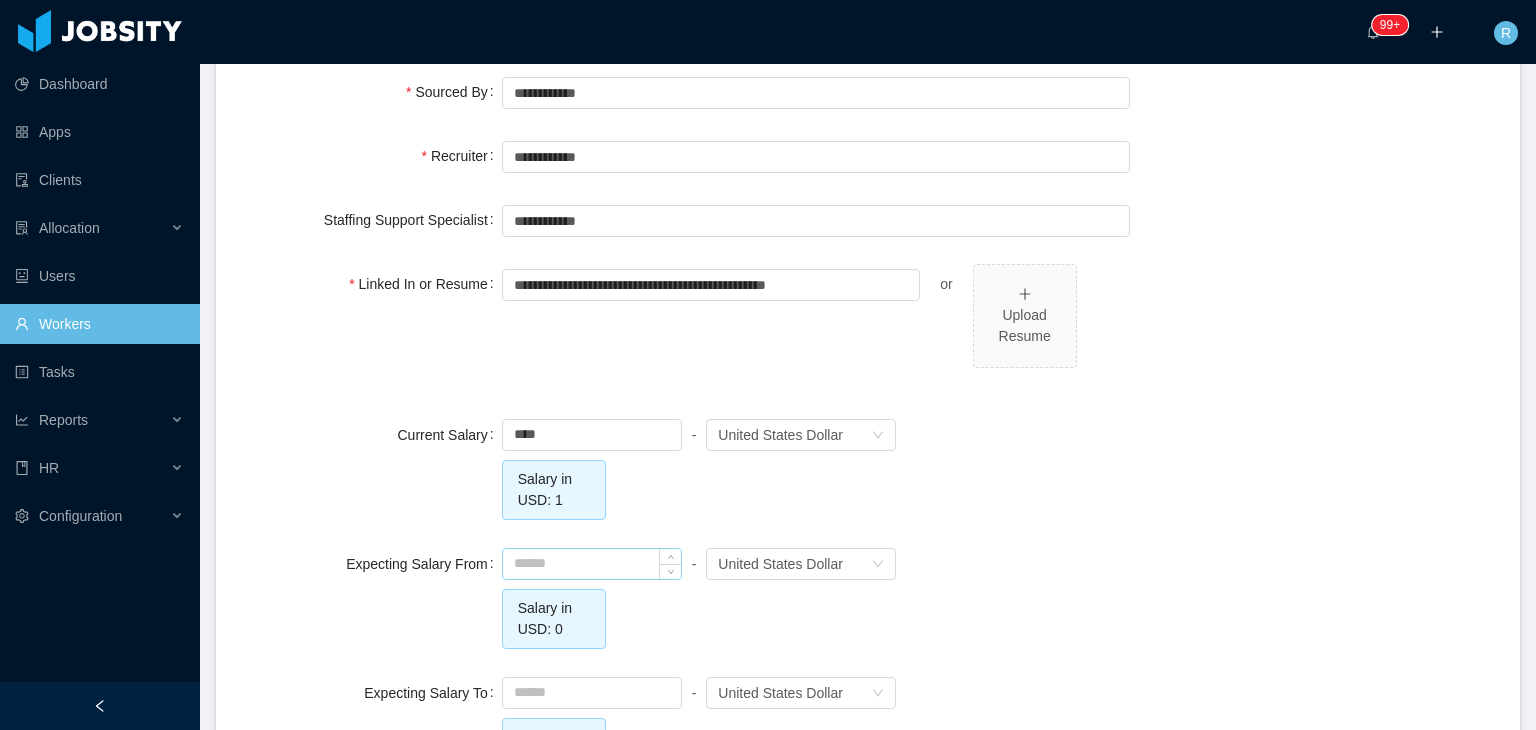 click at bounding box center (592, 564) 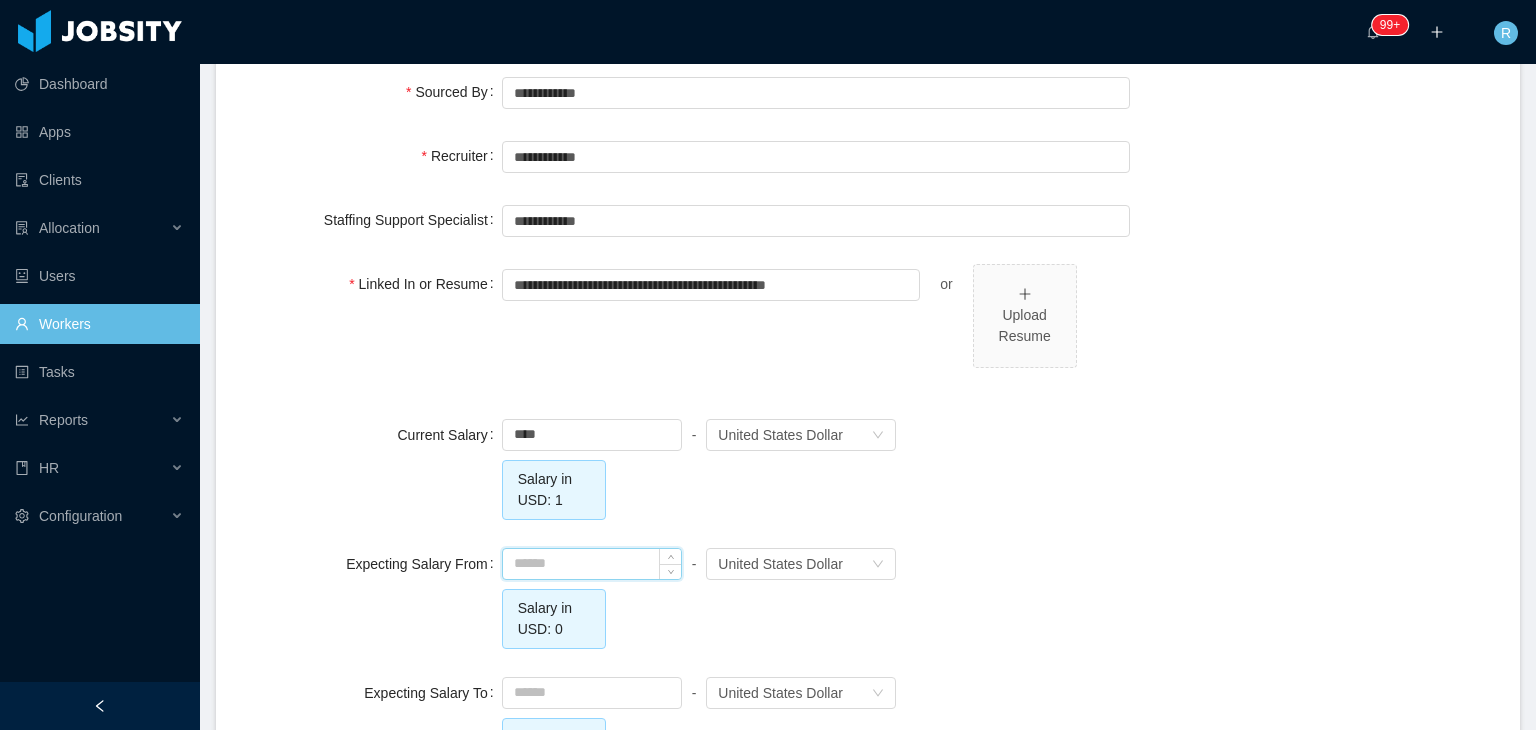 click at bounding box center [592, 564] 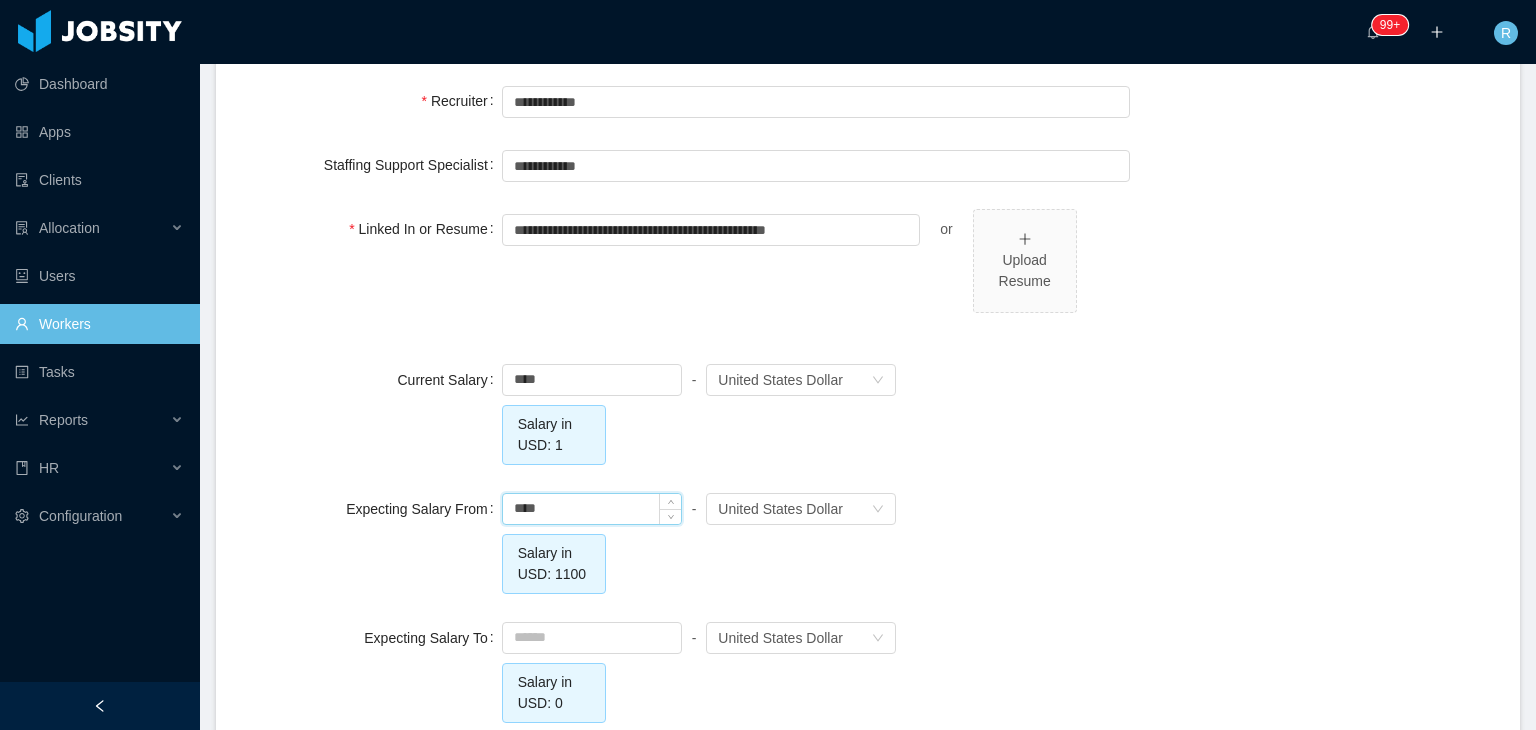 scroll, scrollTop: 1550, scrollLeft: 0, axis: vertical 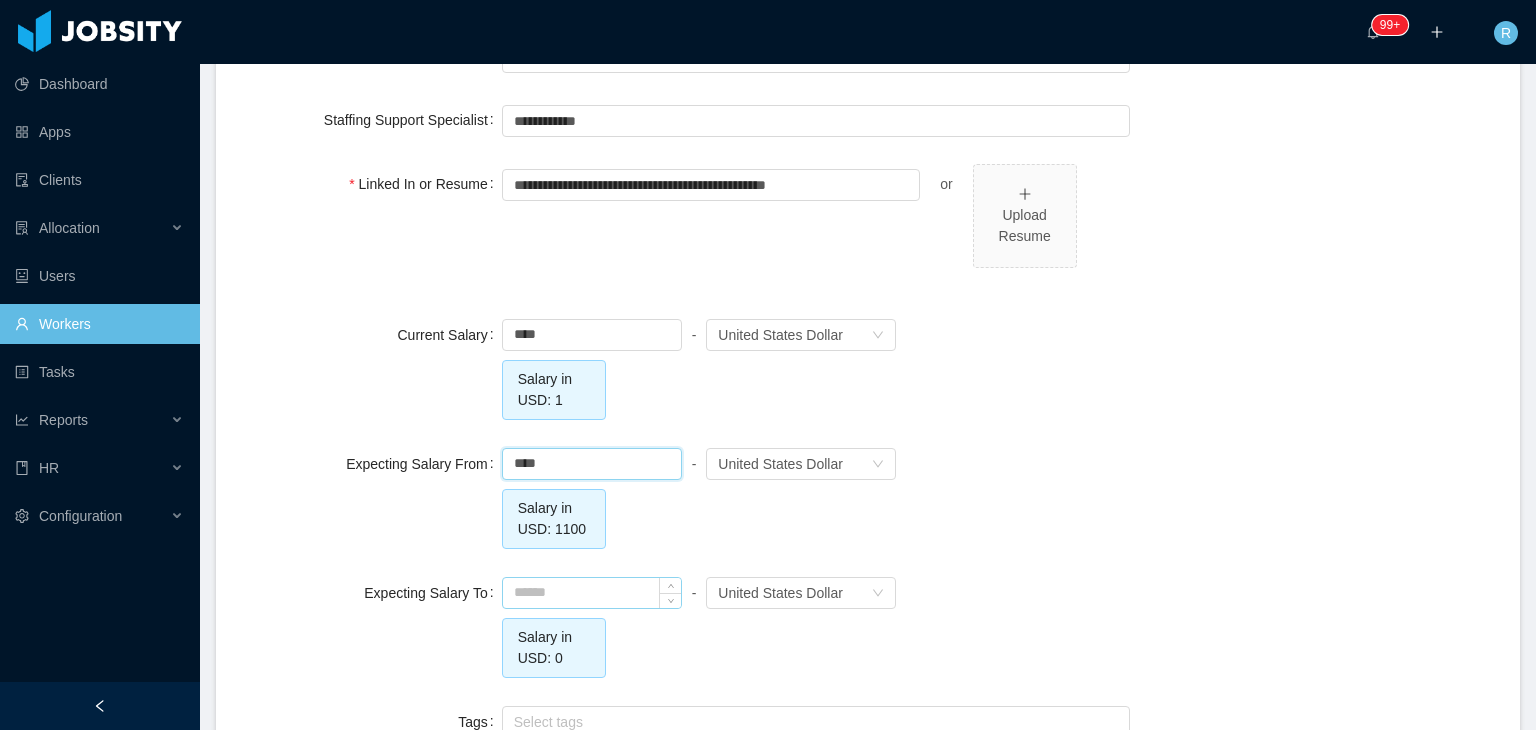 type on "*******" 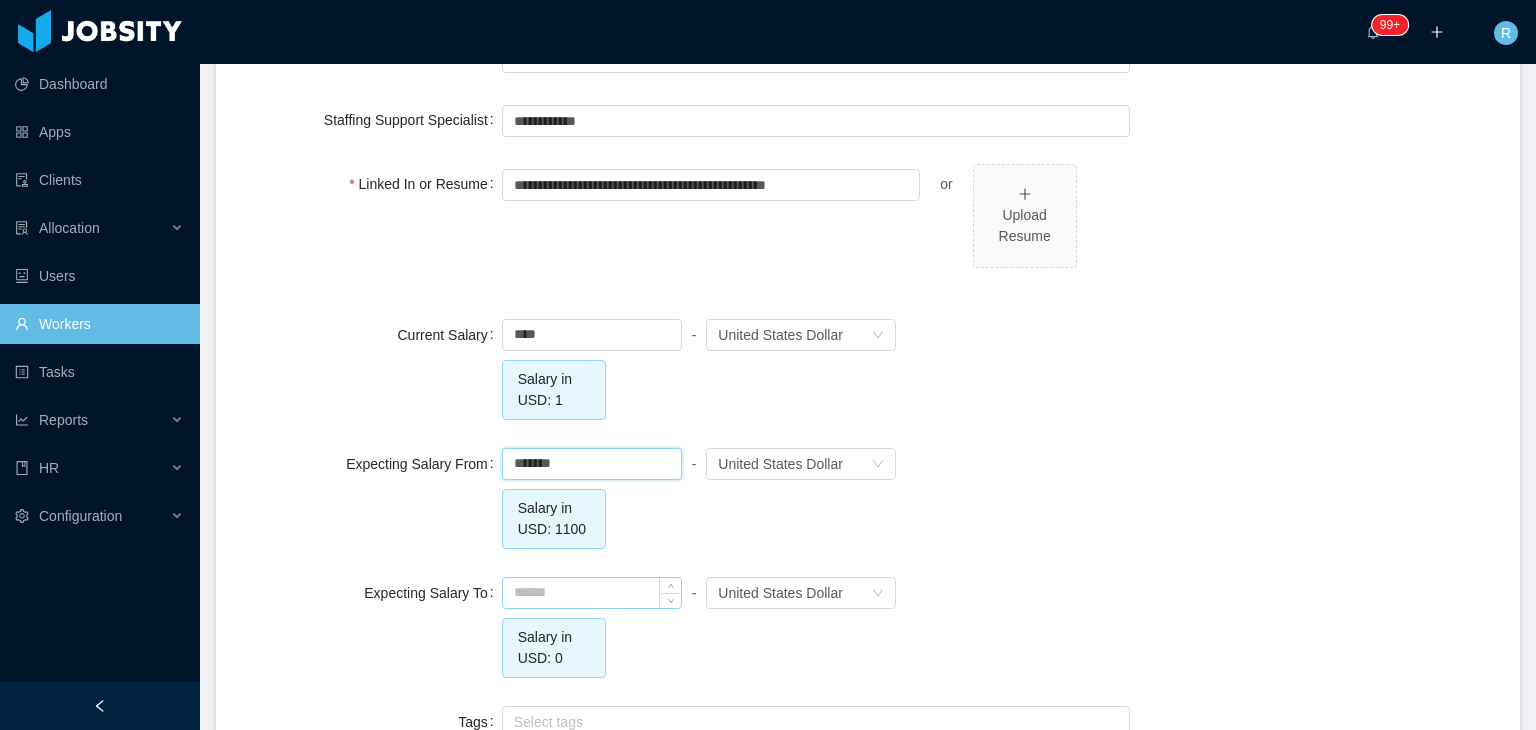 click at bounding box center (592, 593) 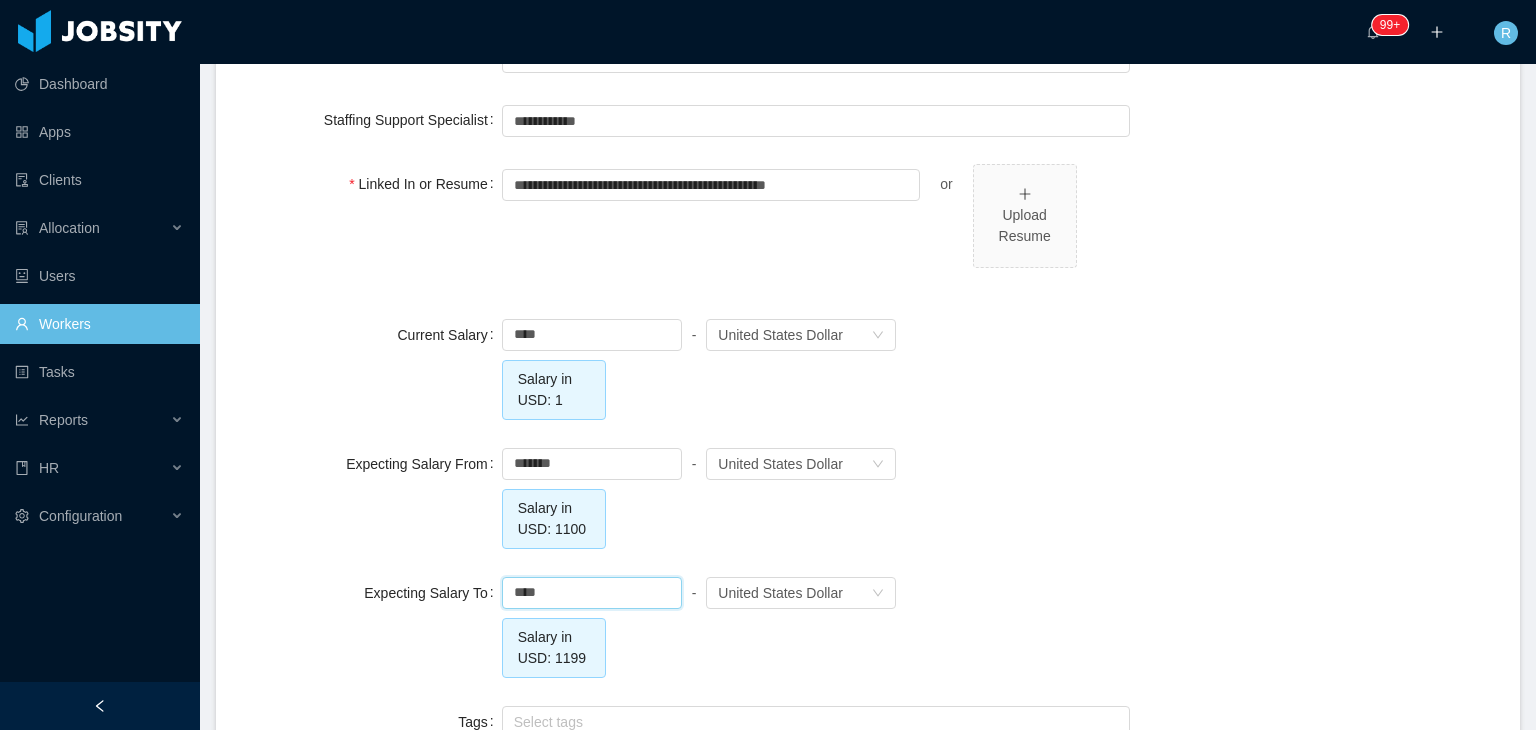 type on "*******" 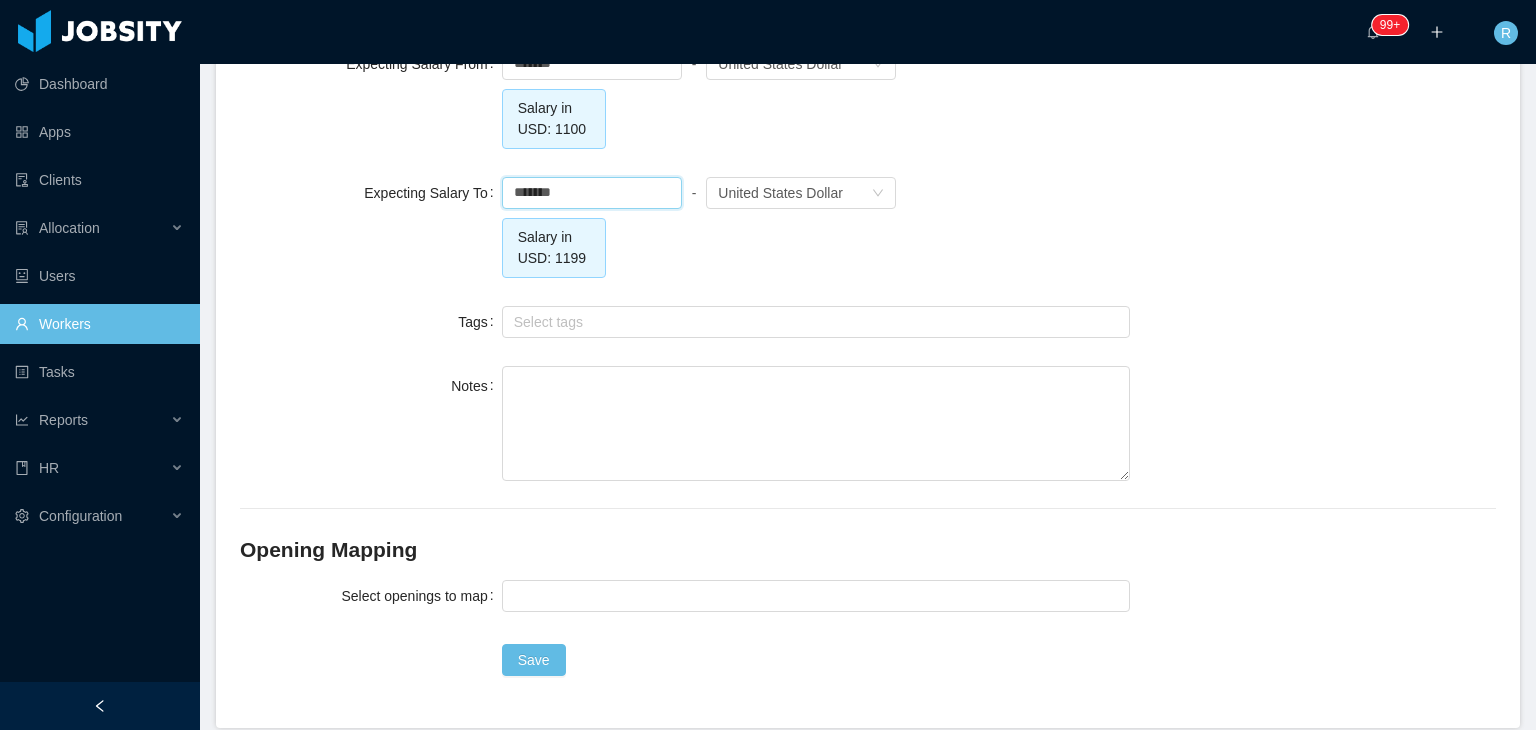 scroll, scrollTop: 2029, scrollLeft: 0, axis: vertical 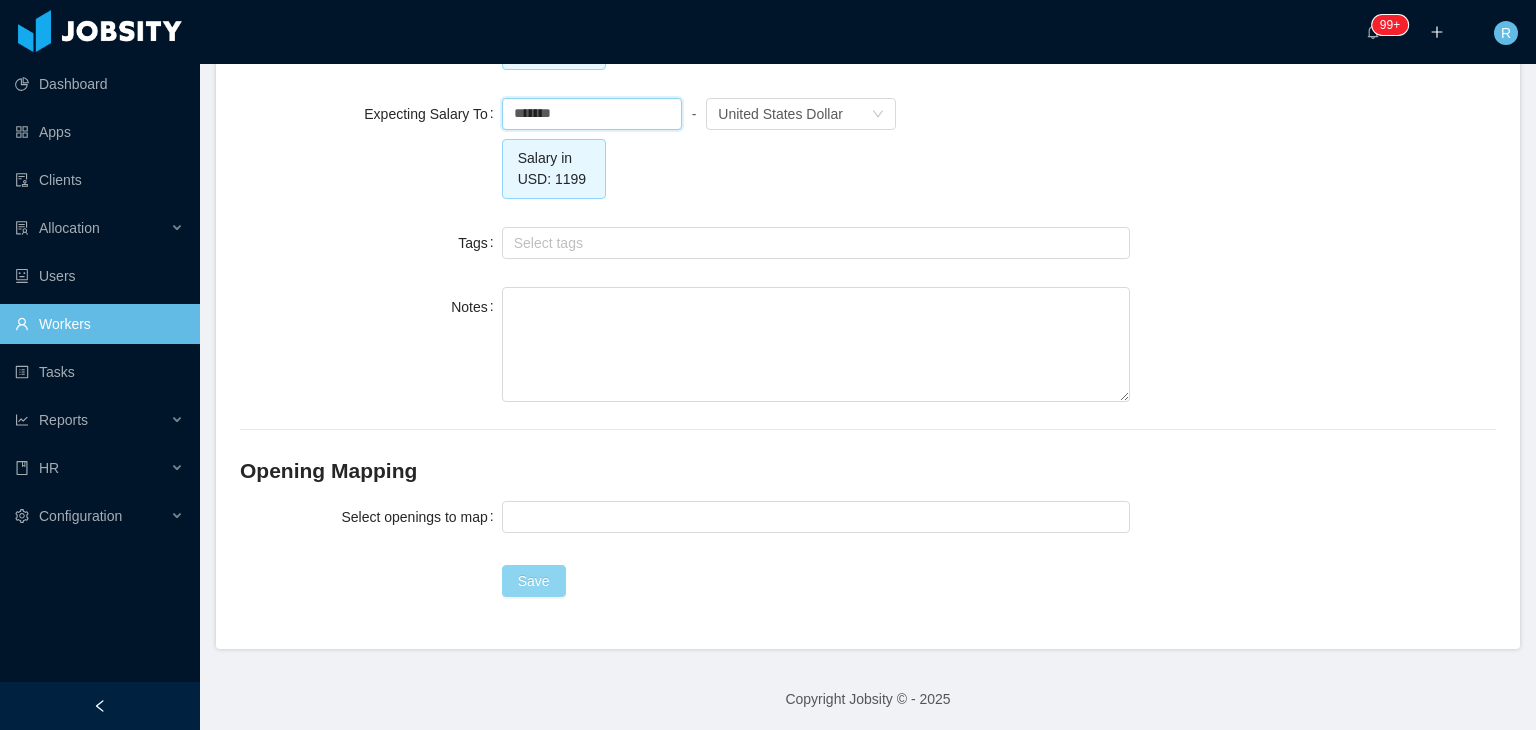 click on "Save" at bounding box center (534, 581) 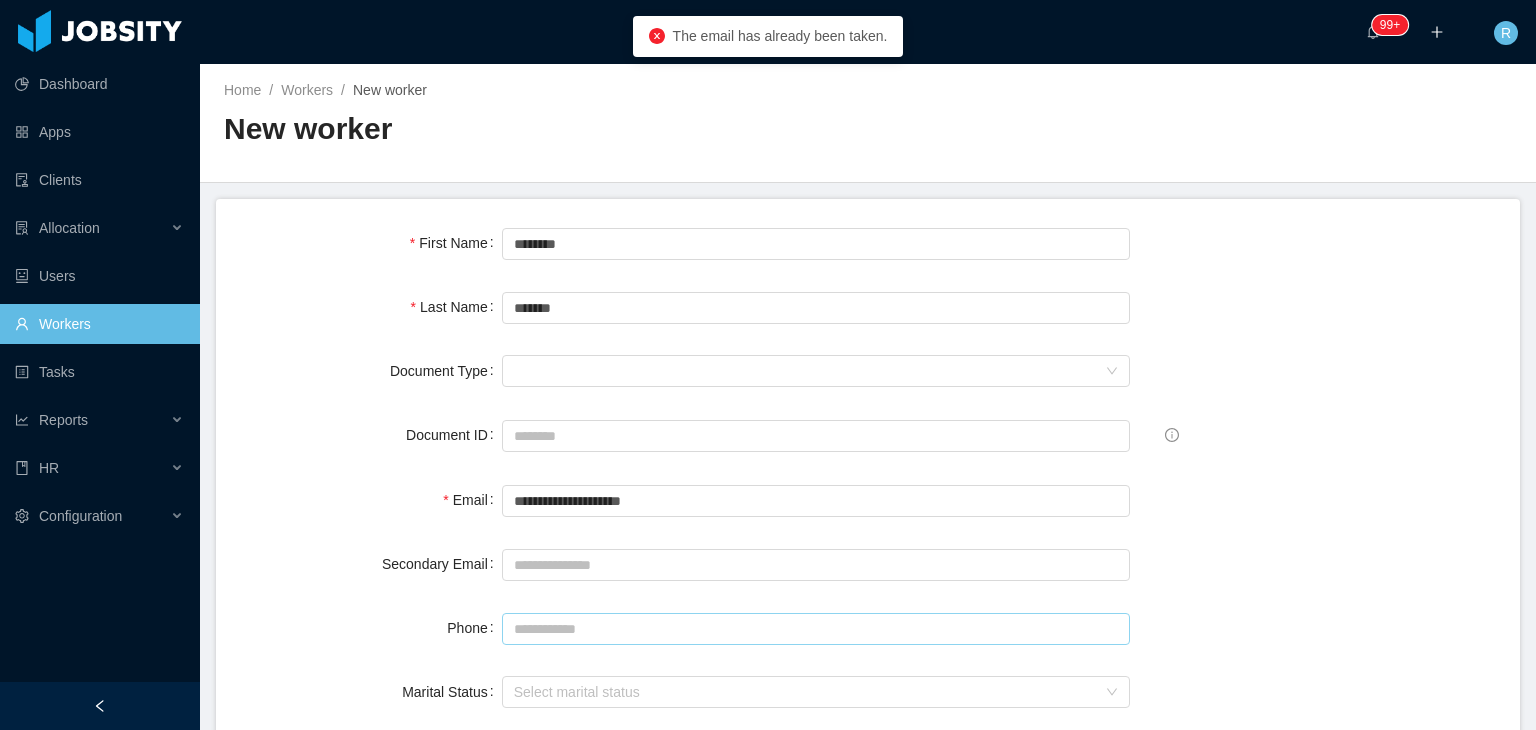 scroll, scrollTop: 0, scrollLeft: 0, axis: both 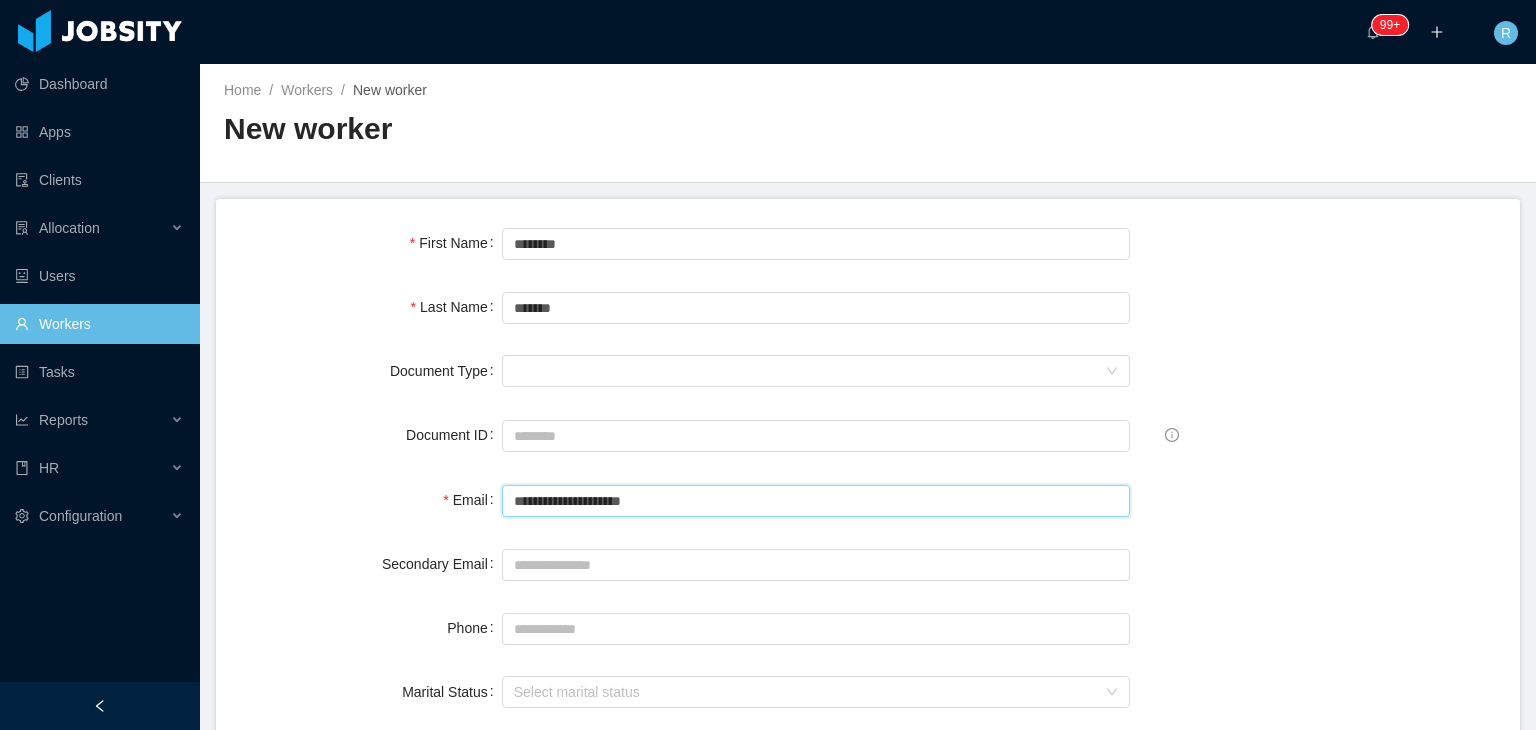 click on "**********" at bounding box center (816, 501) 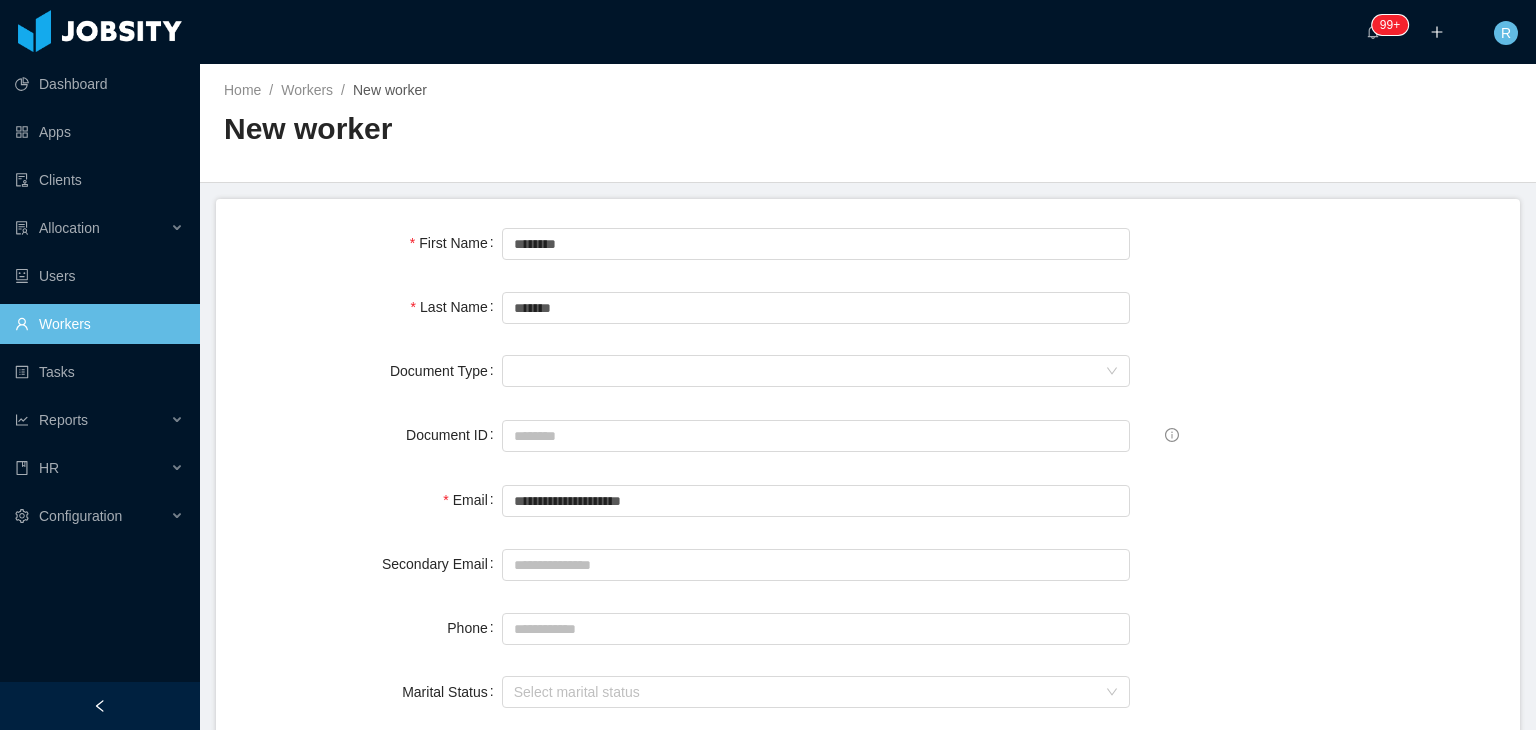 click on "Workers" at bounding box center (99, 324) 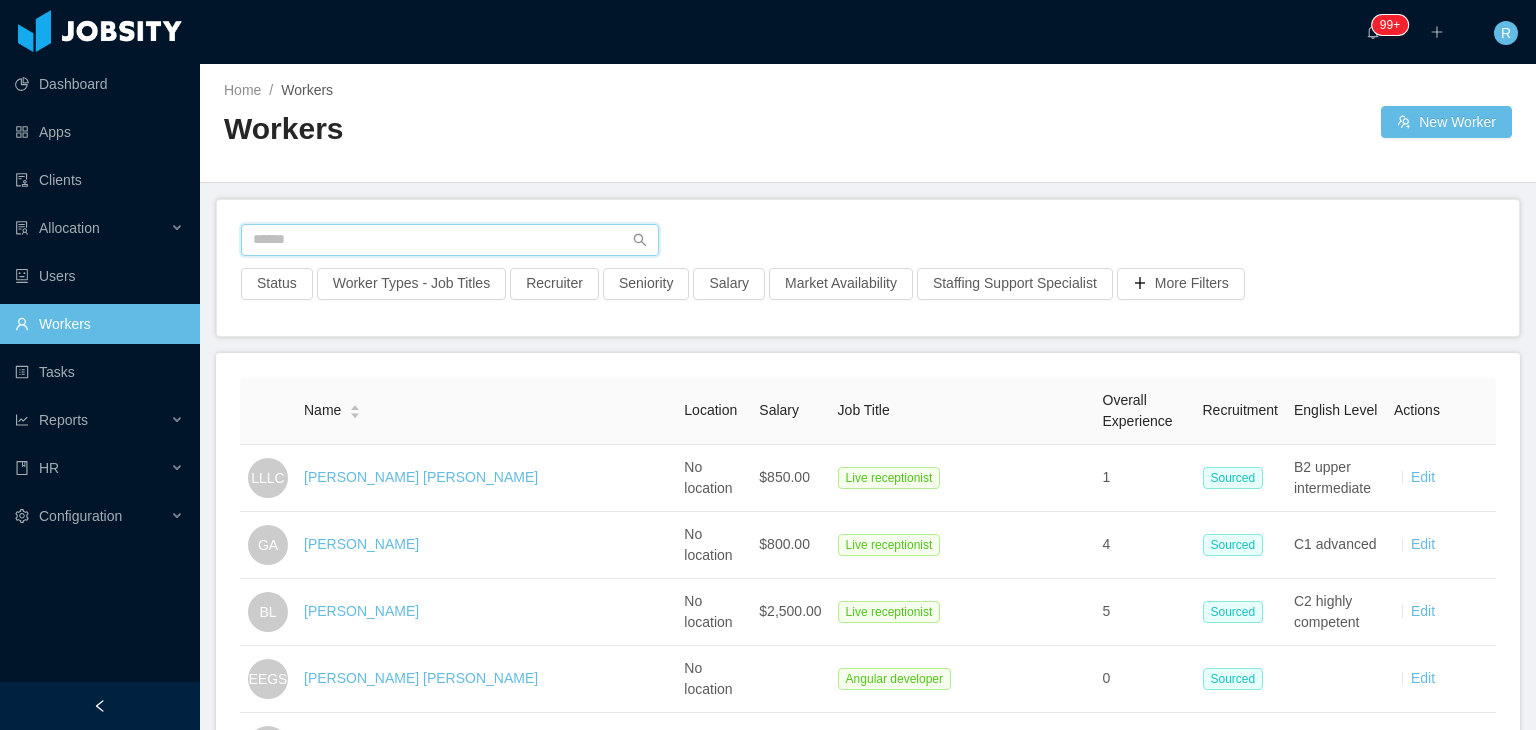 click at bounding box center (450, 240) 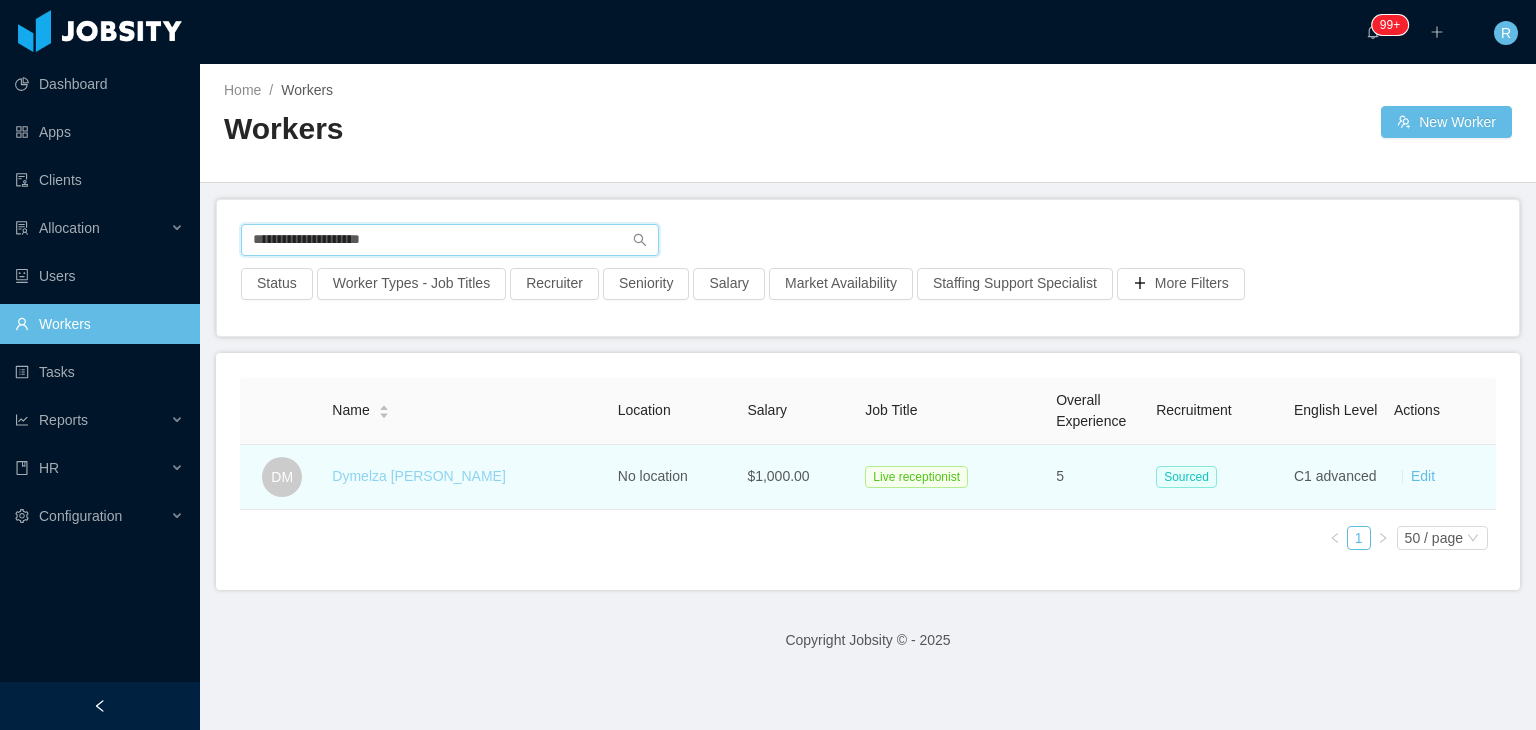 type 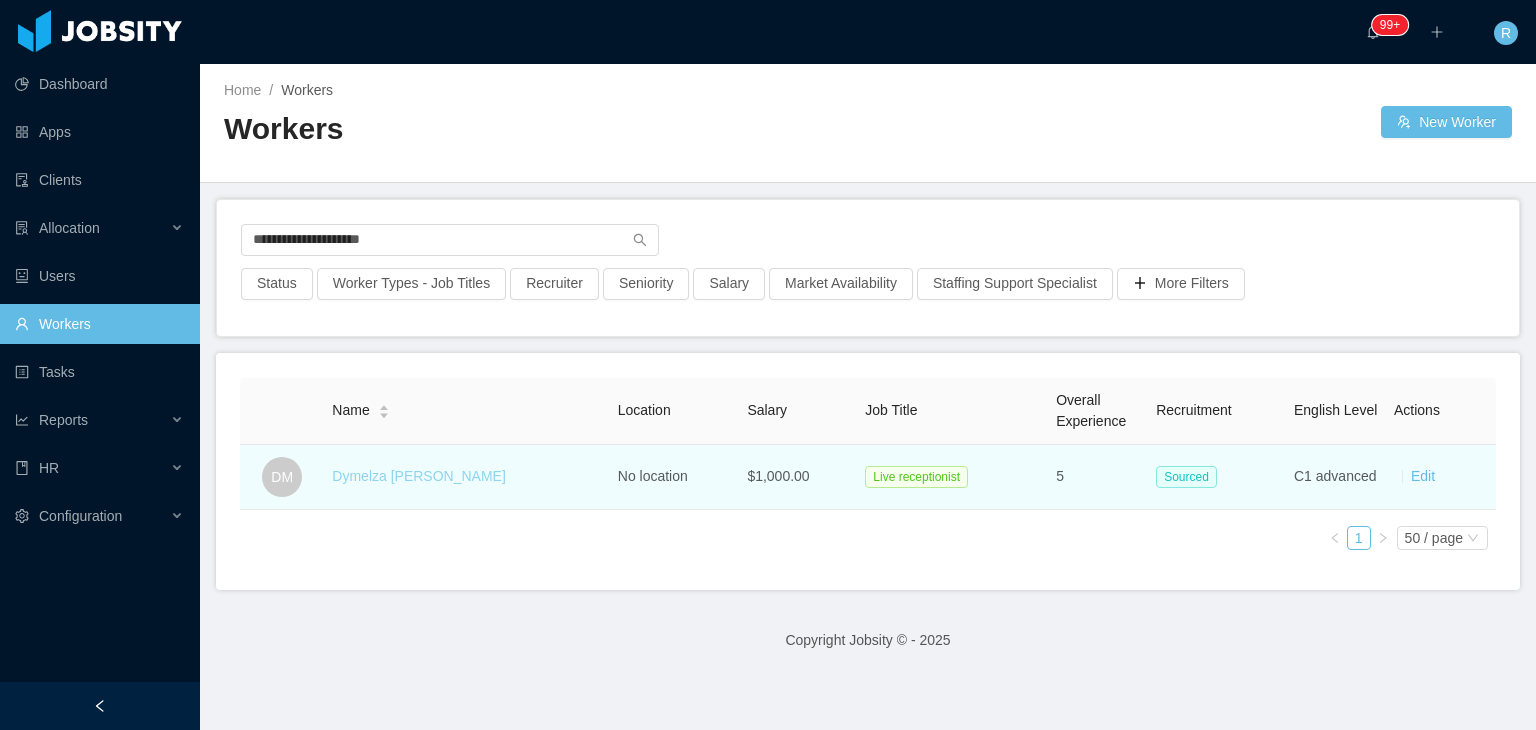 click on "Dymelza [PERSON_NAME]" at bounding box center [418, 476] 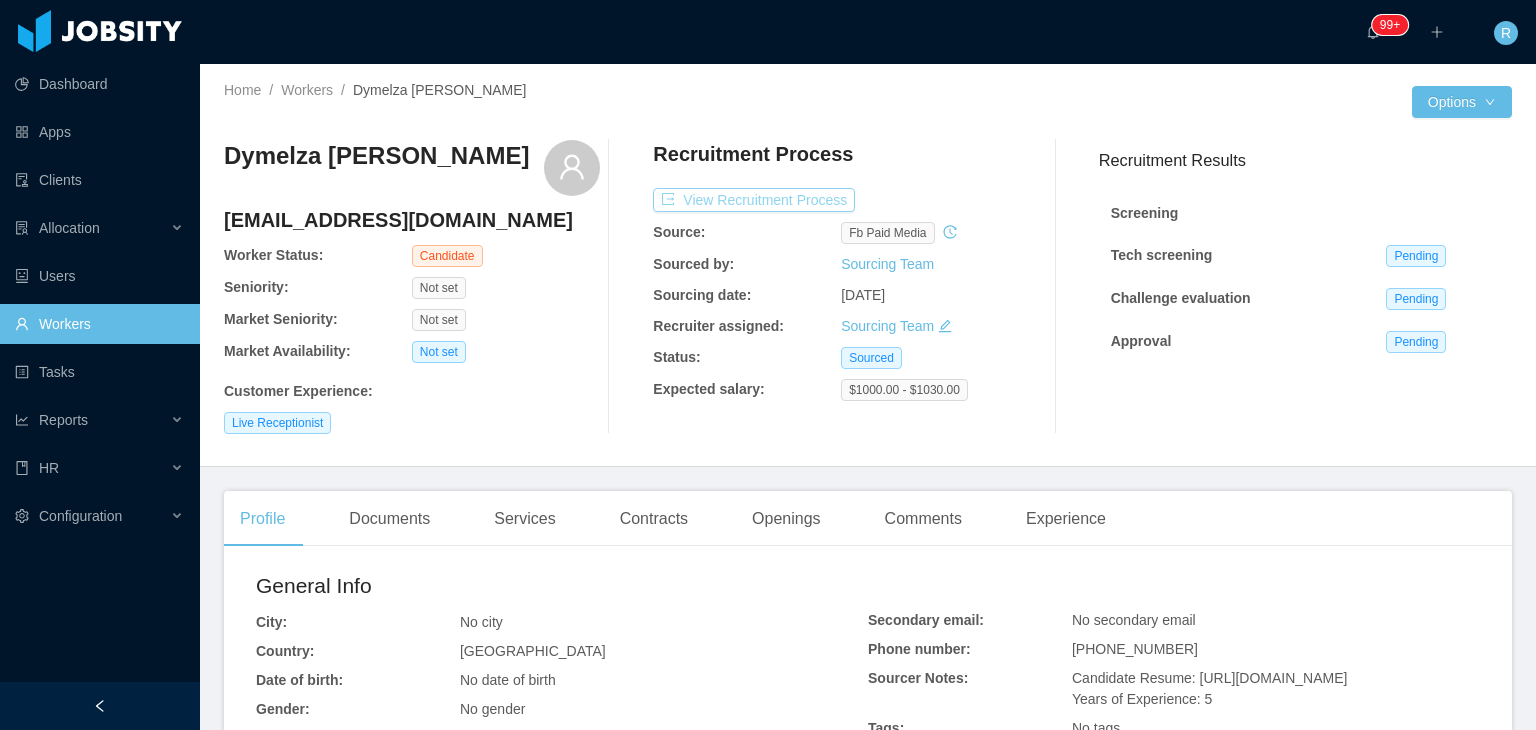 click on "View Recruitment Process" at bounding box center [754, 200] 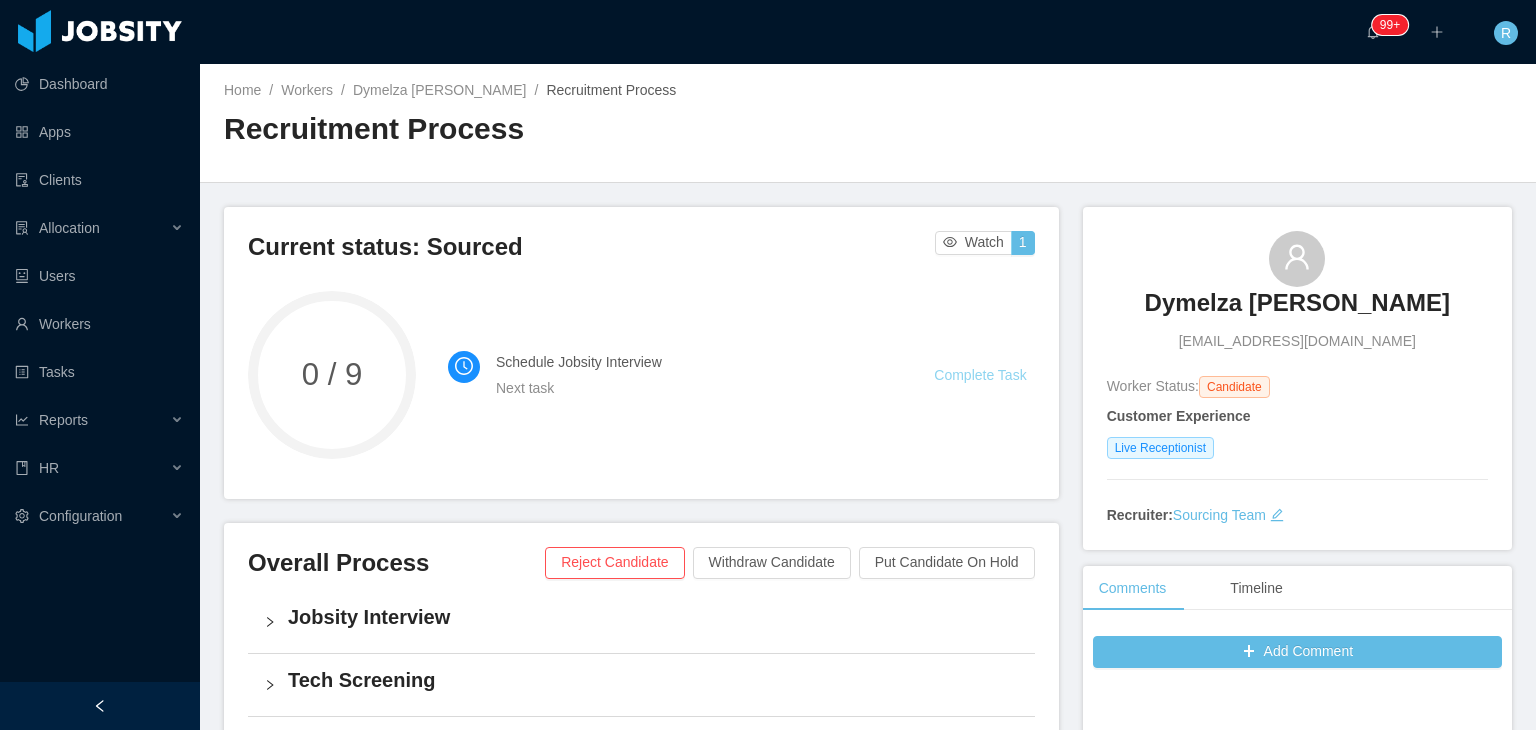 click on "Complete Task" at bounding box center [980, 375] 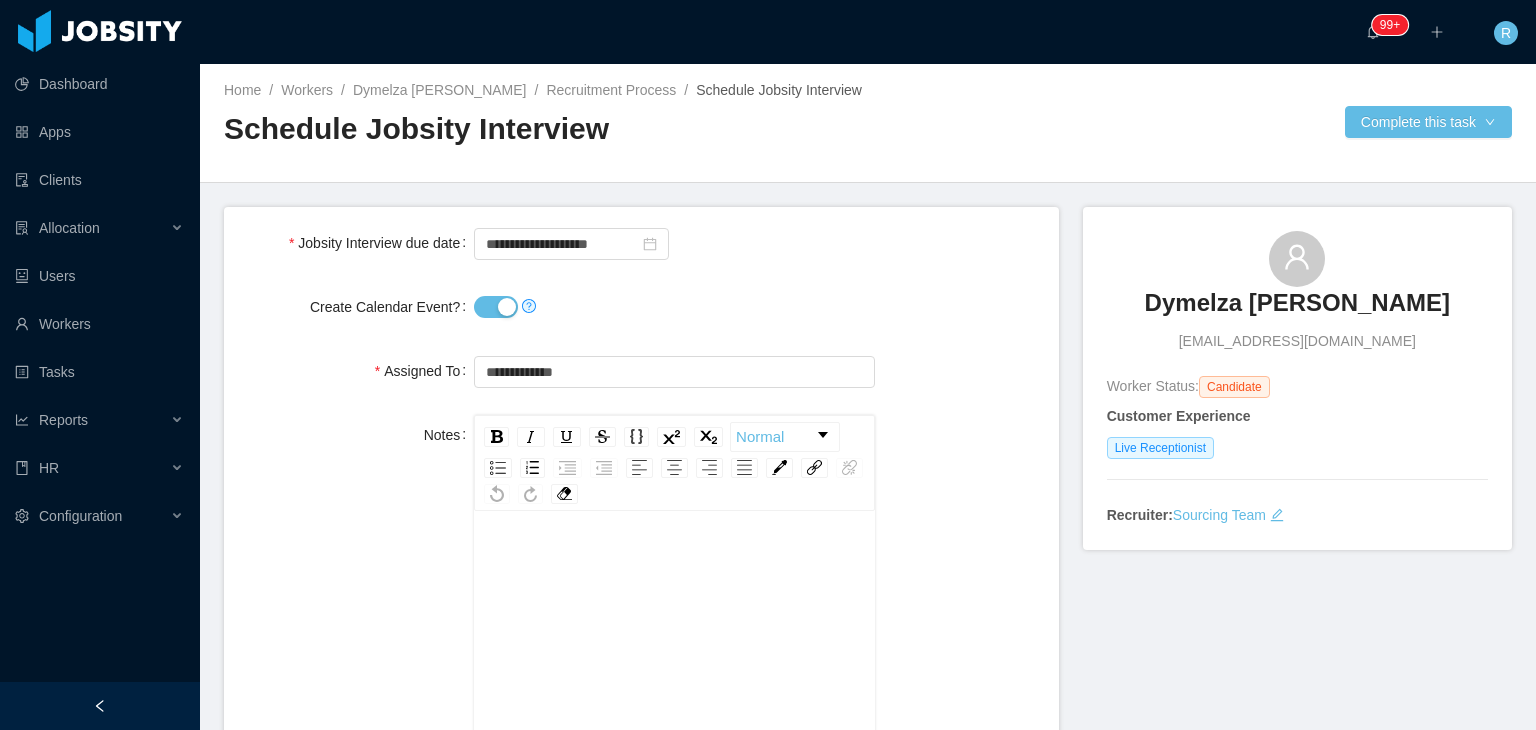 click at bounding box center (674, 307) 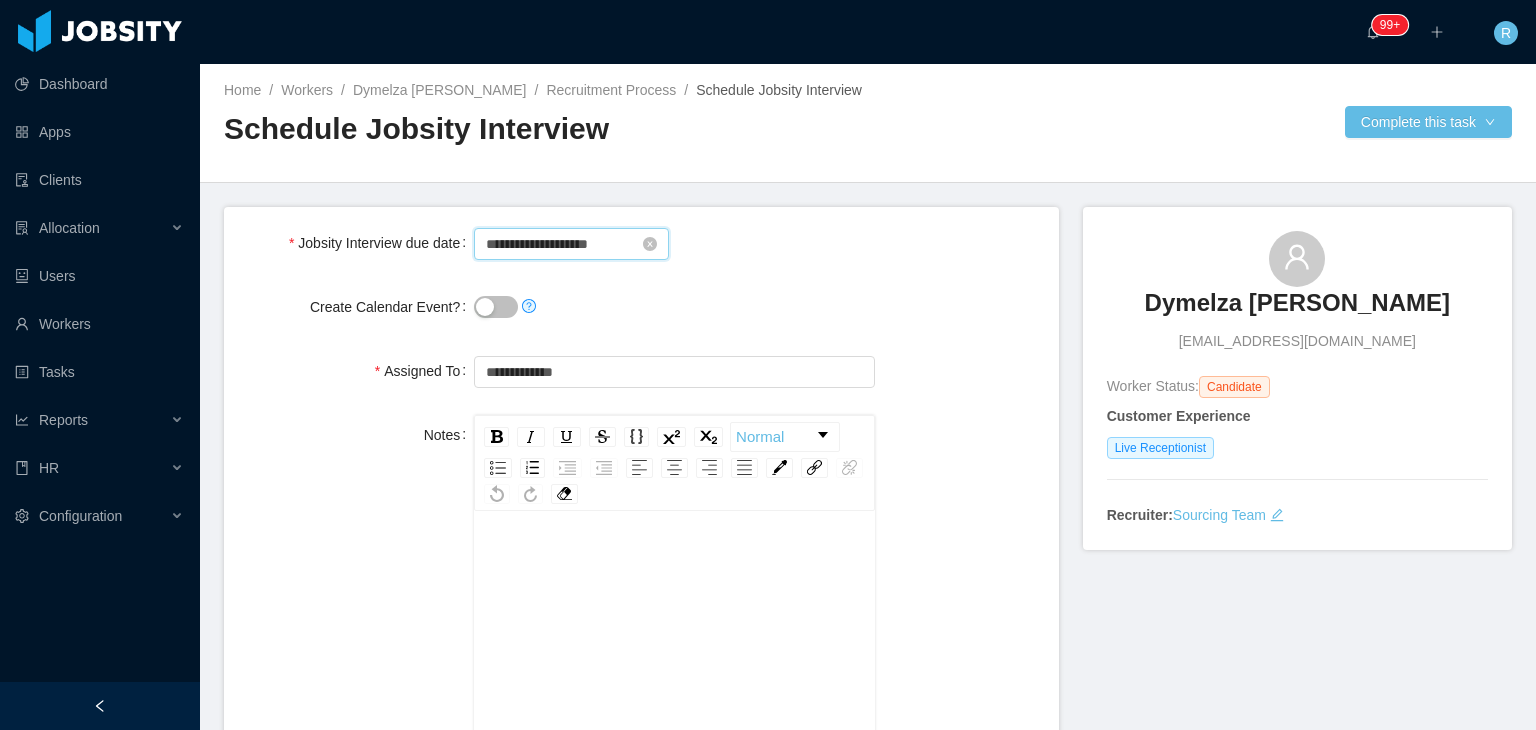 click on "**********" at bounding box center (571, 244) 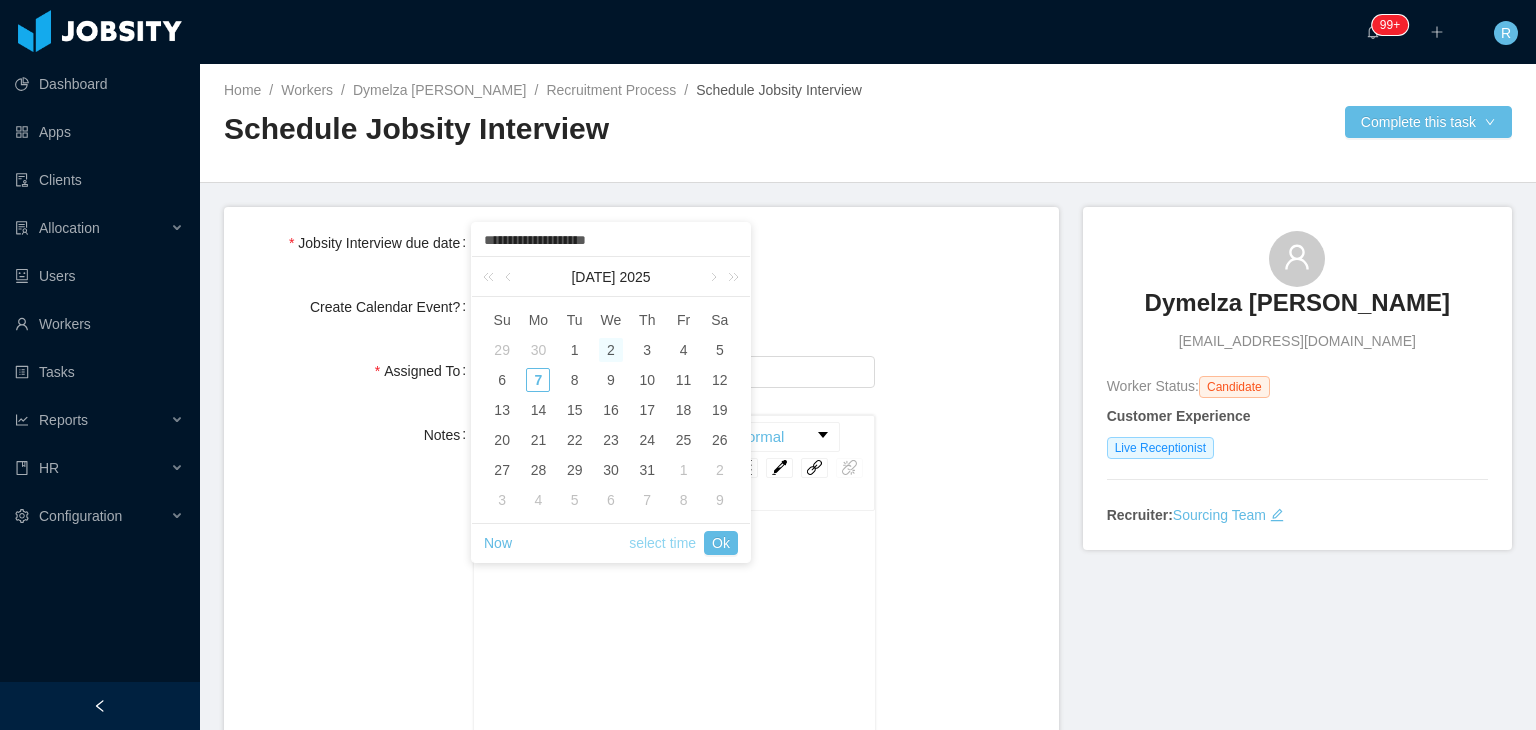 click on "select time" at bounding box center (662, 543) 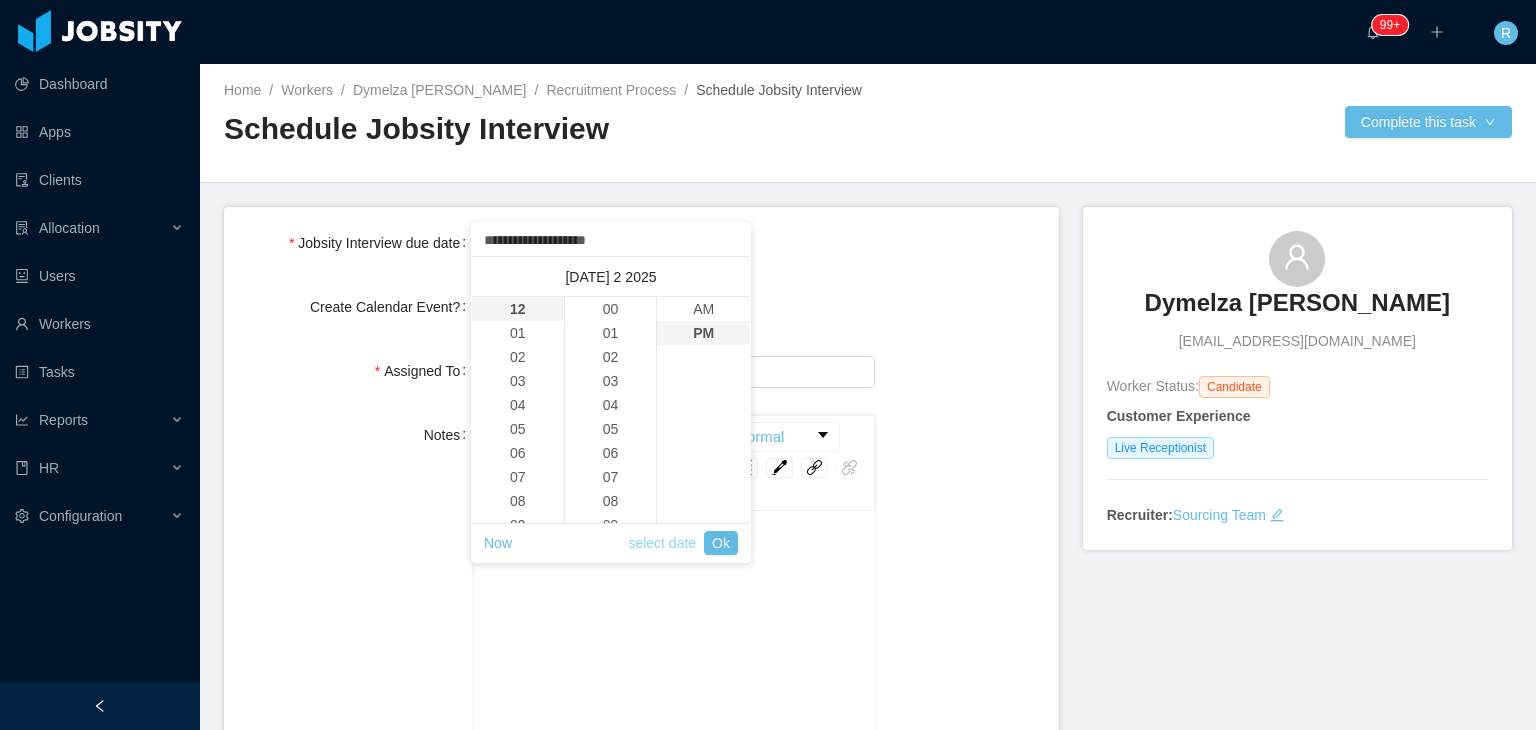 scroll, scrollTop: 984, scrollLeft: 0, axis: vertical 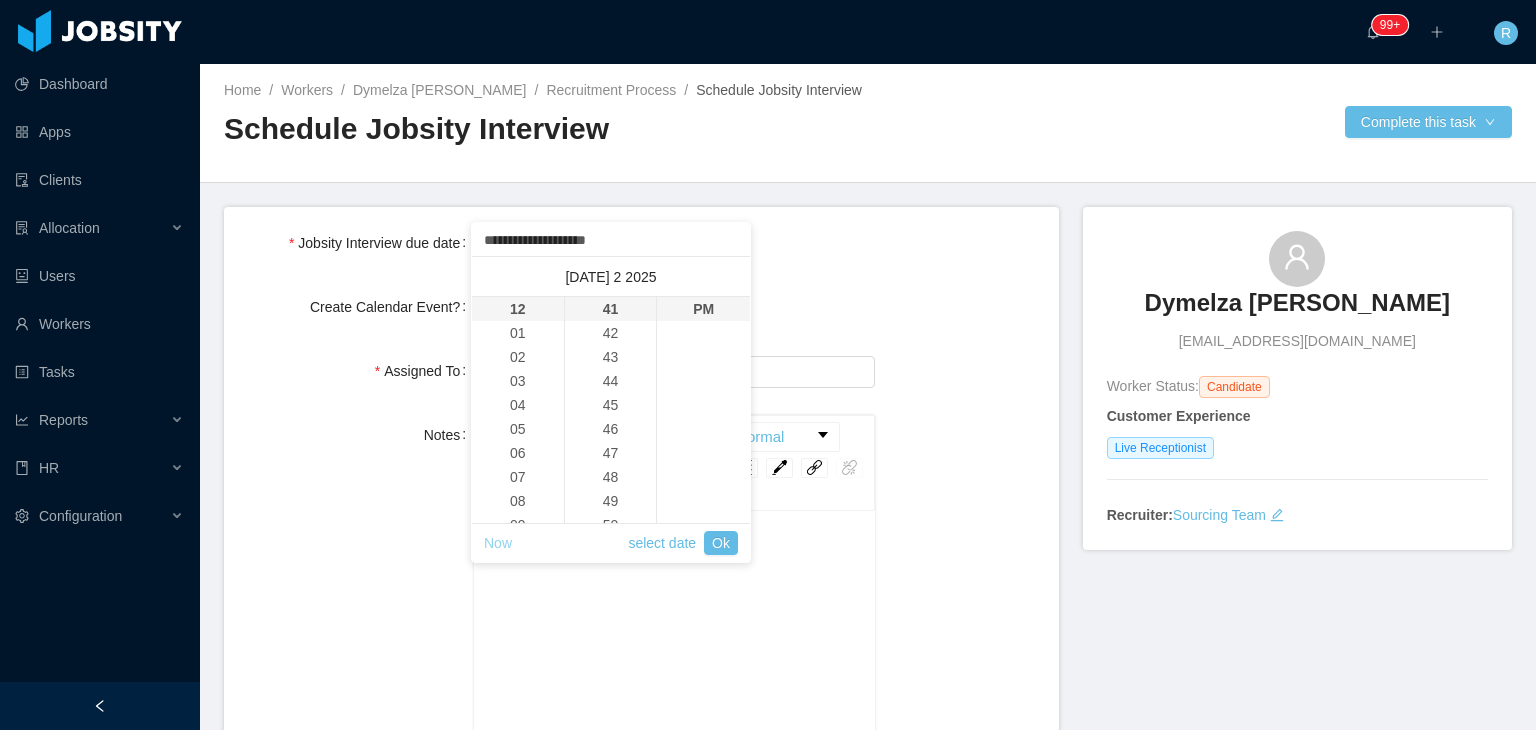 click on "Now" at bounding box center (498, 543) 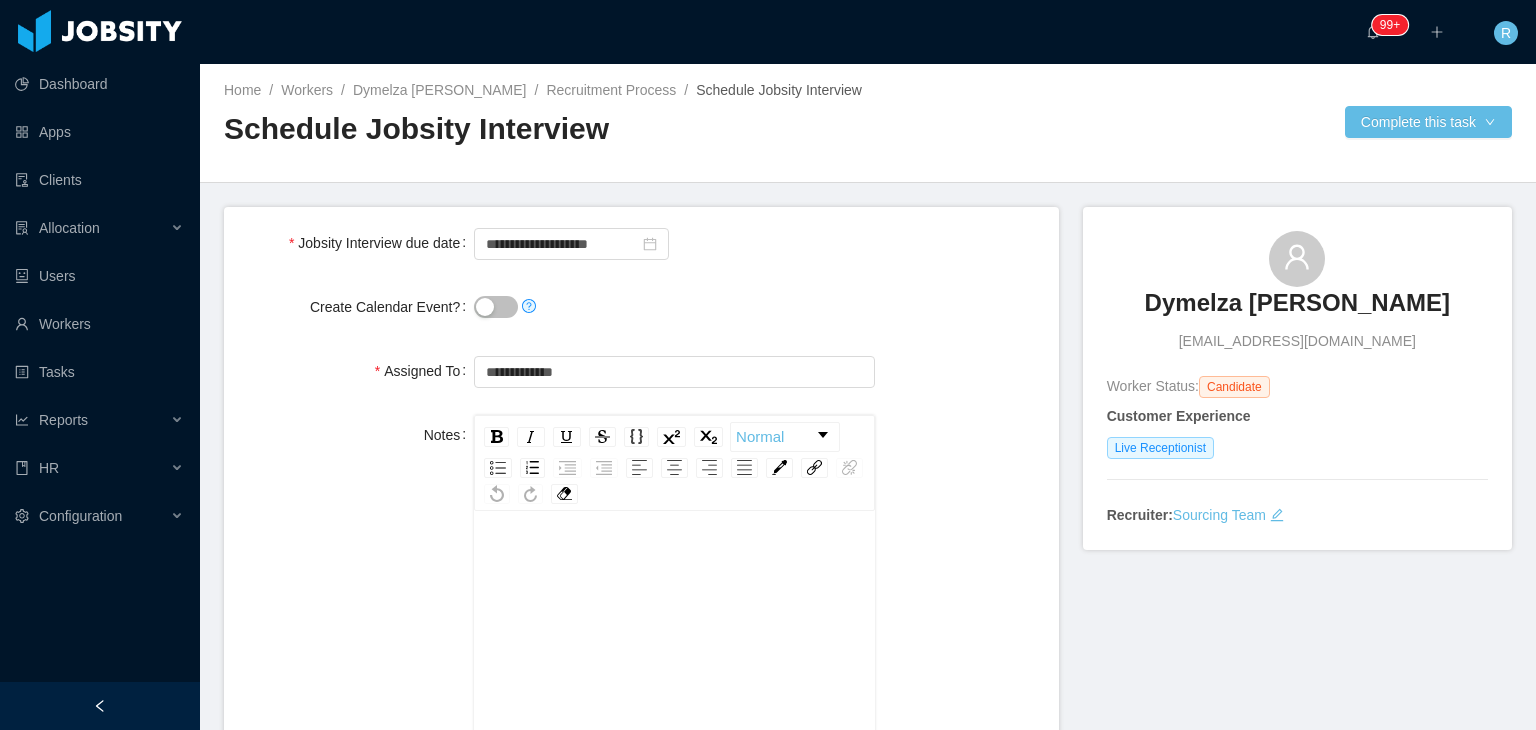 click on "Home / Workers / Dymelza Mijango / Recruitment Process / Schedule Jobsity Interview / Schedule Jobsity Interview Complete this task" at bounding box center (868, 123) 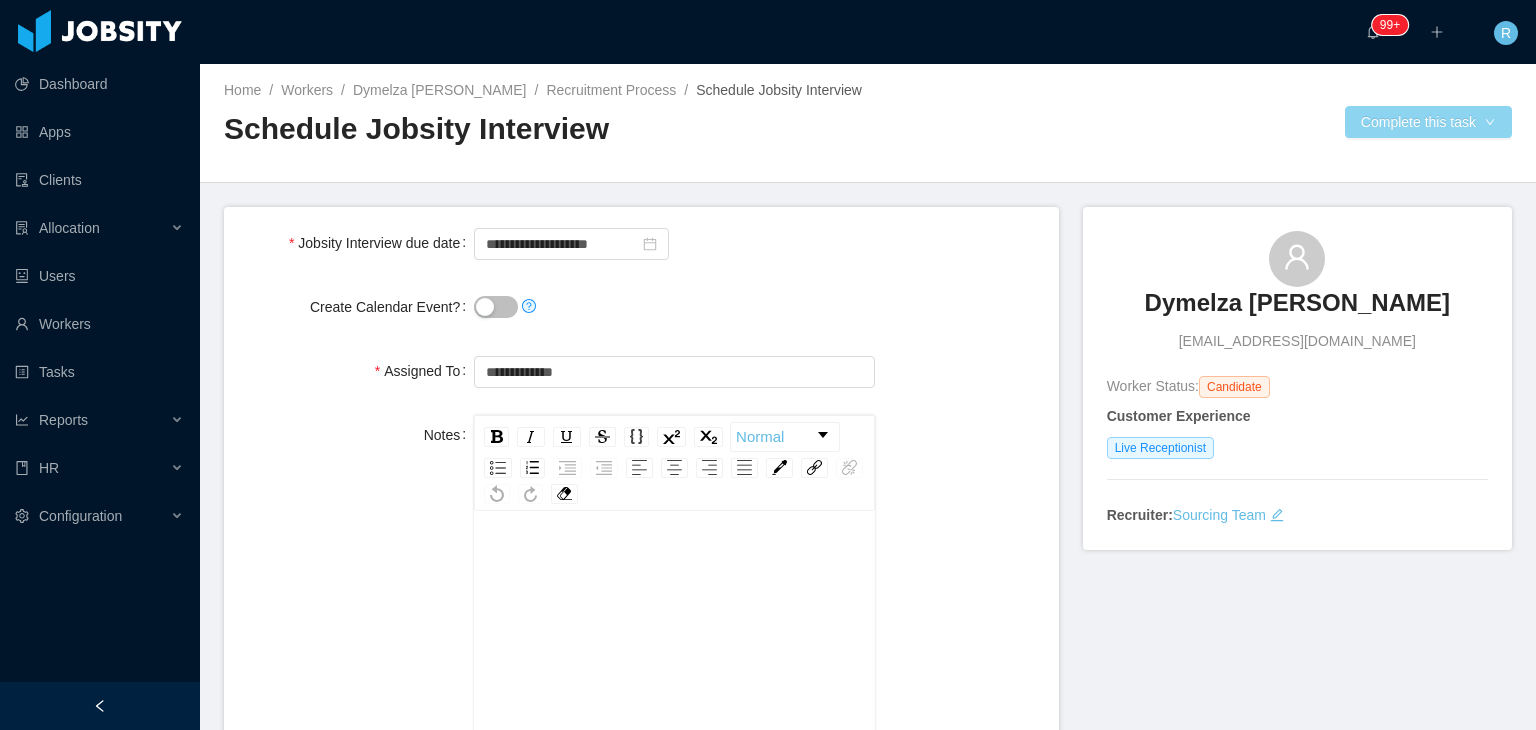 click on "Complete this task" at bounding box center [1428, 122] 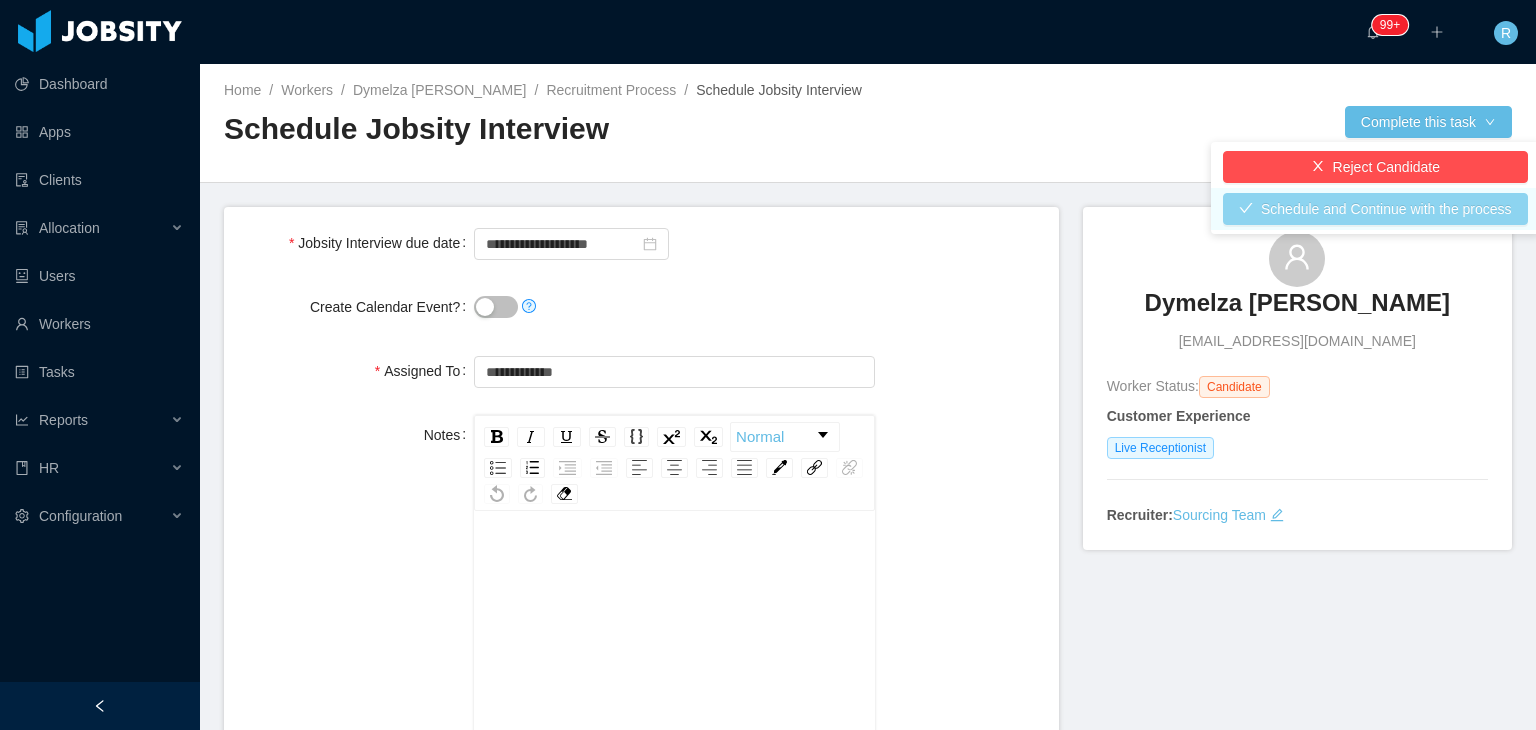 click on "Schedule and Continue with the process" at bounding box center [1375, 209] 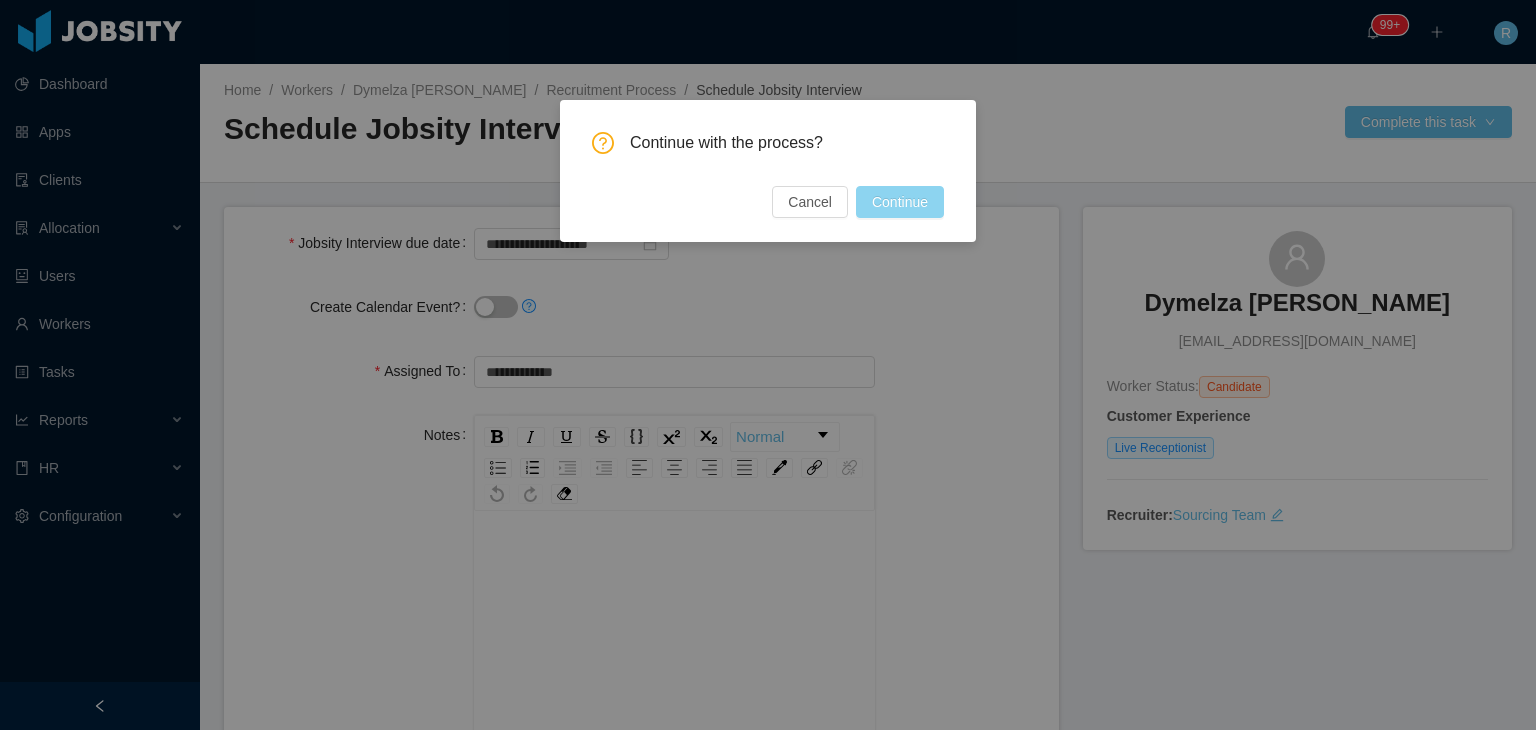 click on "Continue" at bounding box center (900, 202) 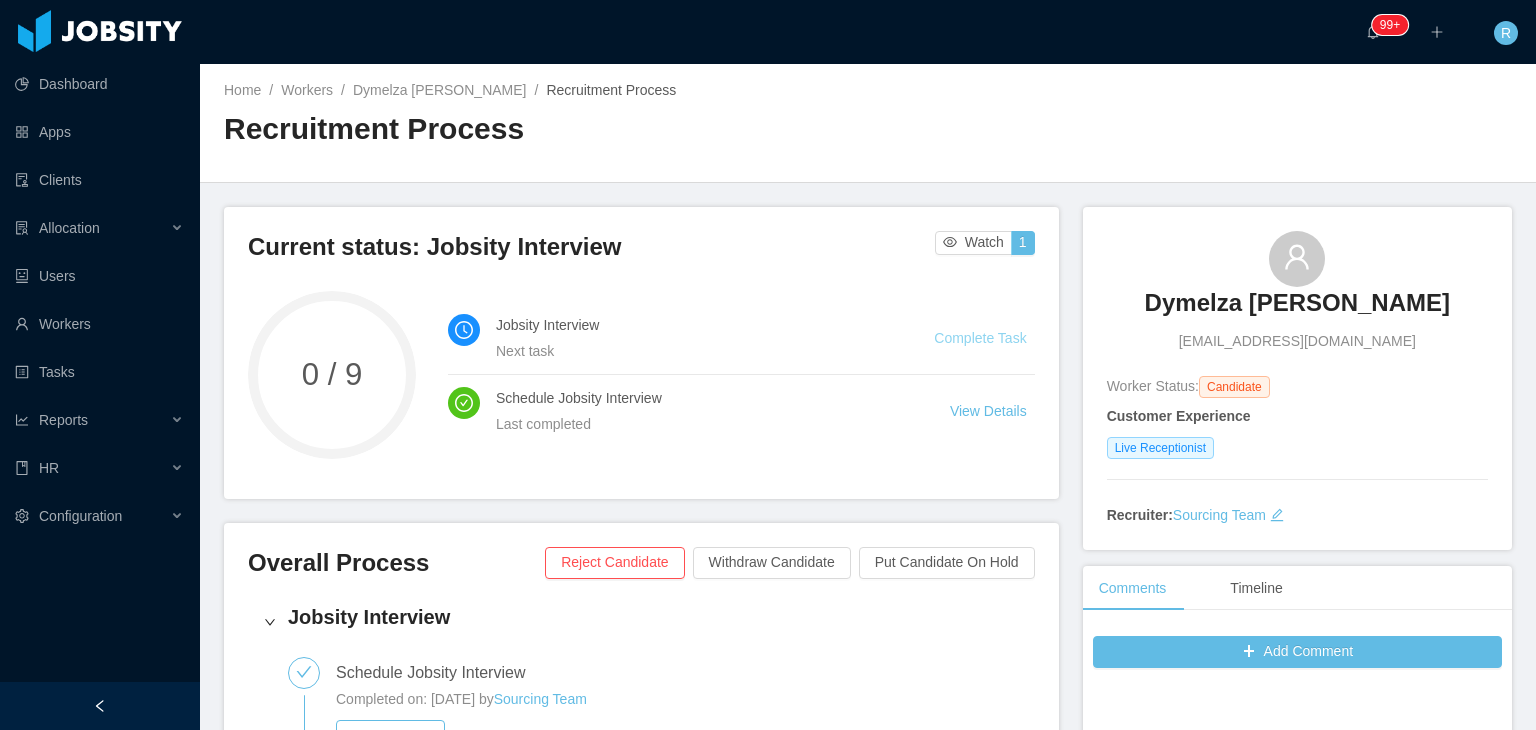 click on "Complete Task" at bounding box center (980, 338) 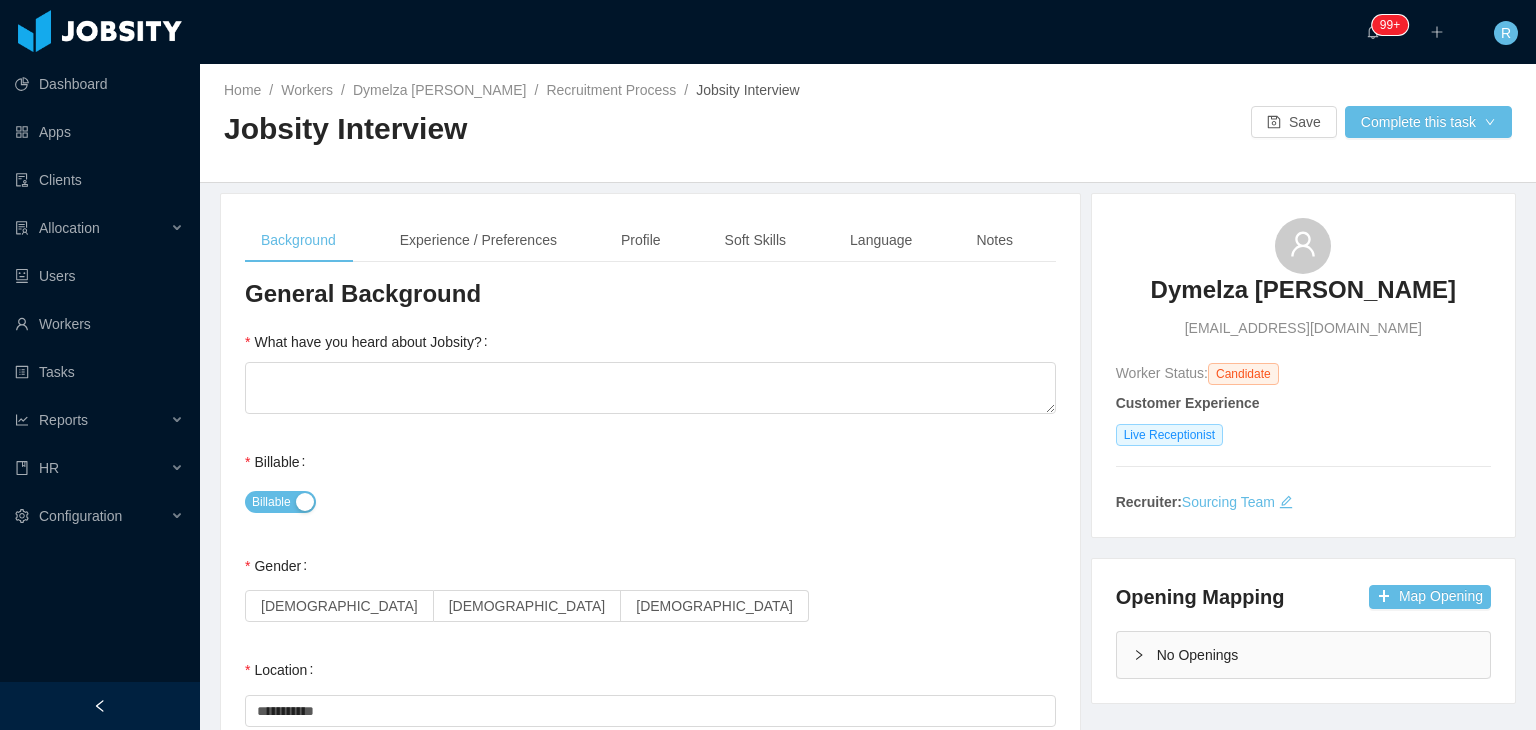 click at bounding box center (650, 390) 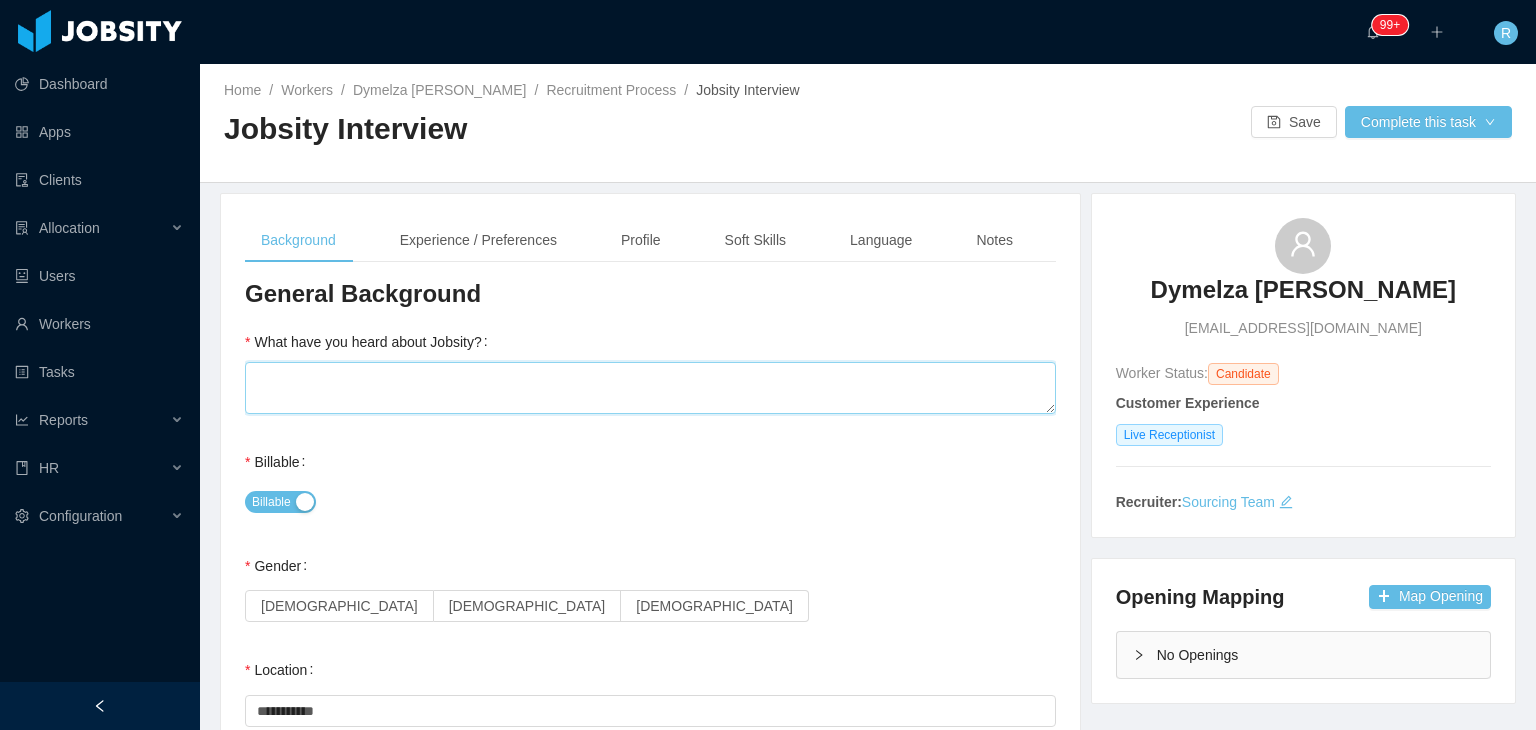 click on "What have you heard about Jobsity?" at bounding box center [650, 388] 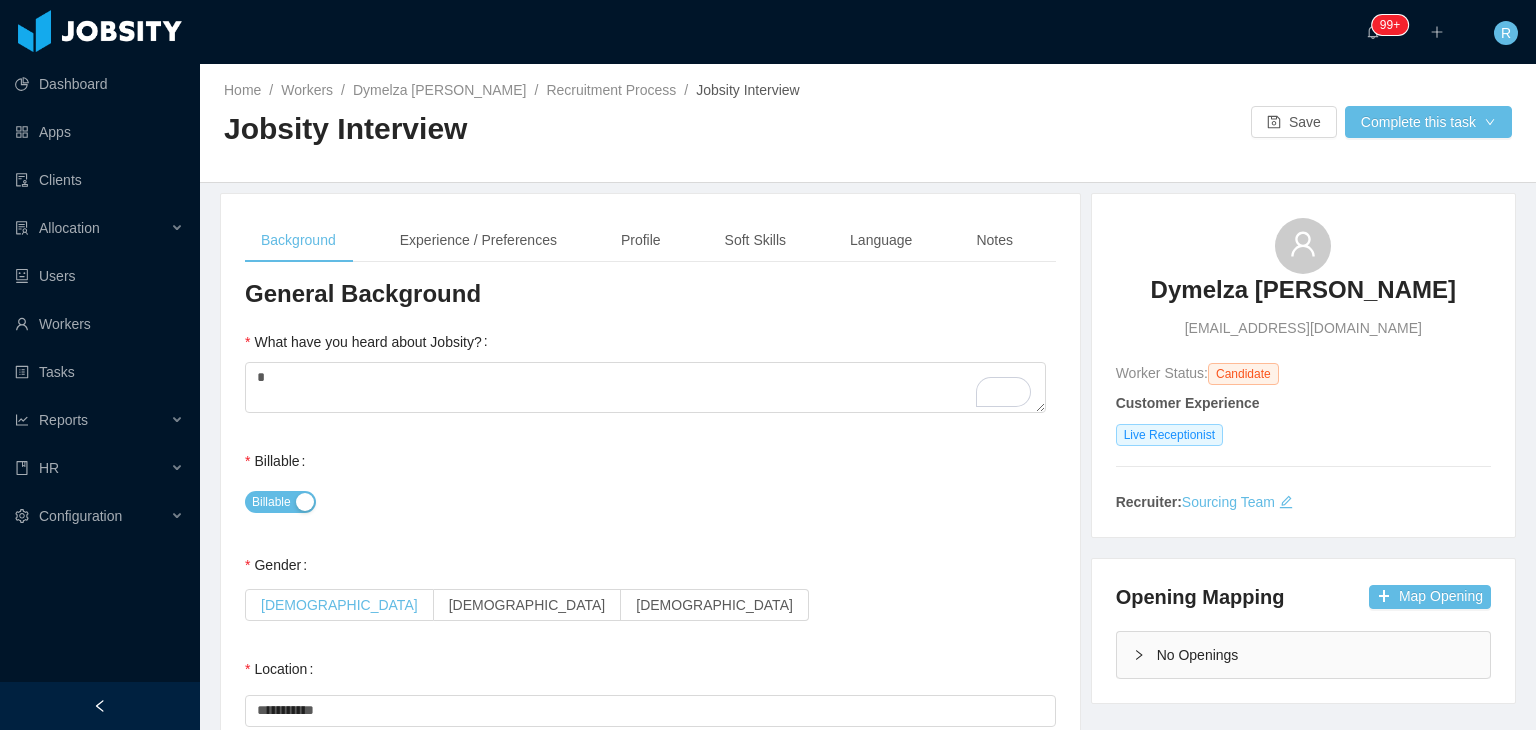 click on "[DEMOGRAPHIC_DATA]" at bounding box center [339, 605] 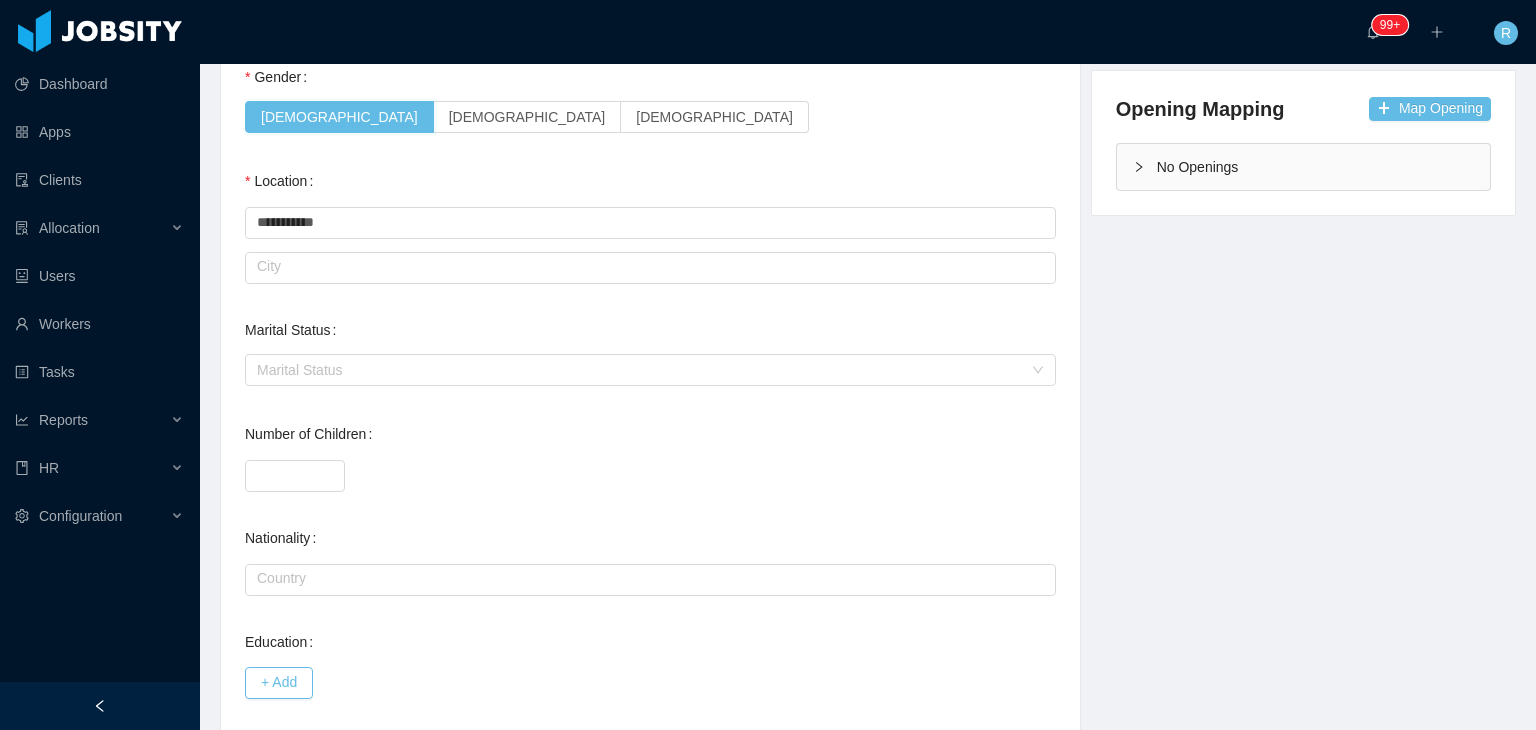scroll, scrollTop: 500, scrollLeft: 0, axis: vertical 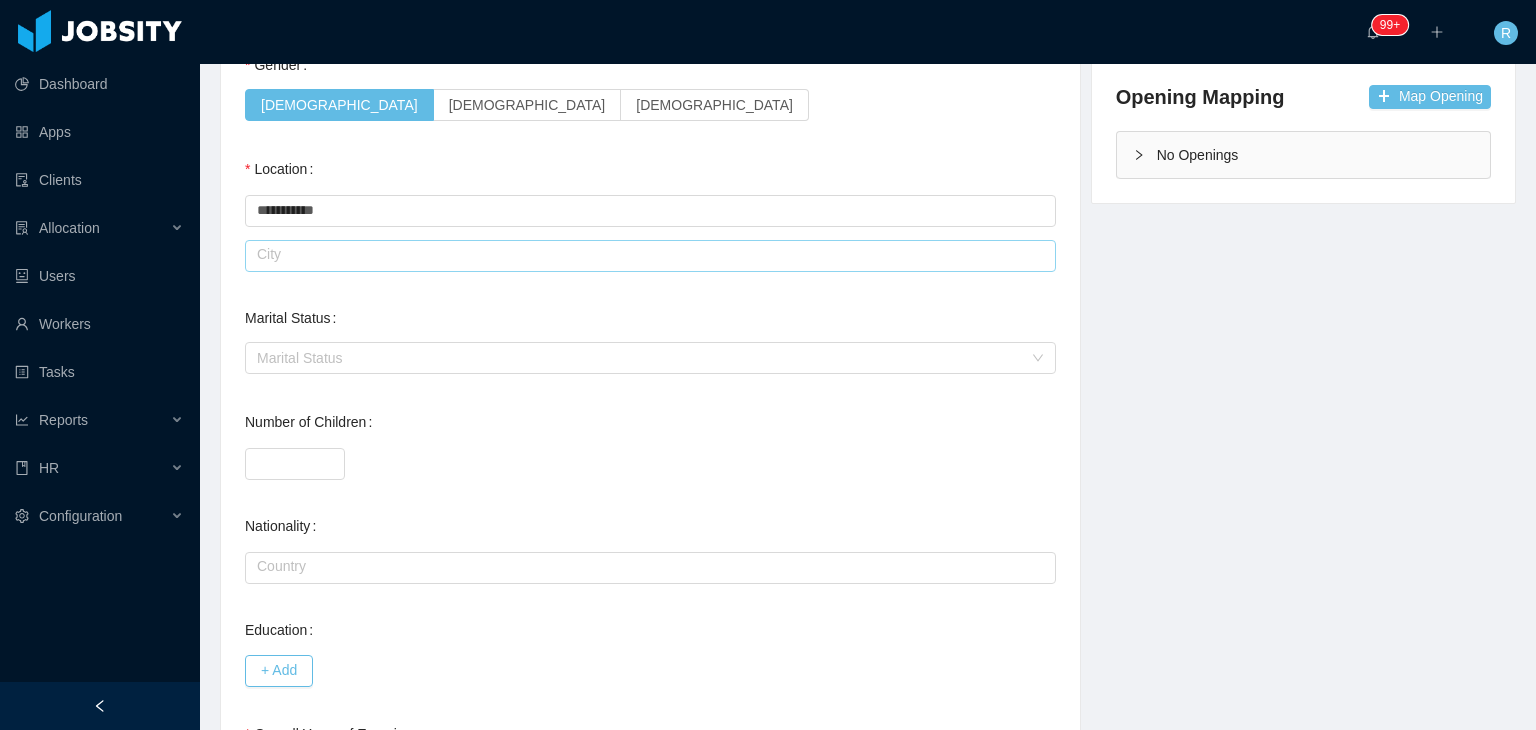 click at bounding box center (650, 256) 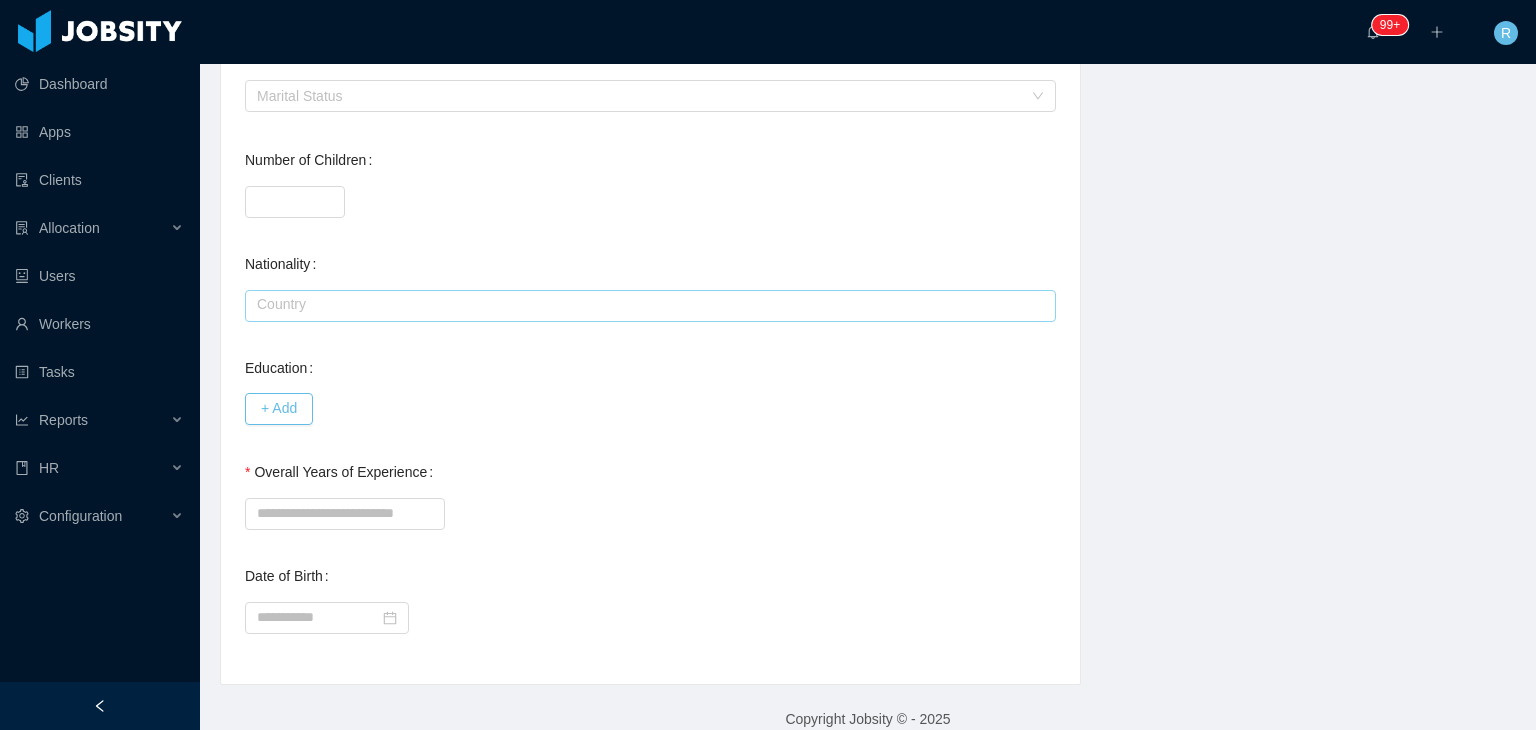 scroll, scrollTop: 786, scrollLeft: 0, axis: vertical 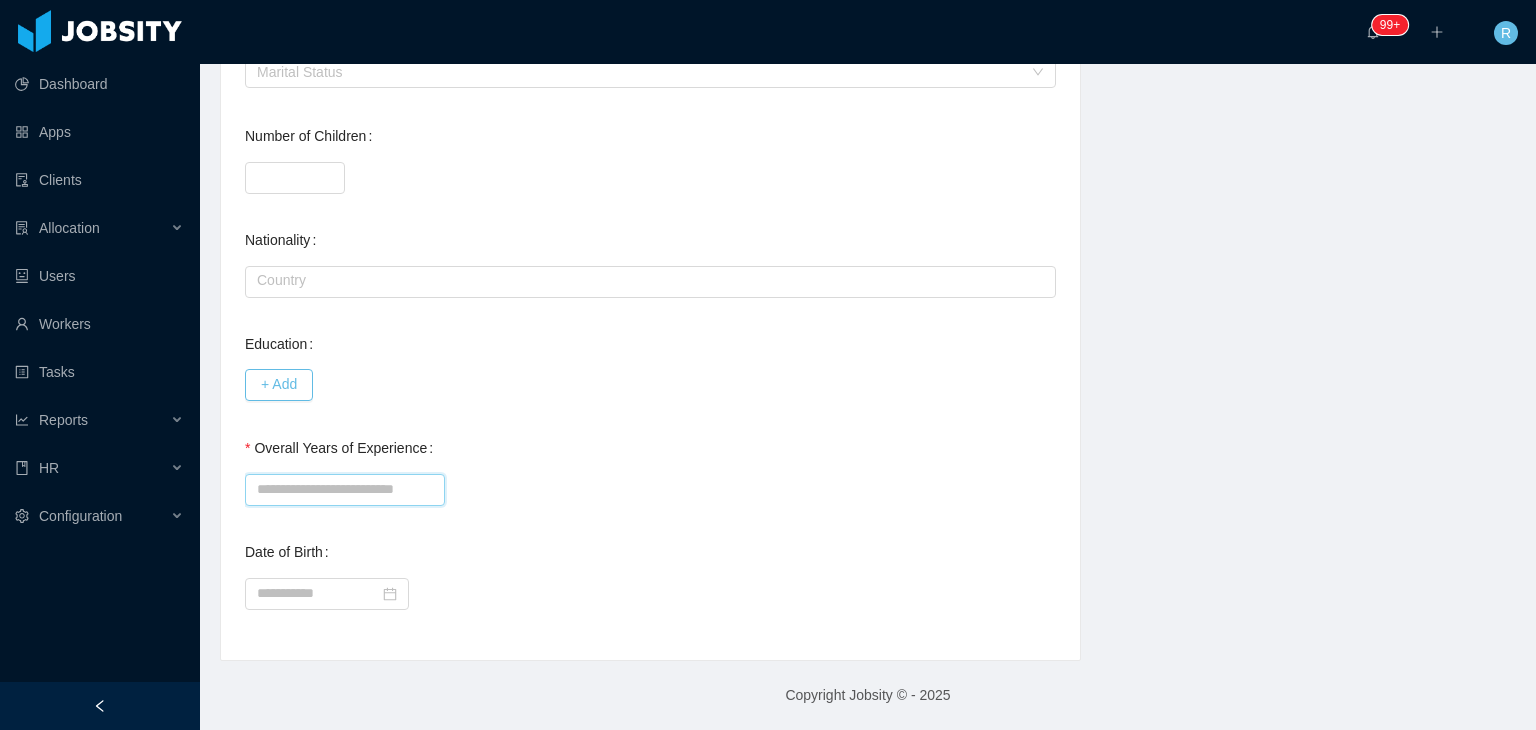 click on "Overall Years of Experience" at bounding box center (345, 490) 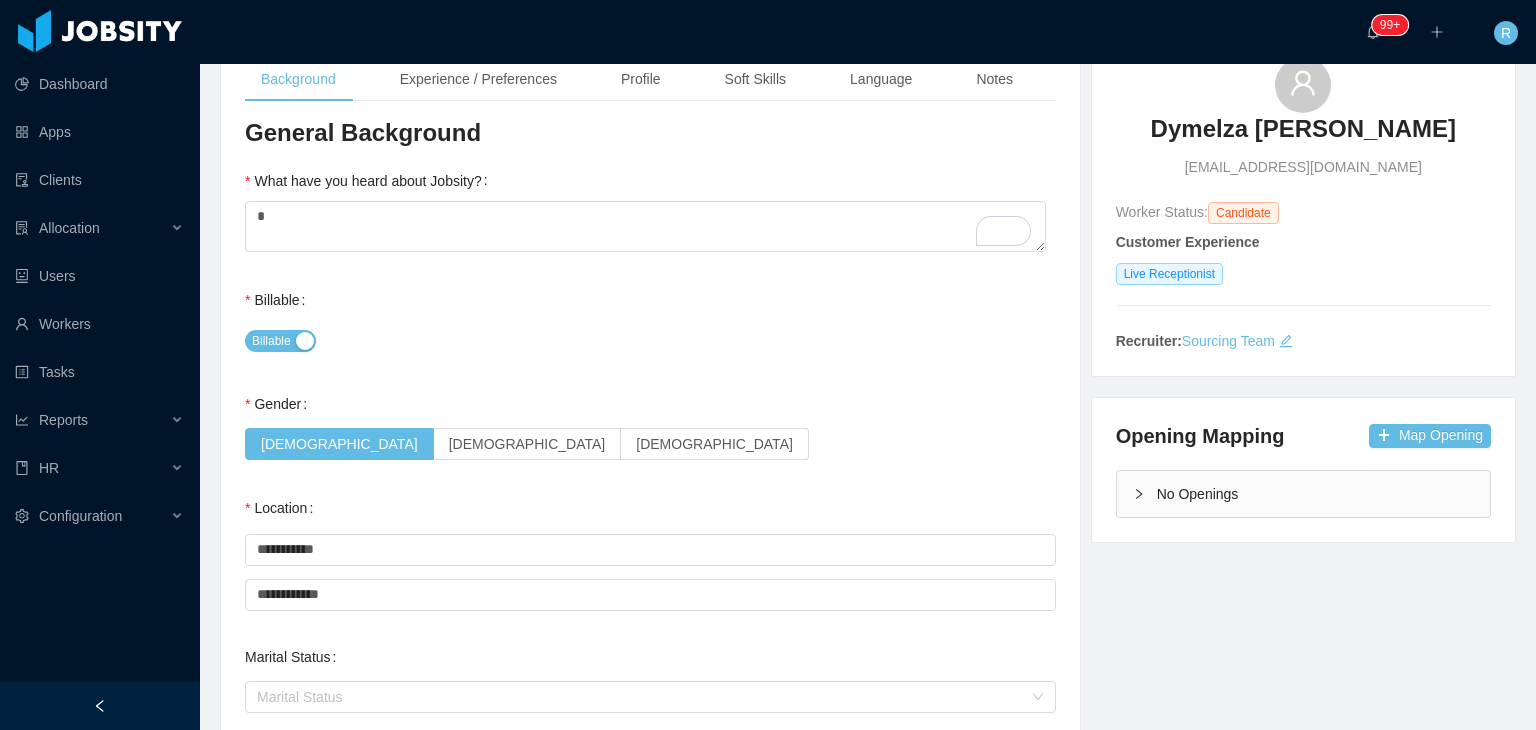 scroll, scrollTop: 0, scrollLeft: 0, axis: both 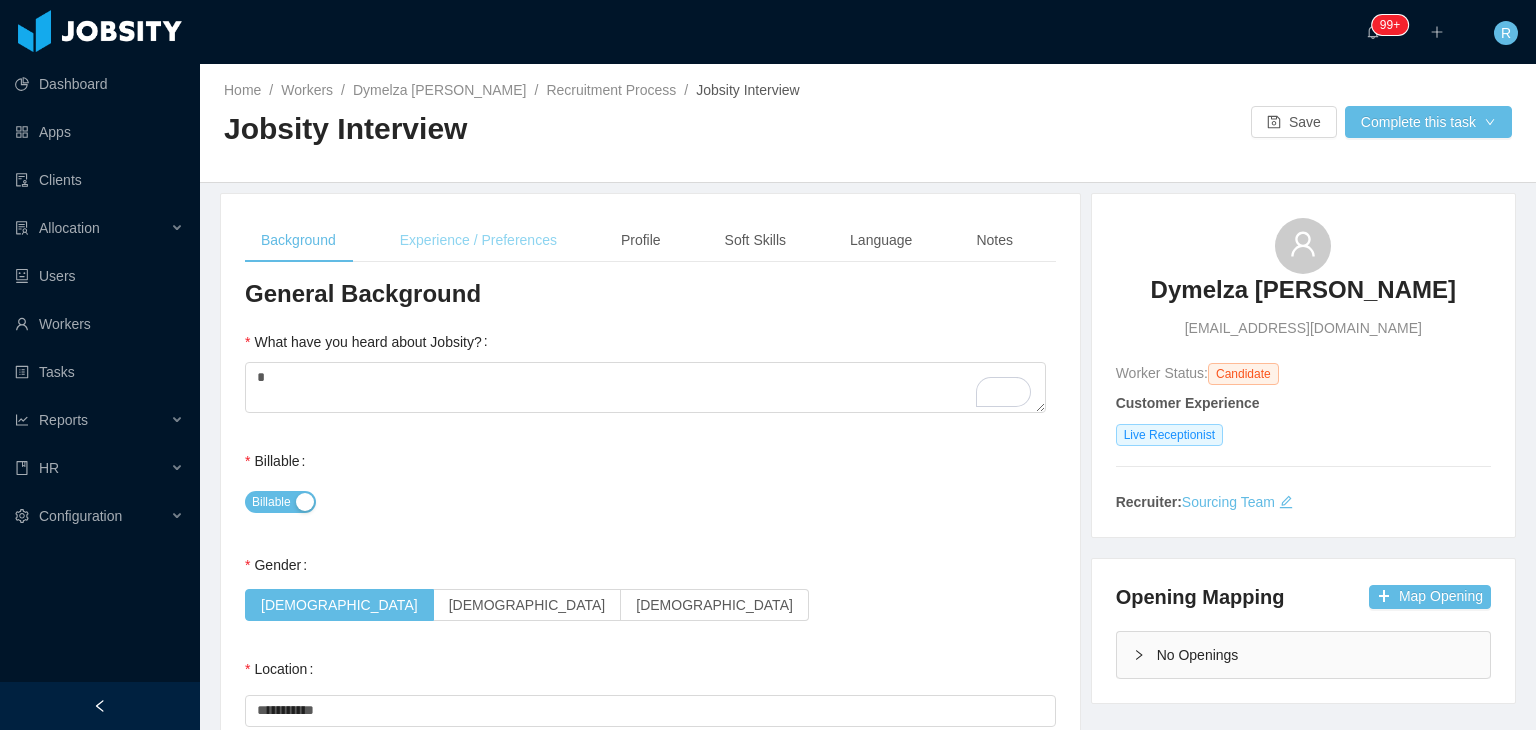 click on "Experience / Preferences" at bounding box center (478, 240) 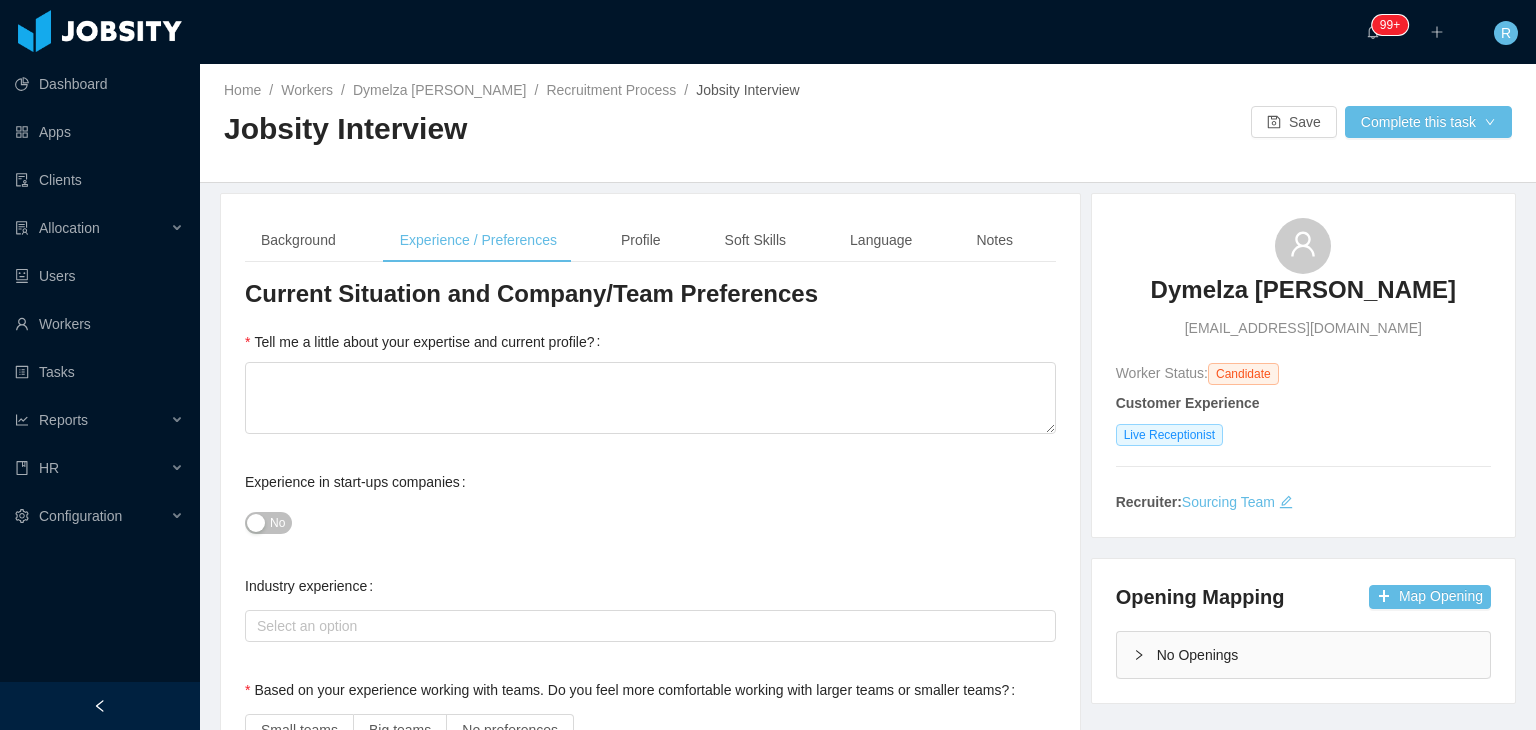 click on "Current Situation and Company/Team Preferences Tell me a little about your expertise and current profile? Experience in start-ups companies No Industry experience Select an option   Based on your experience working with teams. Do you feel more comfortable working with larger teams or smaller teams? Small teams Big teams No preferences Based on your experience working with teams. Do you feel more comfortable working with more structured teams or less structured teams? Little structure More structure No preferences Please explain why you are looking for a change / hearing new opportunities What is it that would make your next position that we can offer, the perfect one for you? / What would be a deal breaker for you? Experience working with INTERNATIONAL companies/clients No Has remote experience Yes No Unknown Market Availability Select an option   Timezone availability Select an option   Type of Contract Local Contract Contractor None Freelance Current salary situation - Currency United States Dollar   -" at bounding box center (650, 1539) 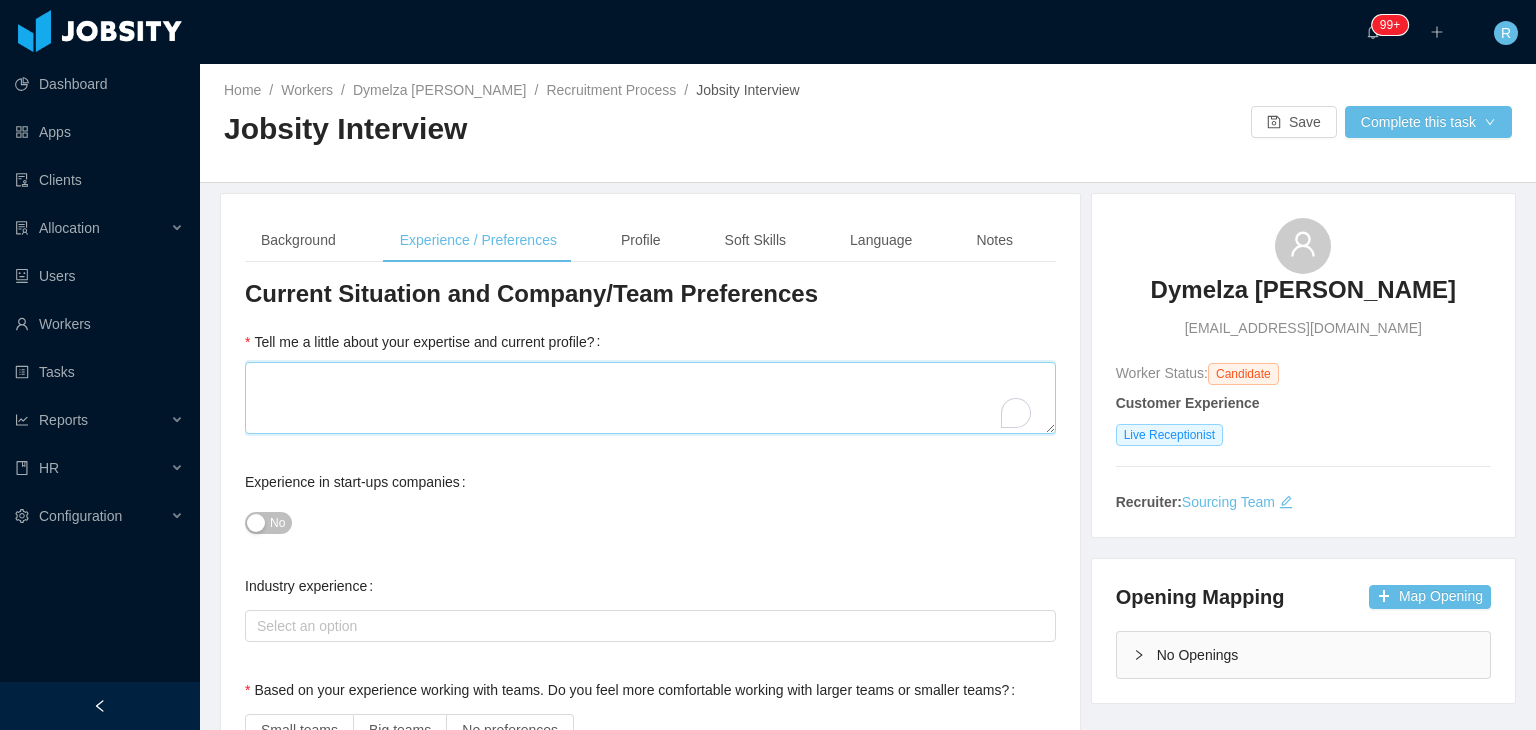click on "Tell me a little about your expertise and current profile?" at bounding box center [650, 398] 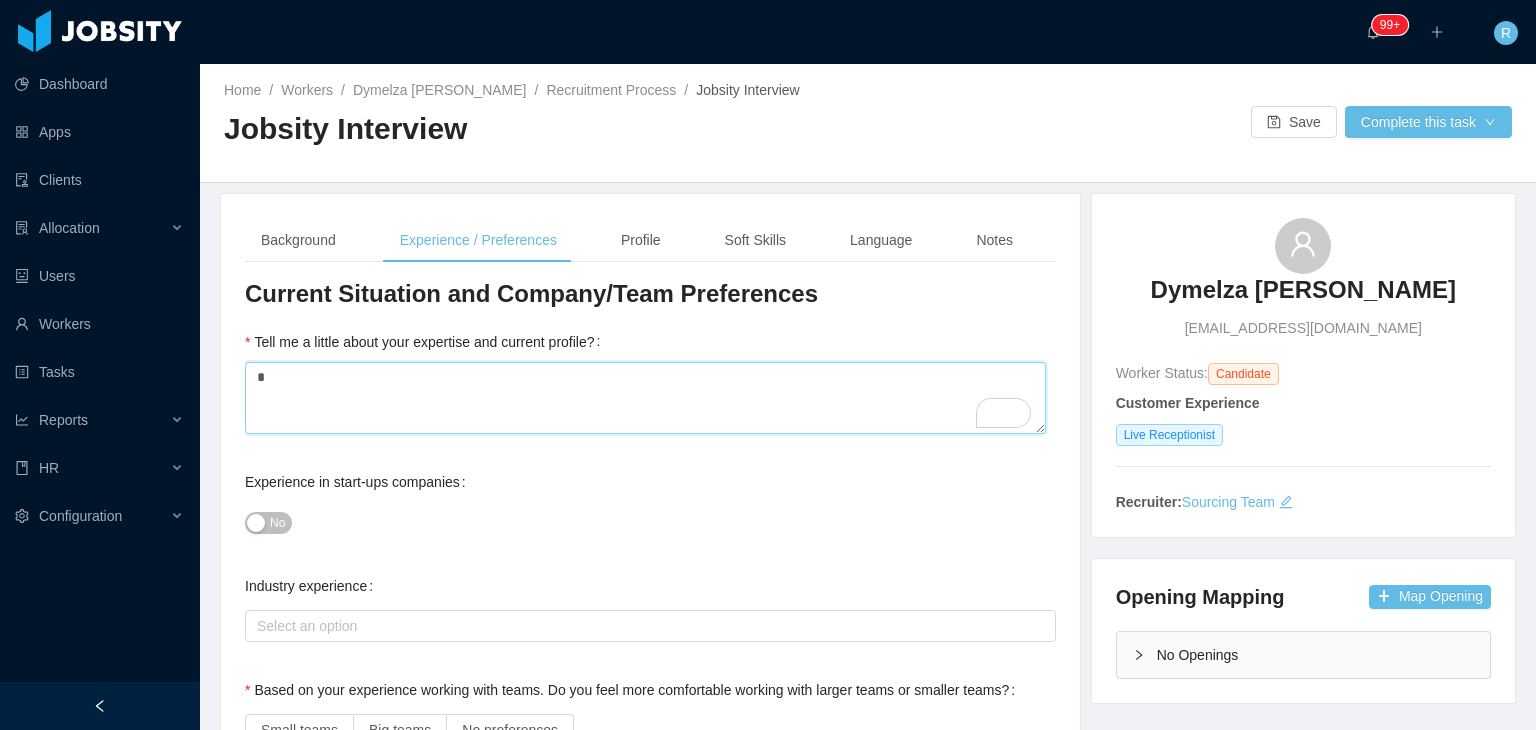 click on "*" at bounding box center [645, 398] 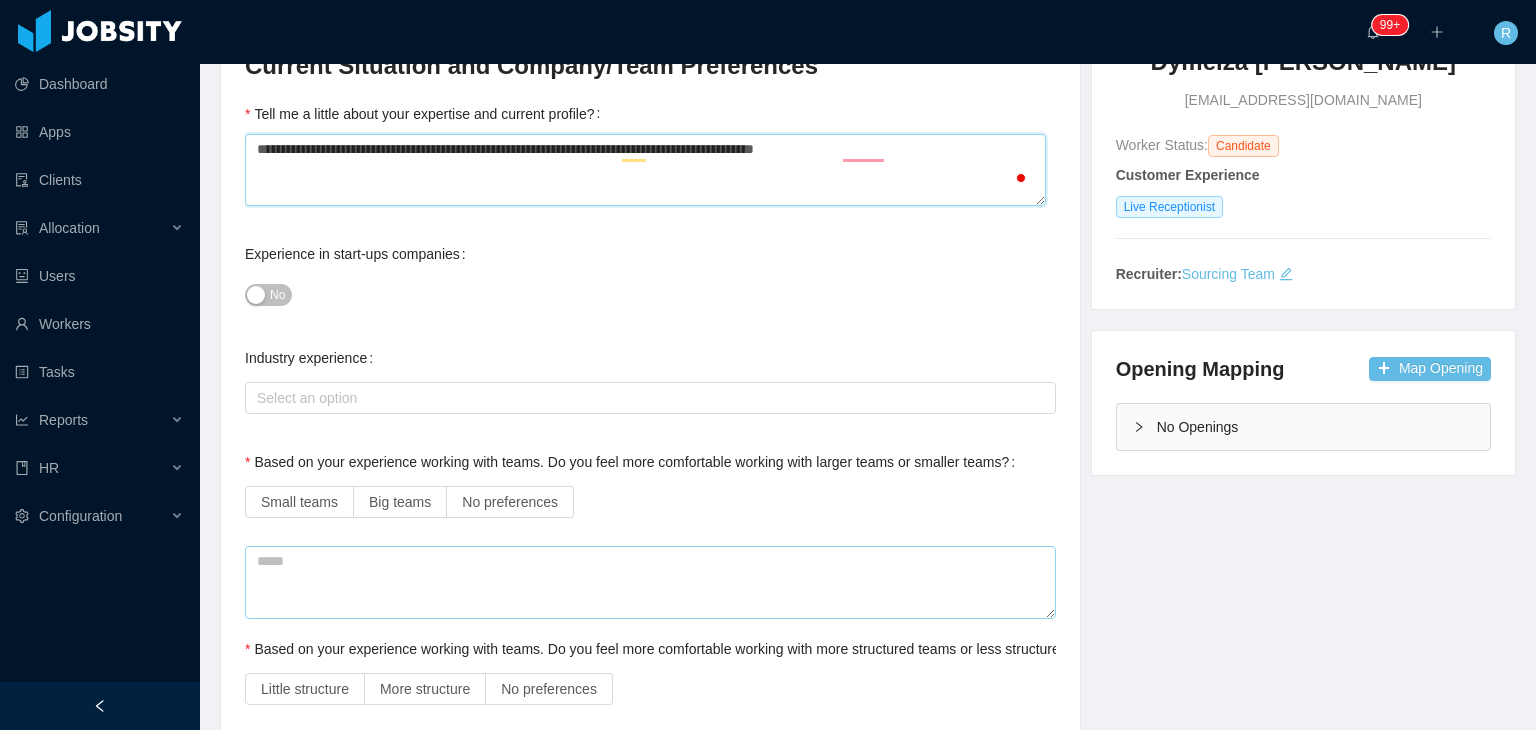 scroll, scrollTop: 500, scrollLeft: 0, axis: vertical 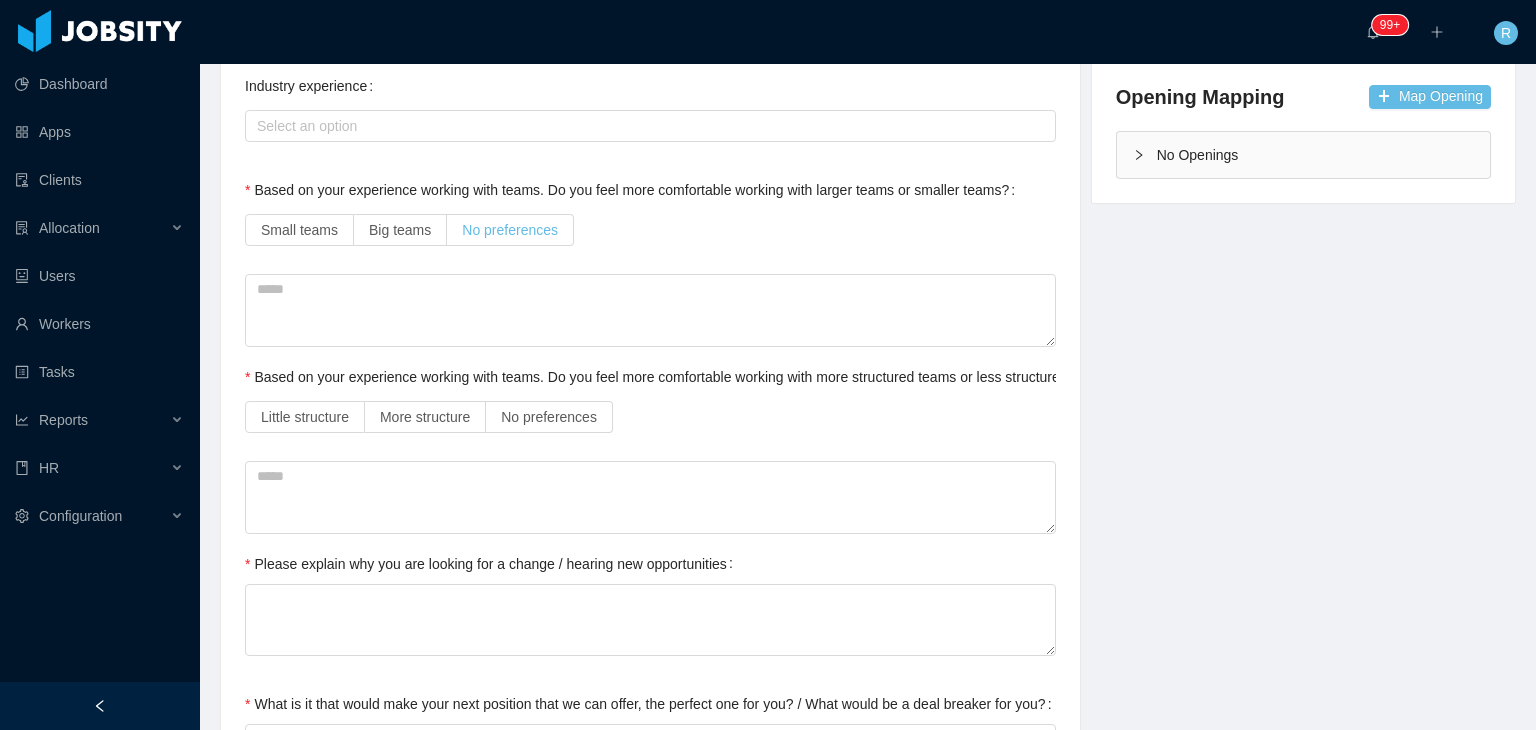 click on "No preferences" at bounding box center [510, 230] 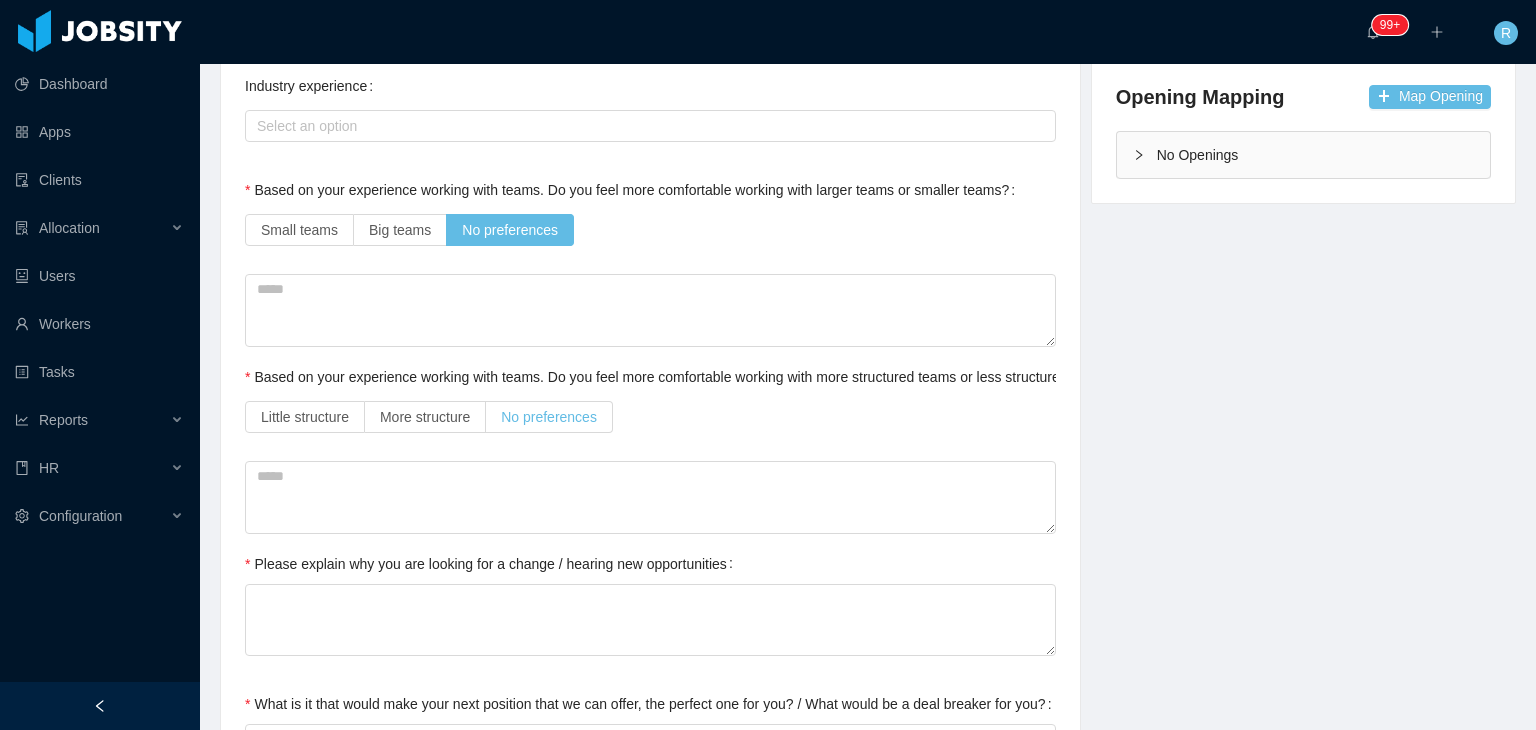 click on "No preferences" at bounding box center [549, 417] 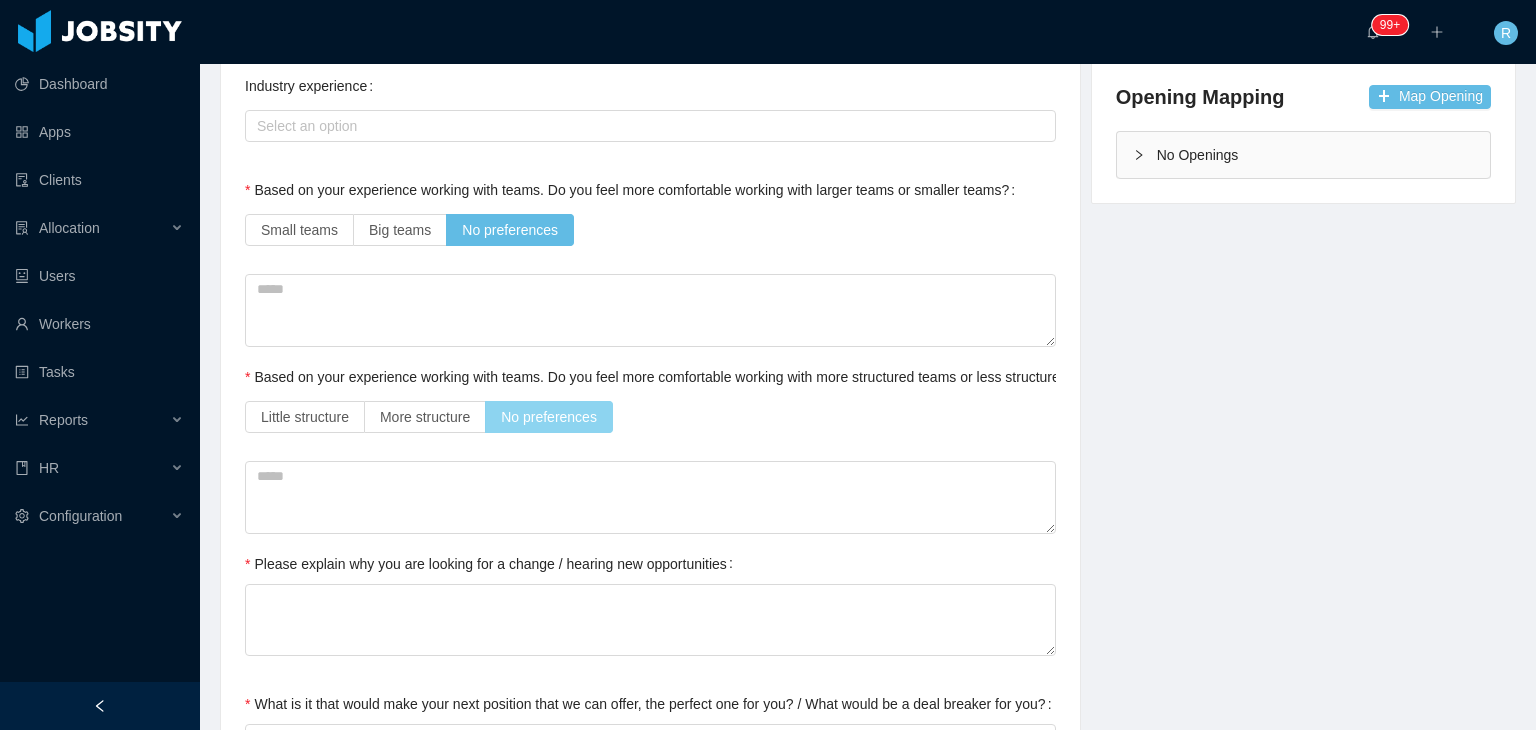 click on "No preferences" at bounding box center (549, 417) 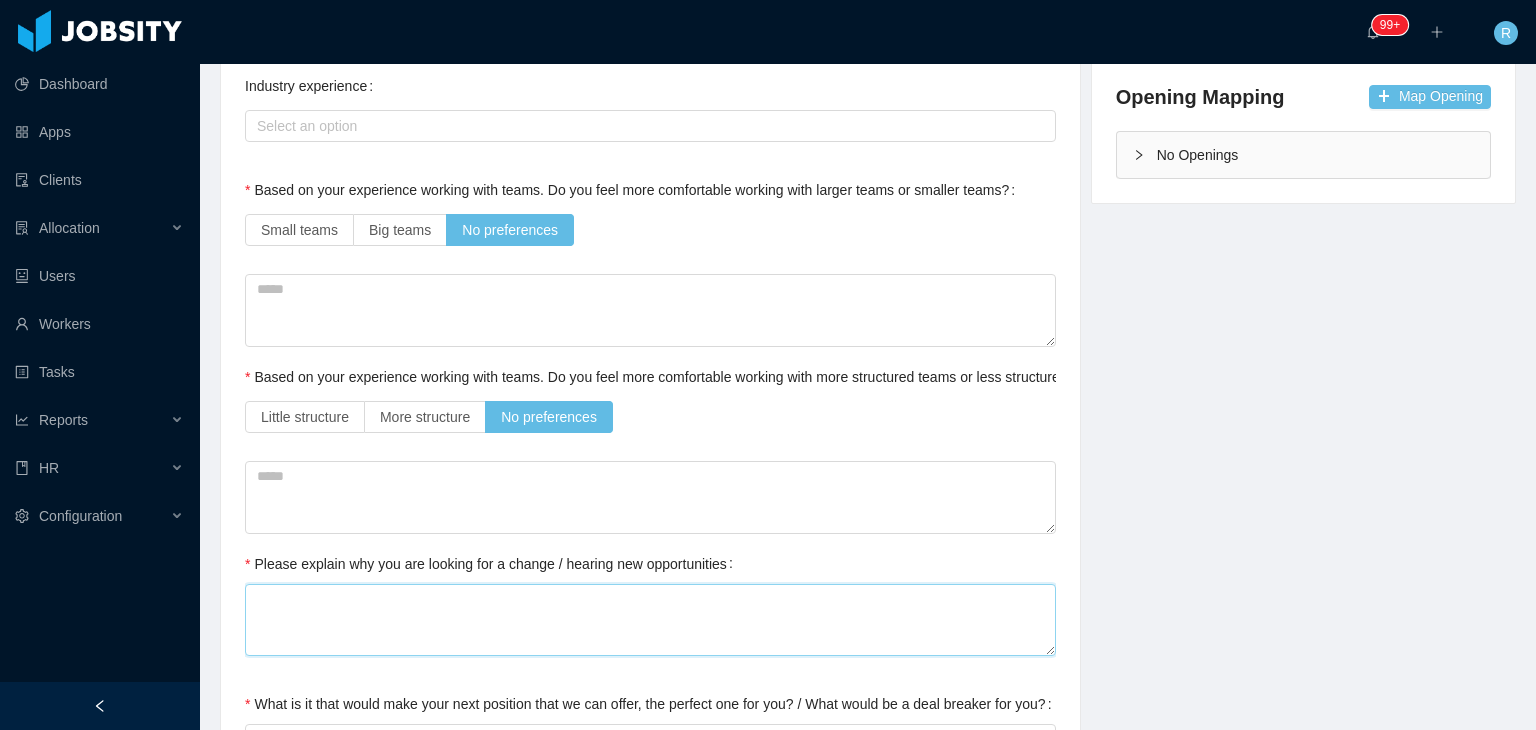click on "Please explain why you are looking for a change / hearing new opportunities" at bounding box center [650, 620] 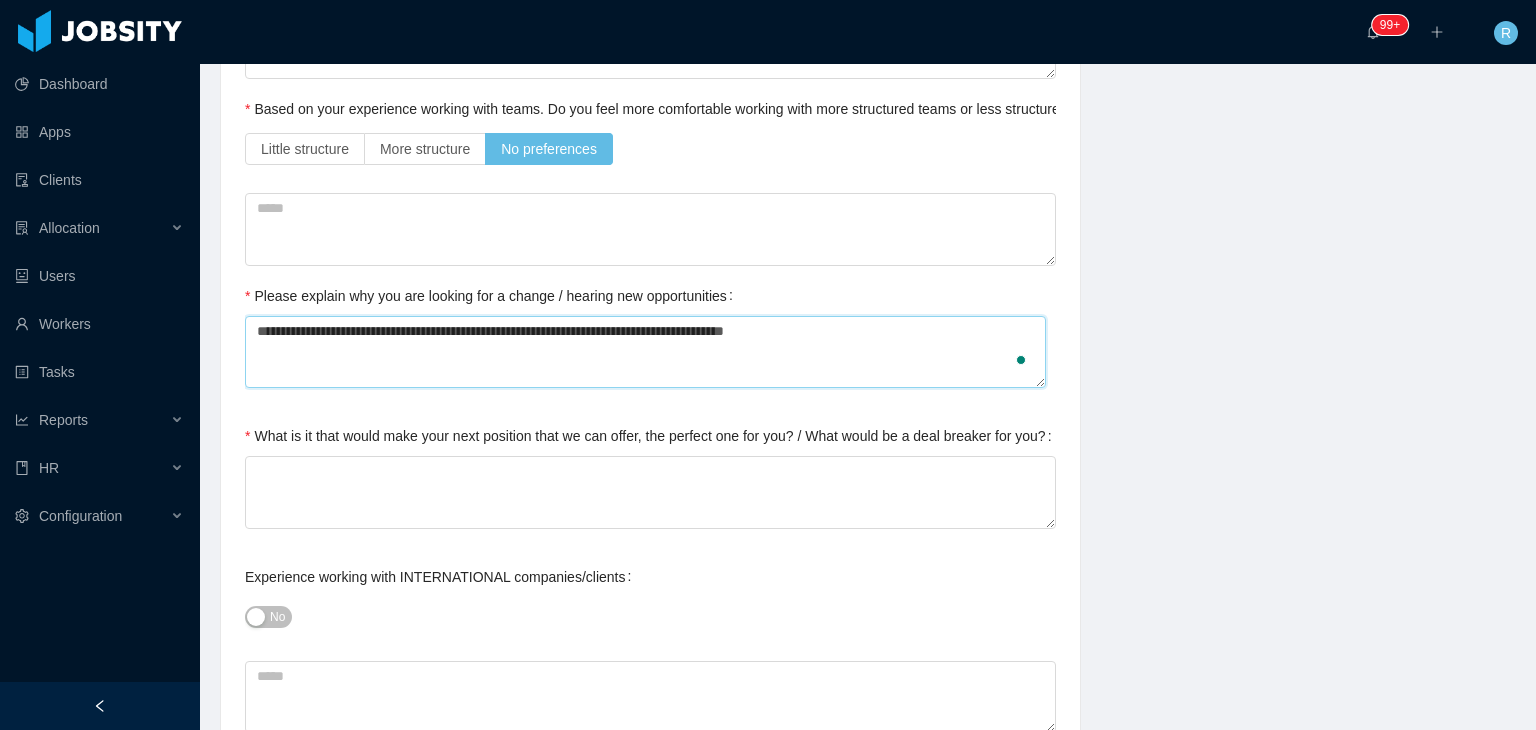 scroll, scrollTop: 774, scrollLeft: 0, axis: vertical 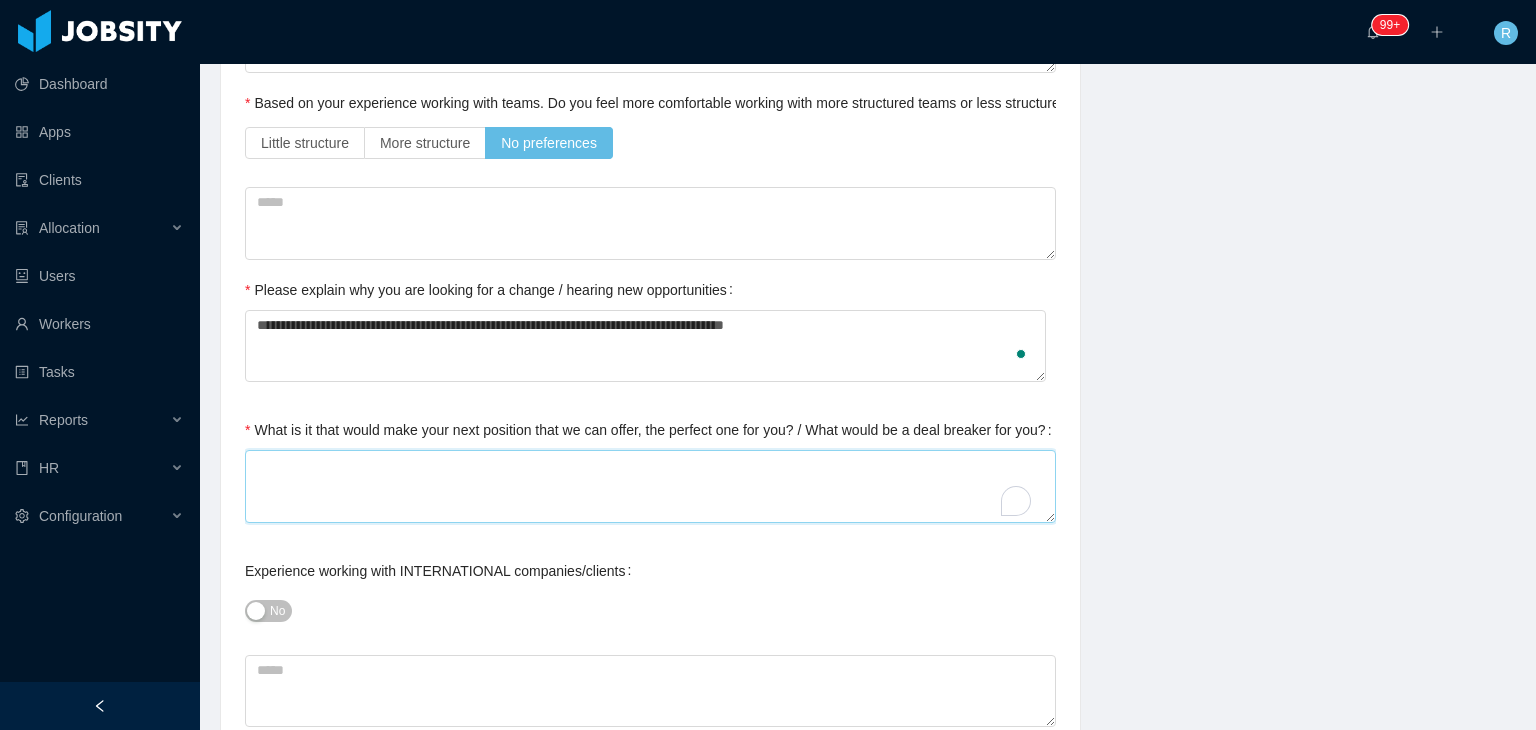click on "What is it that would make your next position that we can offer, the perfect one for you? / What would be a deal breaker for you?" at bounding box center (650, 486) 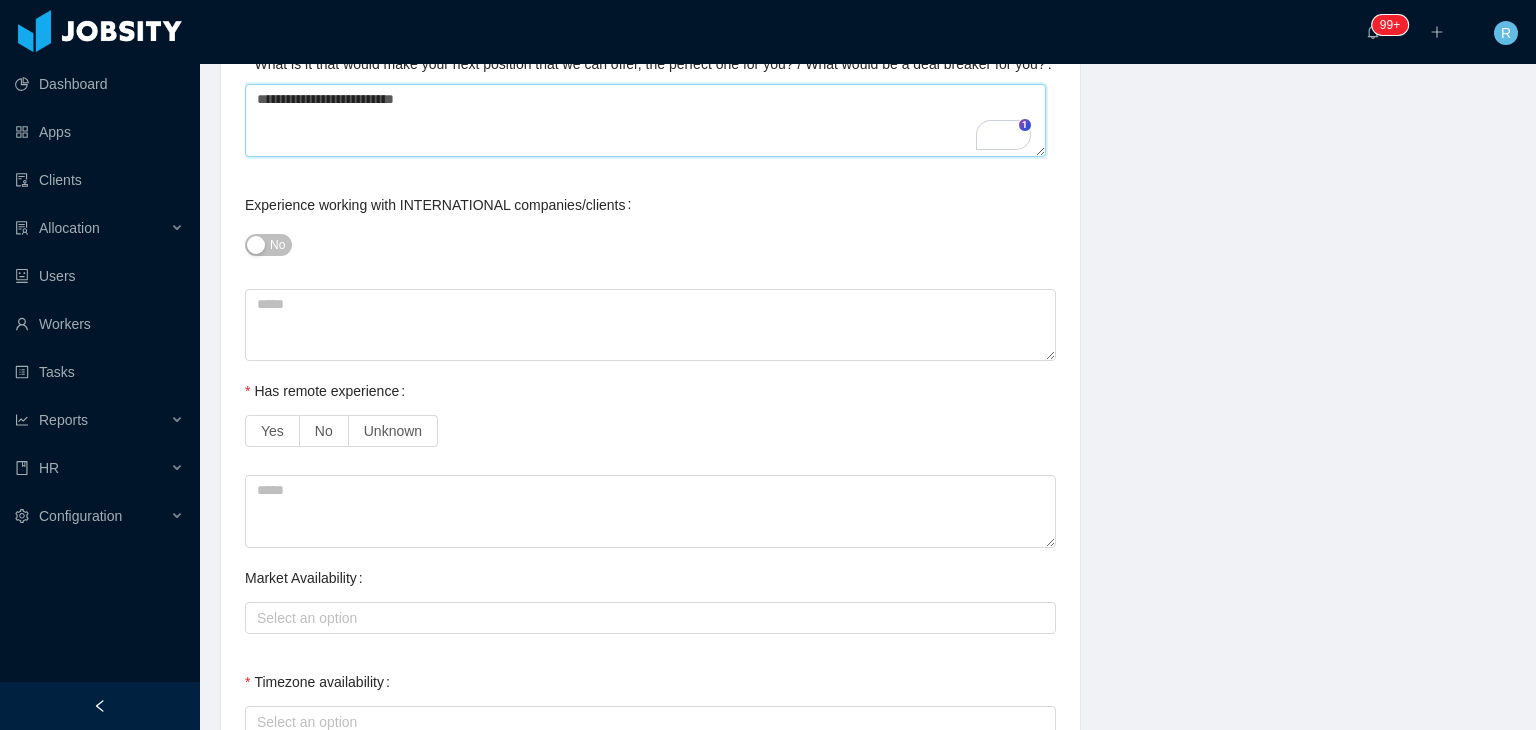 scroll, scrollTop: 1152, scrollLeft: 0, axis: vertical 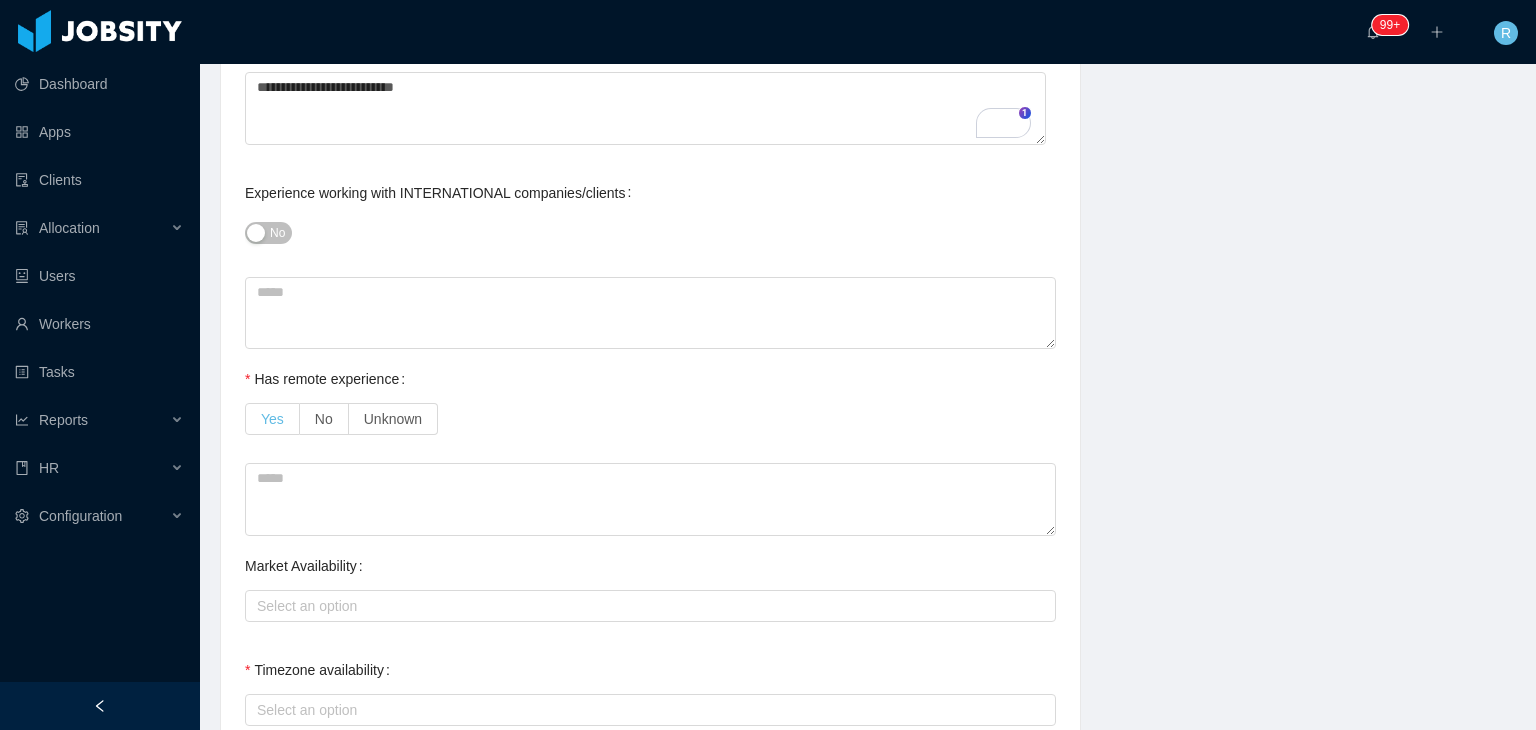 click on "Yes" at bounding box center (272, 419) 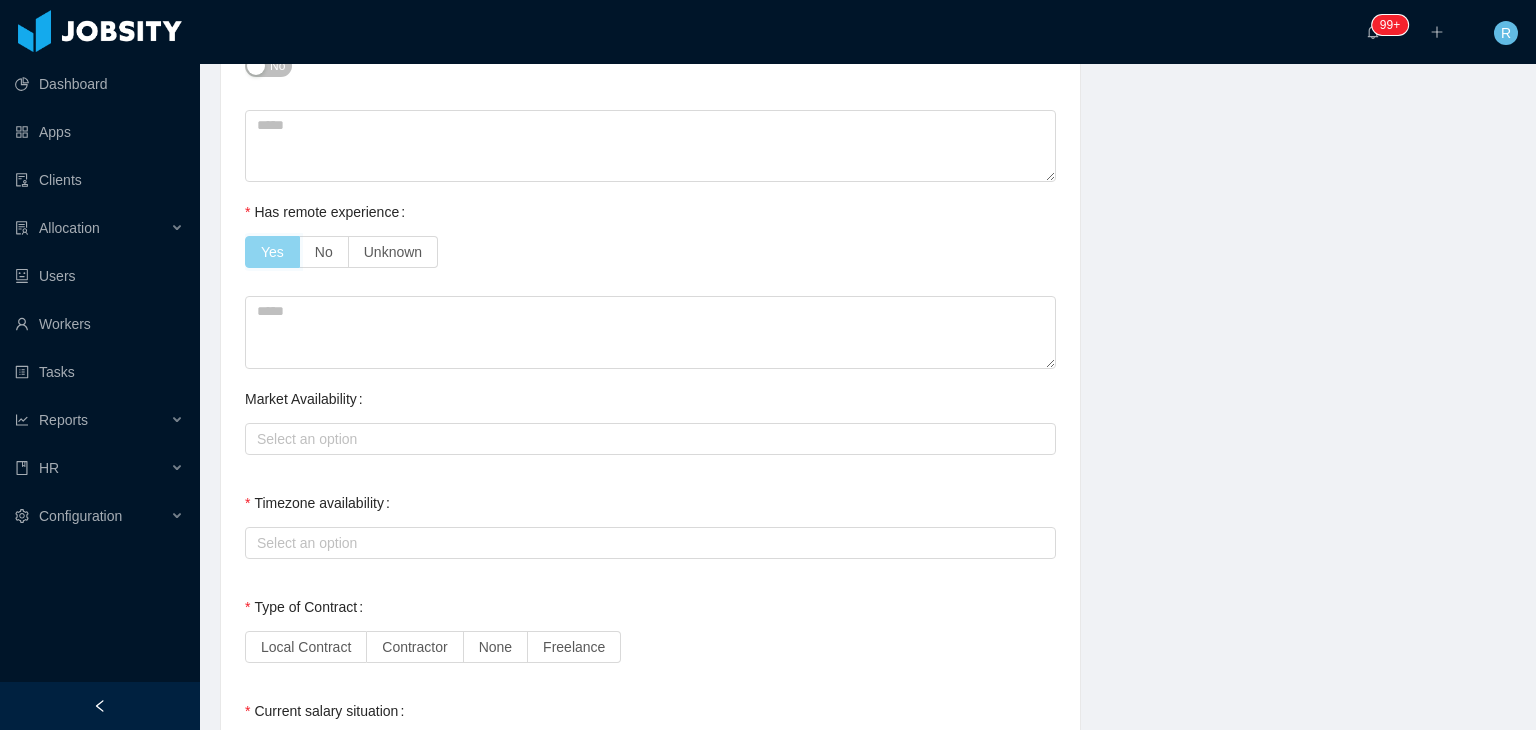 scroll, scrollTop: 1438, scrollLeft: 0, axis: vertical 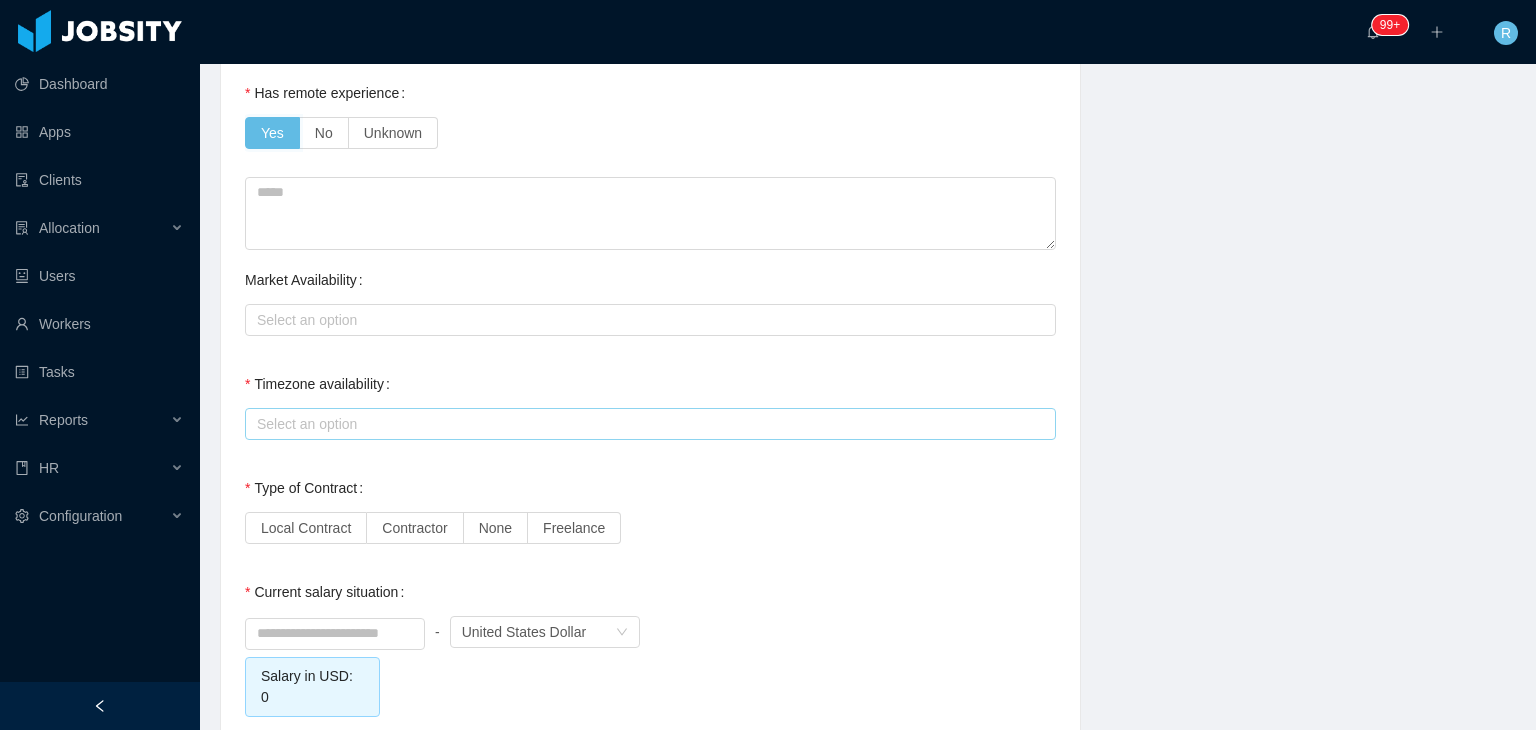 click on "Select an option" at bounding box center (646, 424) 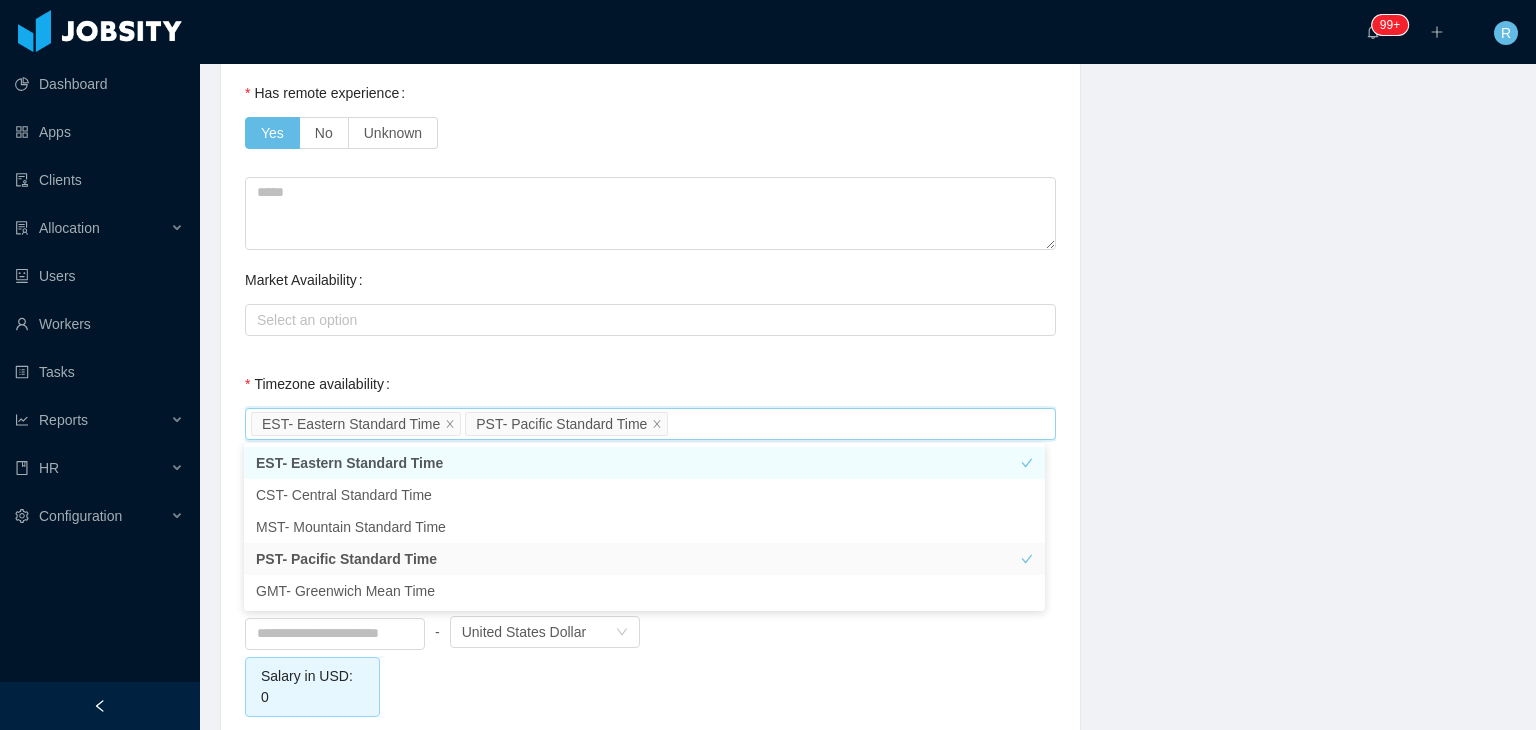 click on "Timezone availability Select an option EST- Eastern Standard Time PST- Pacific Standard Time" at bounding box center [650, 404] 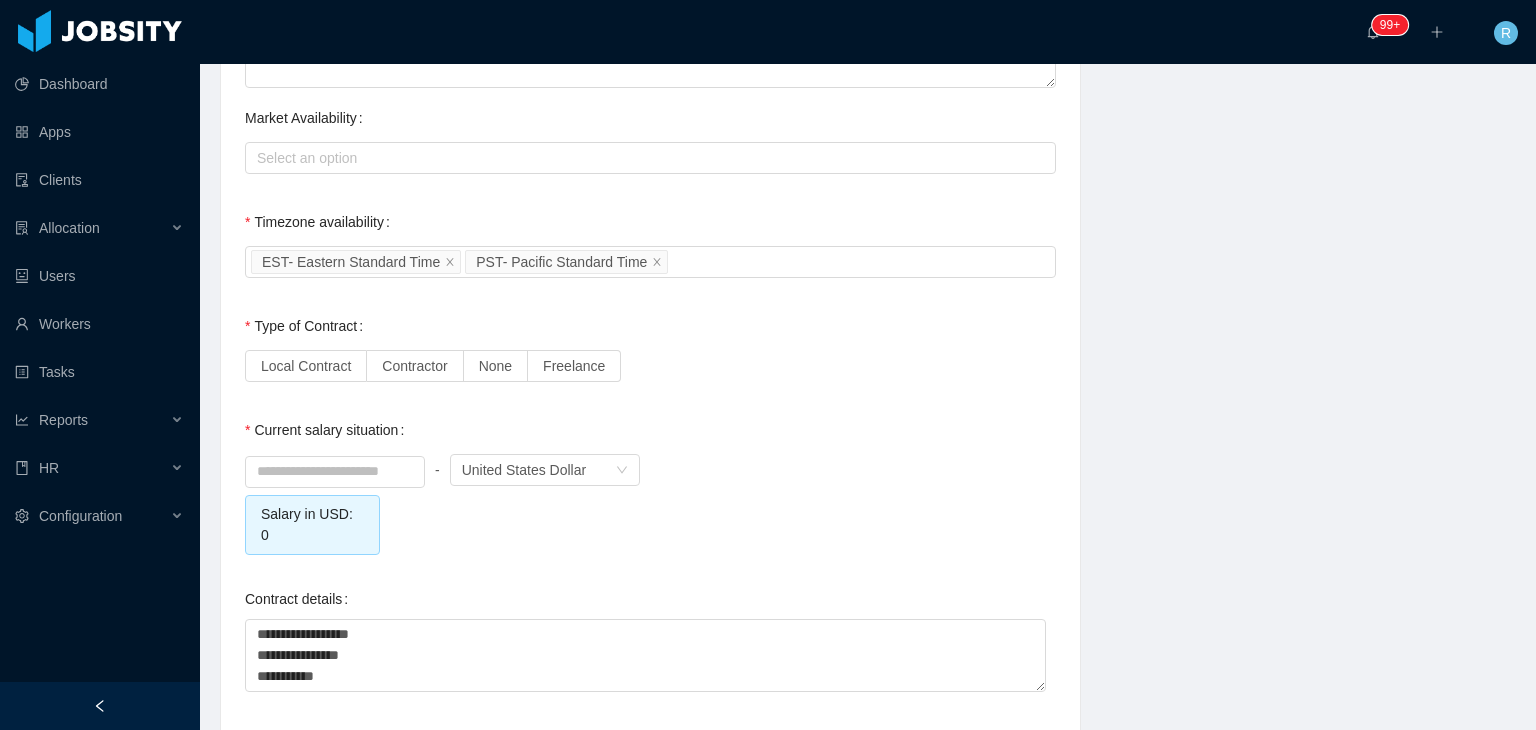 scroll, scrollTop: 1624, scrollLeft: 0, axis: vertical 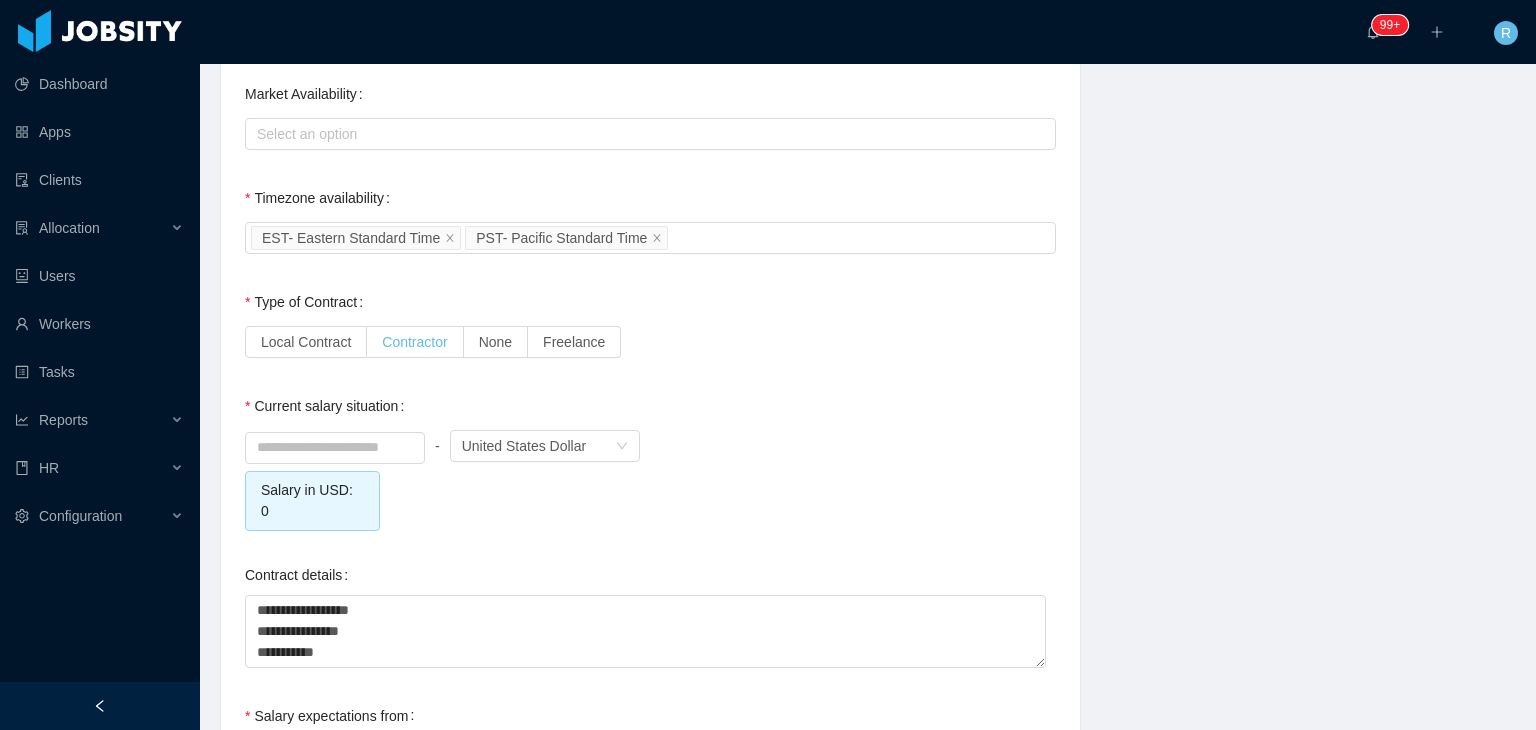 click on "Contractor" at bounding box center [415, 342] 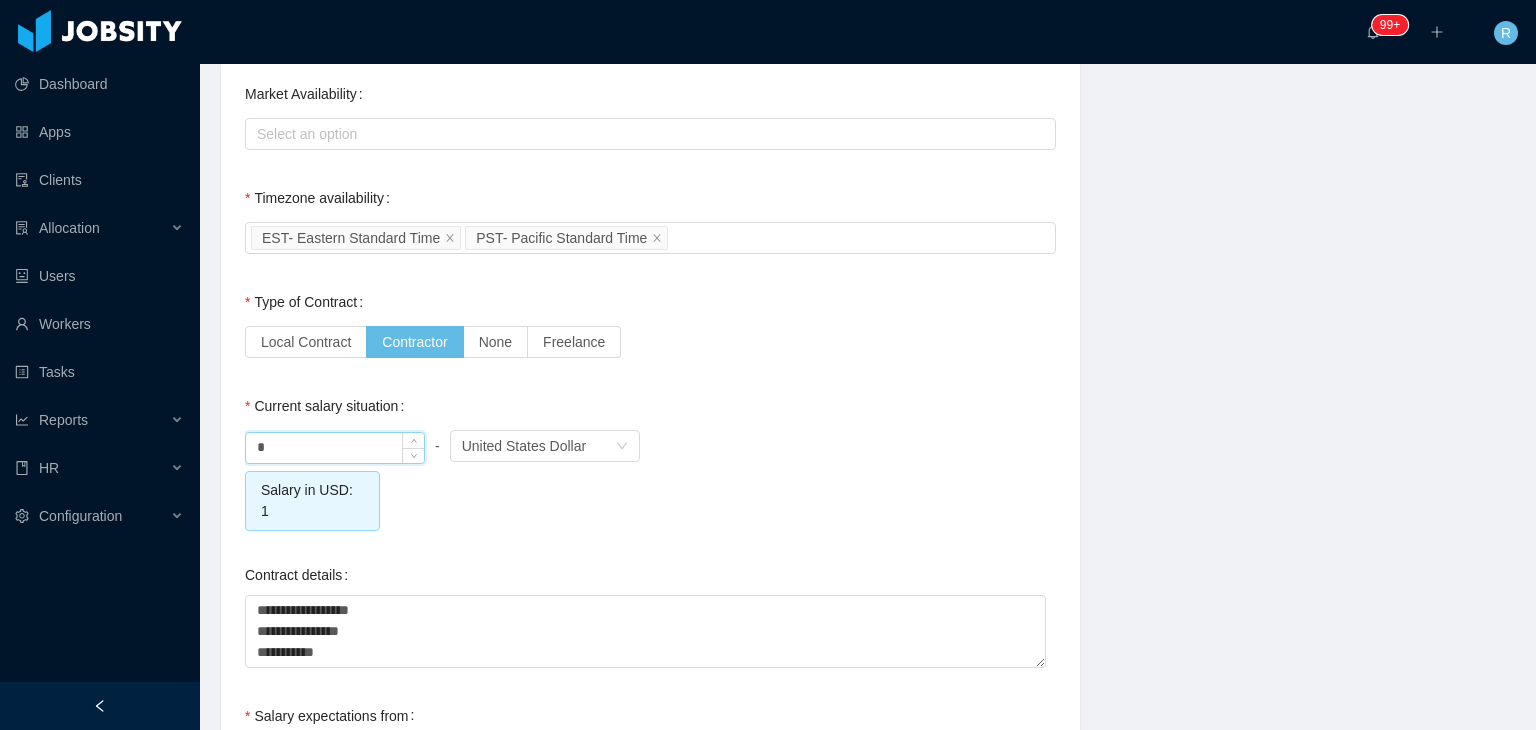 click on "*" at bounding box center (335, 448) 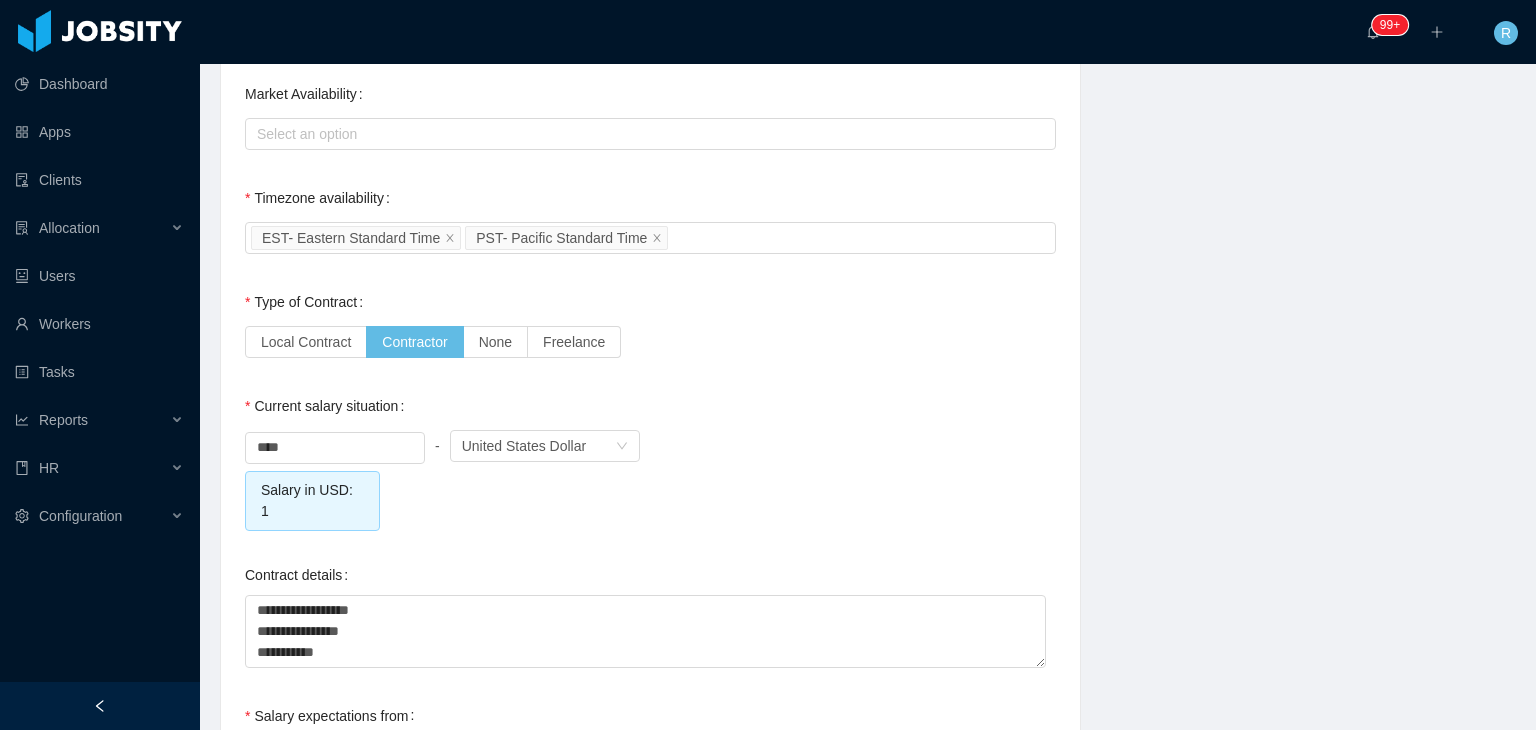 click on "**********" at bounding box center (650, -85) 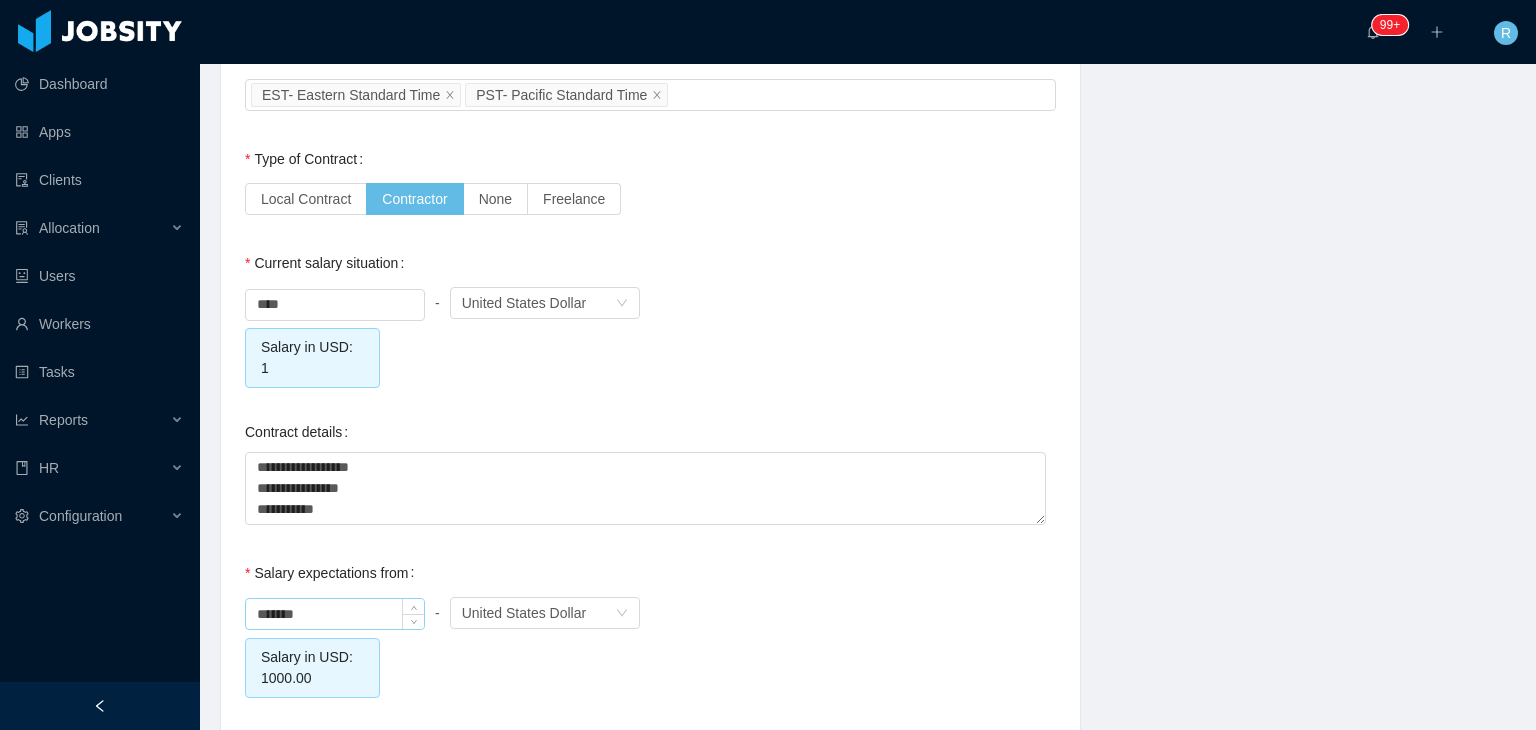 scroll, scrollTop: 1838, scrollLeft: 0, axis: vertical 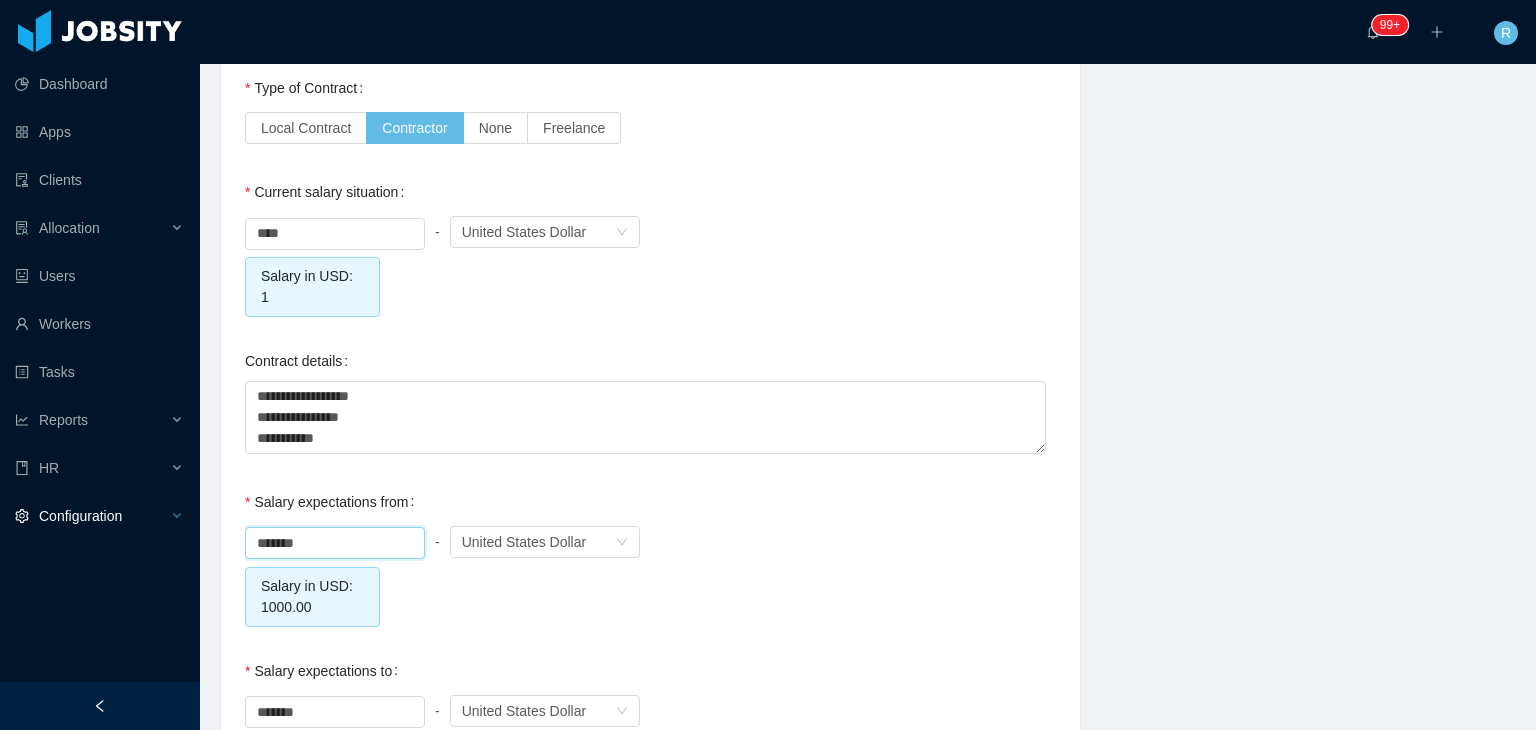 drag, startPoint x: 360, startPoint y: 513, endPoint x: 193, endPoint y: 525, distance: 167.43059 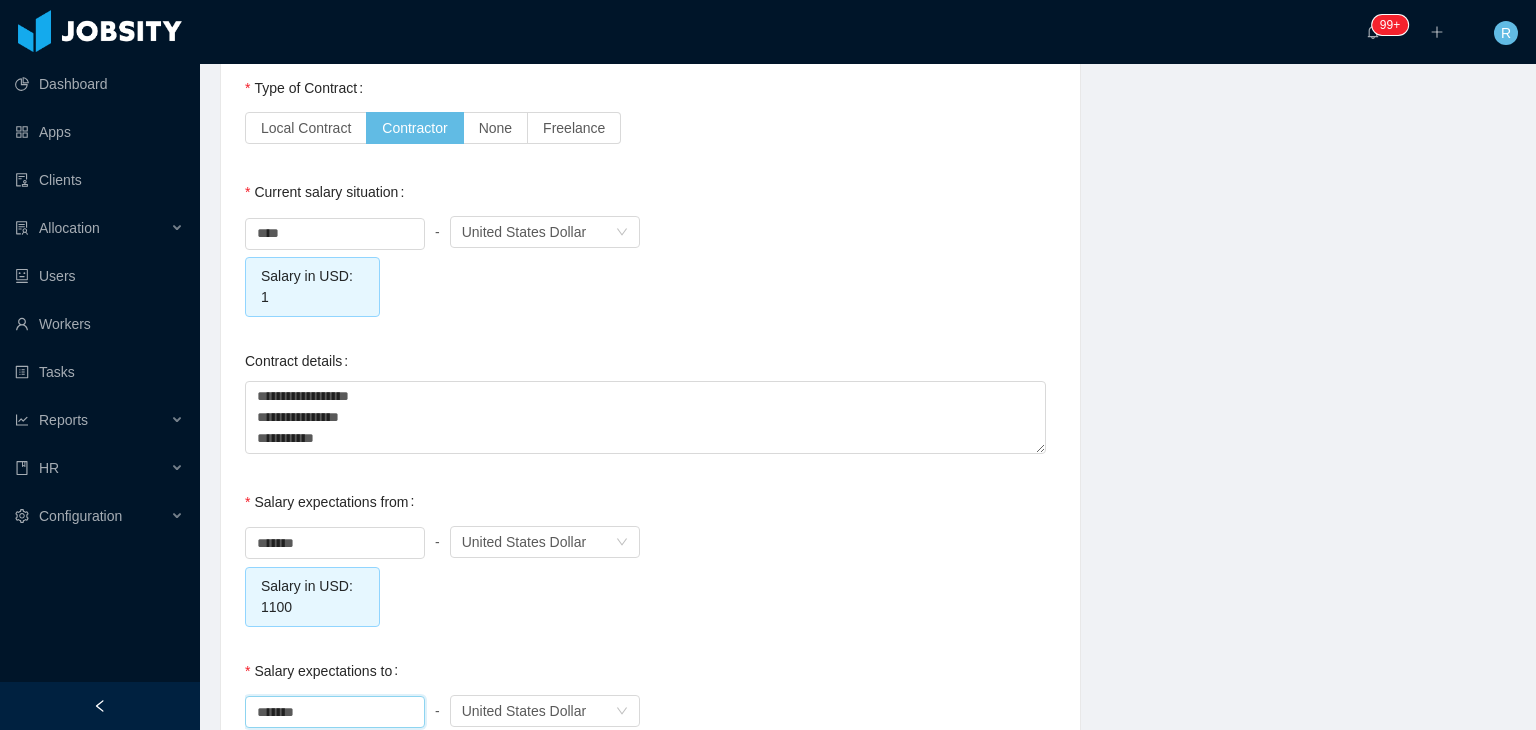 drag, startPoint x: 345, startPoint y: 689, endPoint x: 181, endPoint y: 684, distance: 164.0762 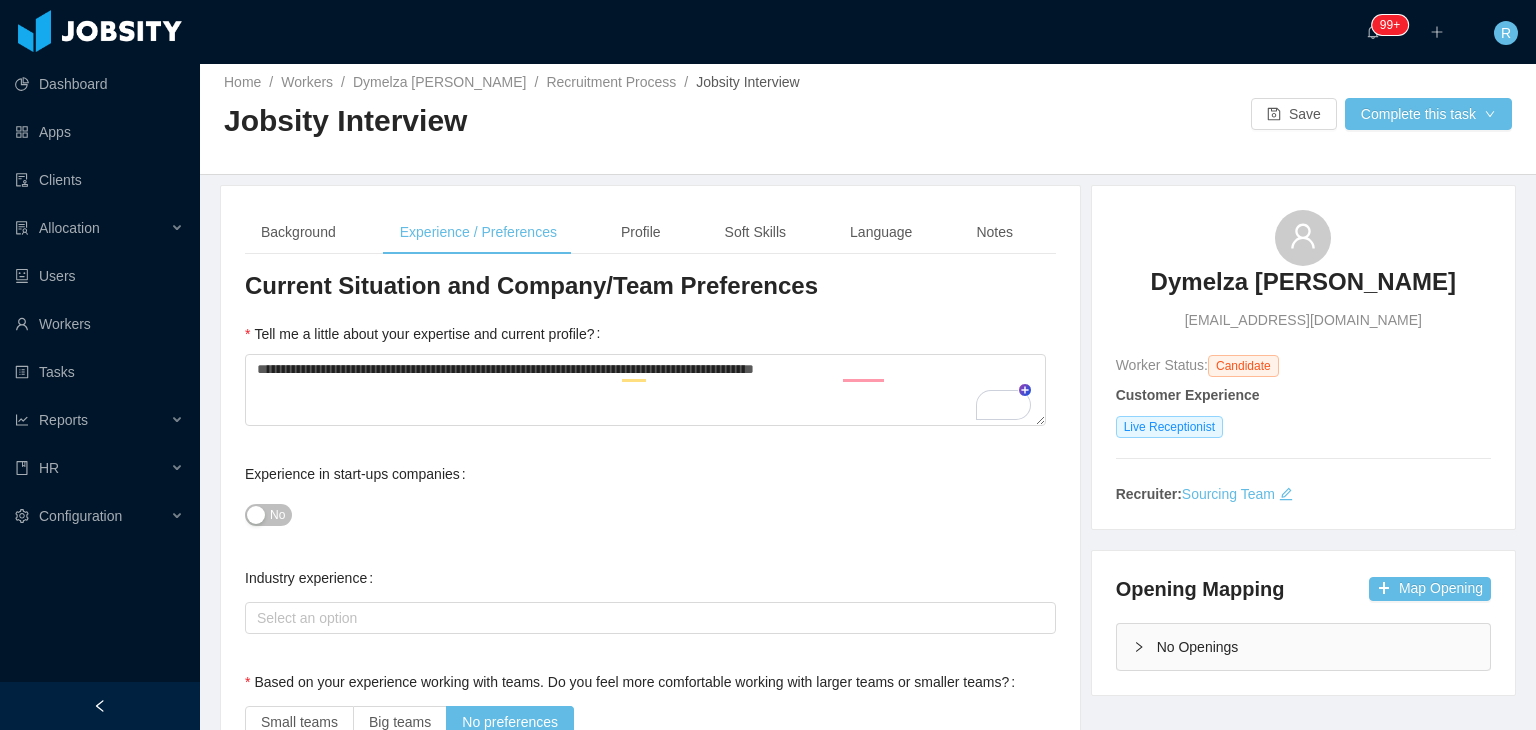 scroll, scrollTop: 0, scrollLeft: 0, axis: both 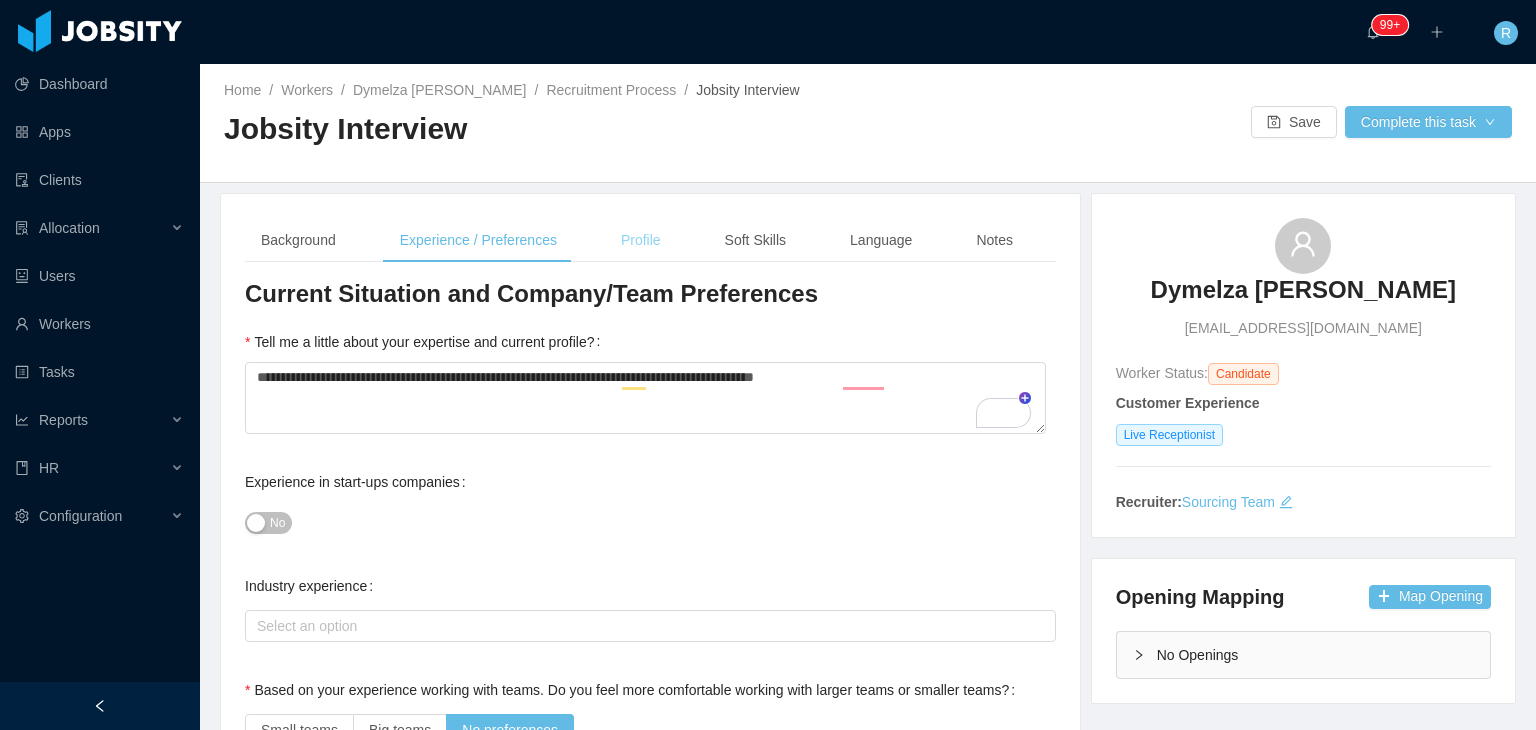 click on "Profile" at bounding box center (641, 240) 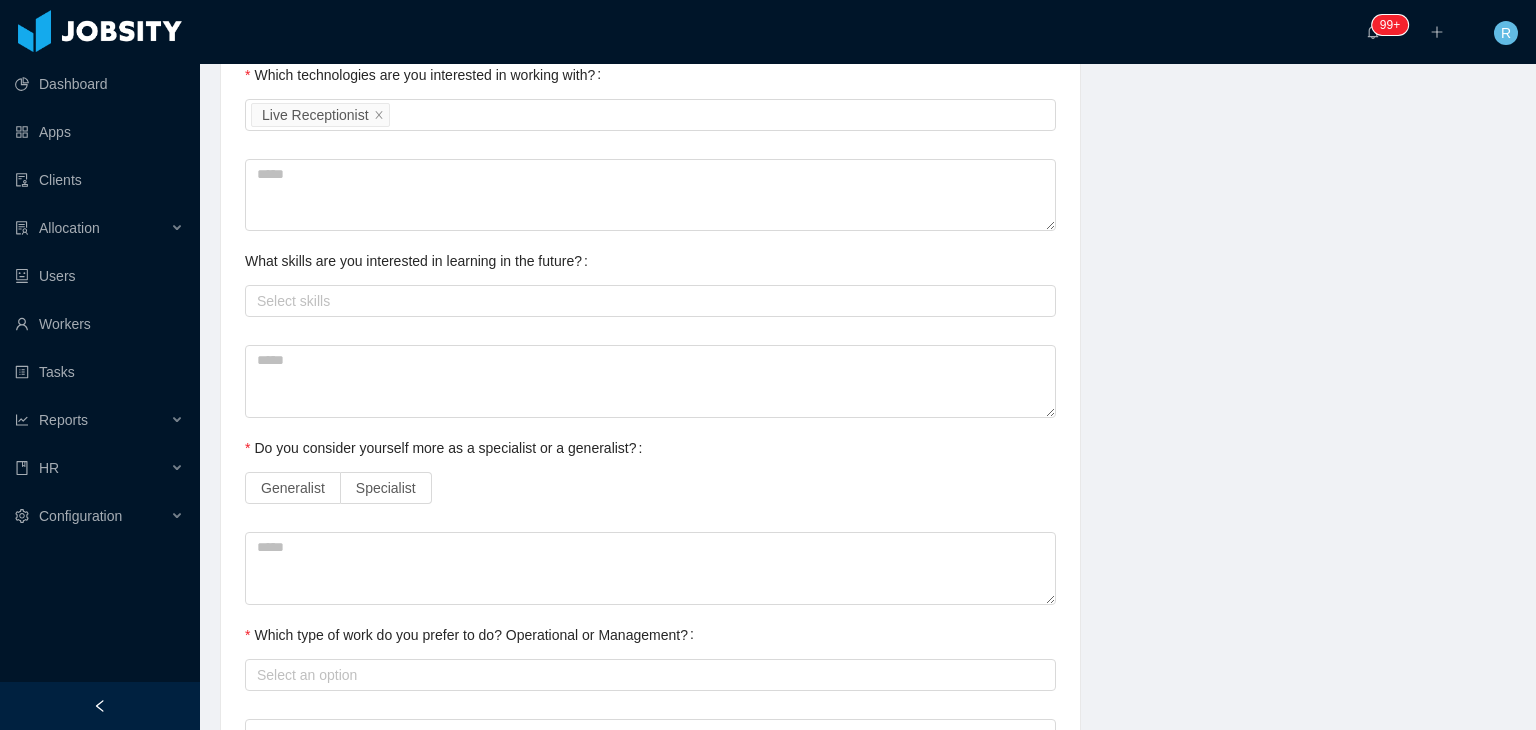 scroll, scrollTop: 891, scrollLeft: 0, axis: vertical 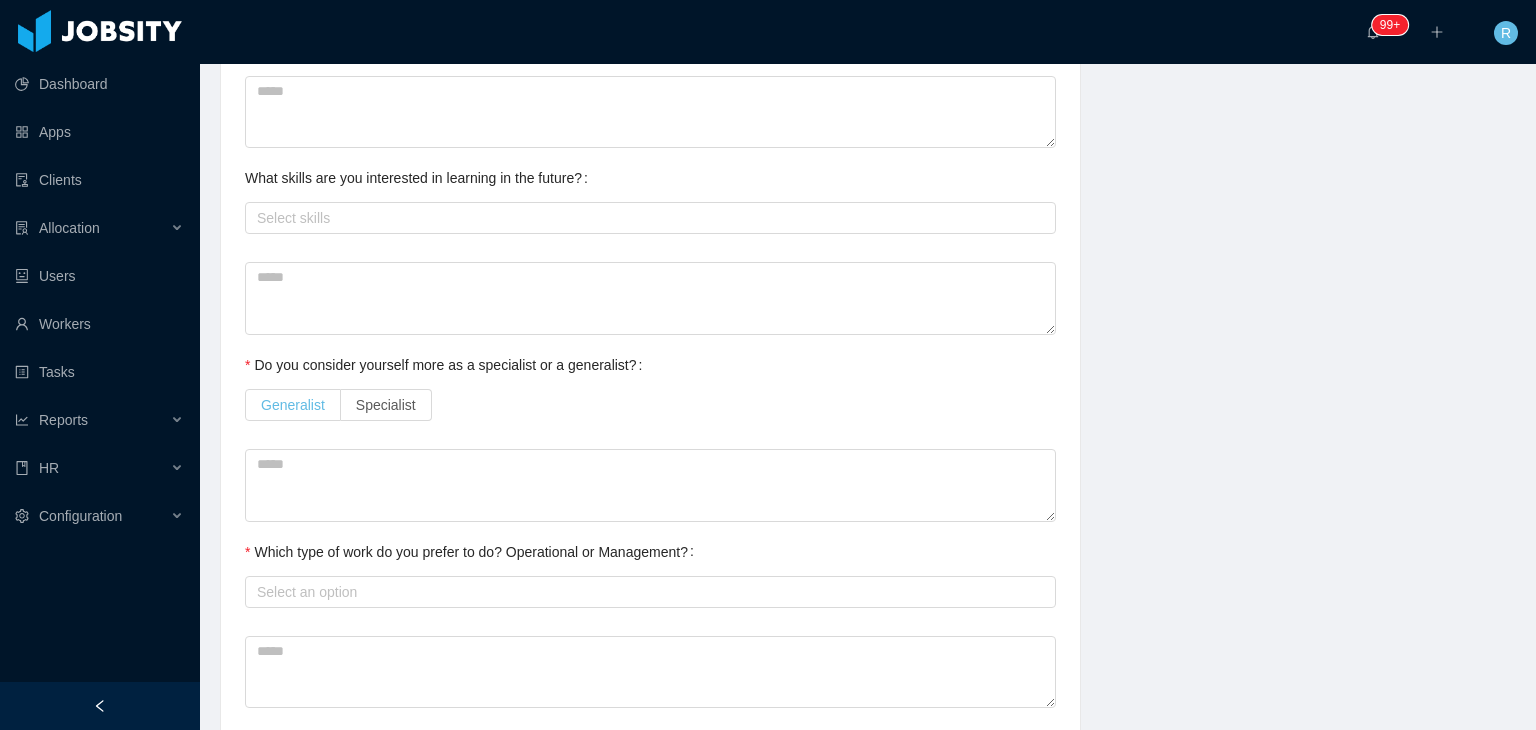 click on "Generalist" at bounding box center [293, 405] 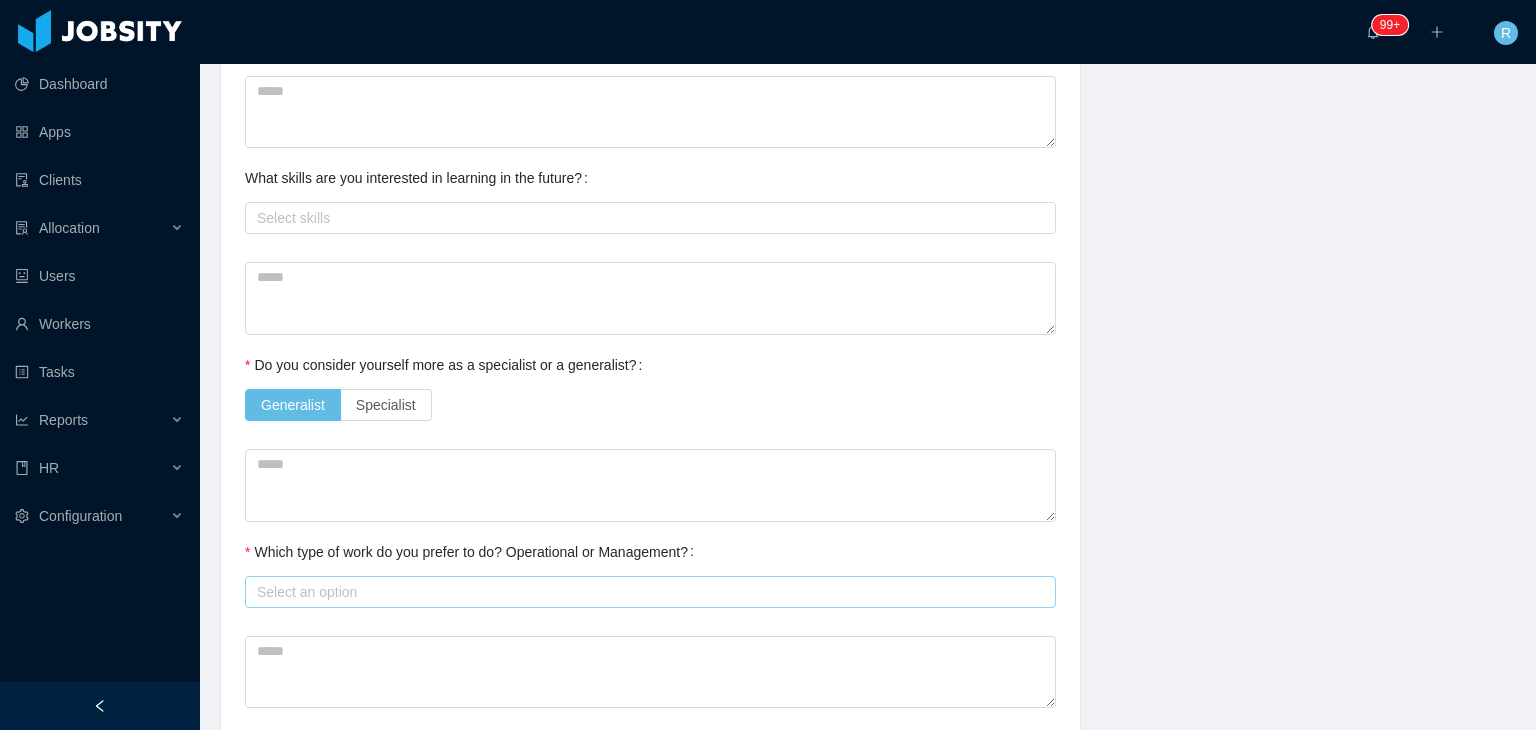 click on "Select an option" at bounding box center [646, 592] 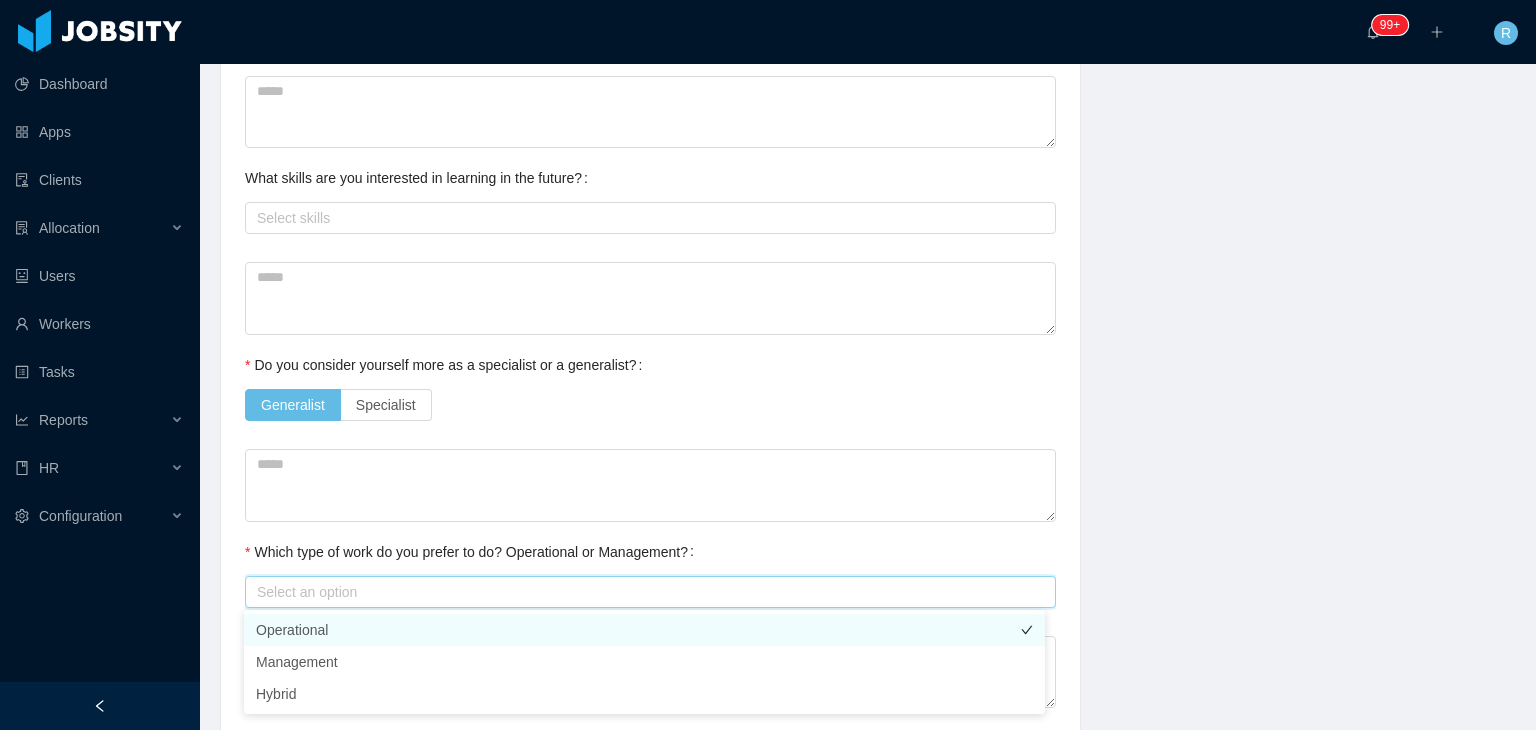 click on "Operational" at bounding box center [644, 630] 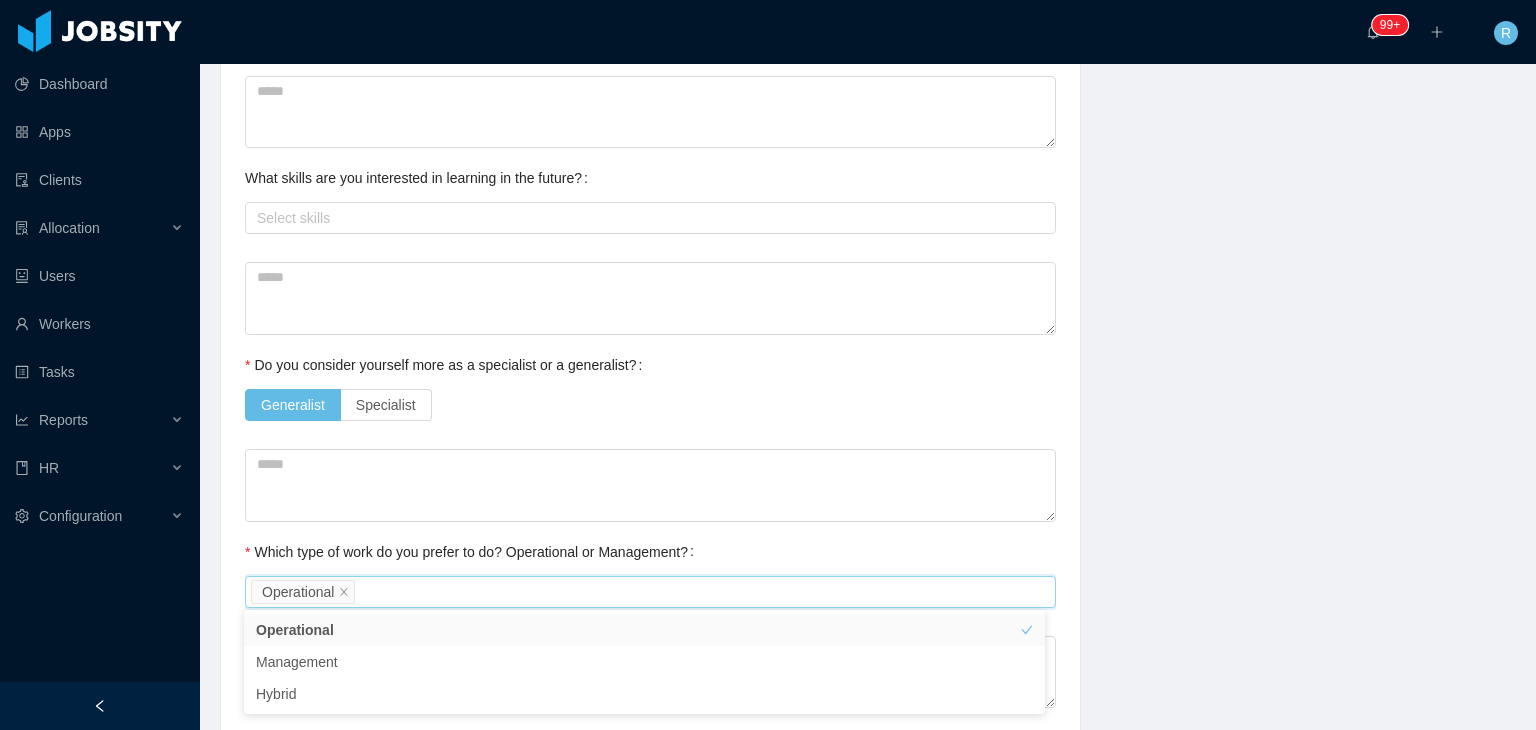 click on "Which type of work do you prefer to do? Operational or Management?" at bounding box center [473, 552] 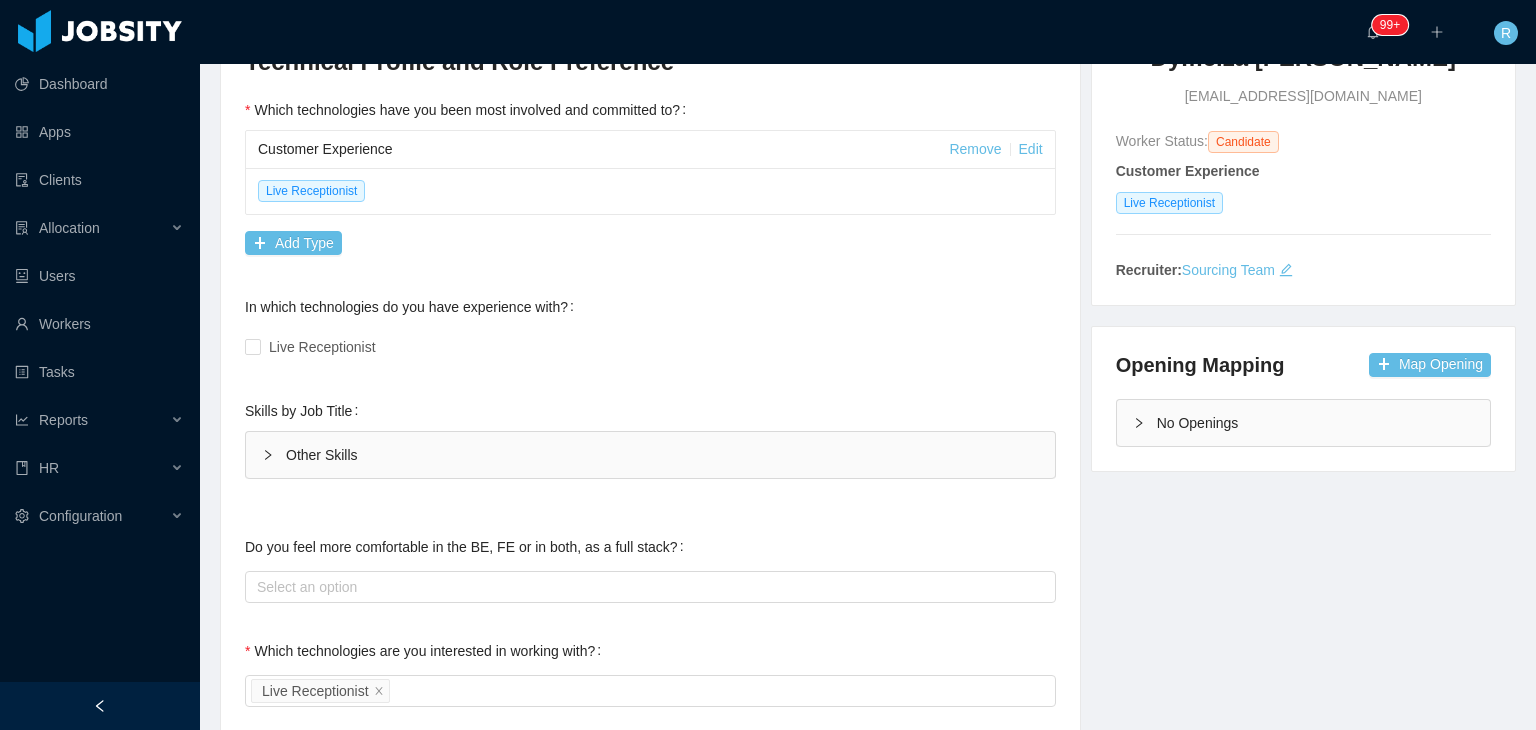 scroll, scrollTop: 0, scrollLeft: 0, axis: both 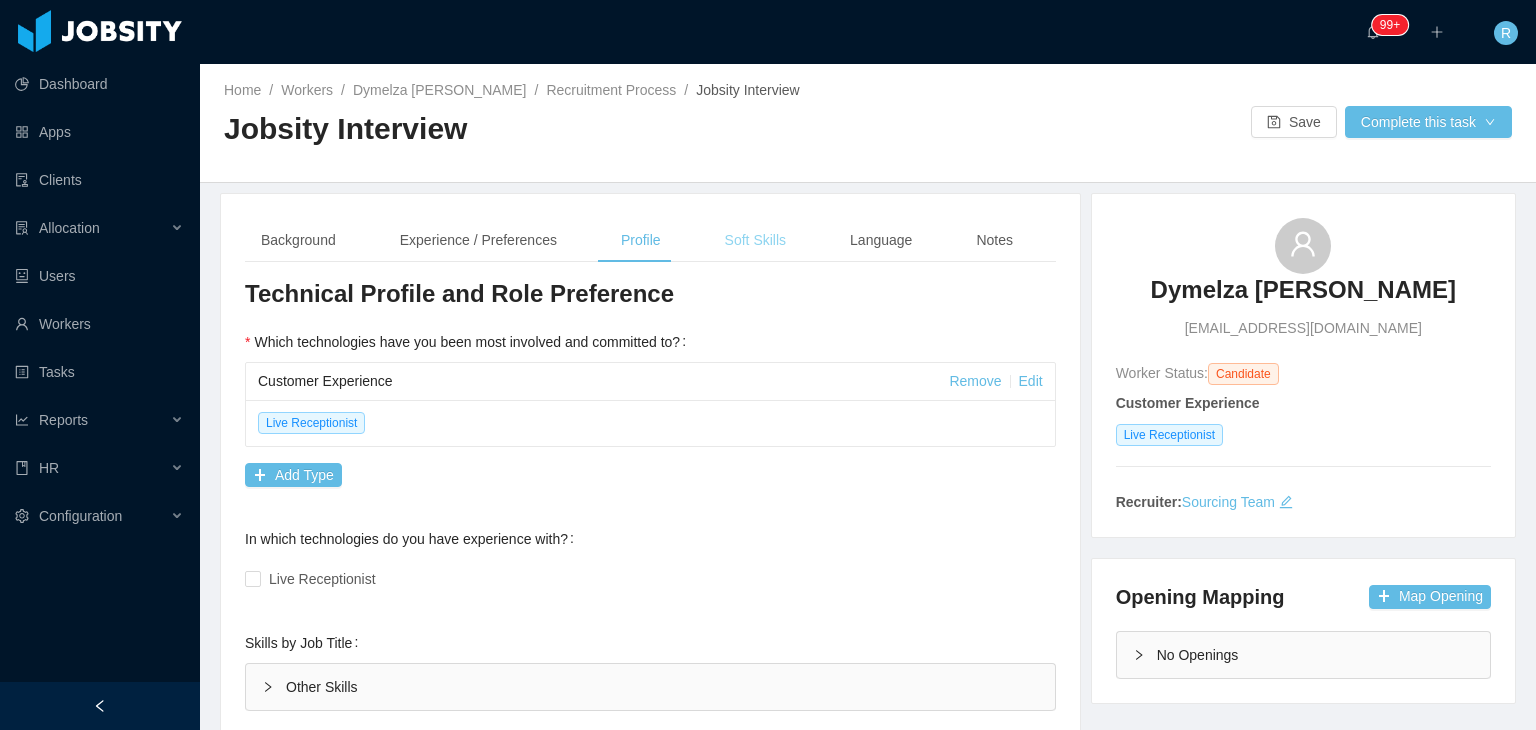 click on "Soft Skills" at bounding box center [755, 240] 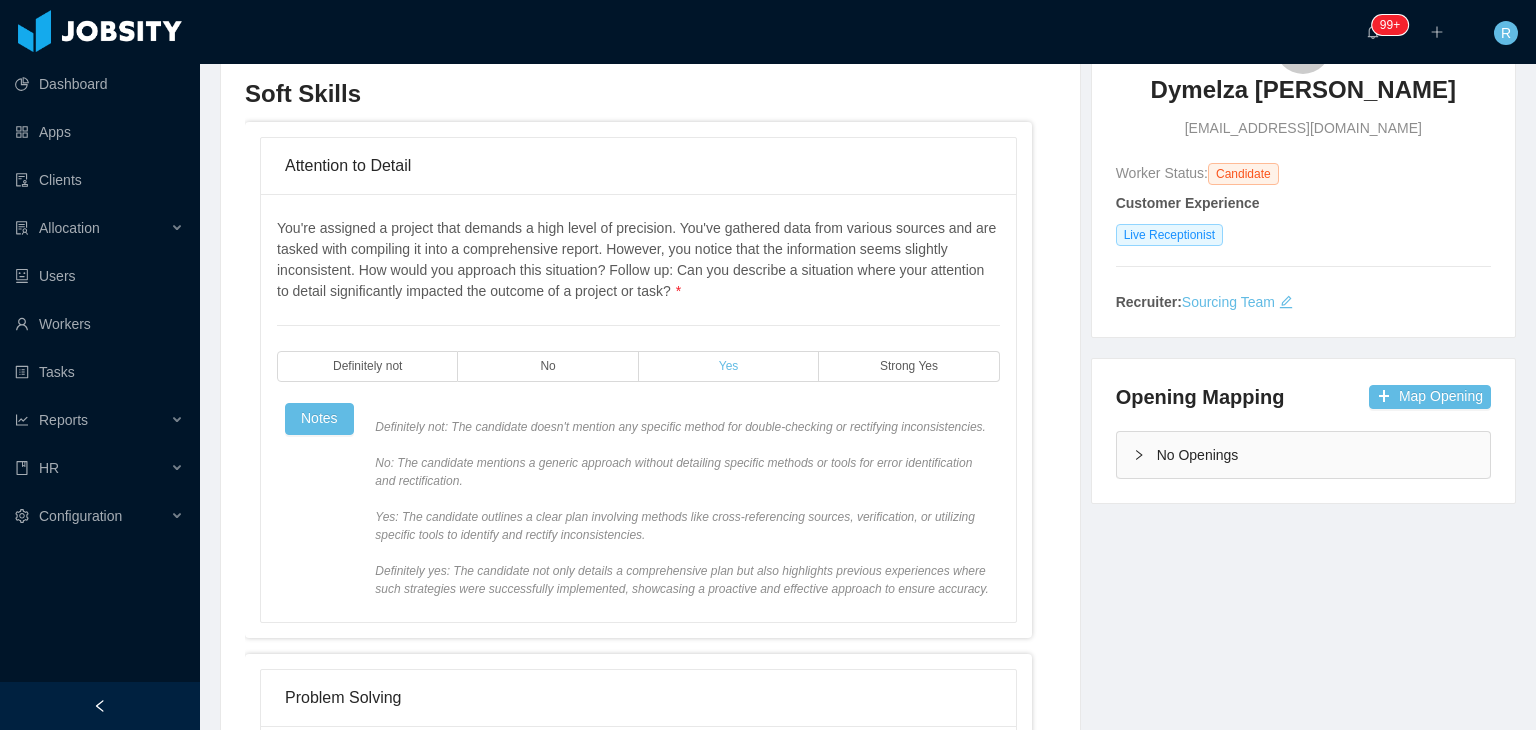 click on "Yes" at bounding box center (729, 366) 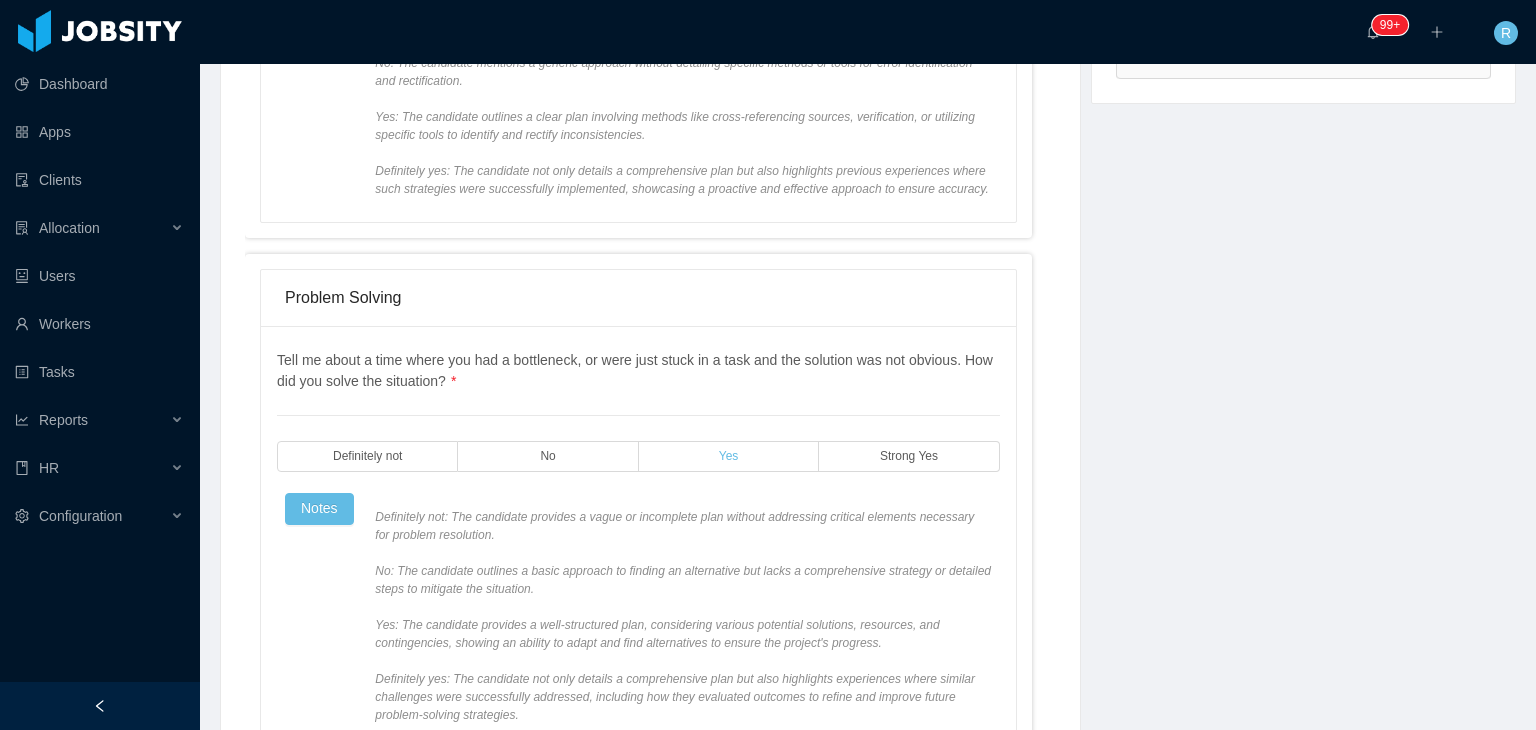click on "Yes" at bounding box center (729, 456) 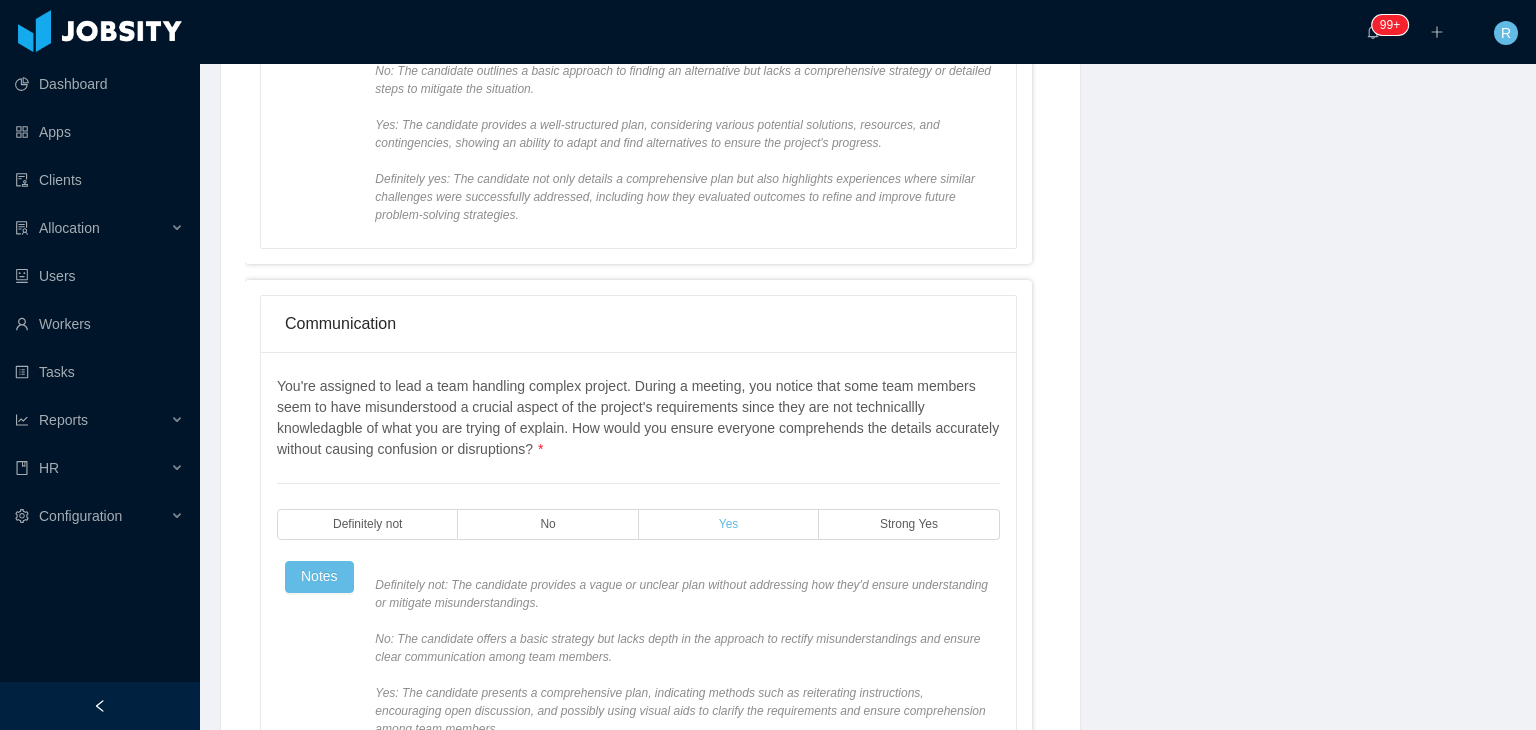 click on "Yes" at bounding box center (729, 524) 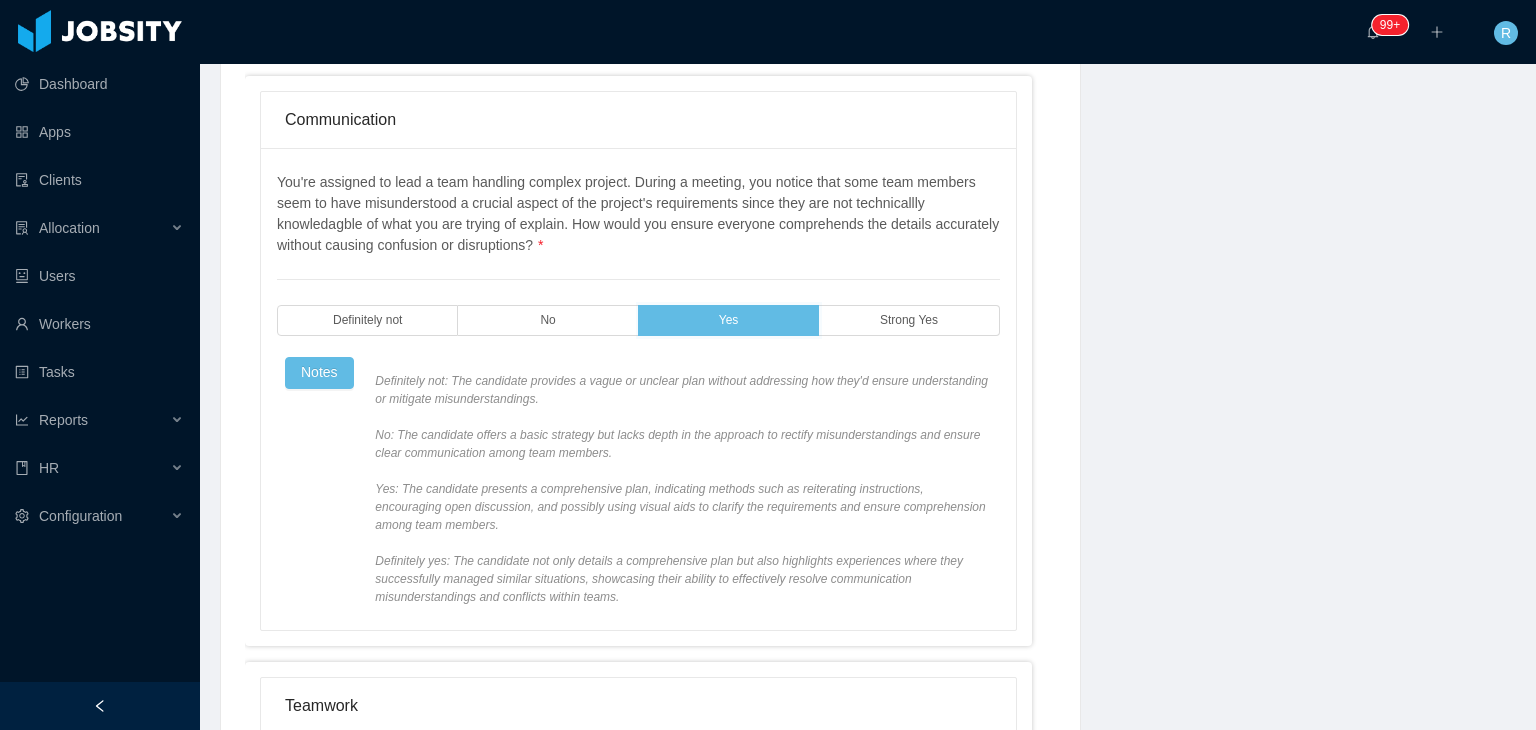 scroll, scrollTop: 1500, scrollLeft: 0, axis: vertical 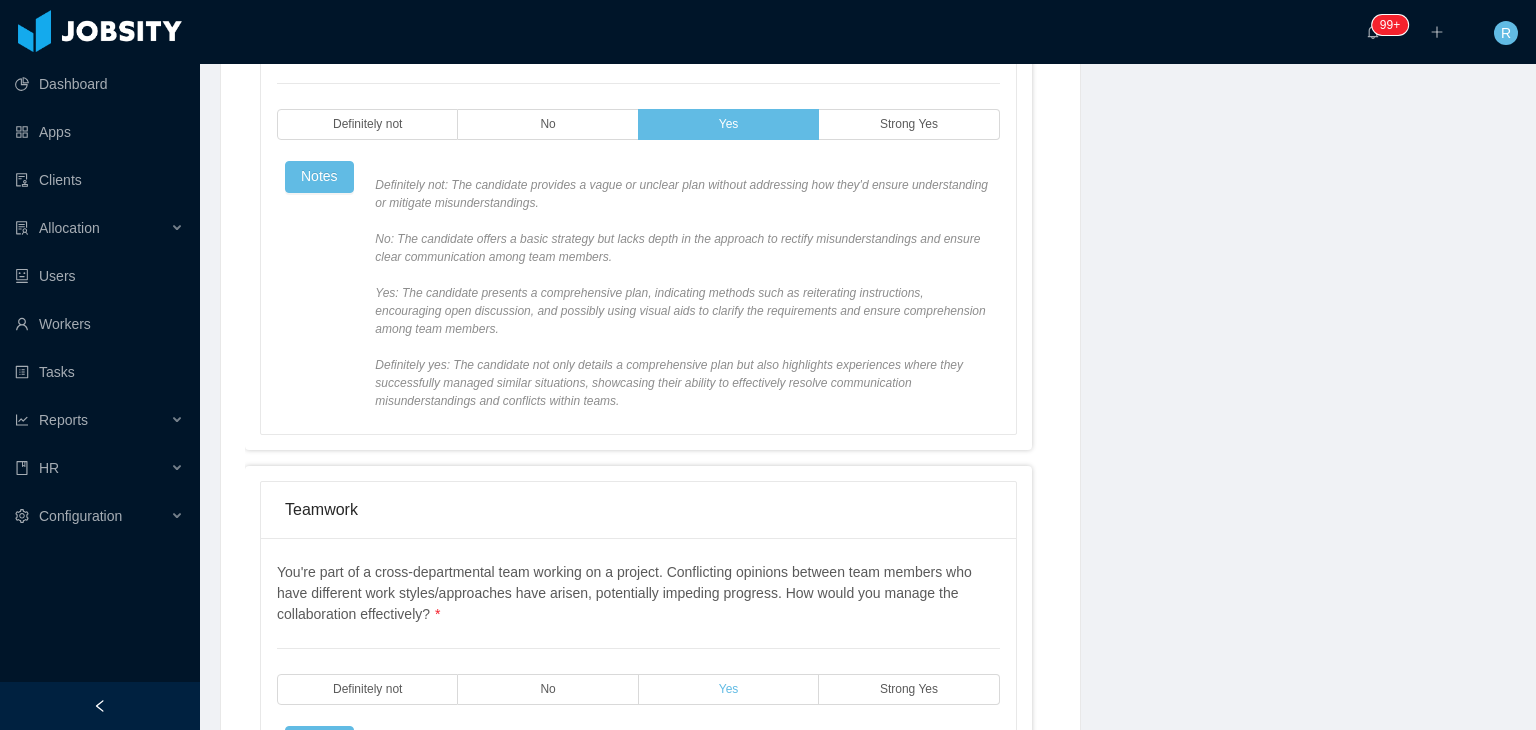 drag, startPoint x: 733, startPoint y: 658, endPoint x: 731, endPoint y: 672, distance: 14.142136 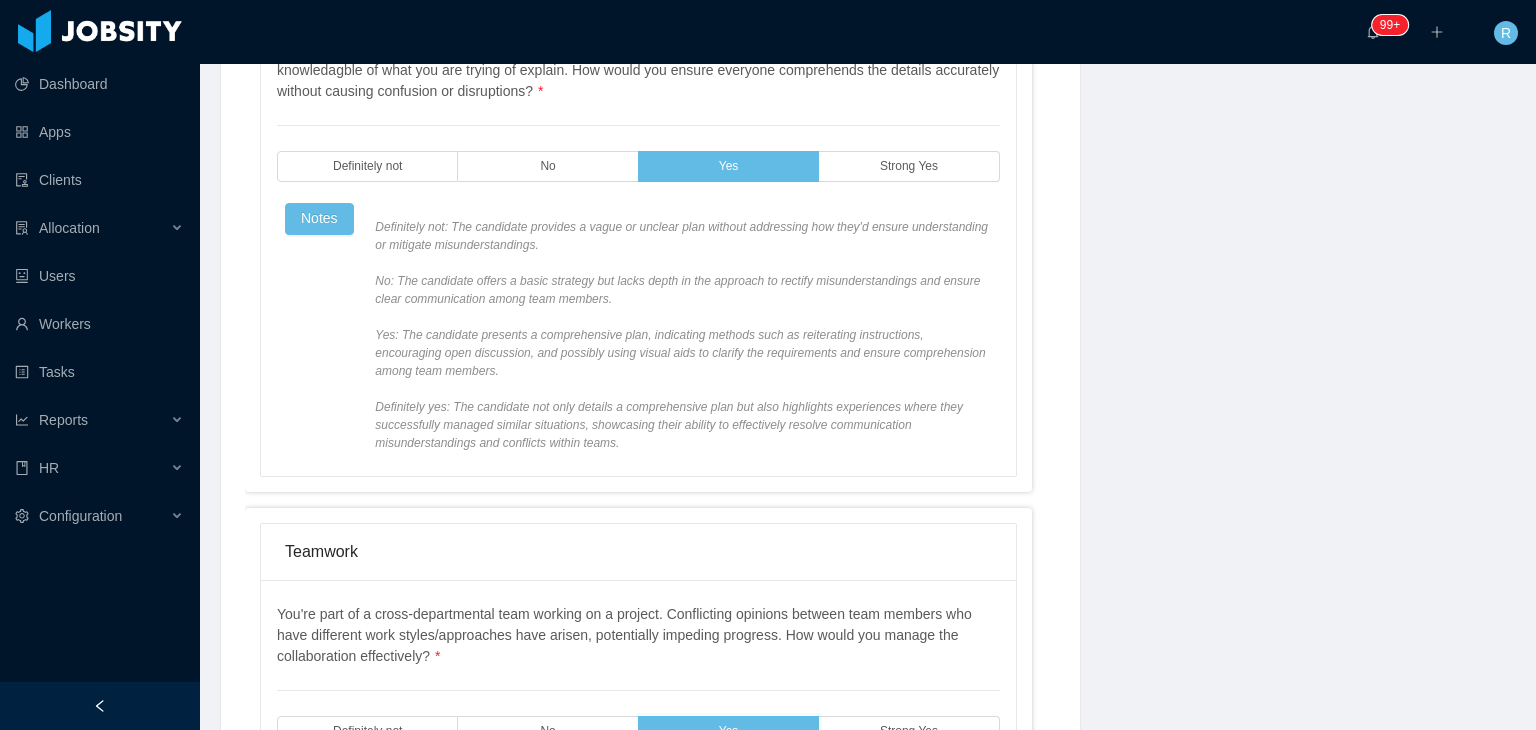 scroll, scrollTop: 1380, scrollLeft: 0, axis: vertical 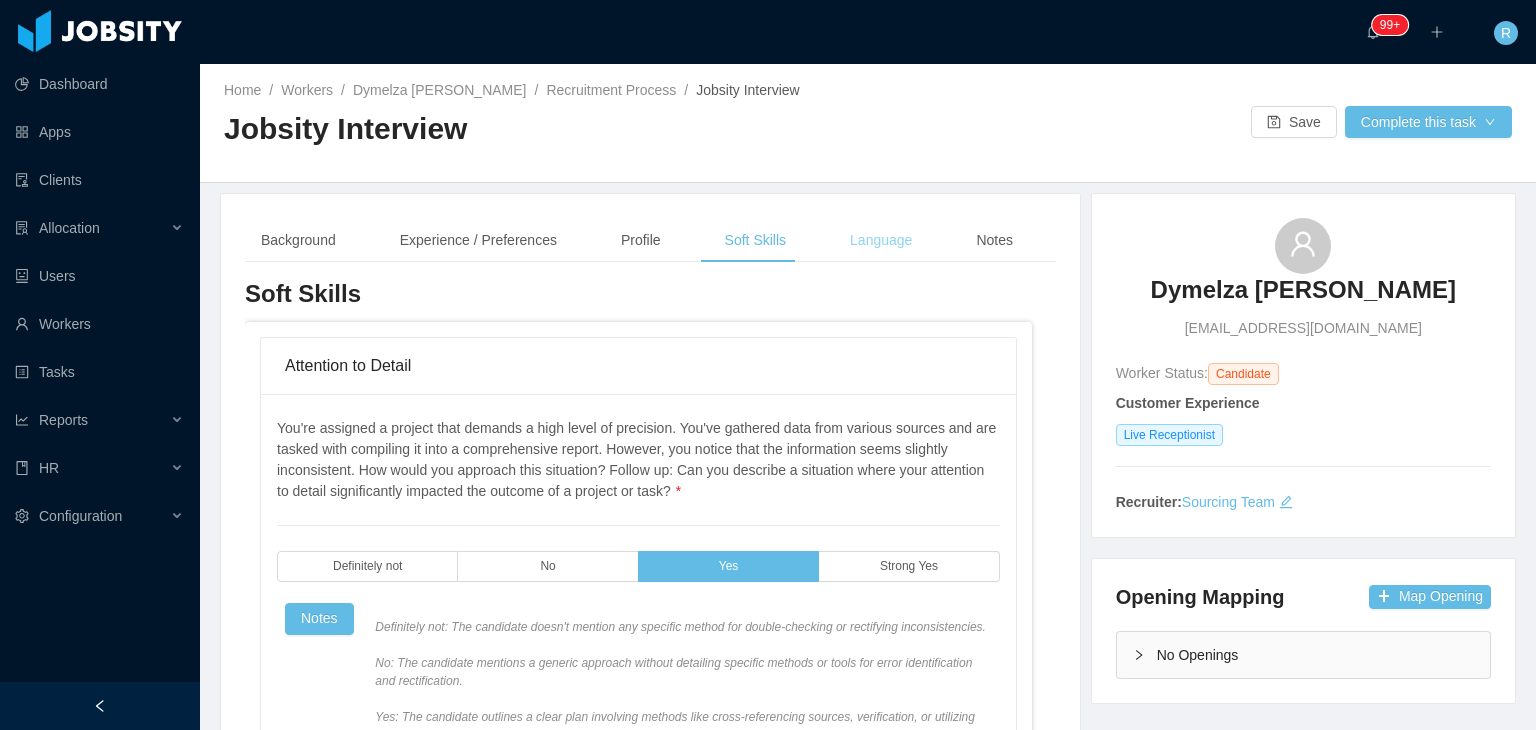 click on "Language" at bounding box center [881, 240] 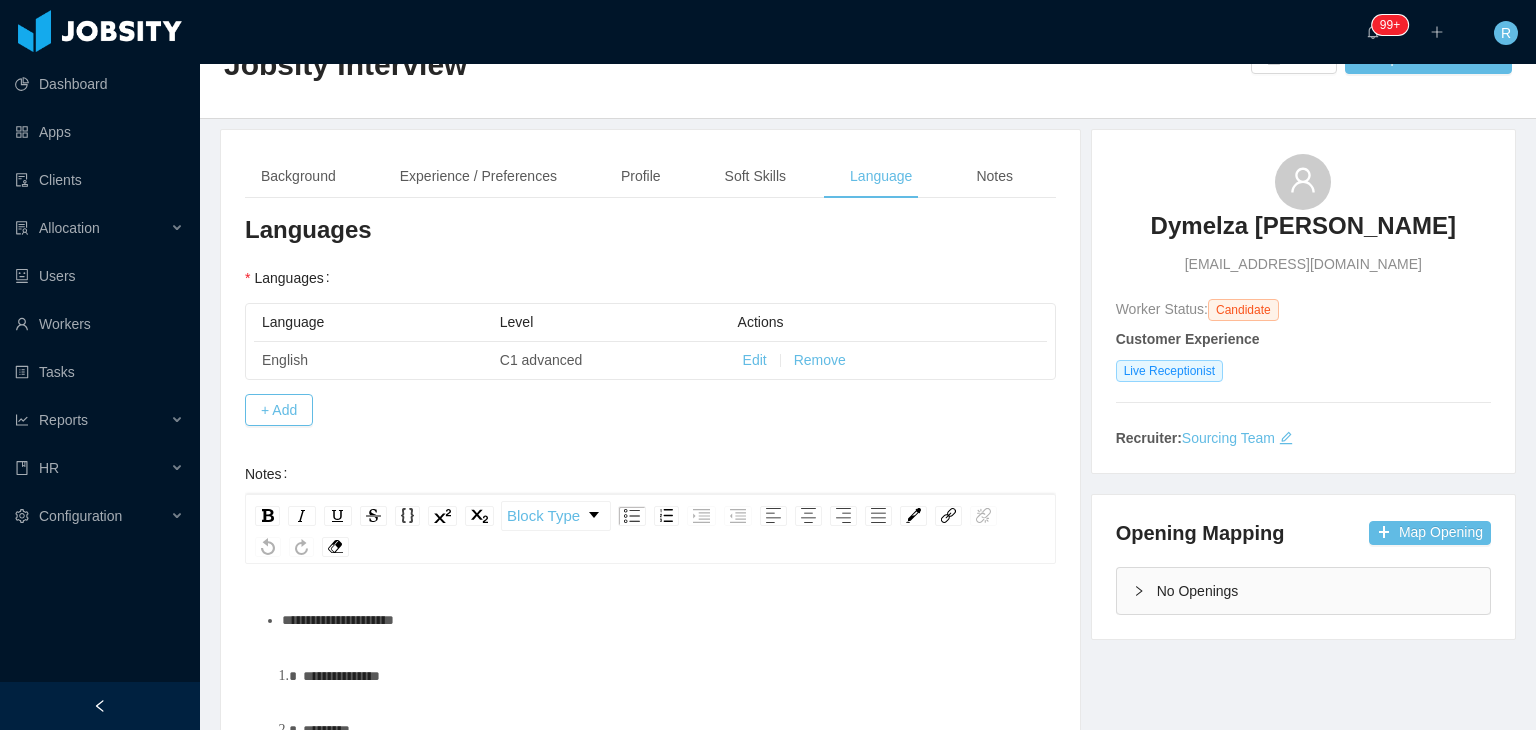 scroll, scrollTop: 200, scrollLeft: 0, axis: vertical 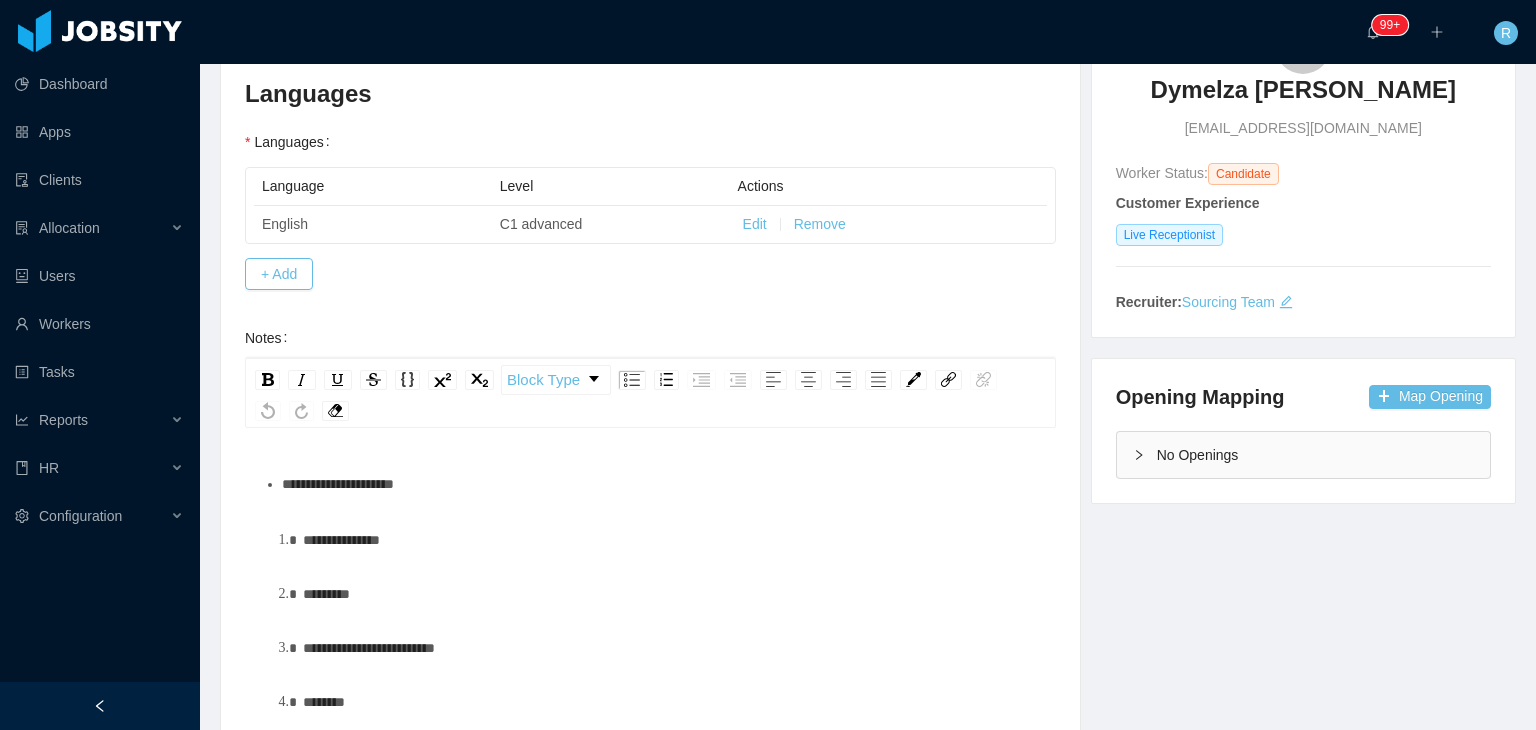 click on "**********" at bounding box center [661, 484] 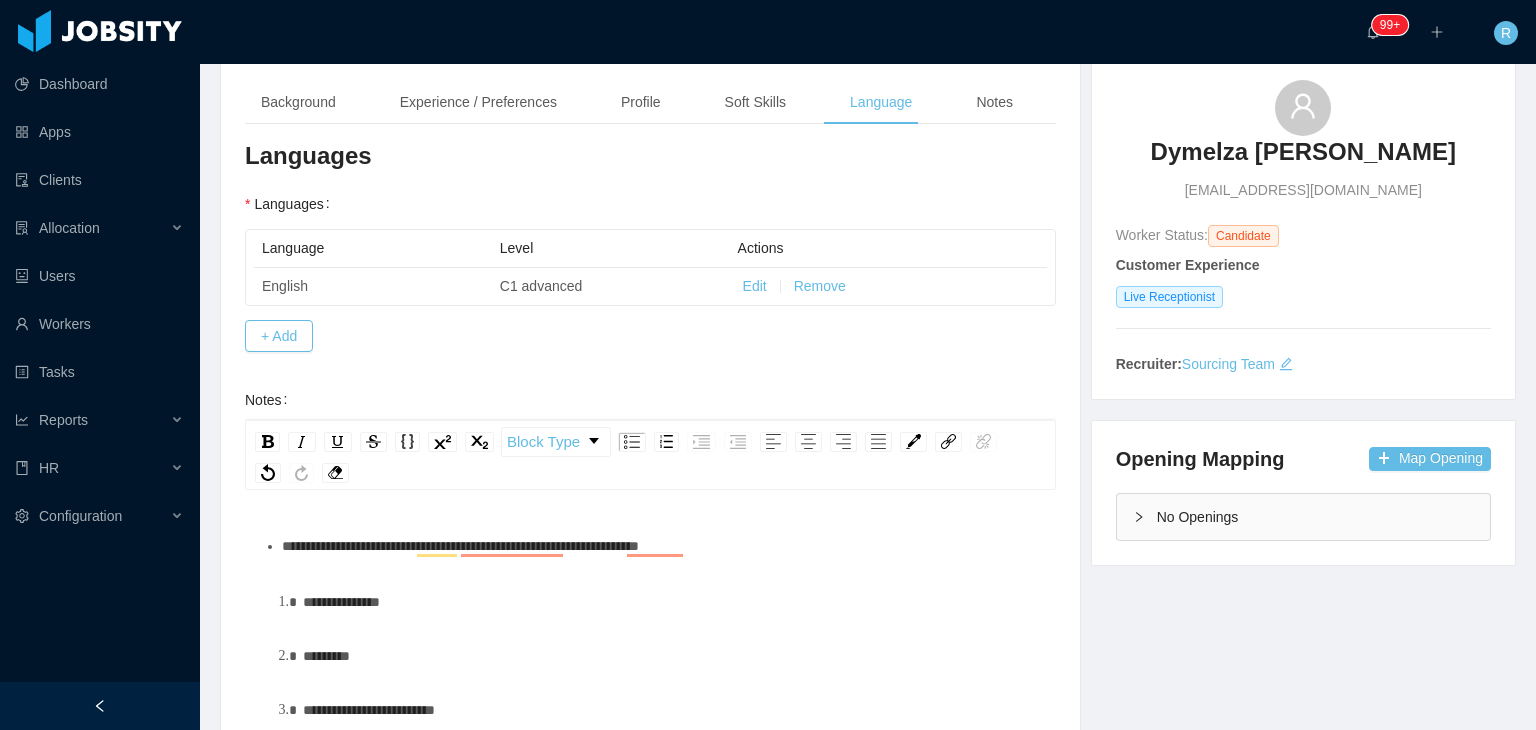 scroll, scrollTop: 136, scrollLeft: 0, axis: vertical 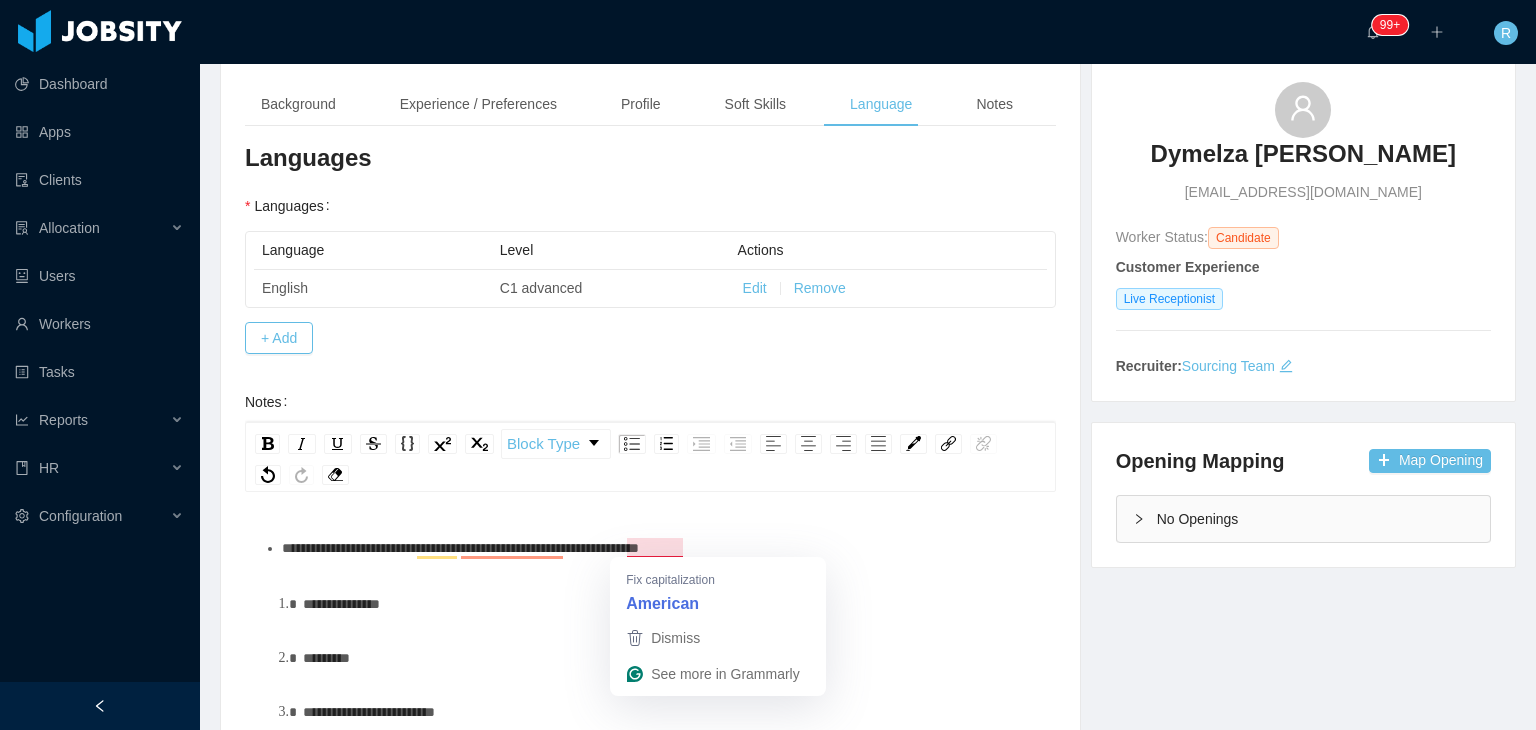 click on "**********" at bounding box center (460, 548) 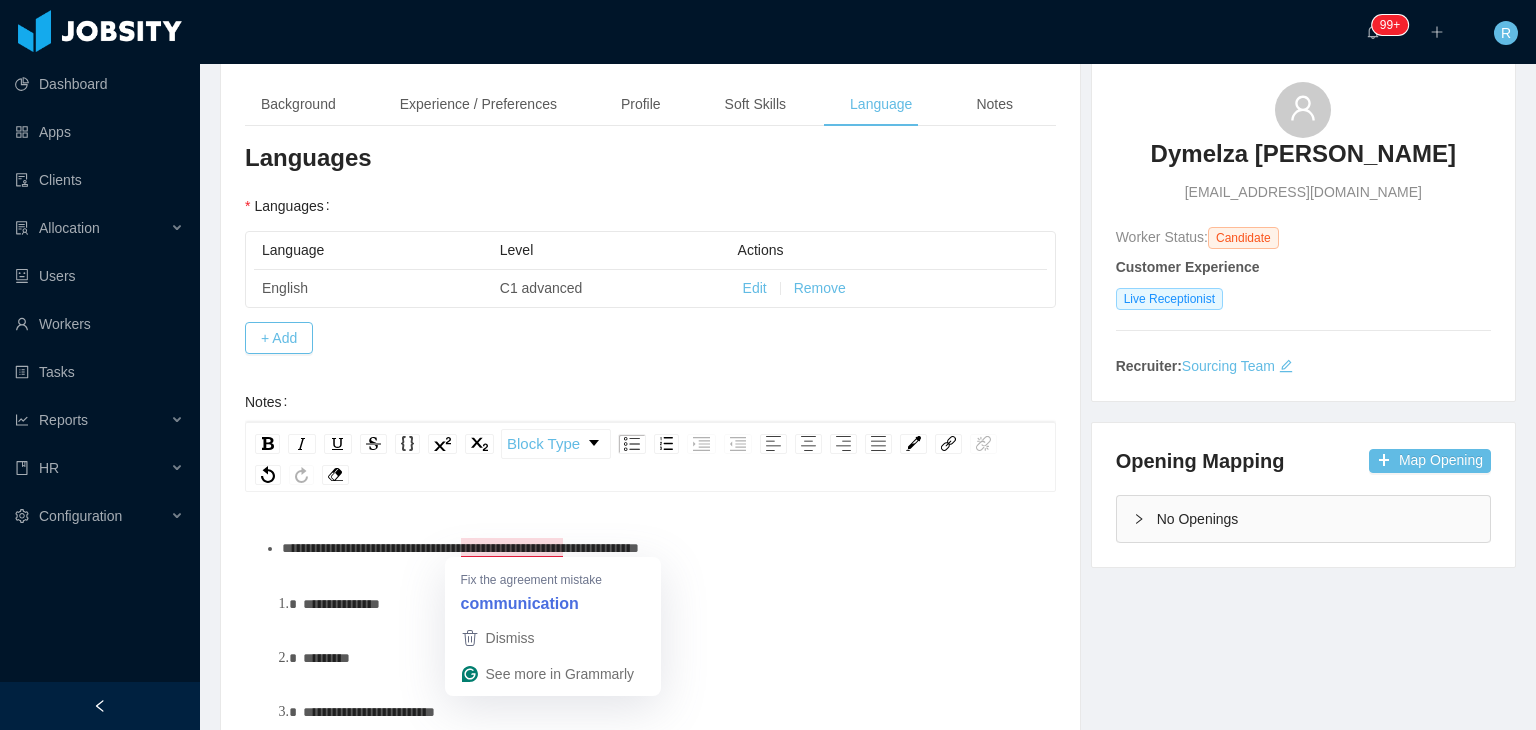 click on "**********" at bounding box center [460, 548] 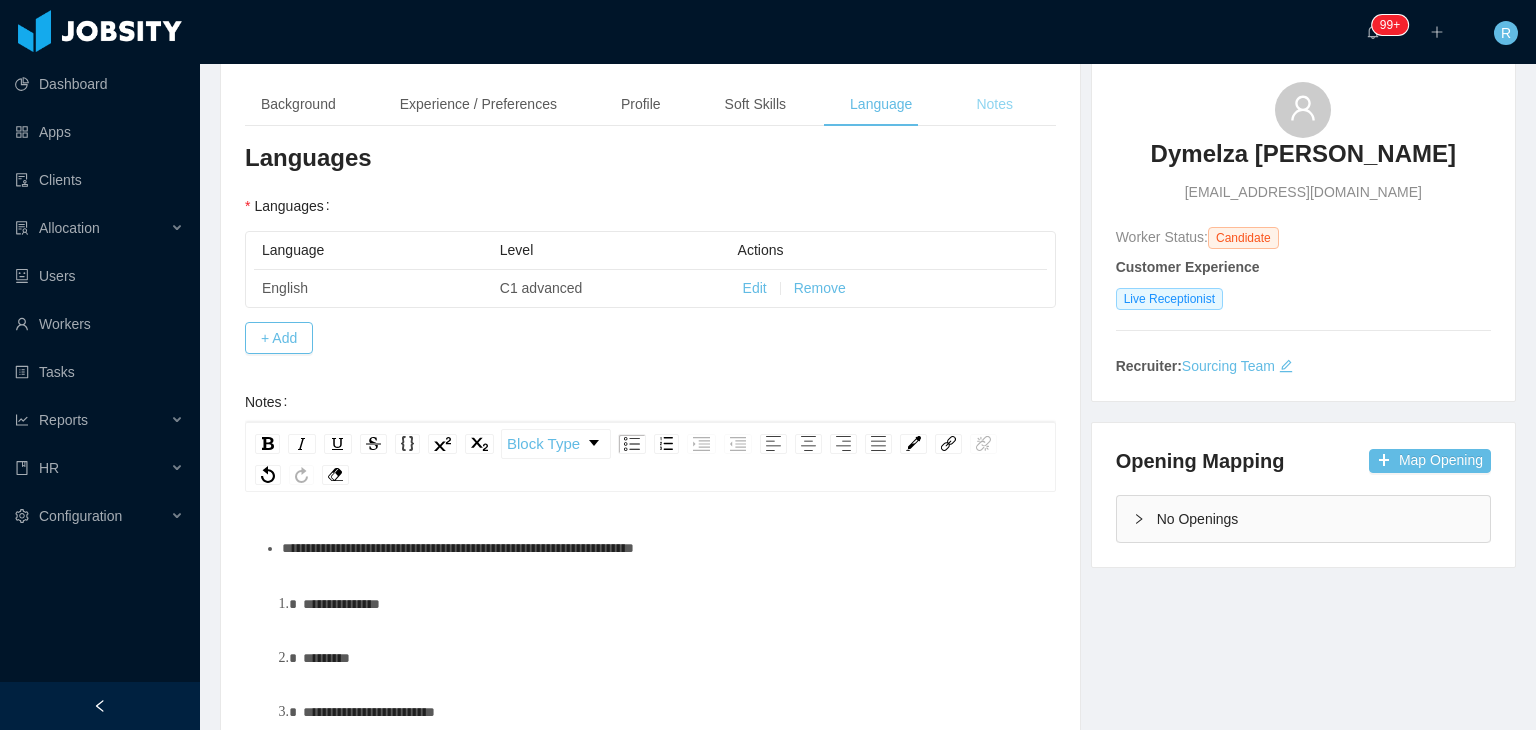 click on "Notes" at bounding box center (994, 104) 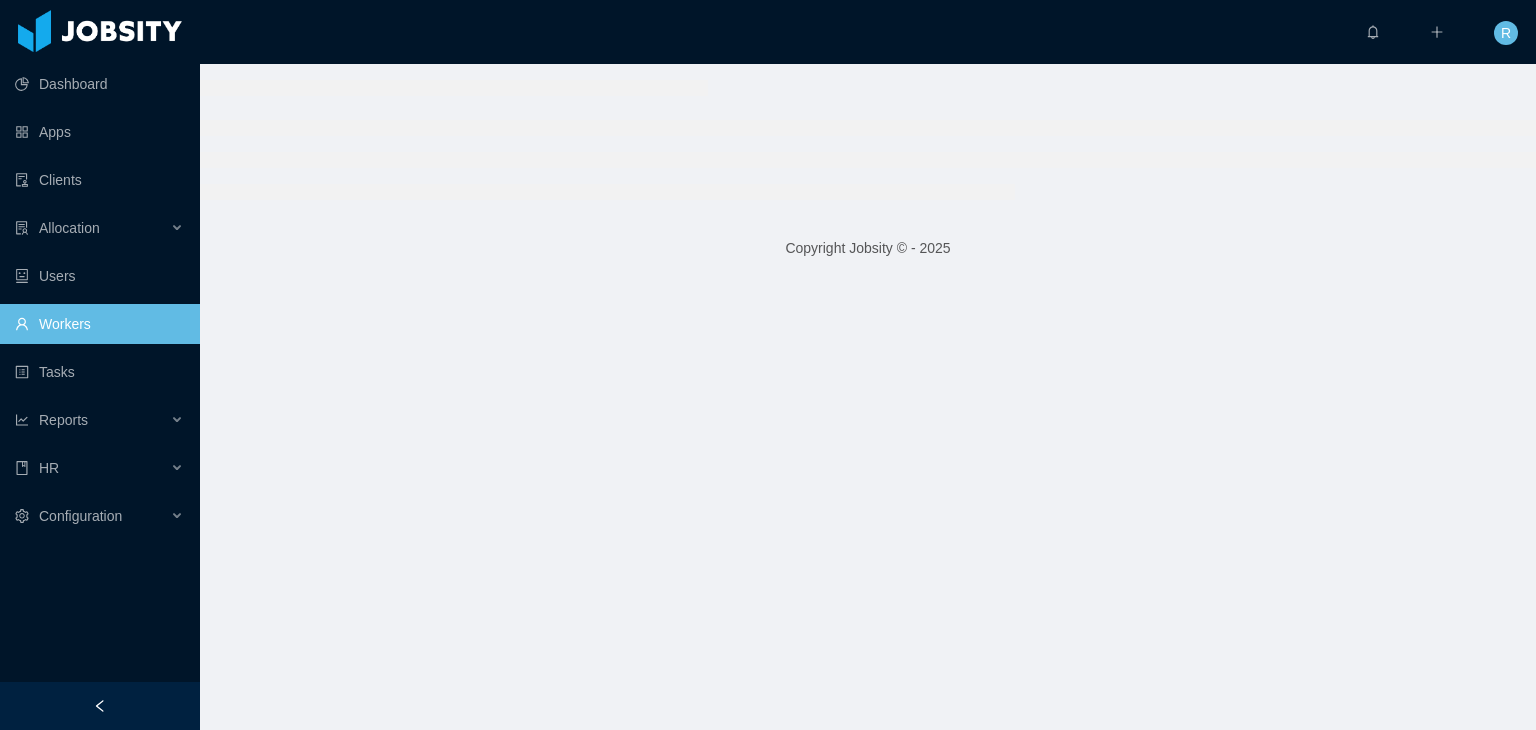 scroll, scrollTop: 0, scrollLeft: 0, axis: both 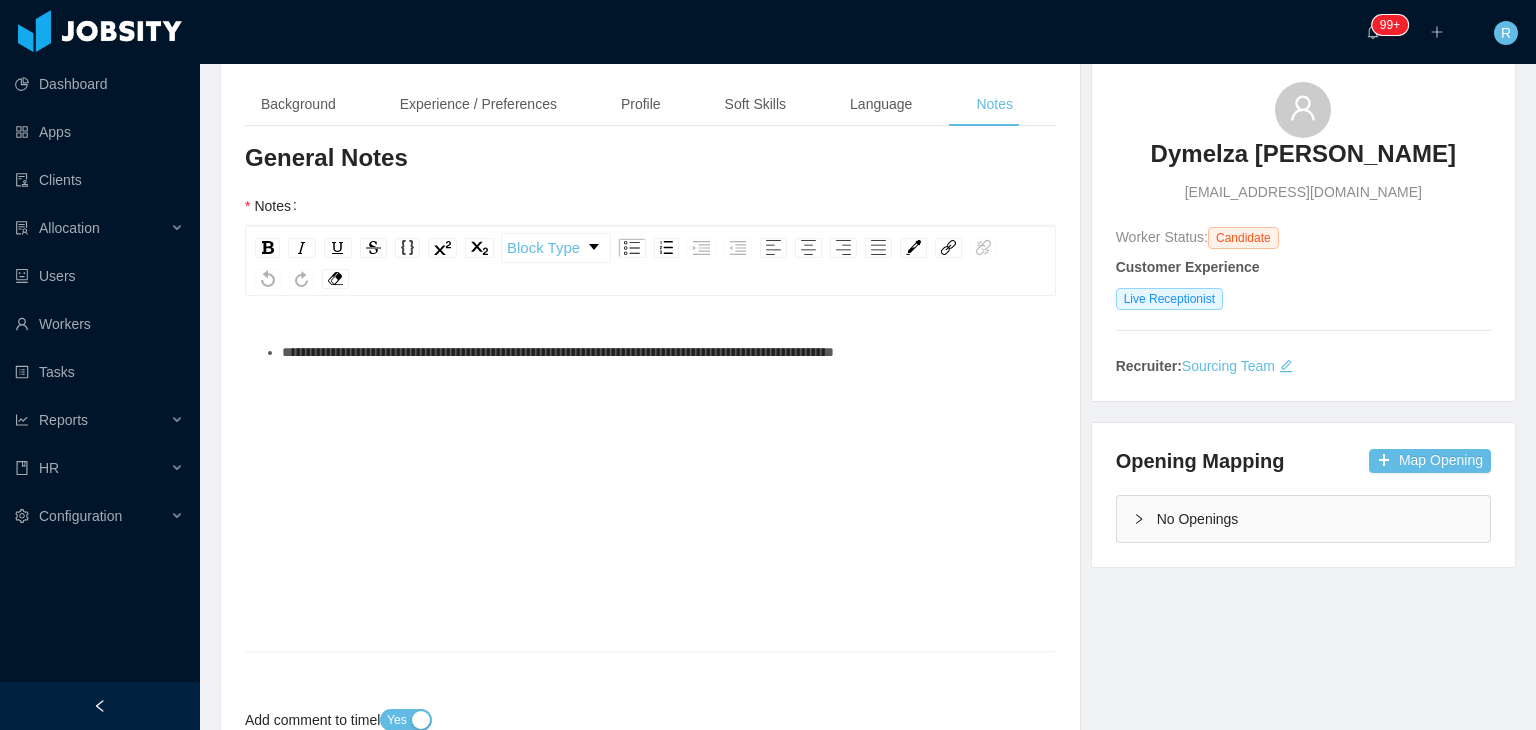type 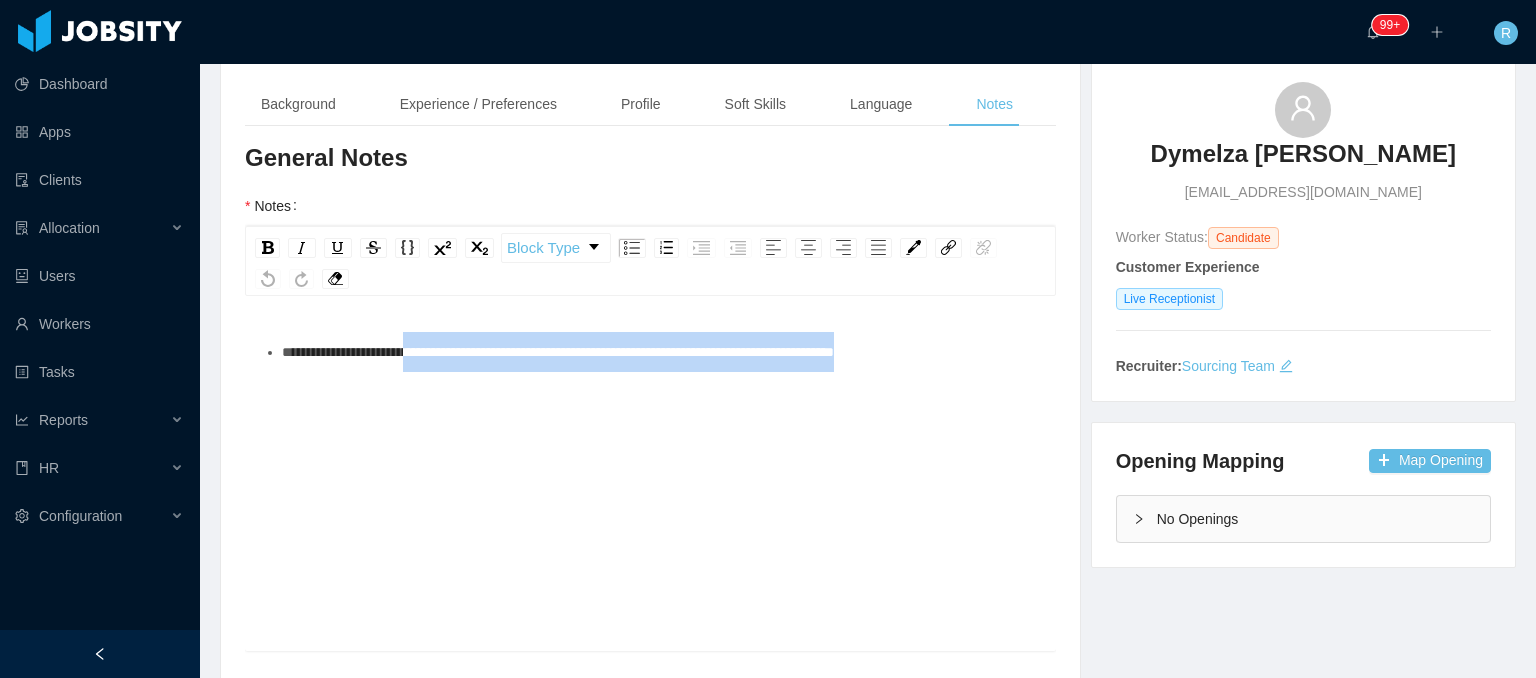 drag, startPoint x: 975, startPoint y: 350, endPoint x: 433, endPoint y: 360, distance: 542.0922 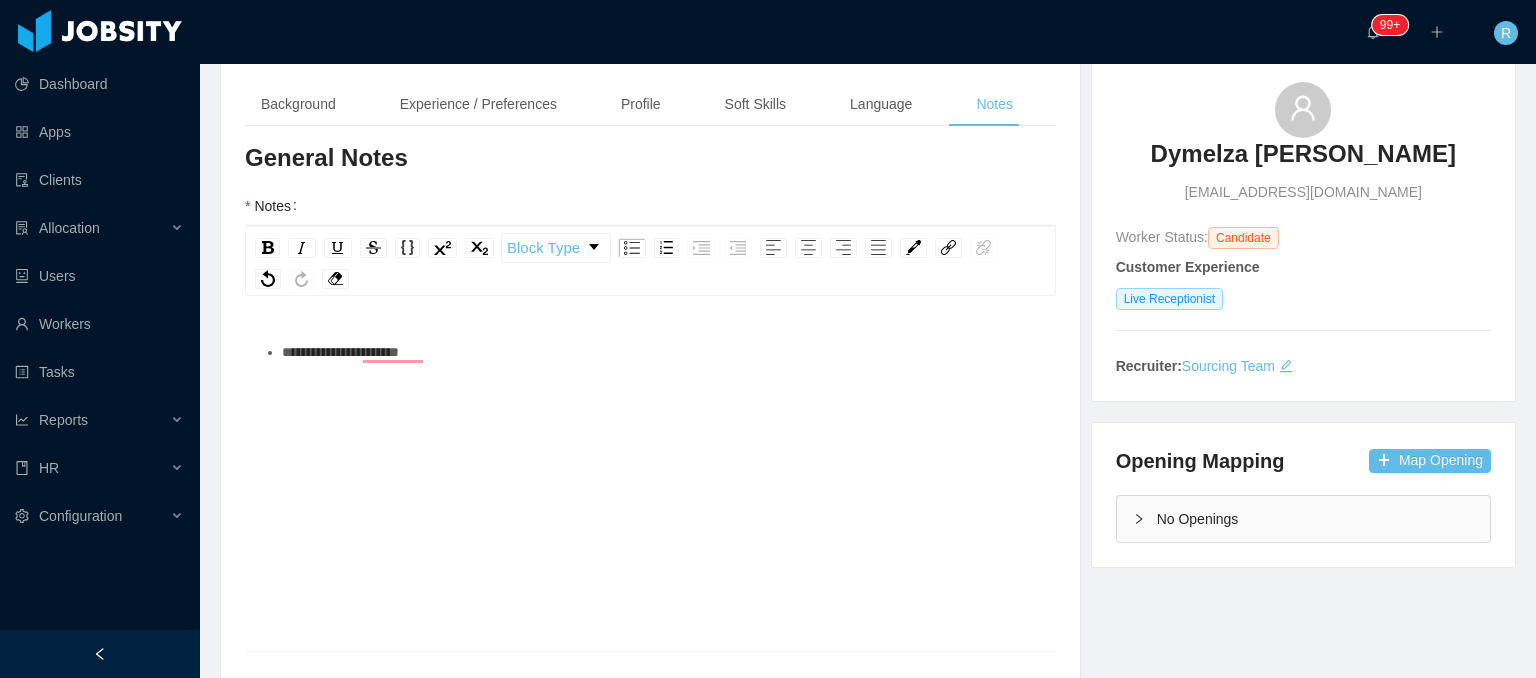 type 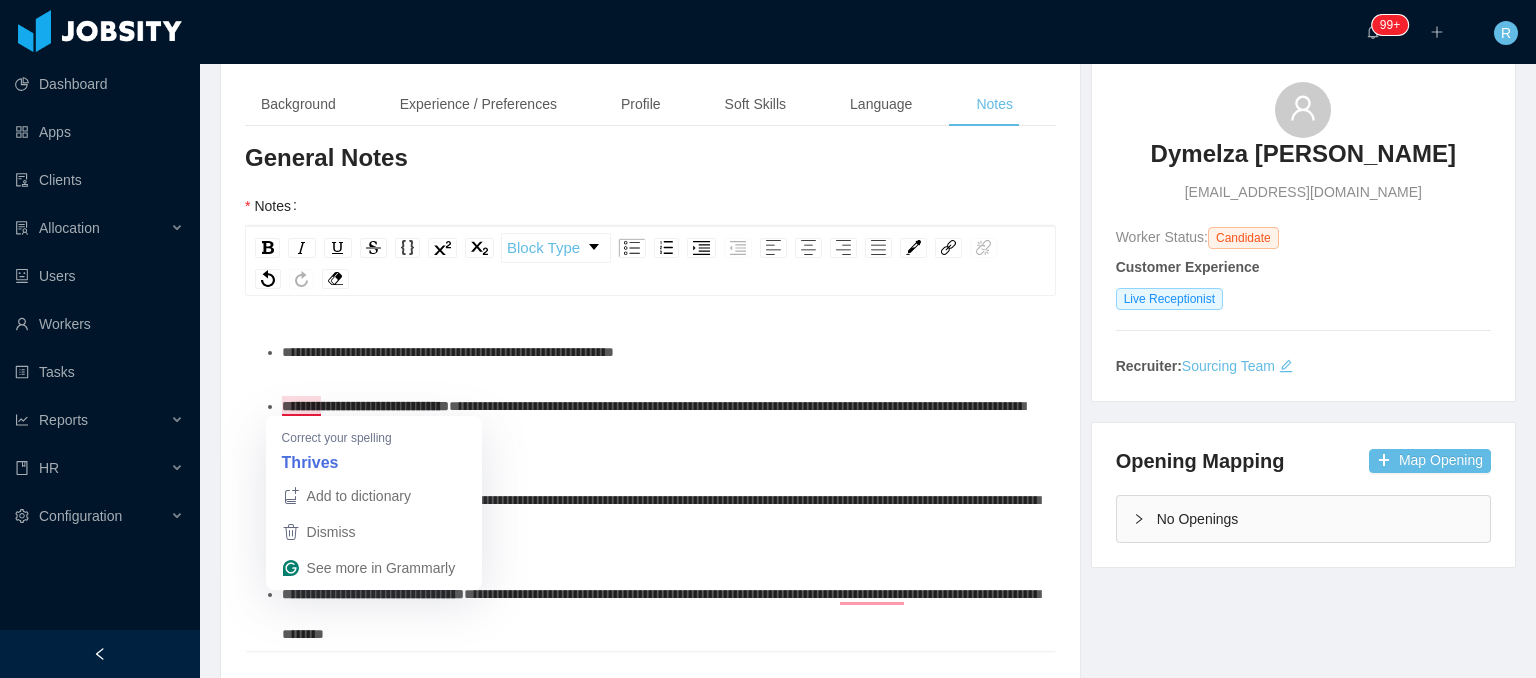 click on "**********" at bounding box center [651, 493] 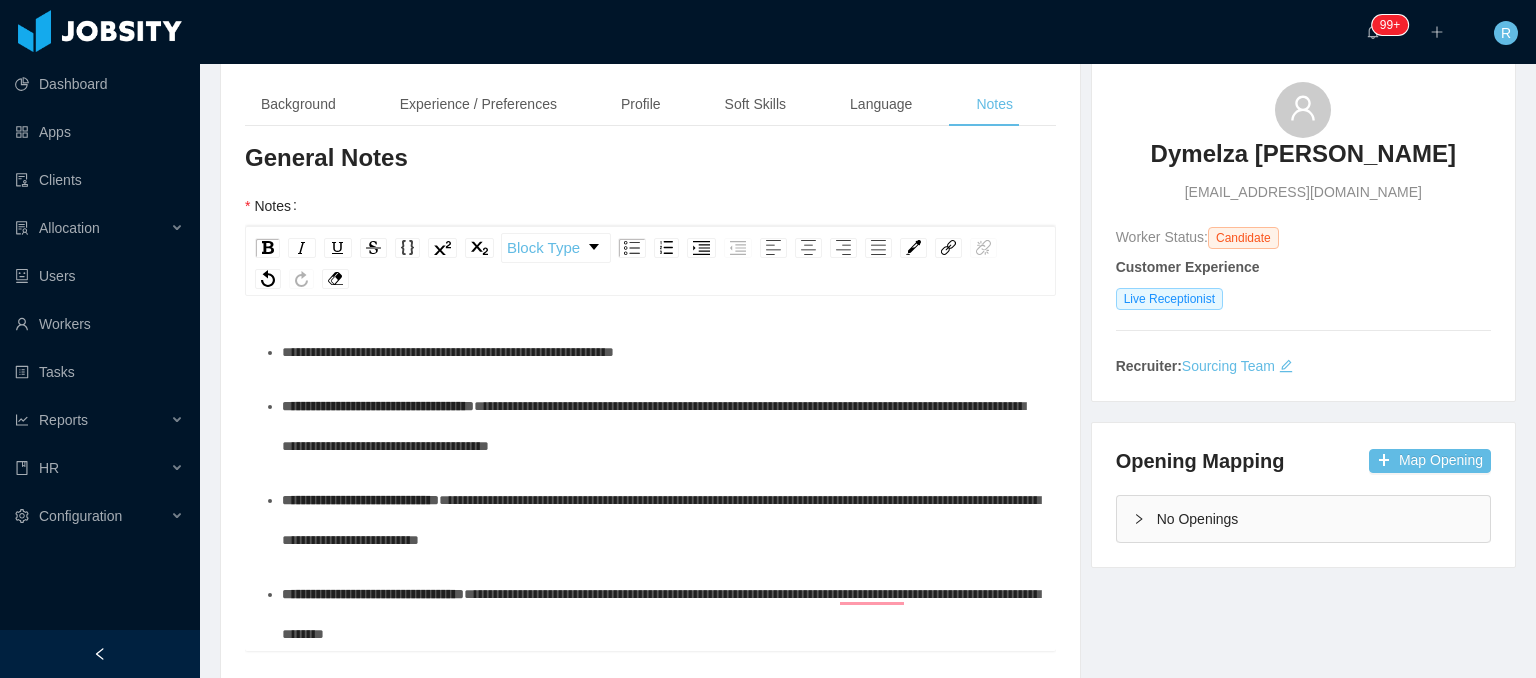 scroll, scrollTop: 30, scrollLeft: 0, axis: vertical 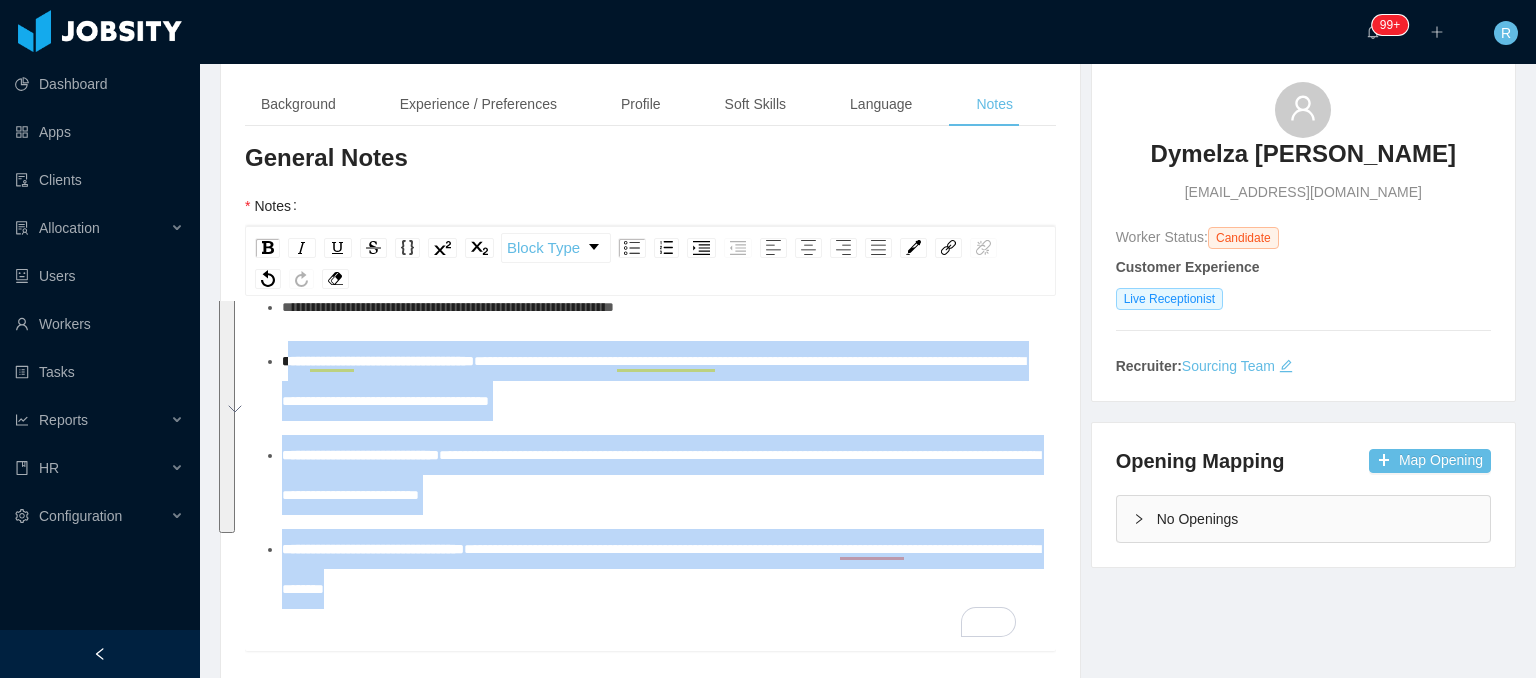 drag, startPoint x: 644, startPoint y: 581, endPoint x: 286, endPoint y: 358, distance: 421.77365 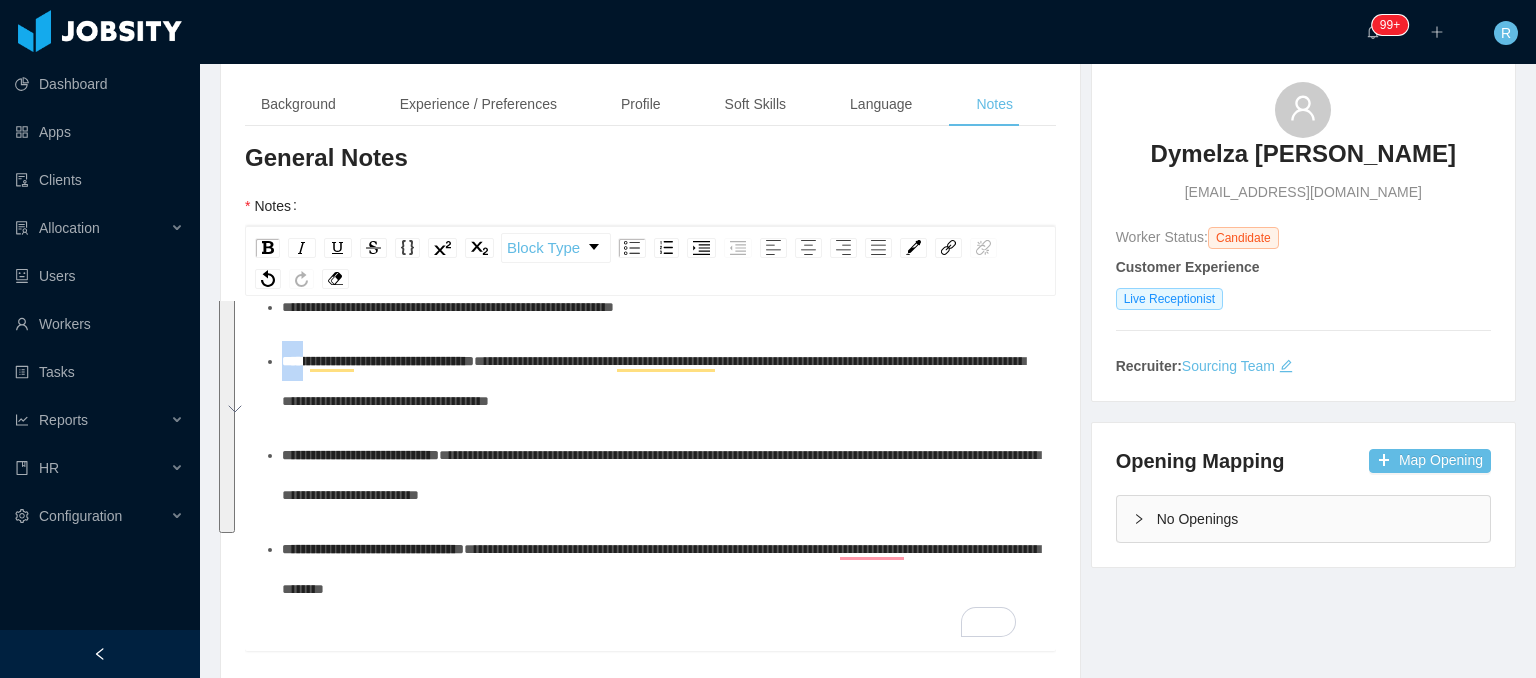 click on "**********" at bounding box center (378, 361) 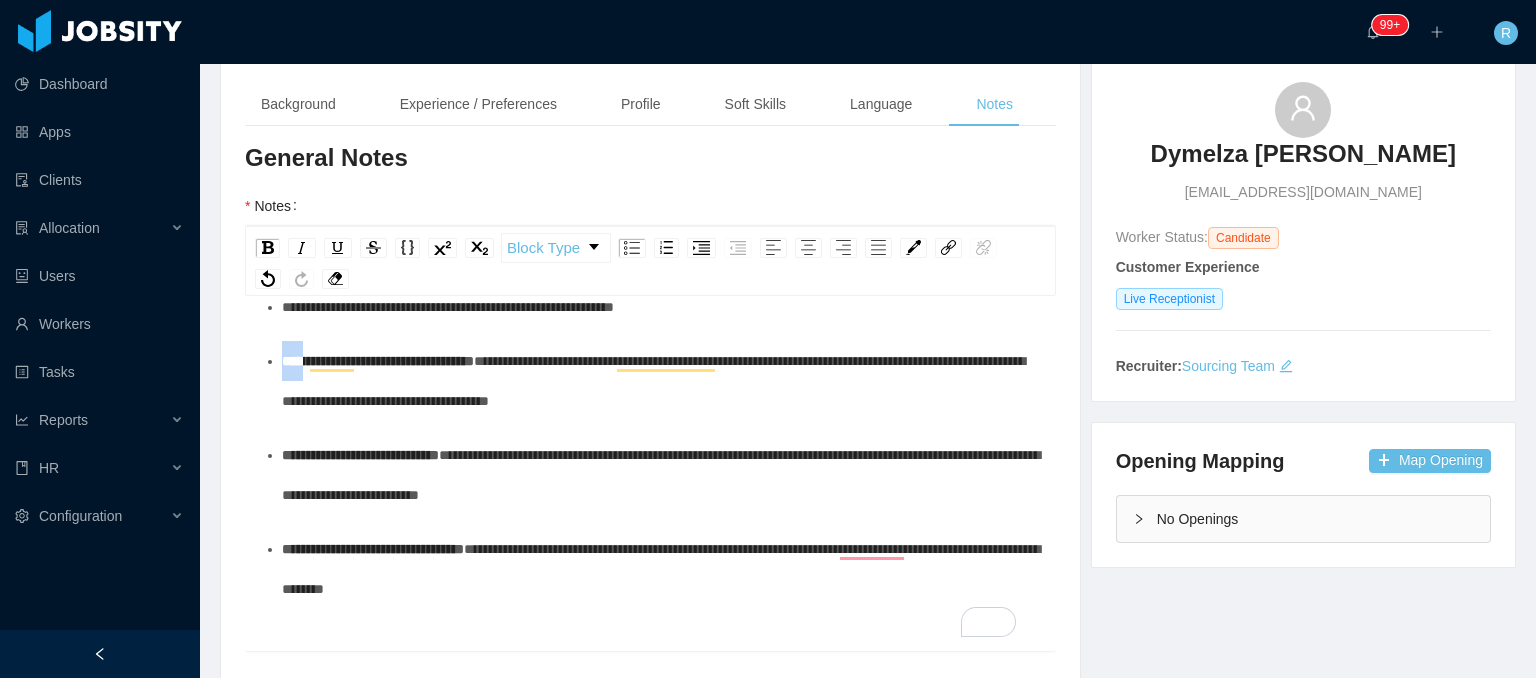 click on "**********" at bounding box center [378, 361] 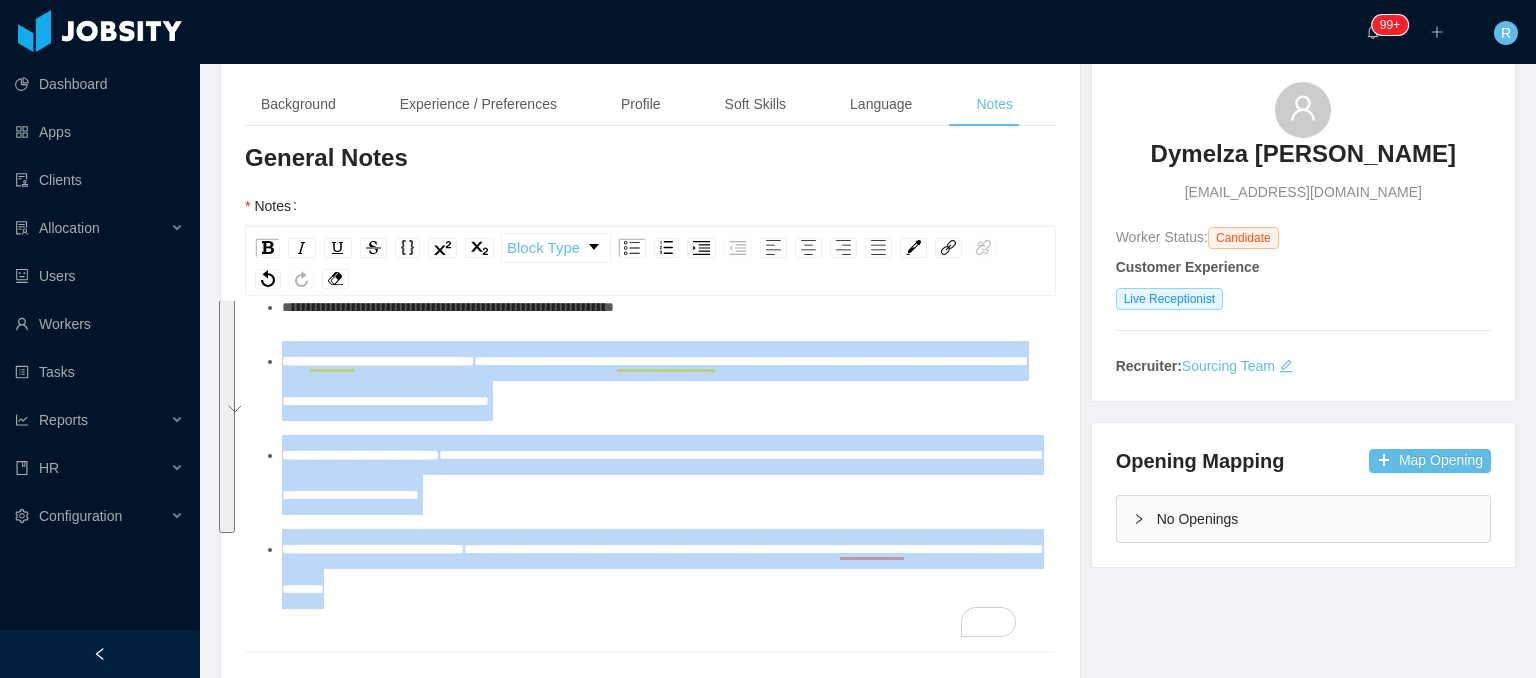 drag, startPoint x: 284, startPoint y: 358, endPoint x: 624, endPoint y: 591, distance: 412.17593 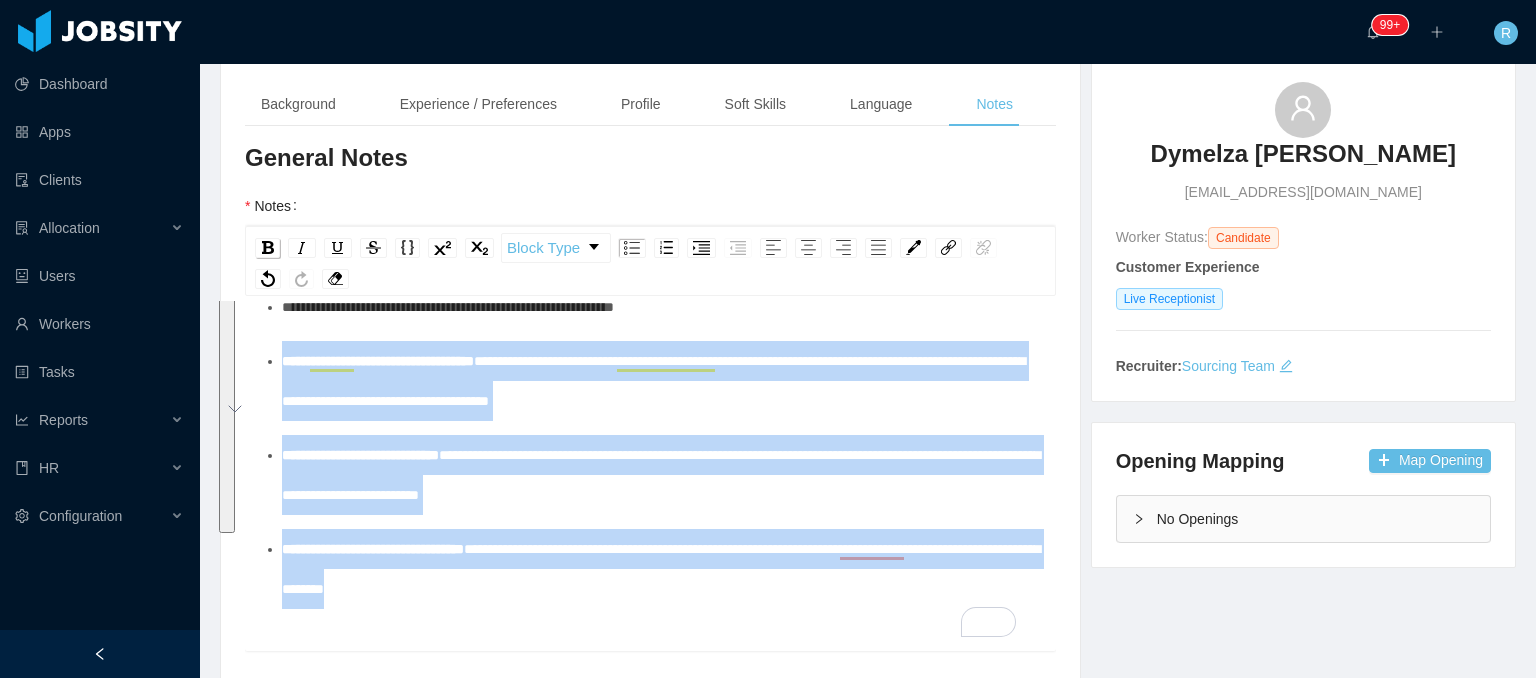 click at bounding box center (268, 247) 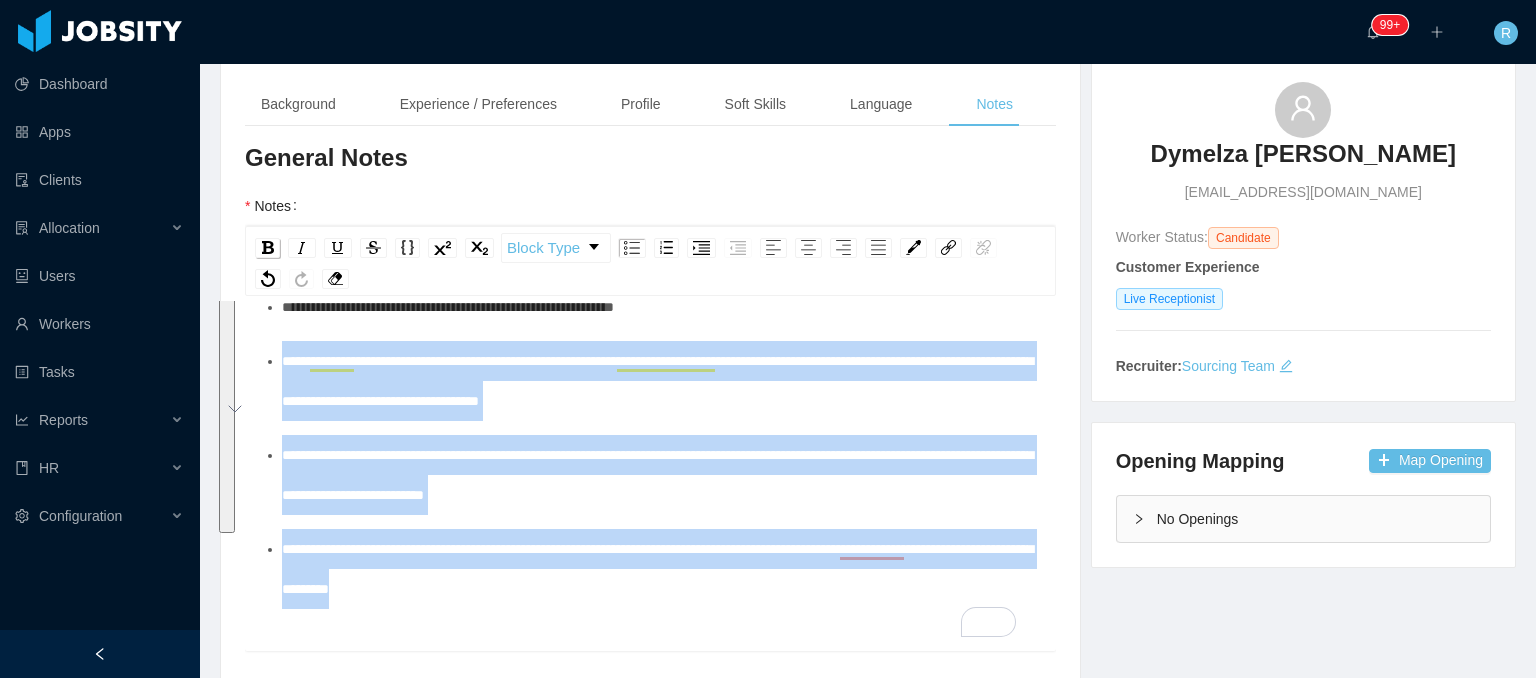 click at bounding box center (268, 247) 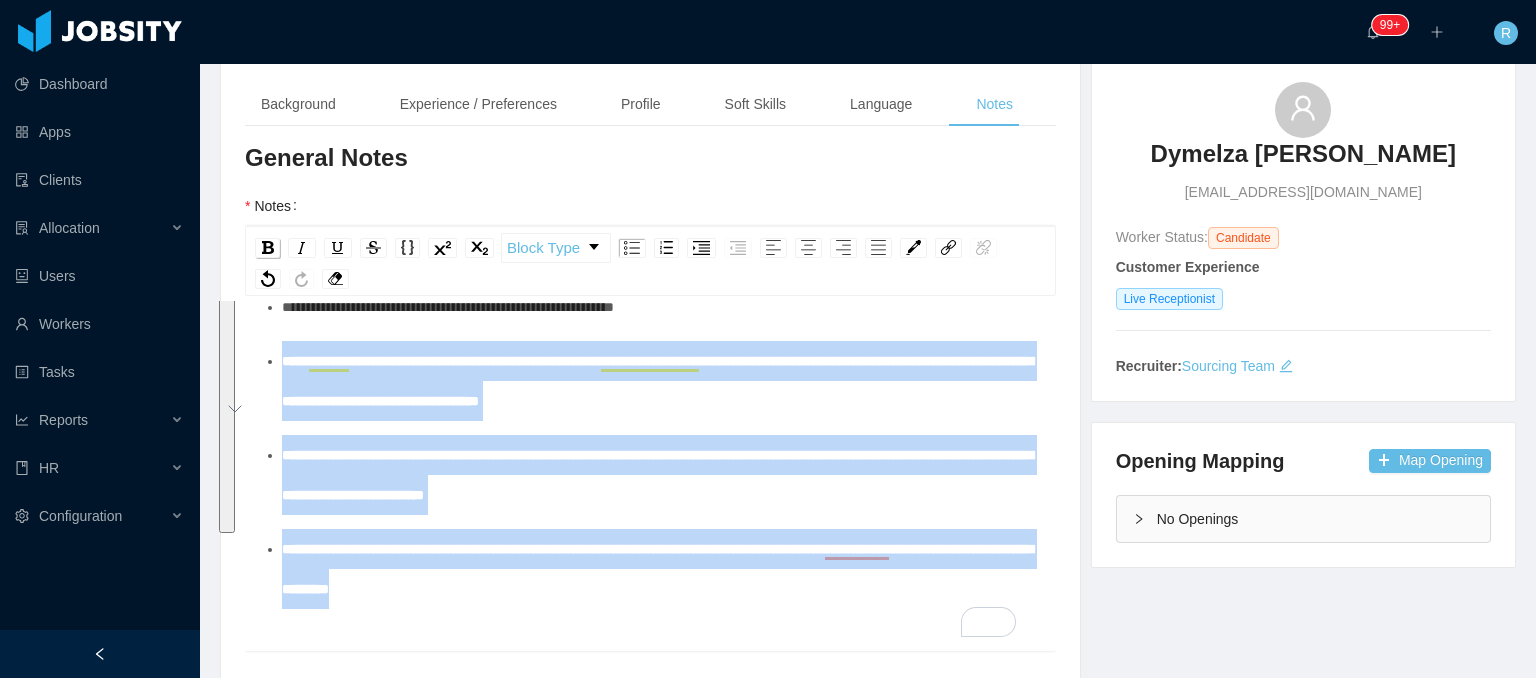 click at bounding box center [268, 247] 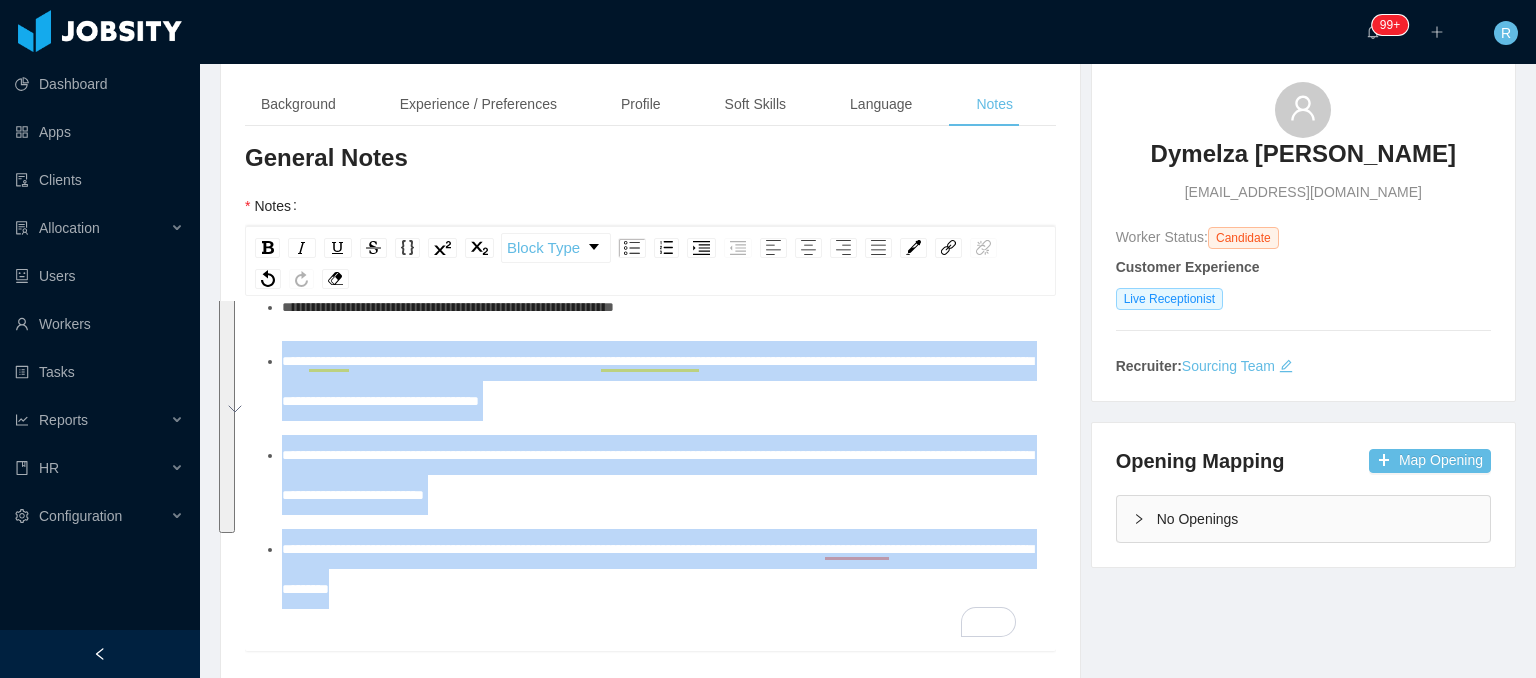 click on "**********" at bounding box center [657, 475] 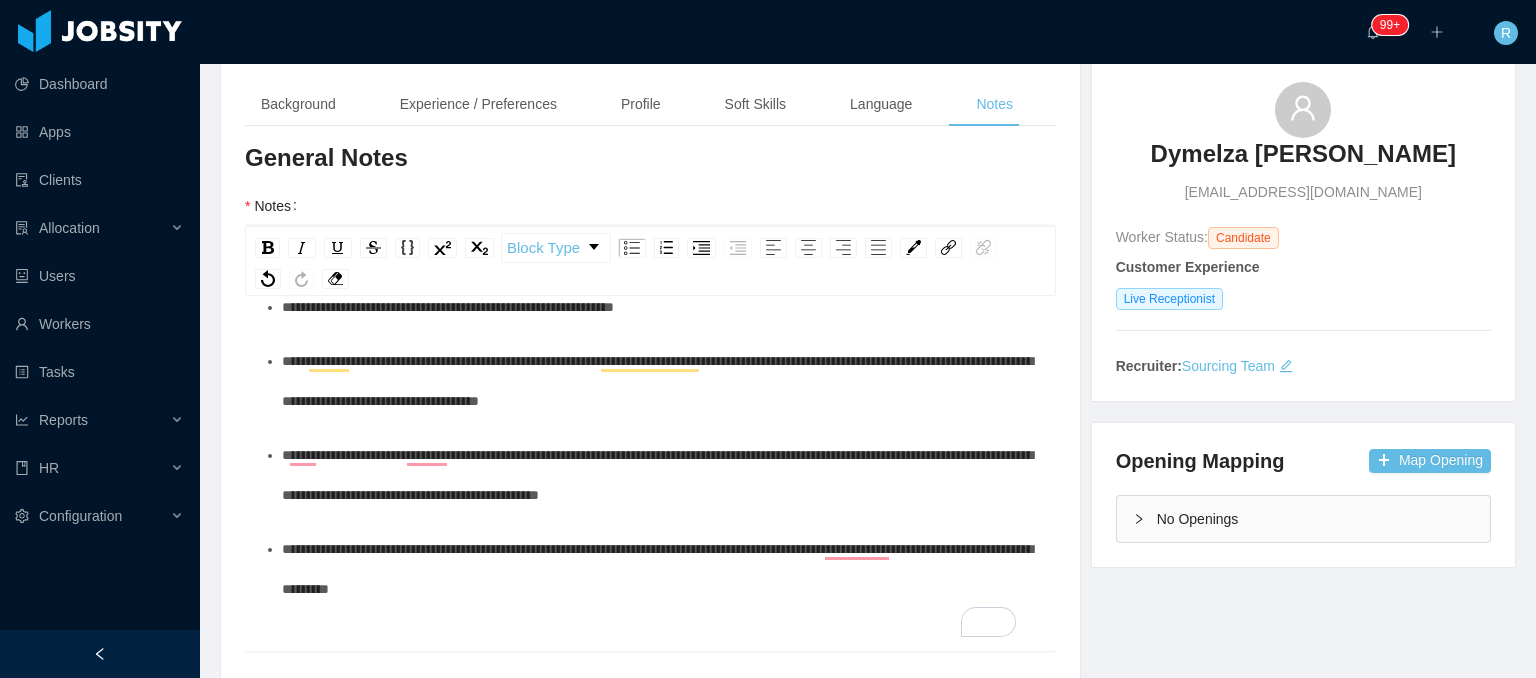 click on "**********" at bounding box center [661, 569] 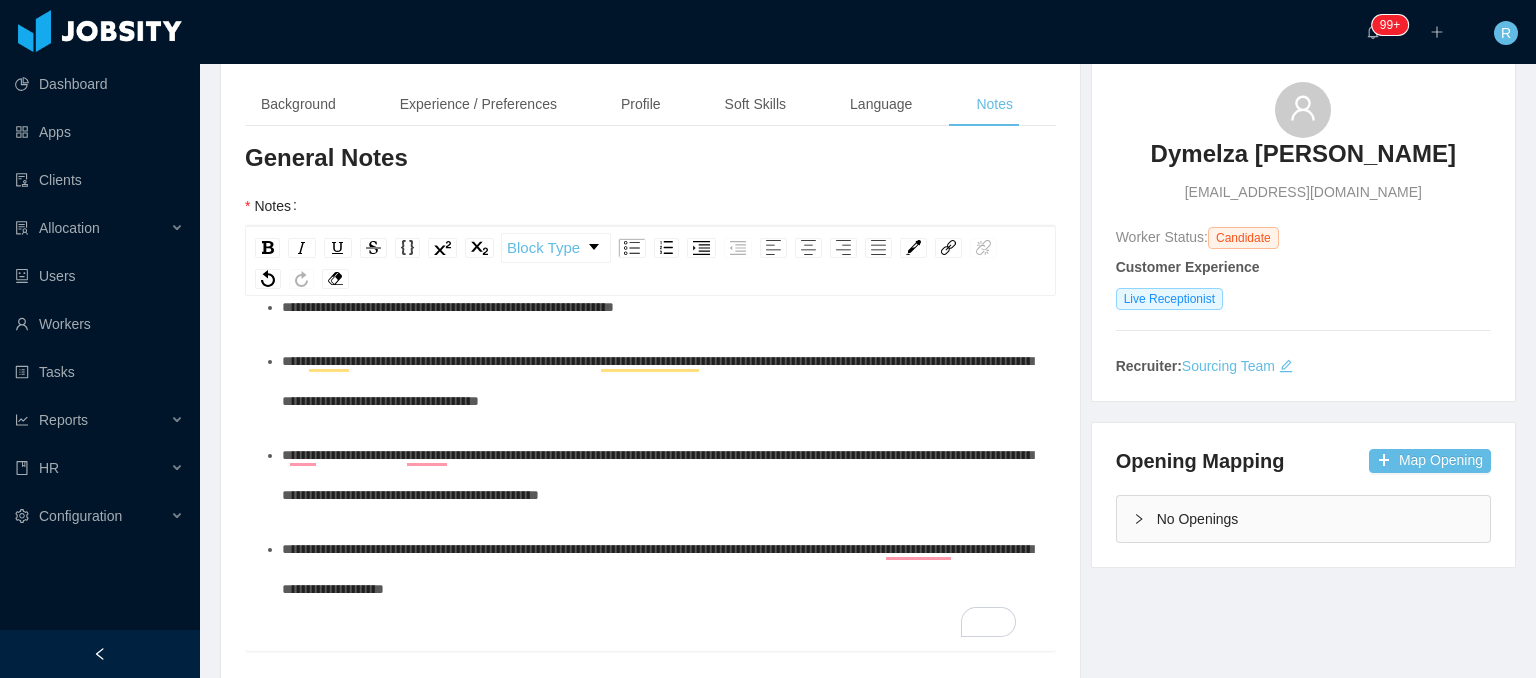 click on "**********" at bounding box center [657, 569] 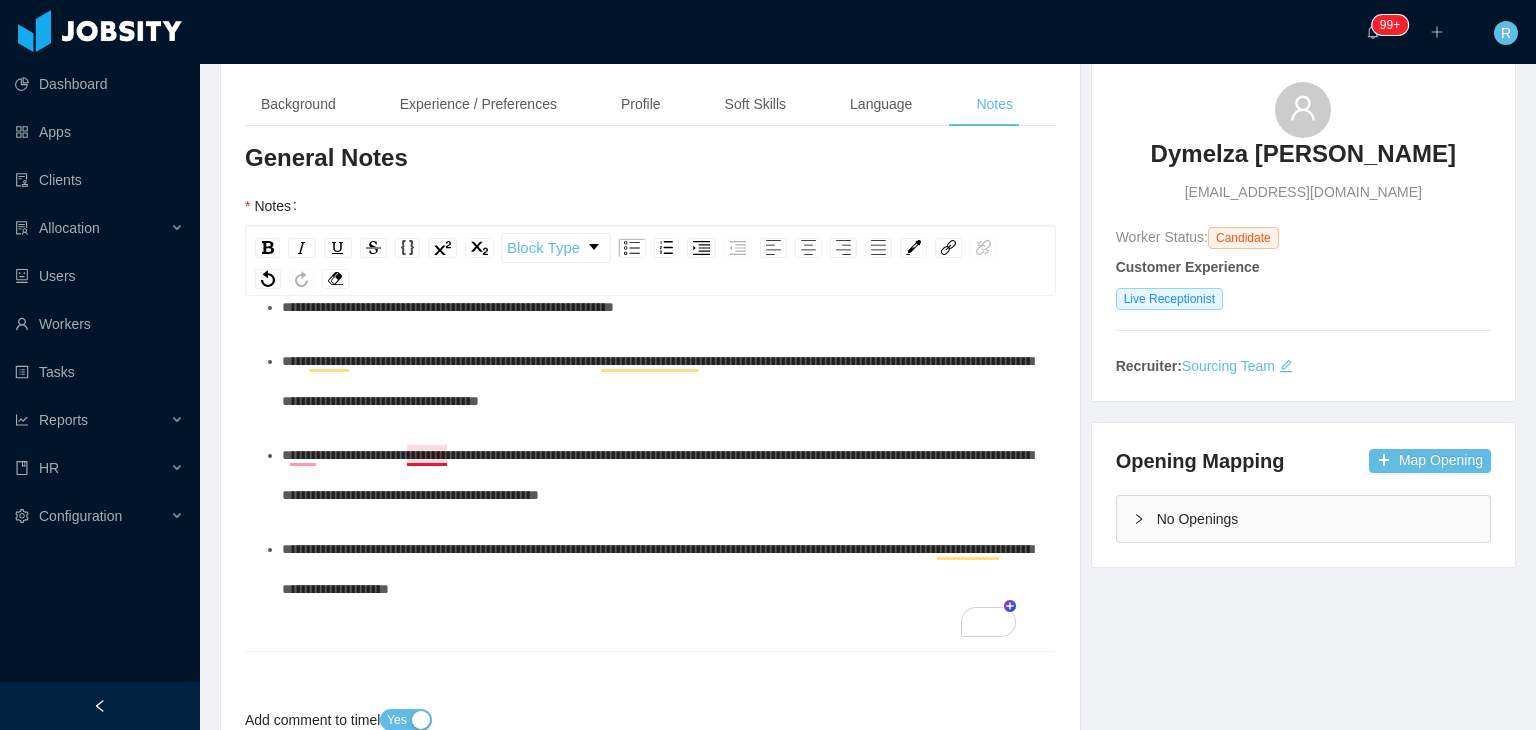 click on "**********" at bounding box center (657, 475) 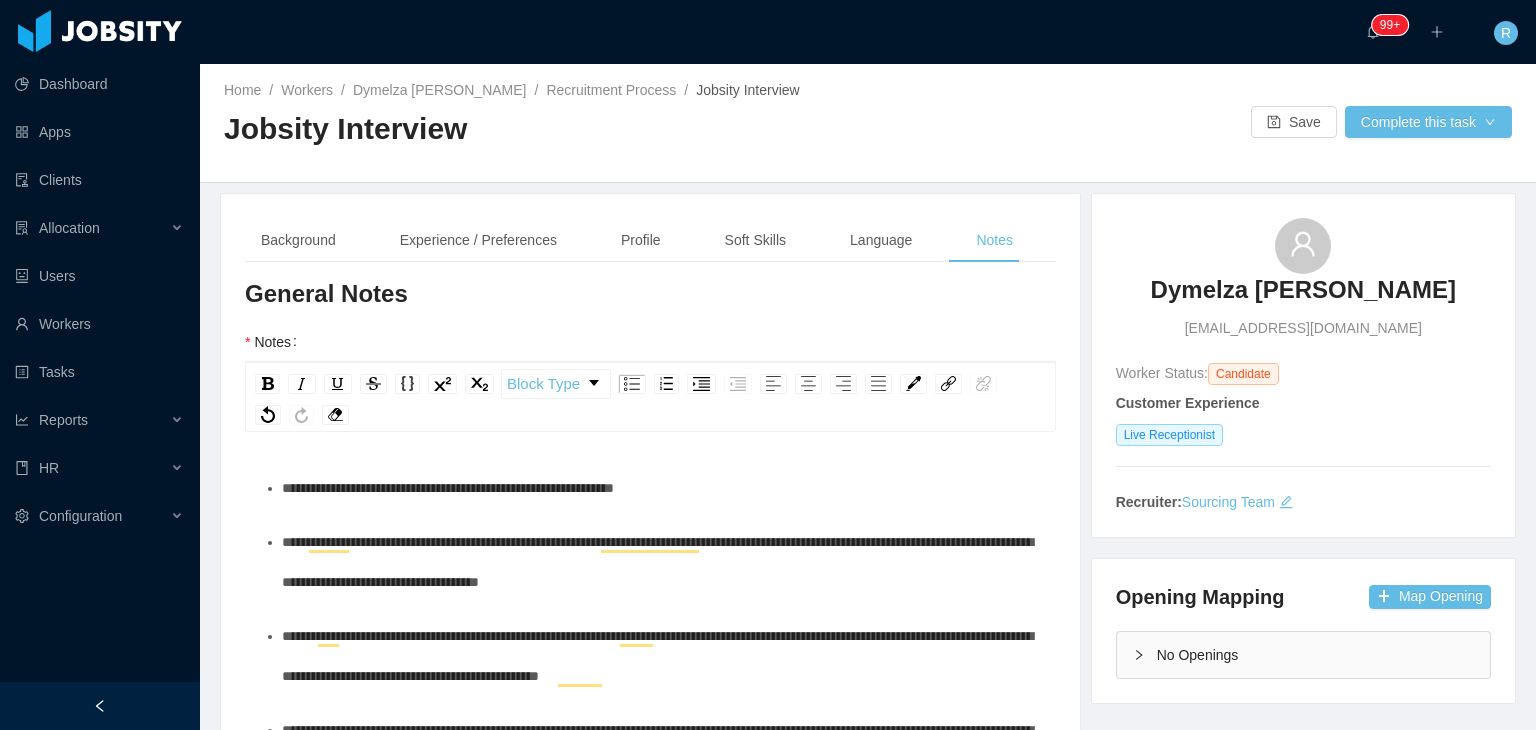 type 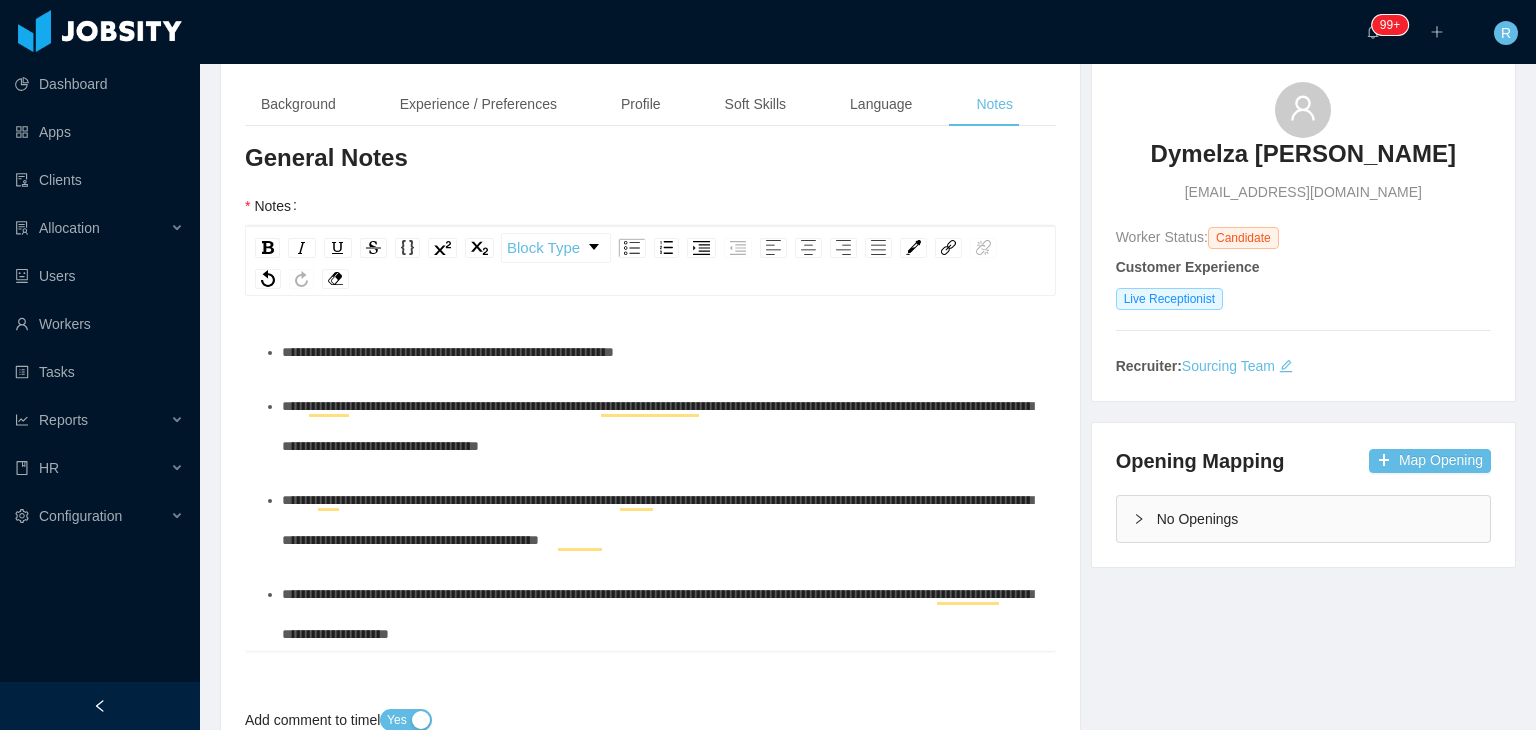 scroll, scrollTop: 56, scrollLeft: 0, axis: vertical 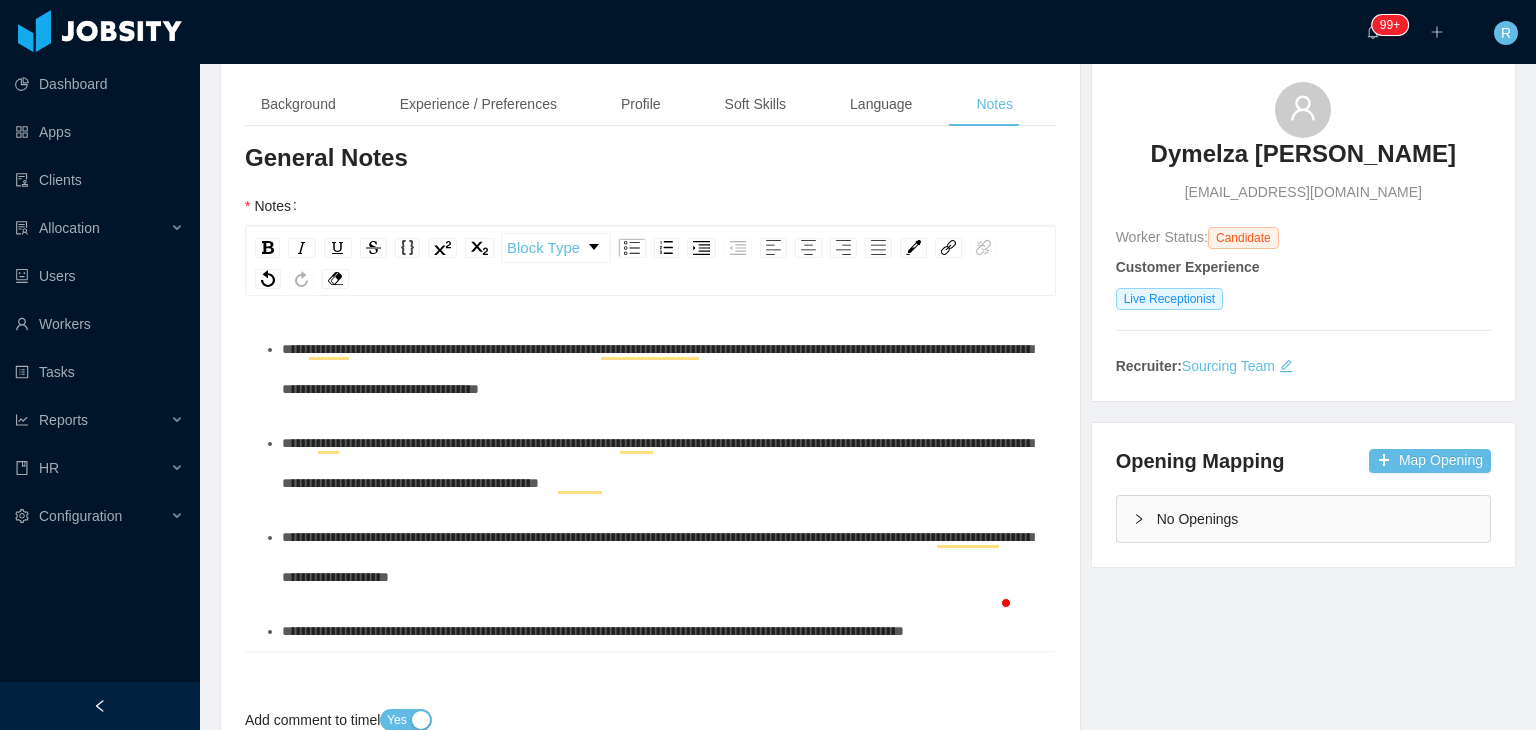 click on "**********" at bounding box center (593, 631) 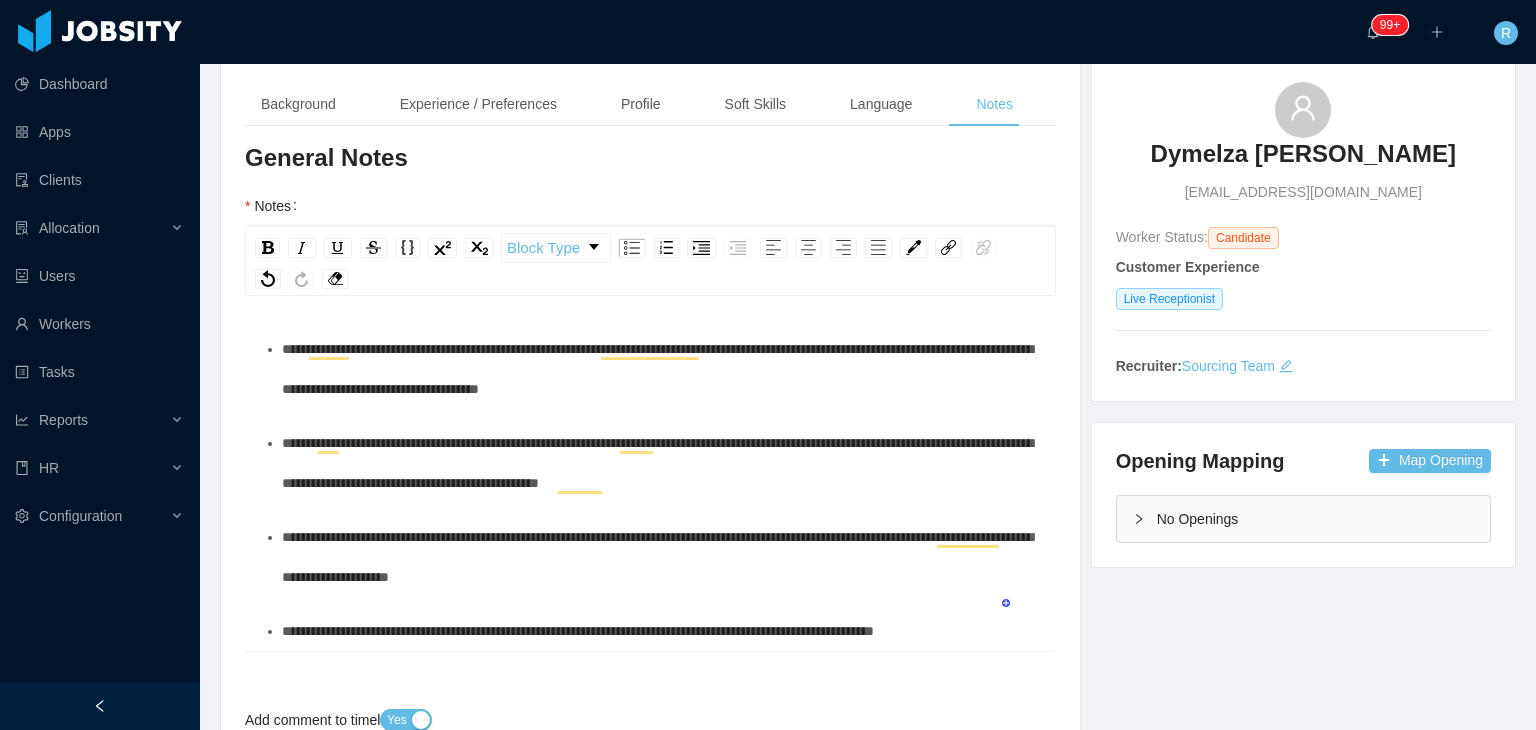 scroll, scrollTop: 56, scrollLeft: 0, axis: vertical 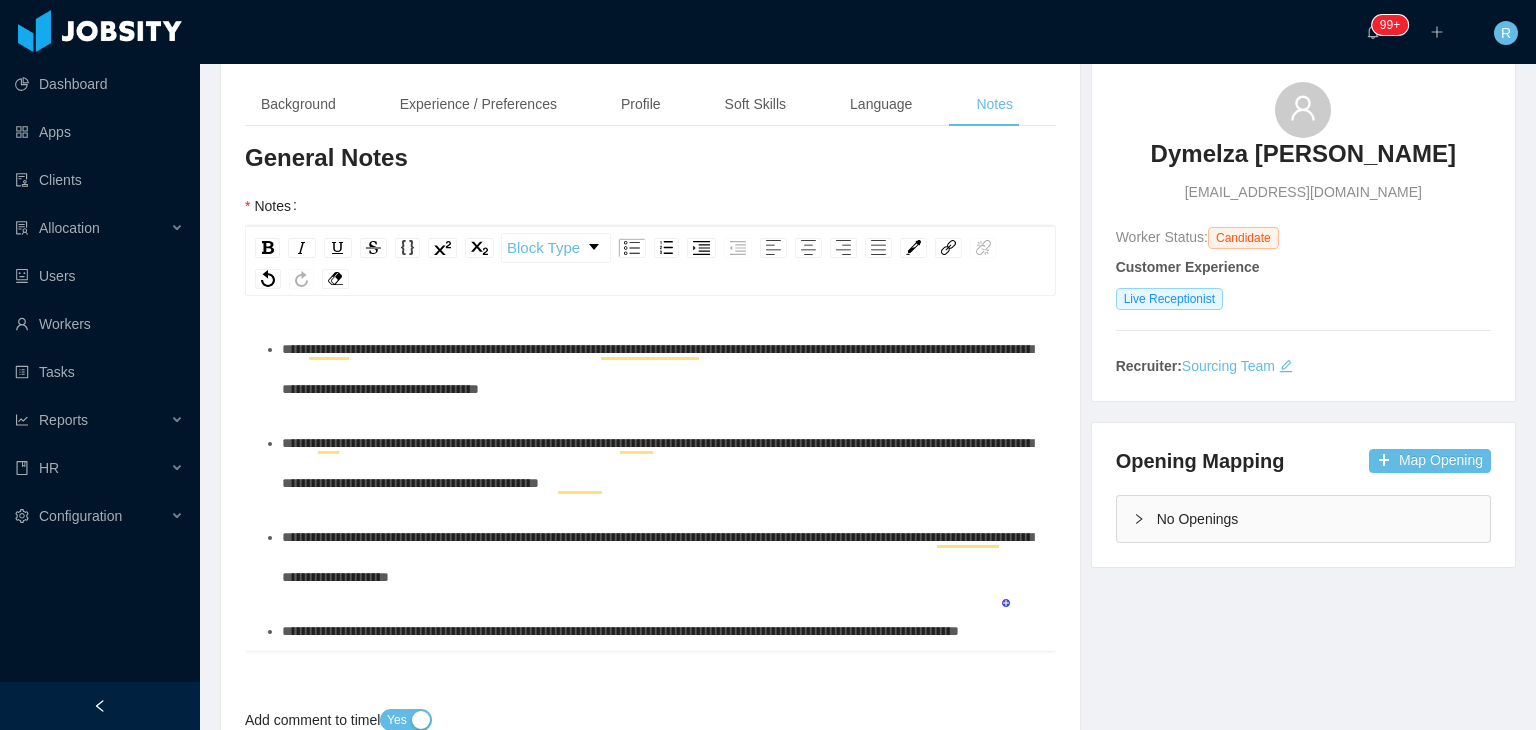 click on "**********" at bounding box center (661, 631) 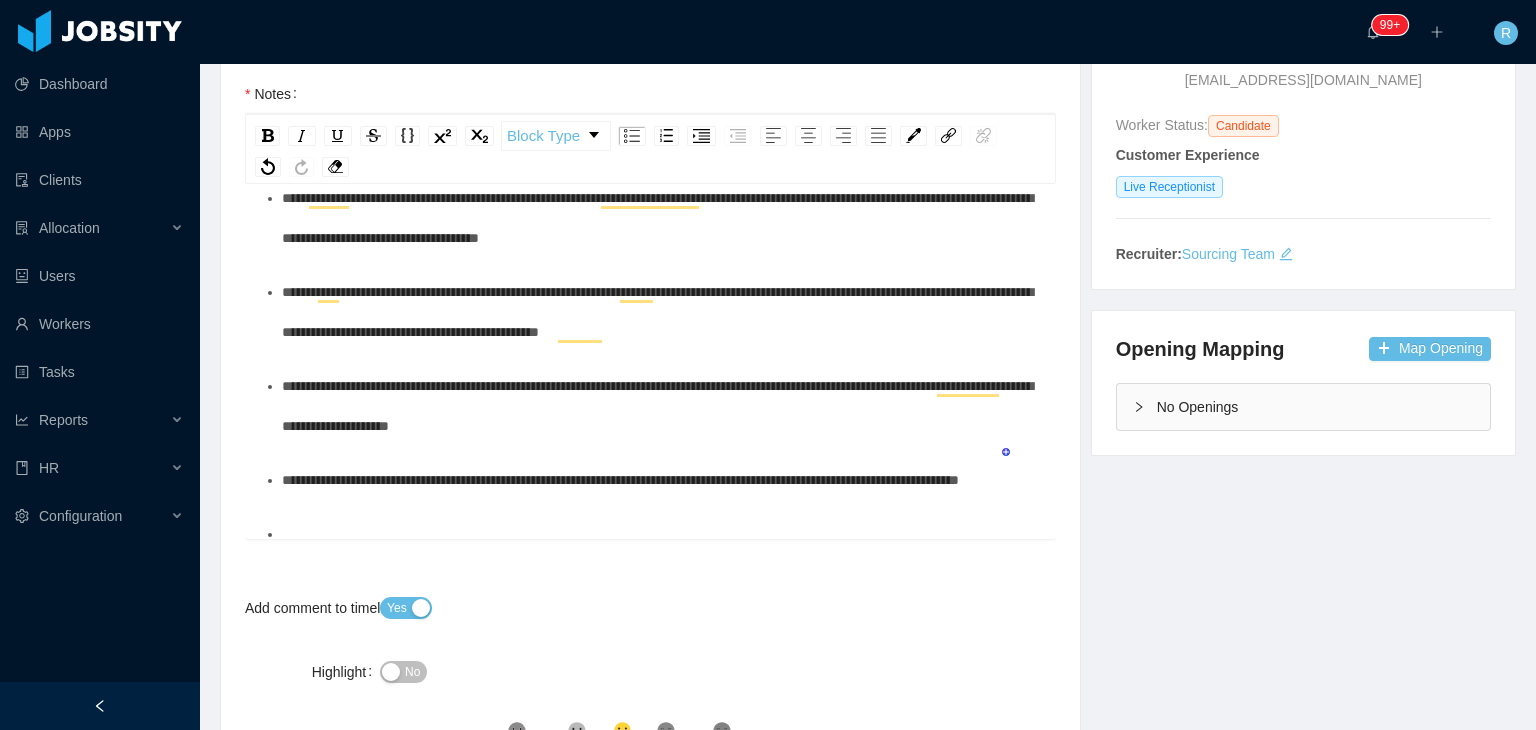 scroll, scrollTop: 252, scrollLeft: 0, axis: vertical 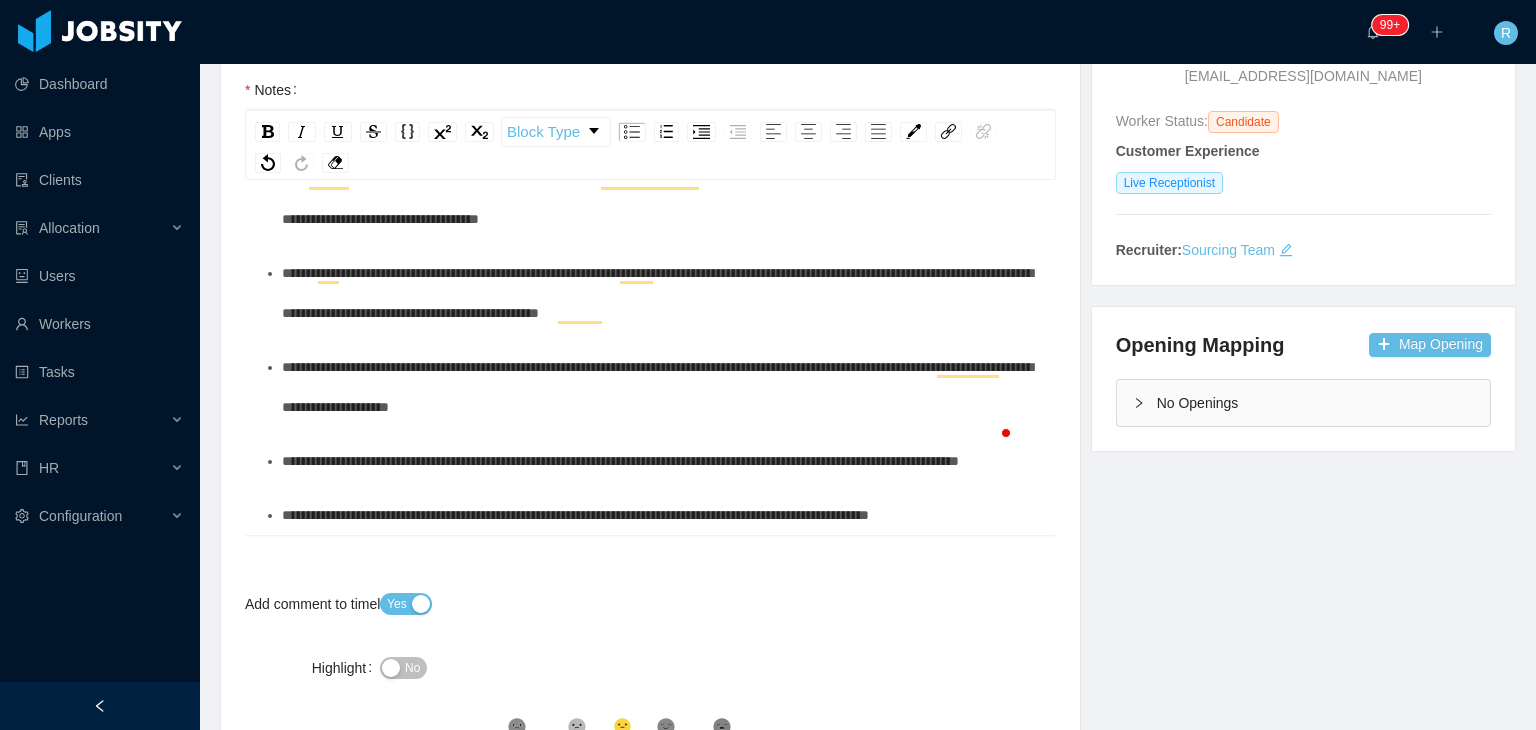 click on "**********" at bounding box center [661, 515] 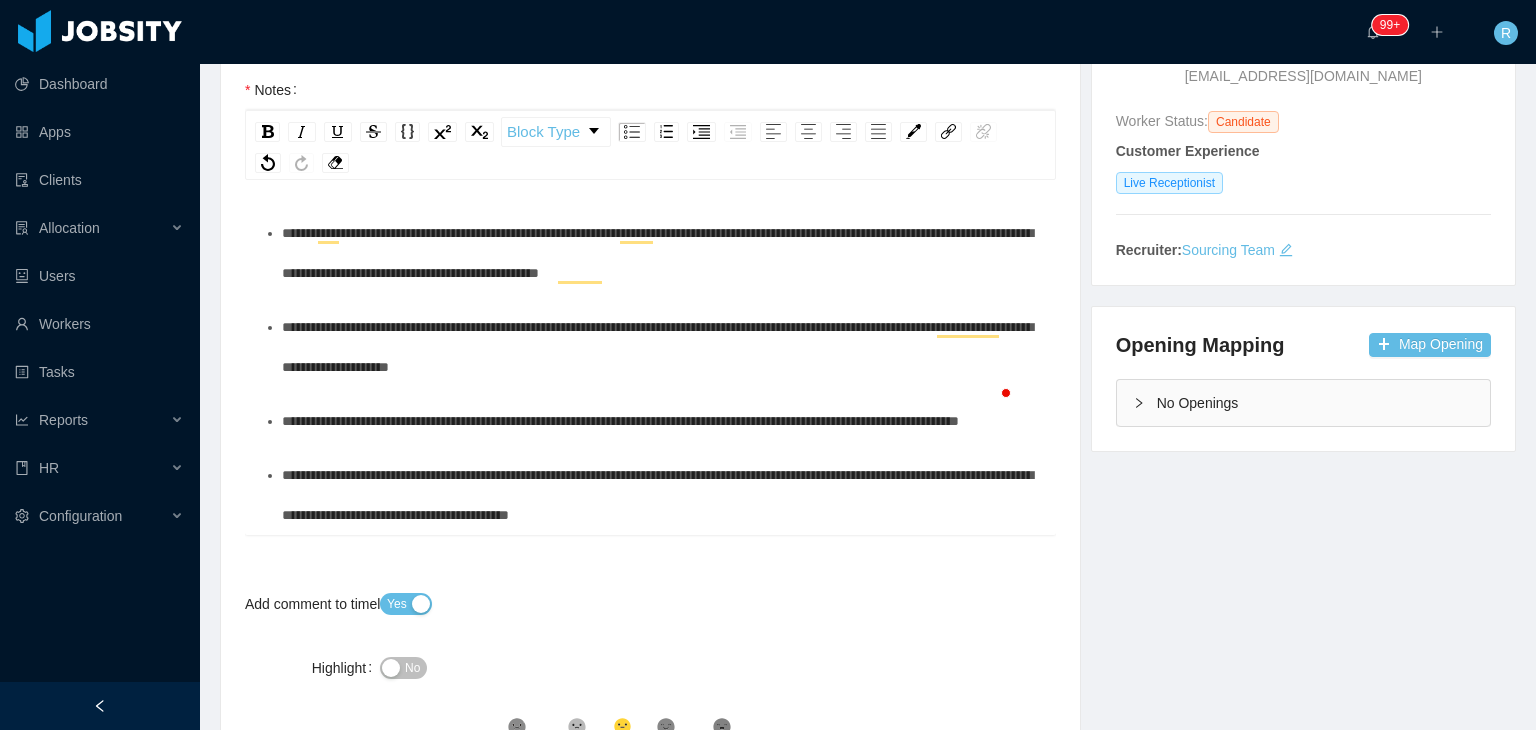 click on "**********" at bounding box center (657, 495) 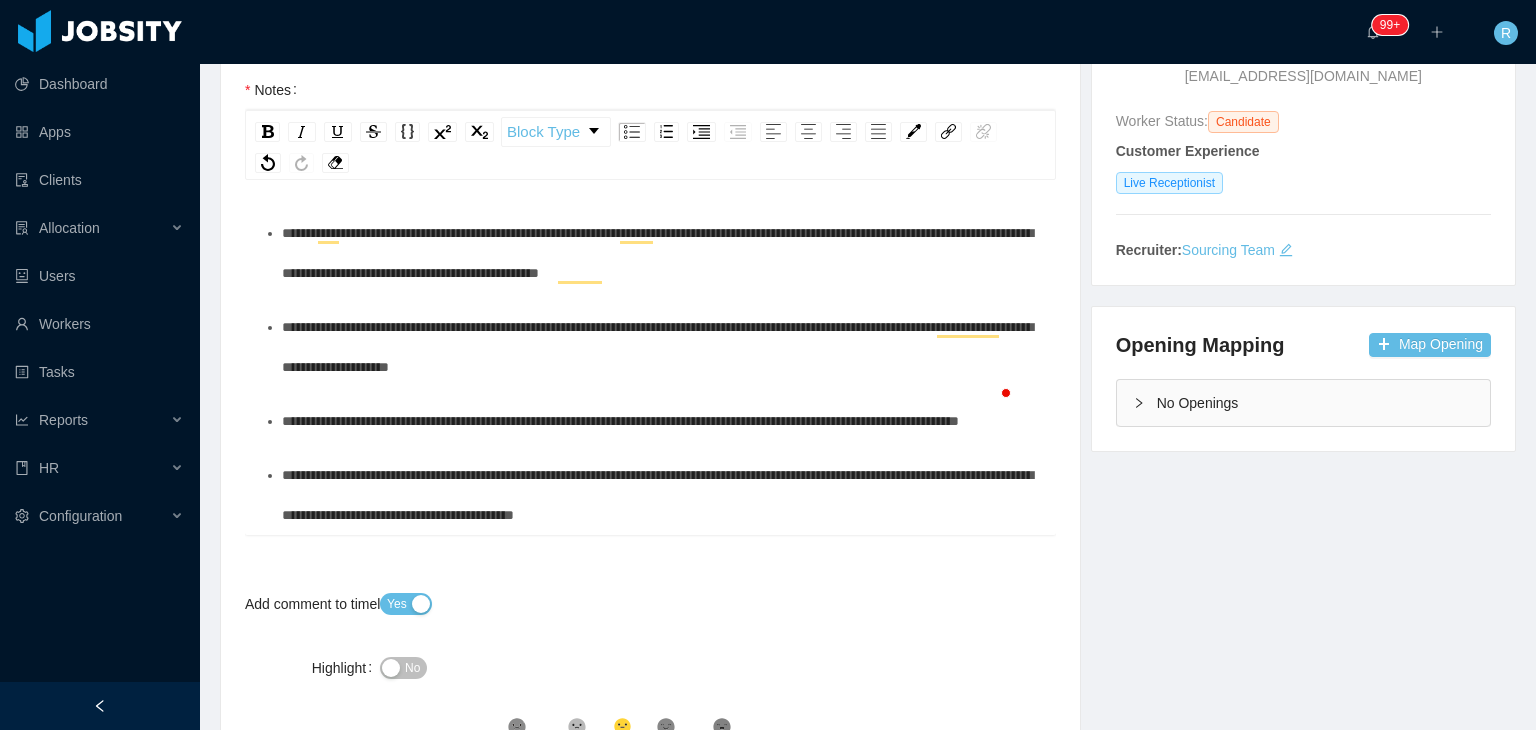 click on "**********" at bounding box center (661, 495) 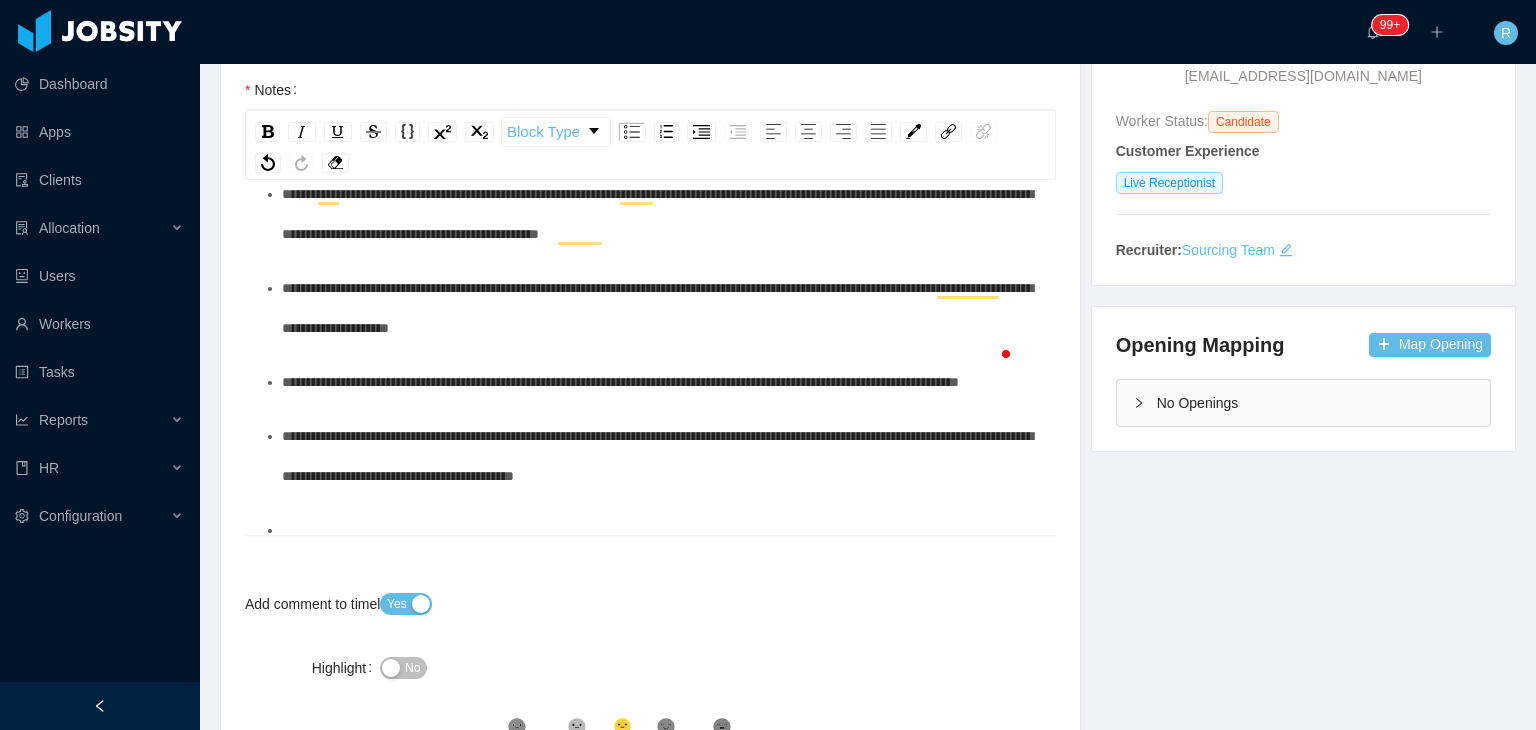 scroll, scrollTop: 244, scrollLeft: 0, axis: vertical 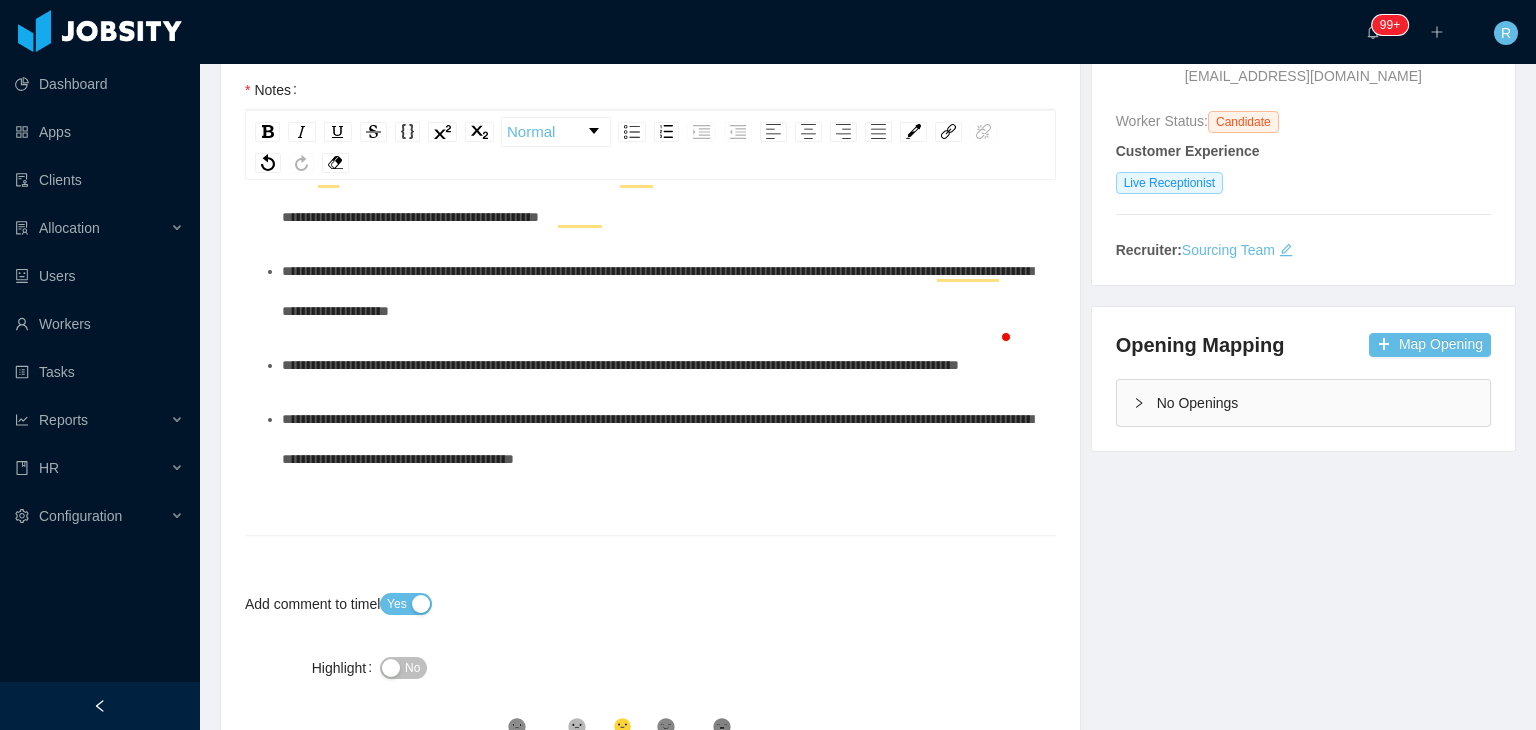 click at bounding box center (651, 515) 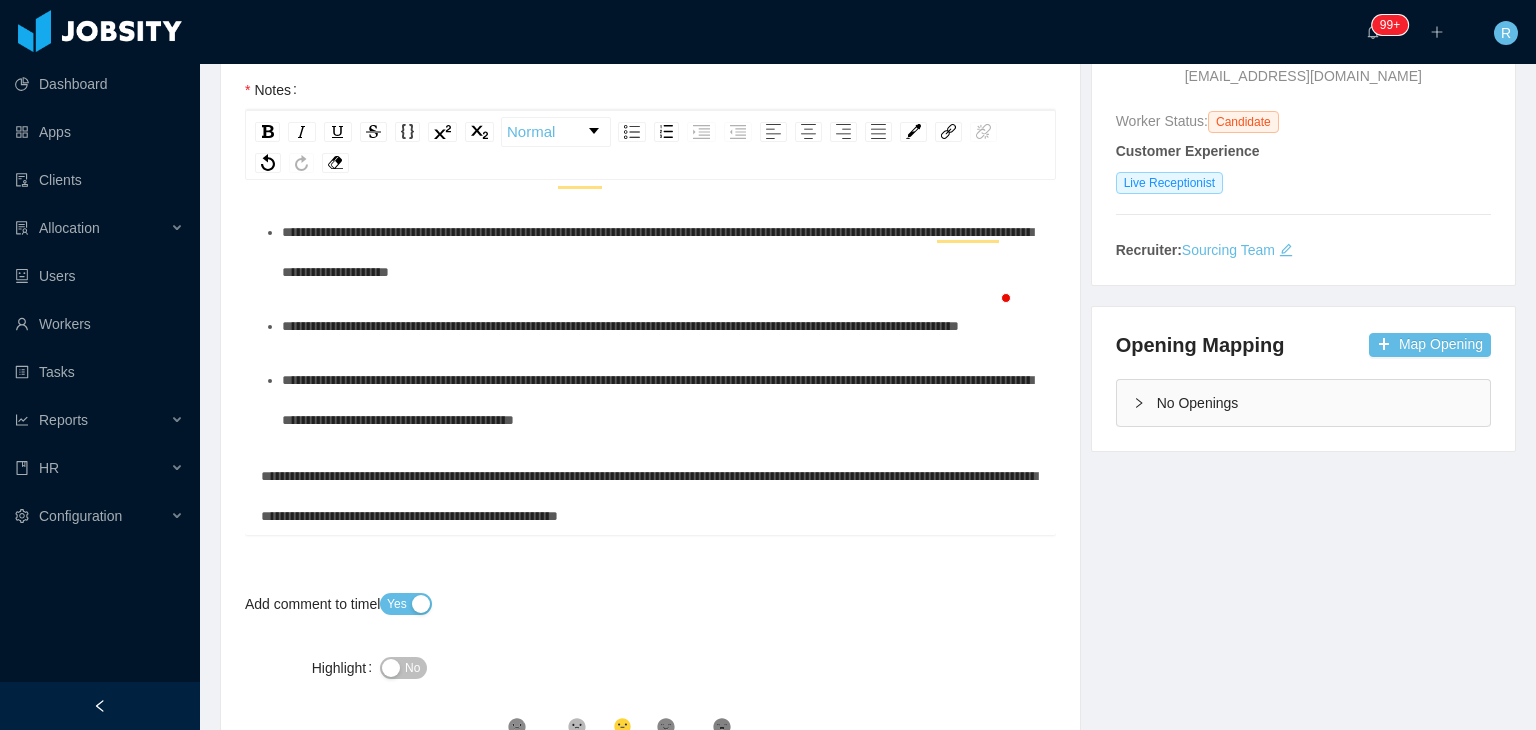 scroll, scrollTop: 1856, scrollLeft: 0, axis: vertical 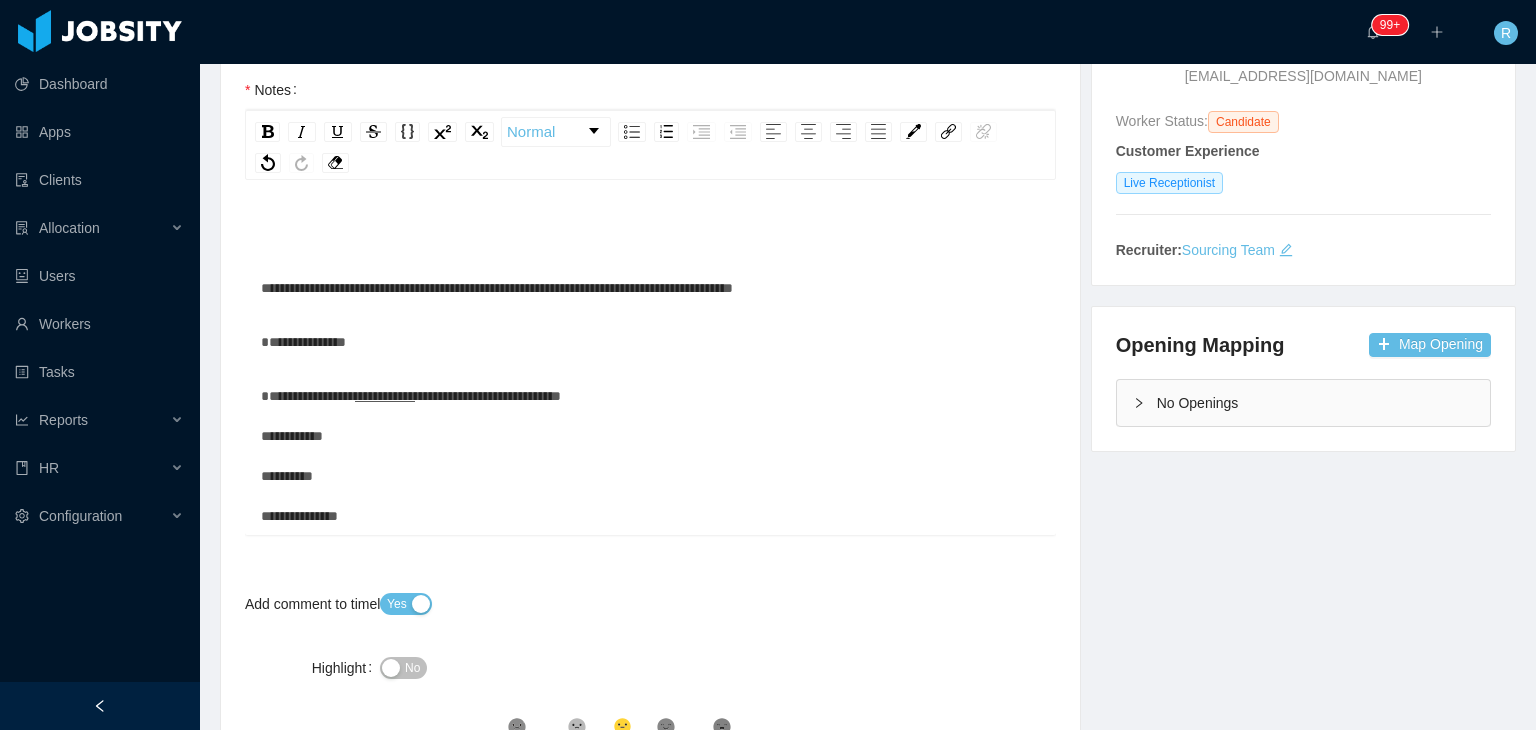 click at bounding box center [651, 234] 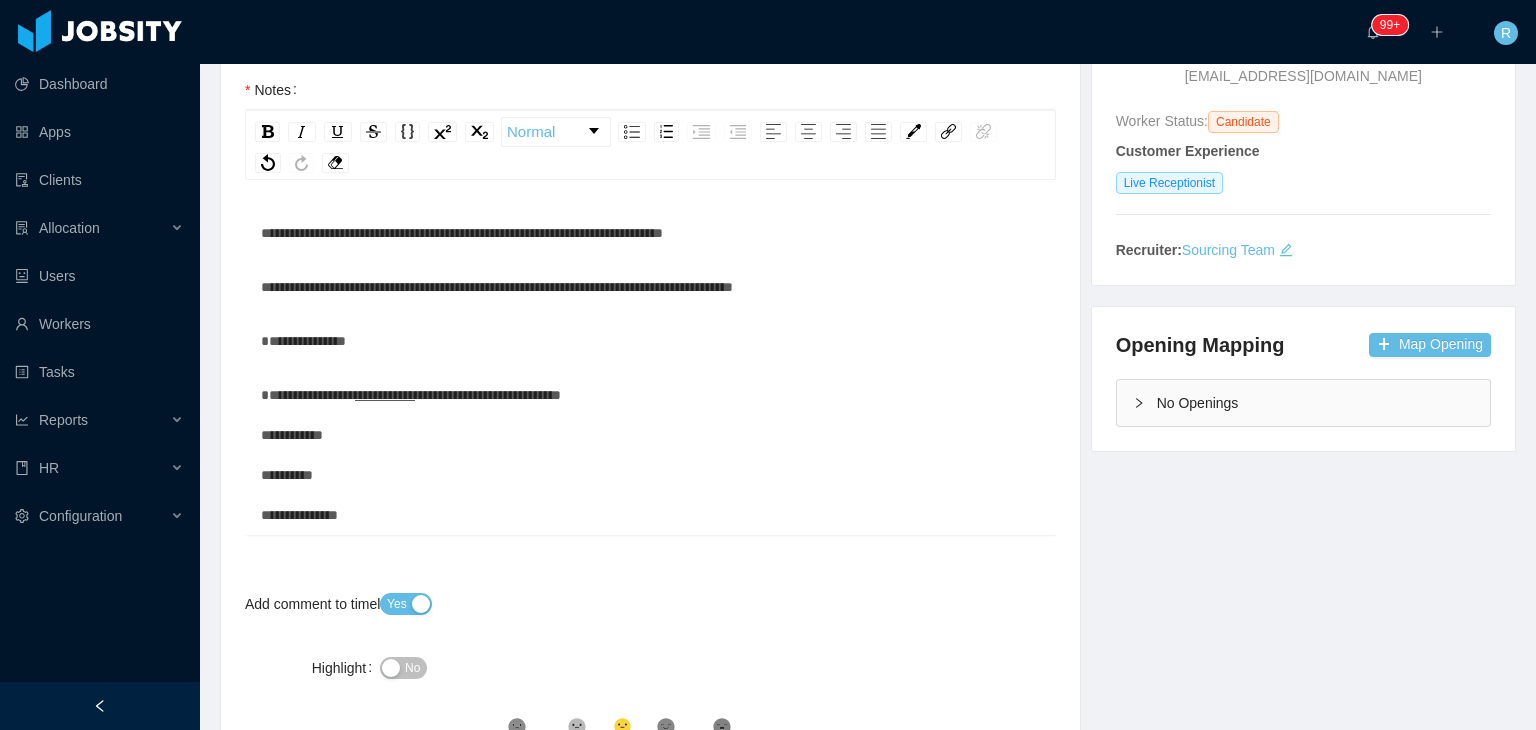 scroll, scrollTop: 1776, scrollLeft: 0, axis: vertical 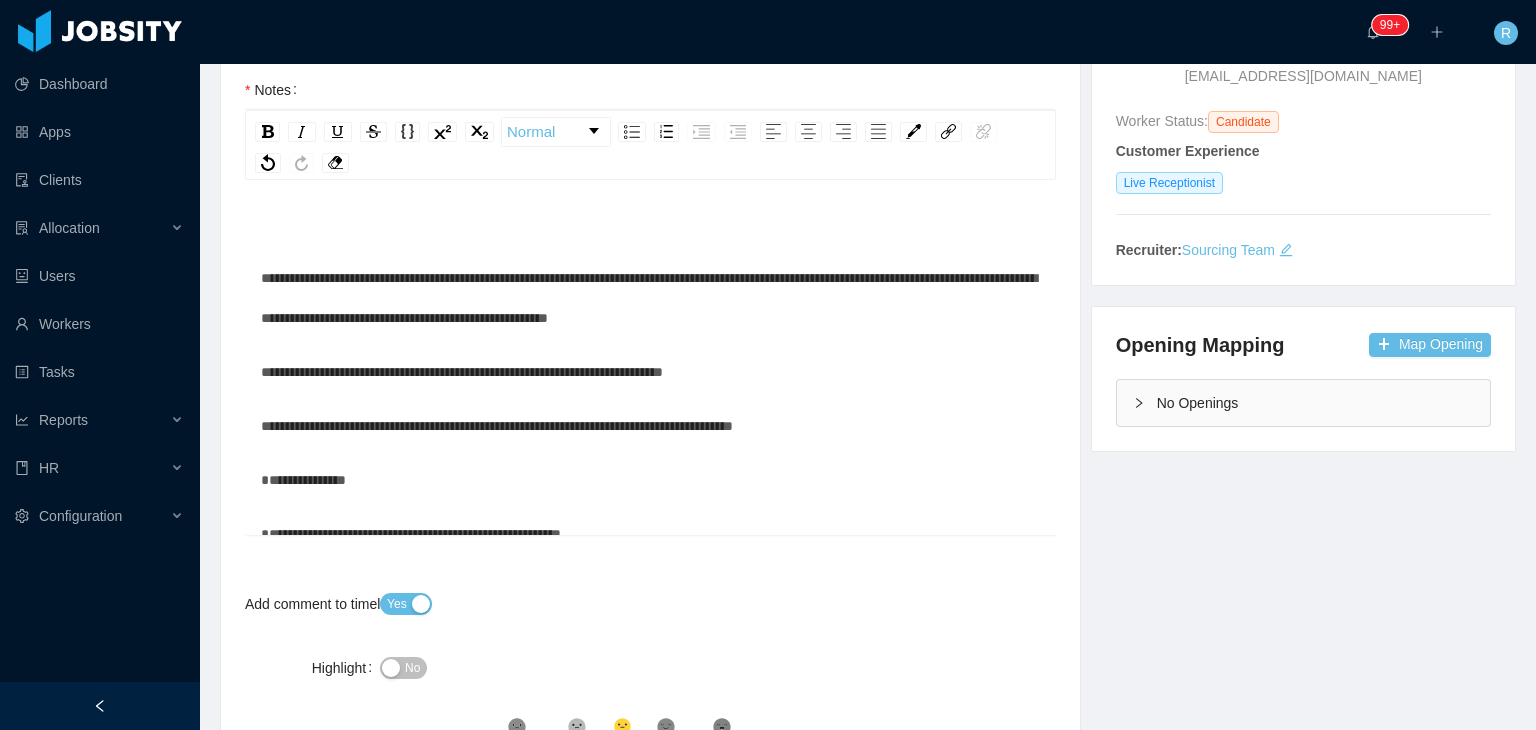 click at bounding box center (651, 224) 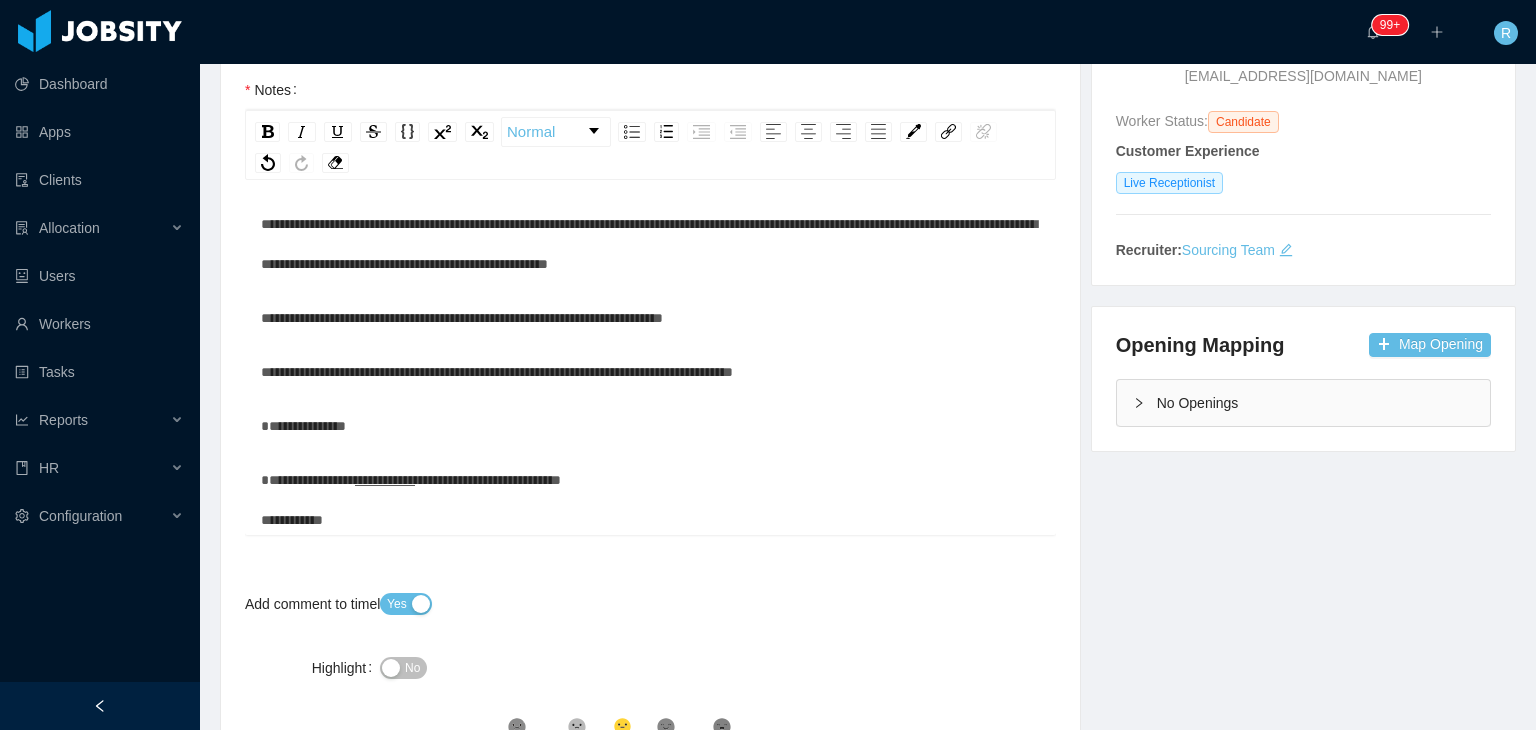 scroll, scrollTop: 1376, scrollLeft: 0, axis: vertical 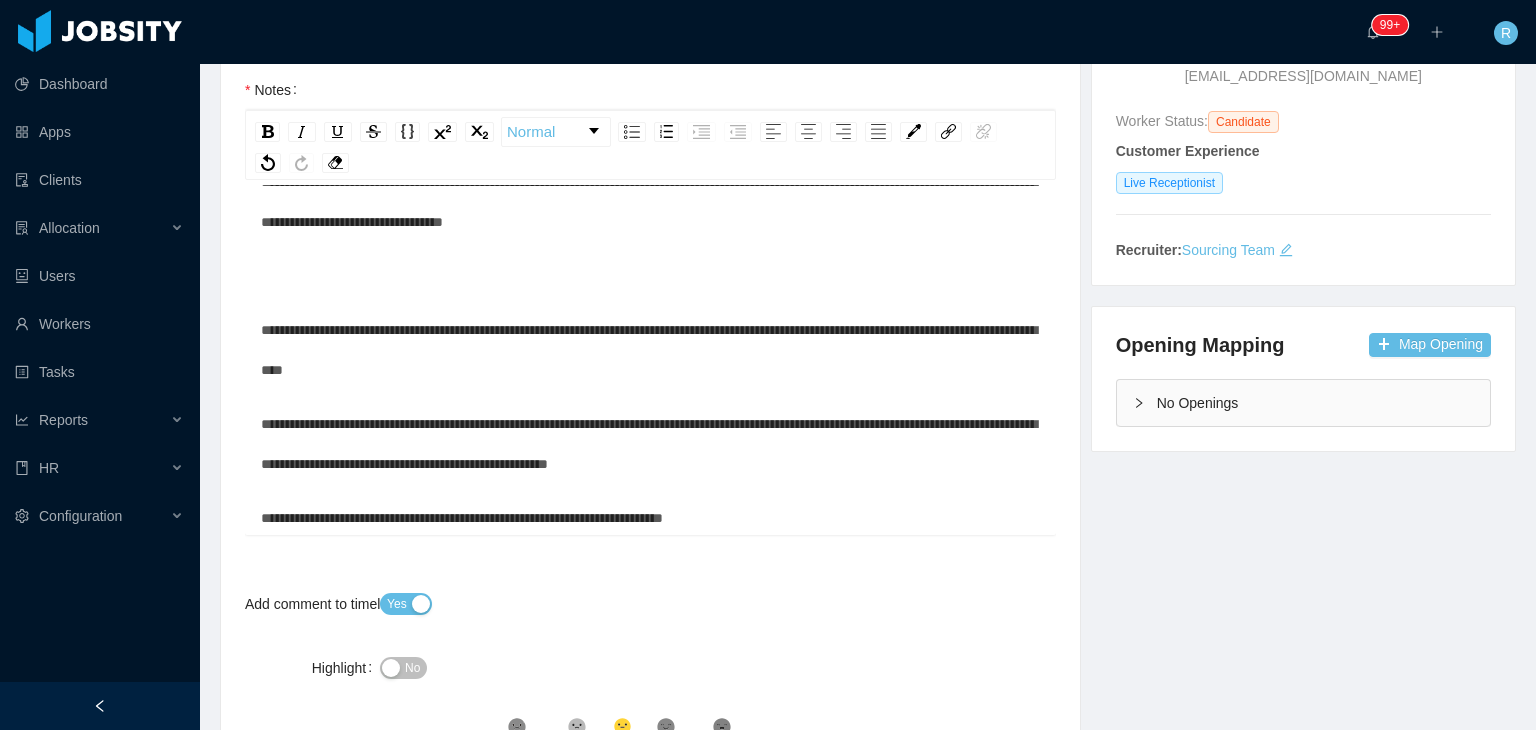 click at bounding box center [651, 276] 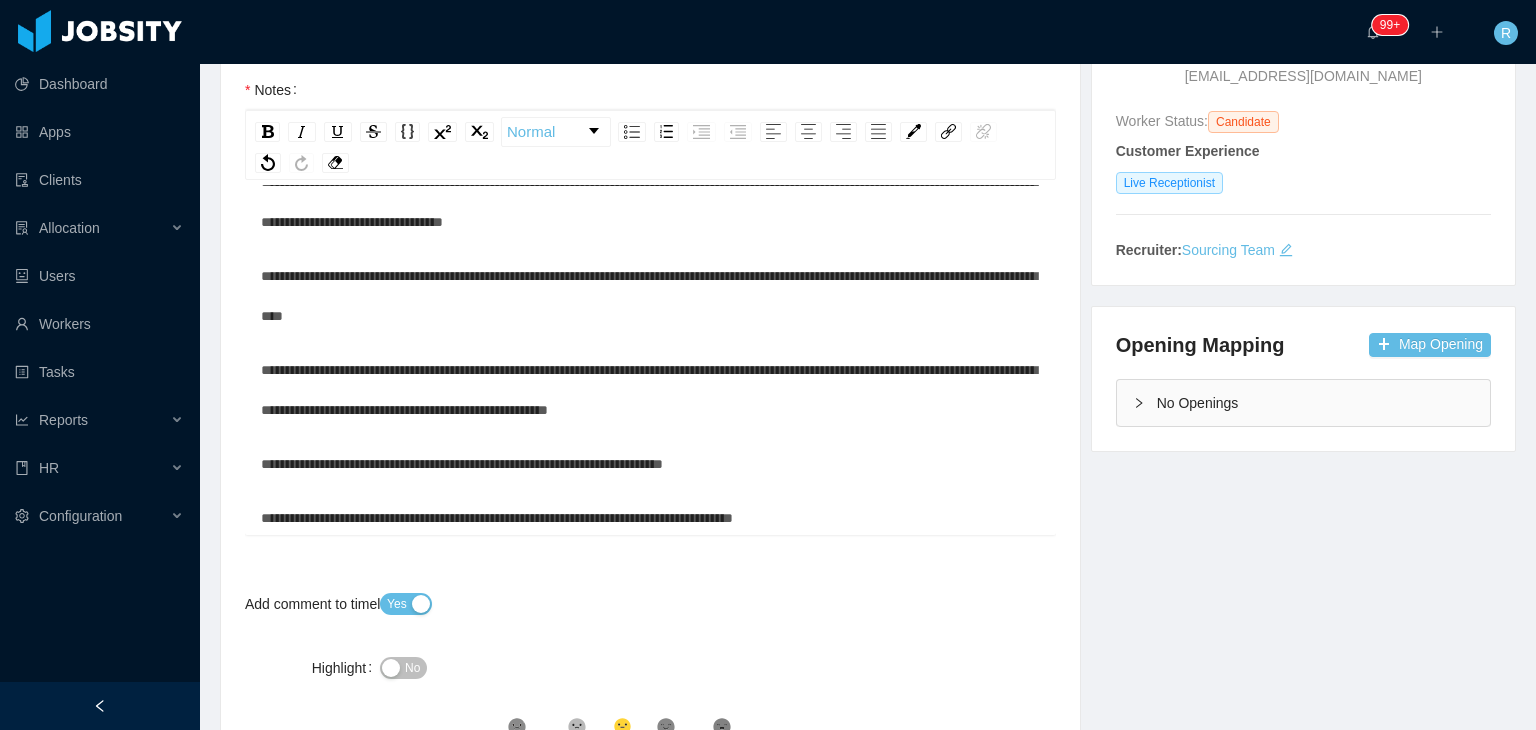 click on "**********" at bounding box center (651, -197) 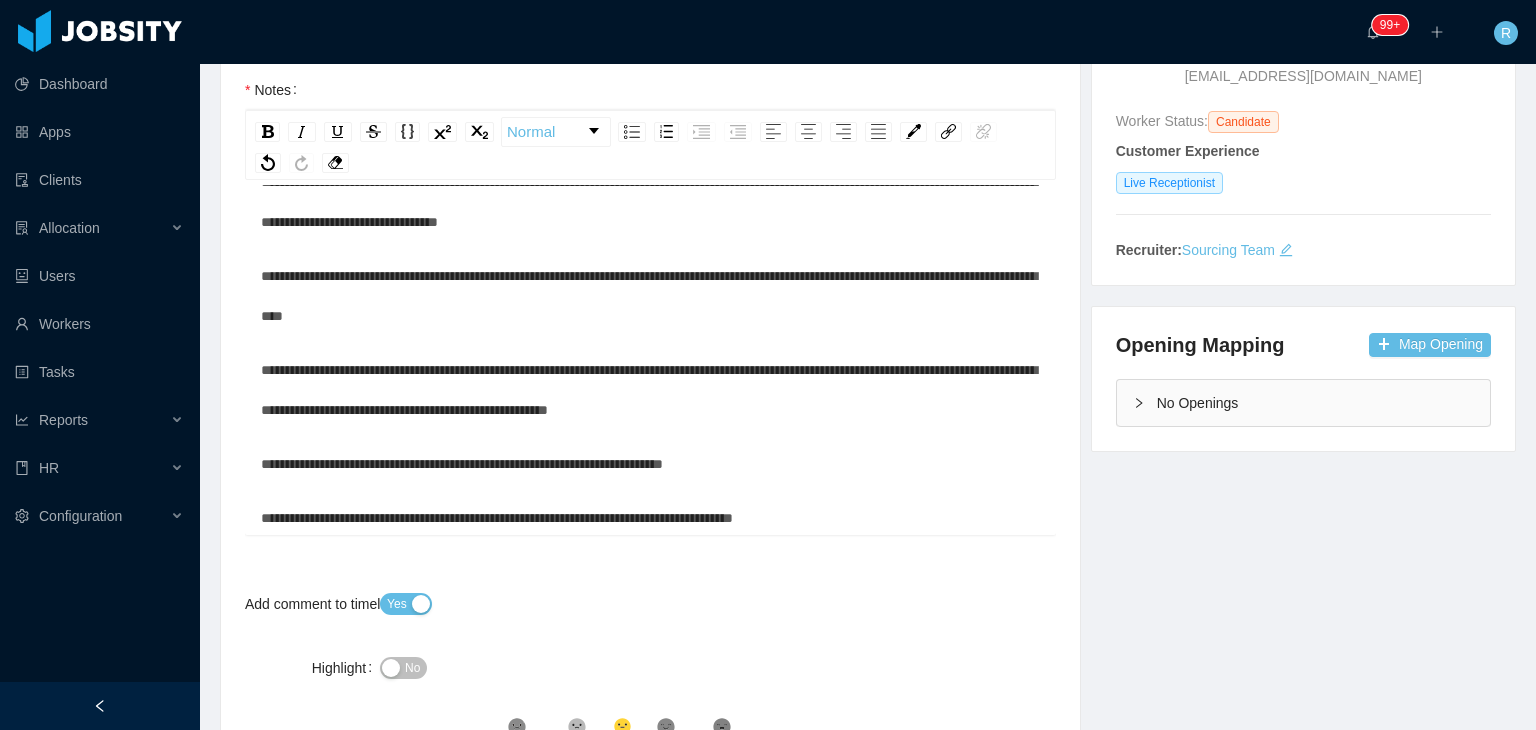 click at bounding box center (651, 128) 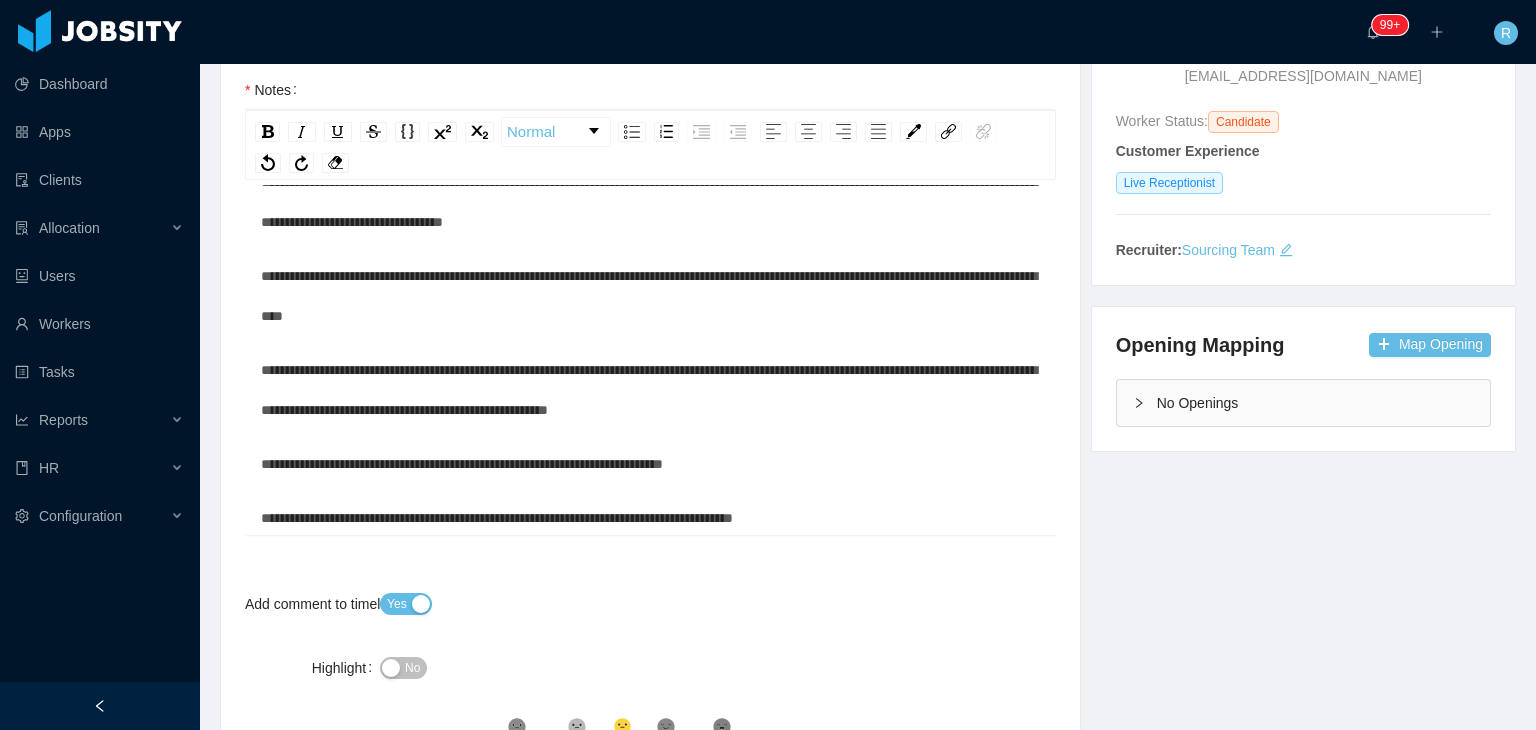 click at bounding box center [651, 128] 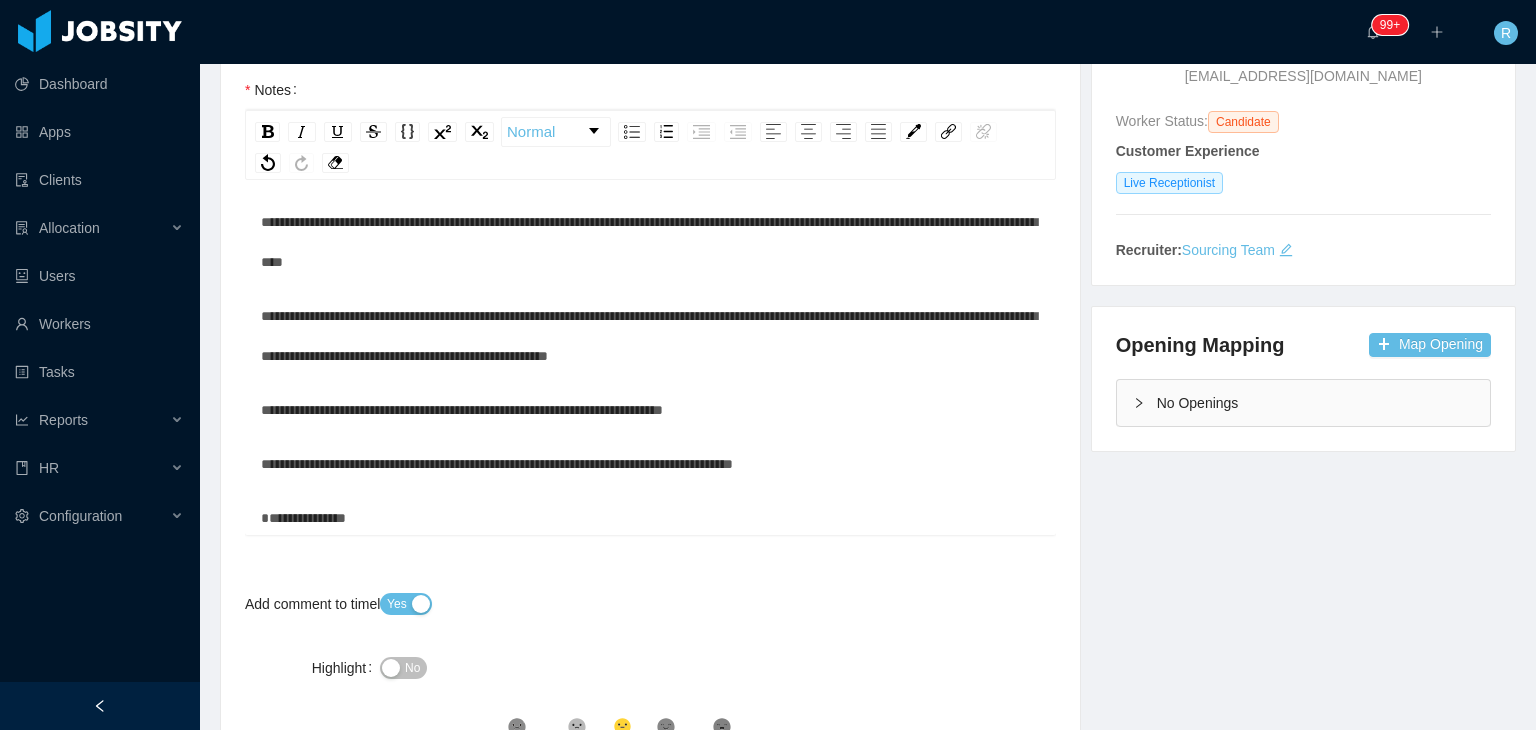 scroll, scrollTop: 1282, scrollLeft: 0, axis: vertical 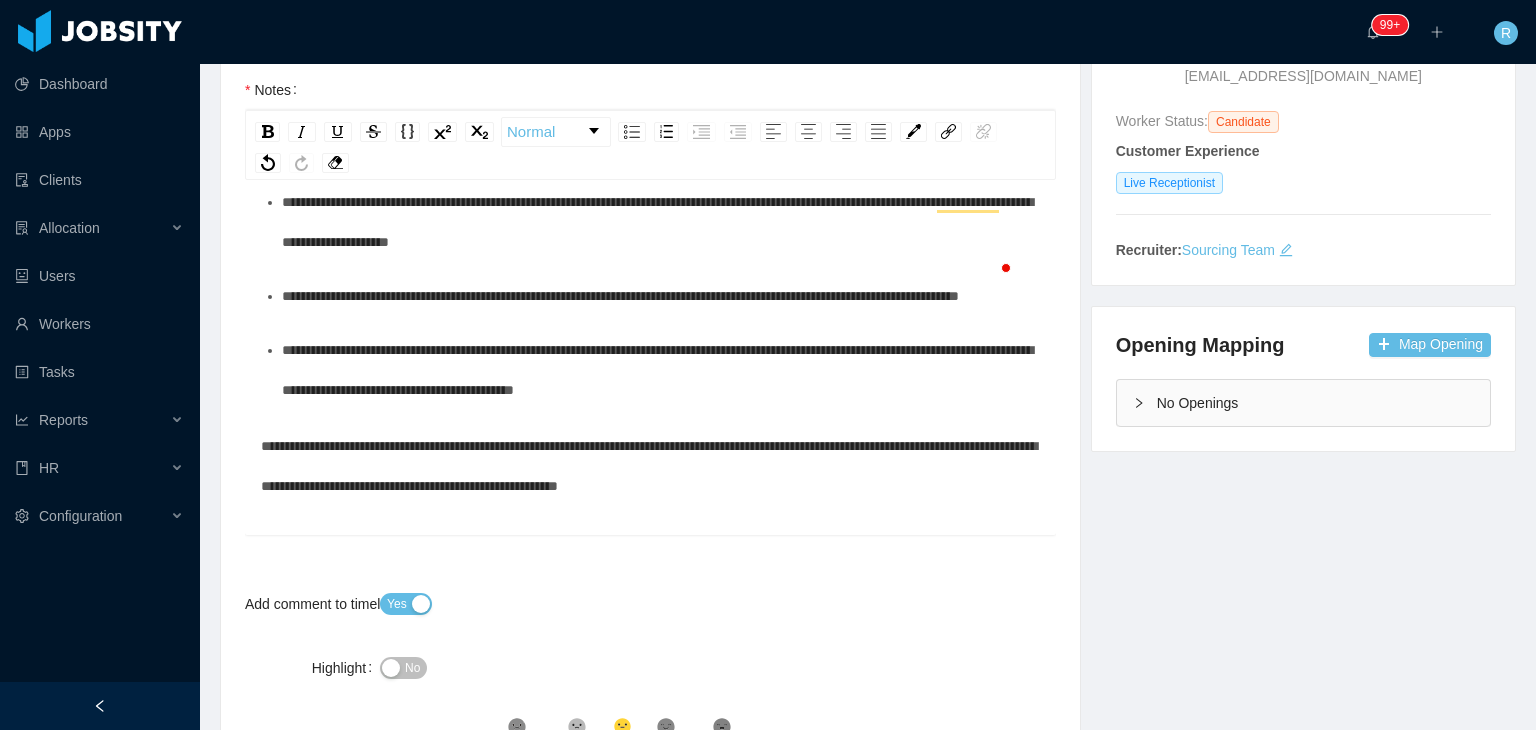 click on "**********" at bounding box center [661, 296] 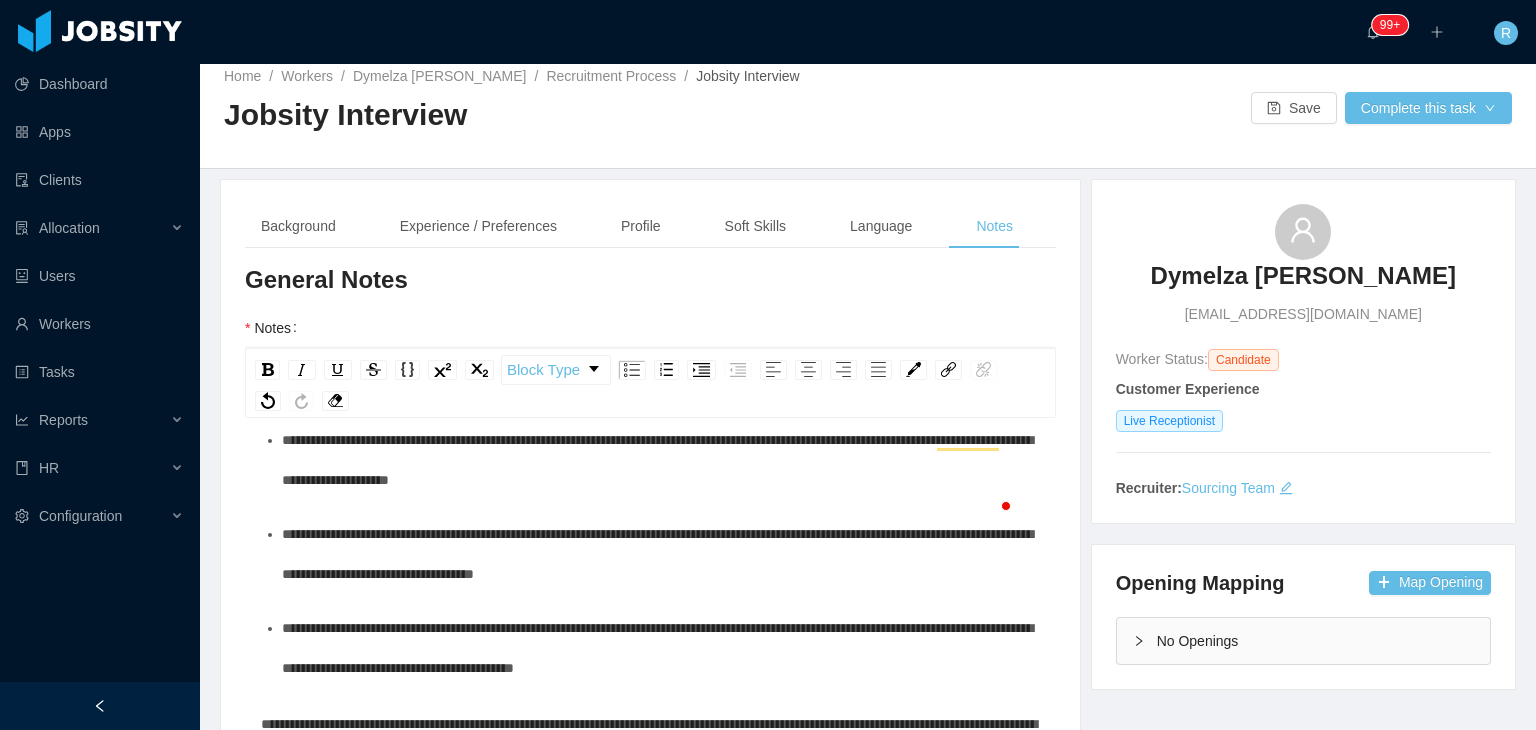 scroll, scrollTop: 0, scrollLeft: 0, axis: both 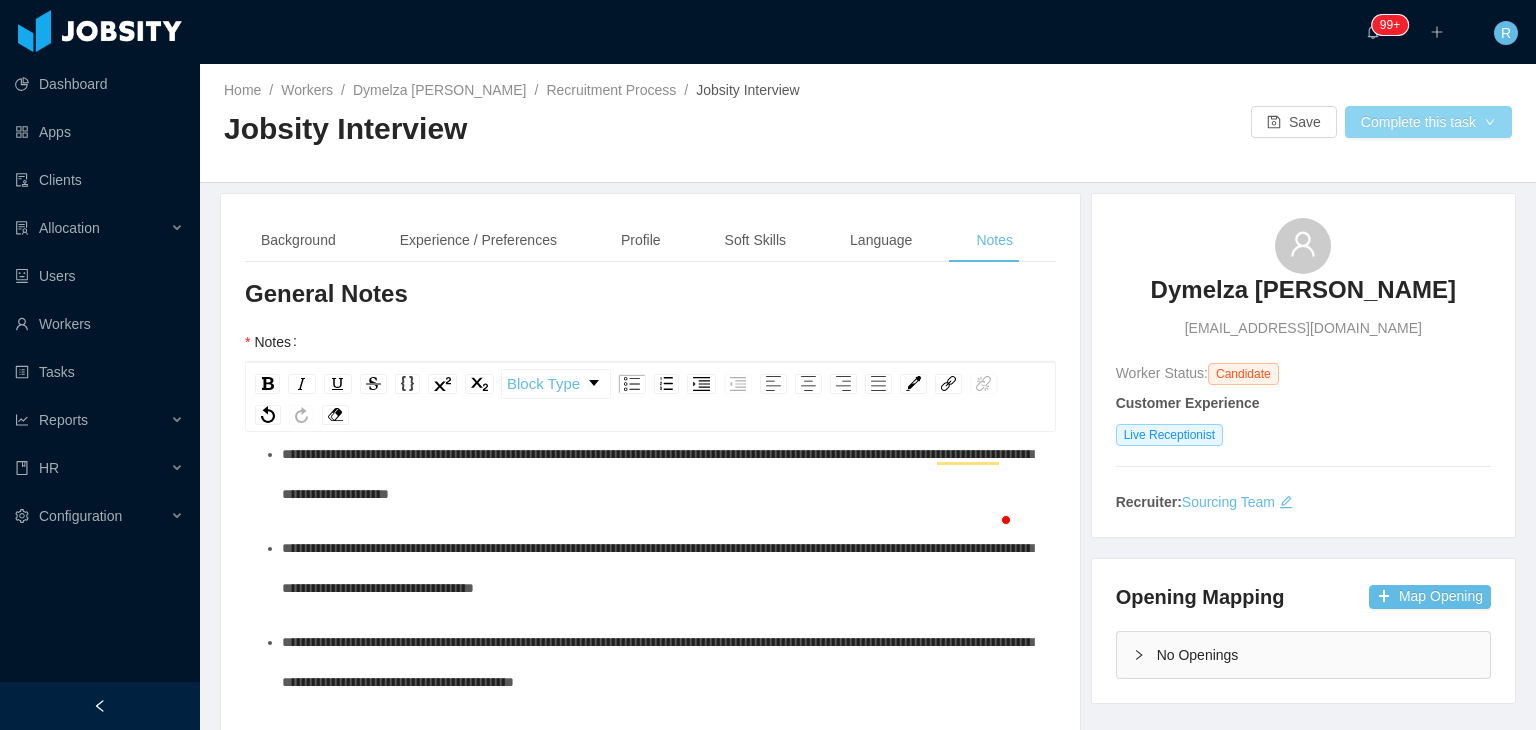 click on "Complete this task" at bounding box center [1428, 122] 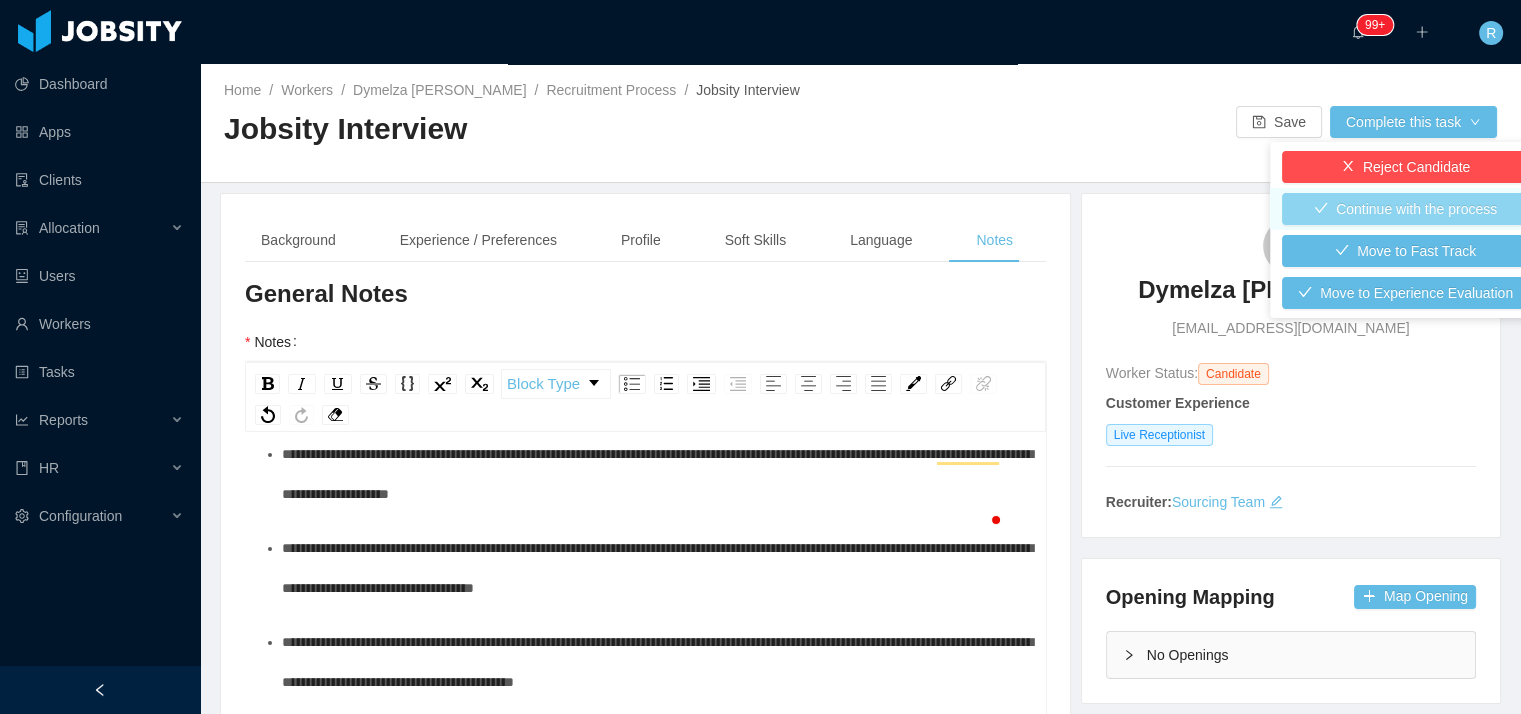 click on "Continue with the process" at bounding box center (1405, 209) 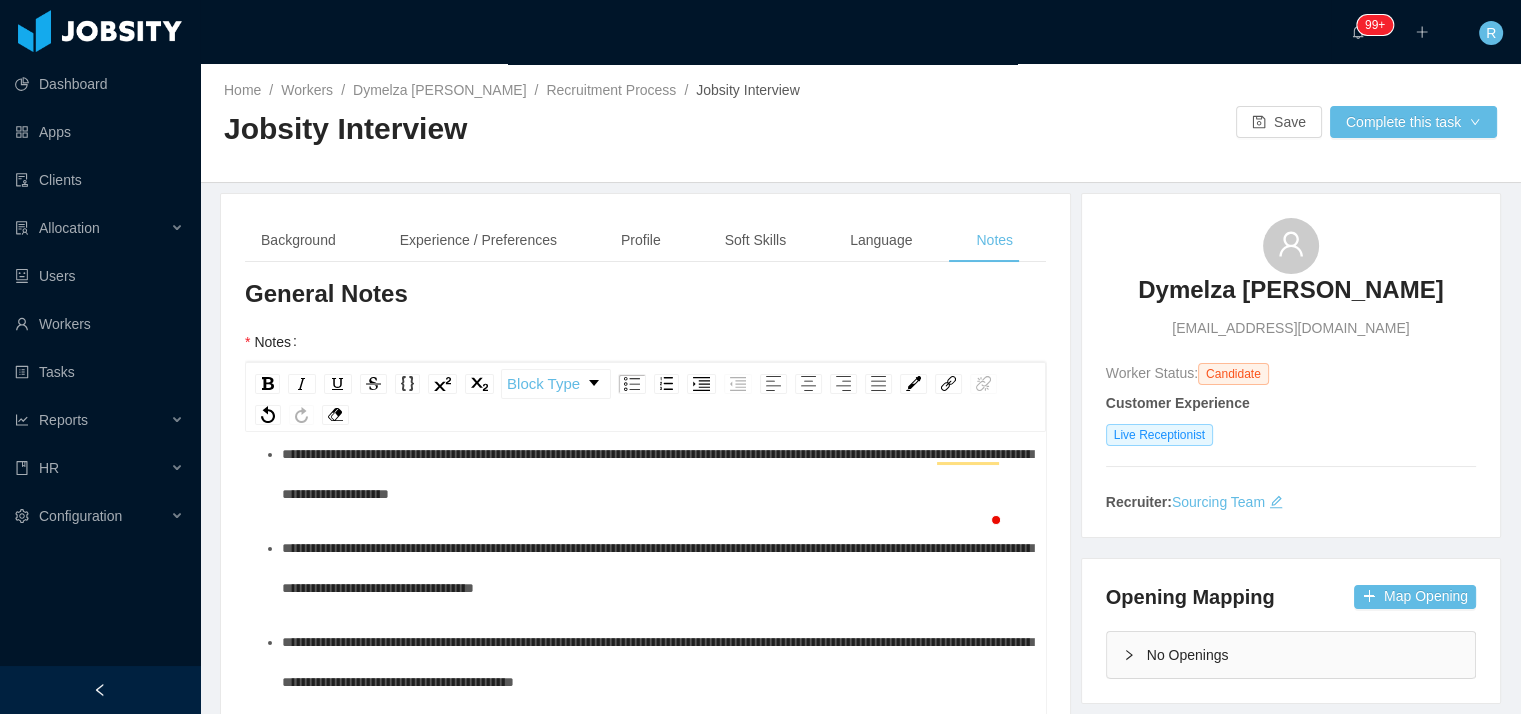 type 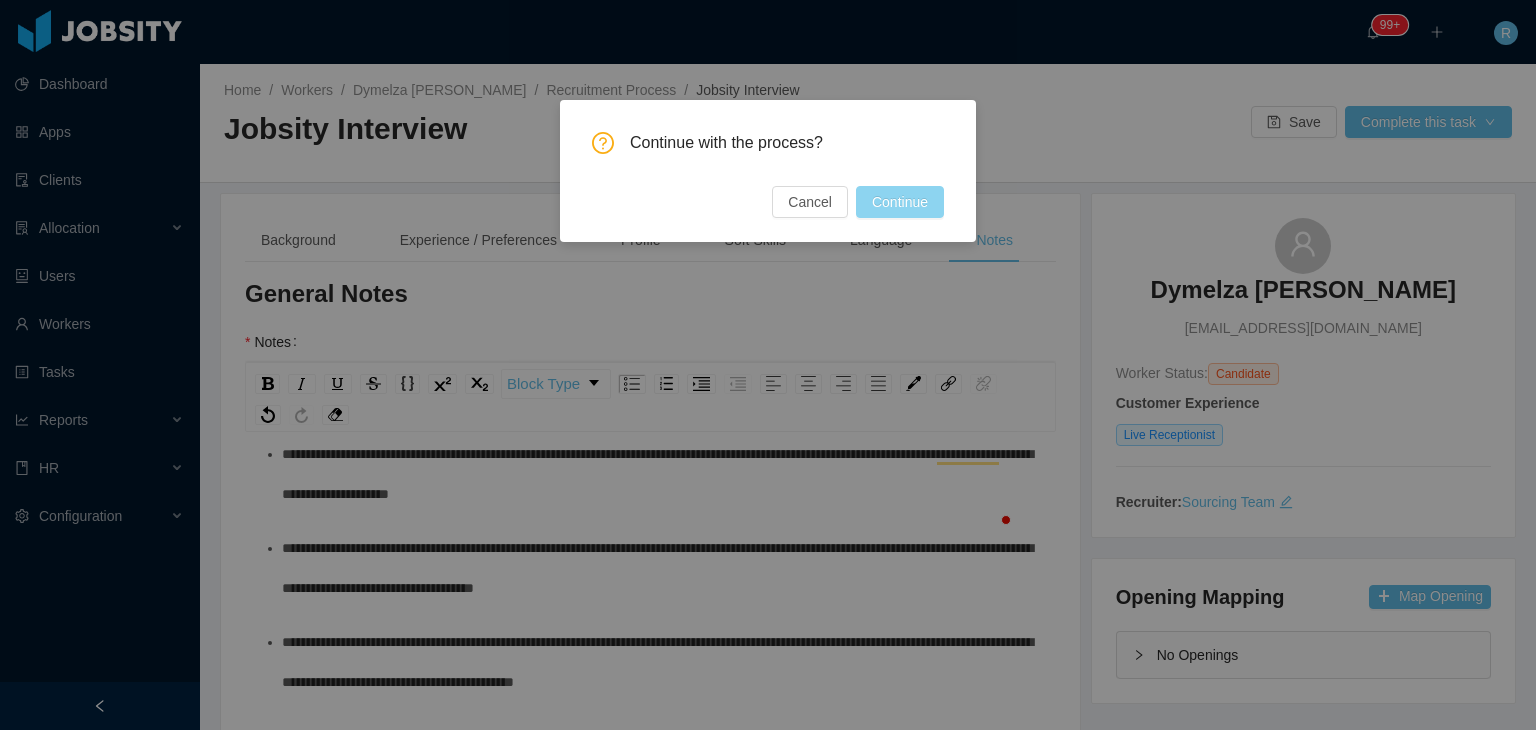 click on "Continue" at bounding box center (900, 202) 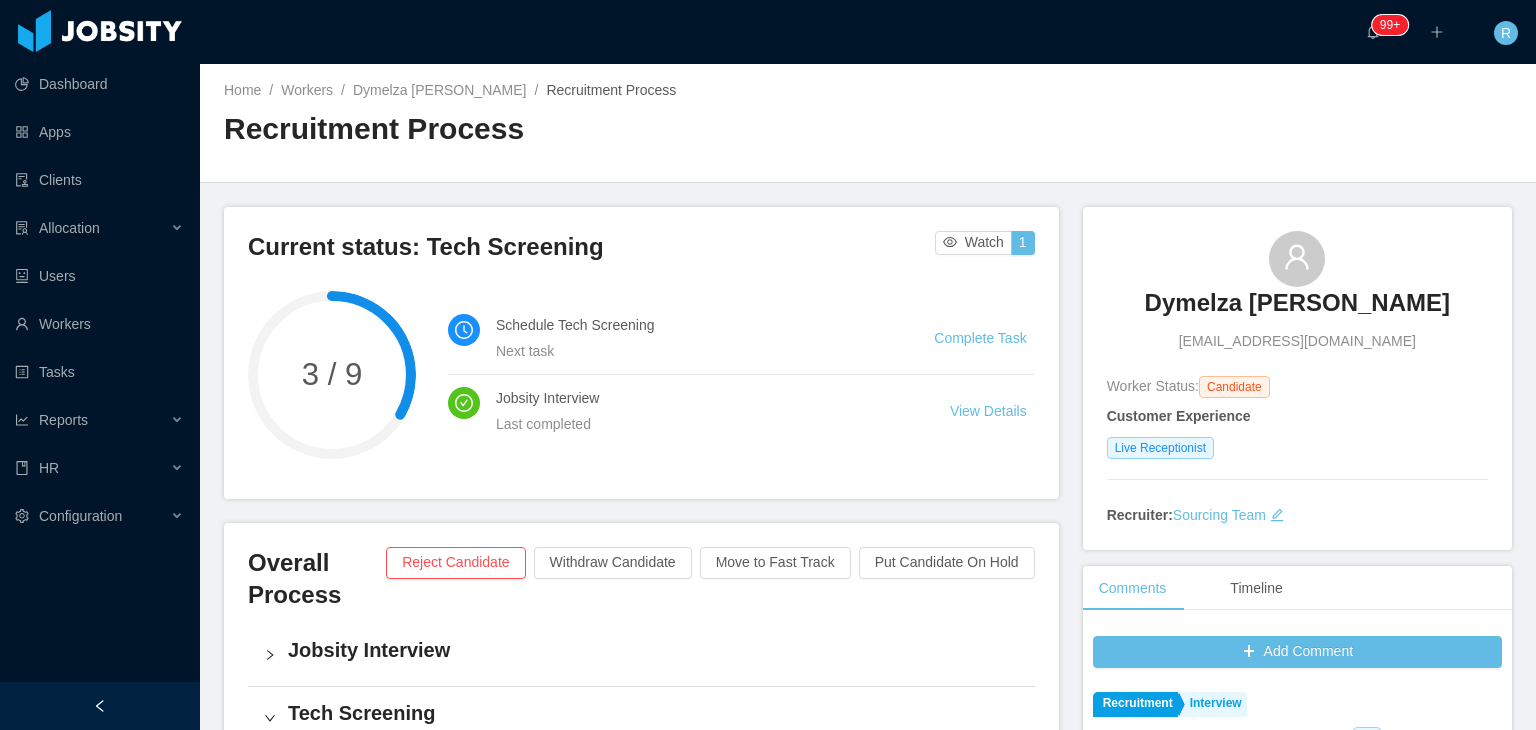 click on "Dymelza [PERSON_NAME]" at bounding box center (1297, 303) 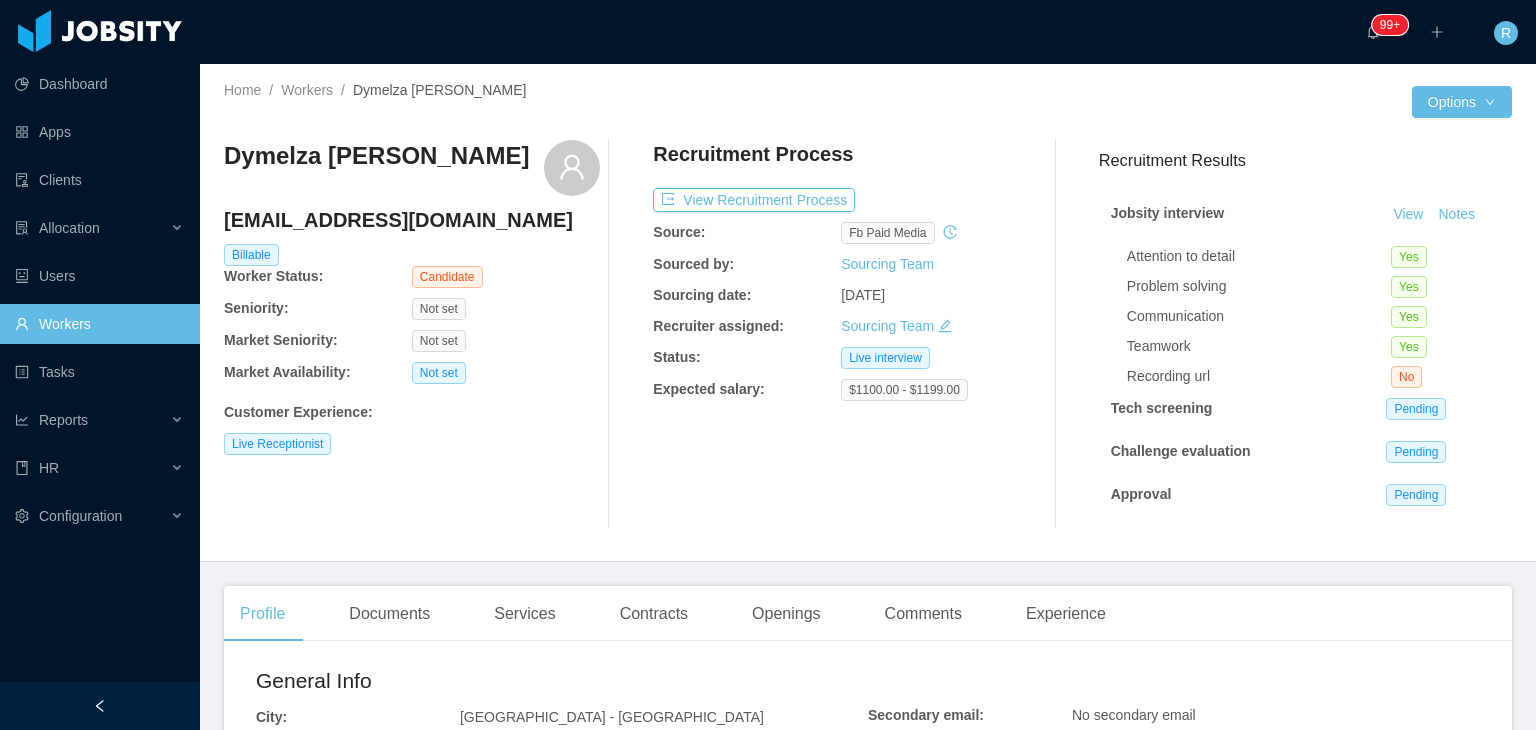 click 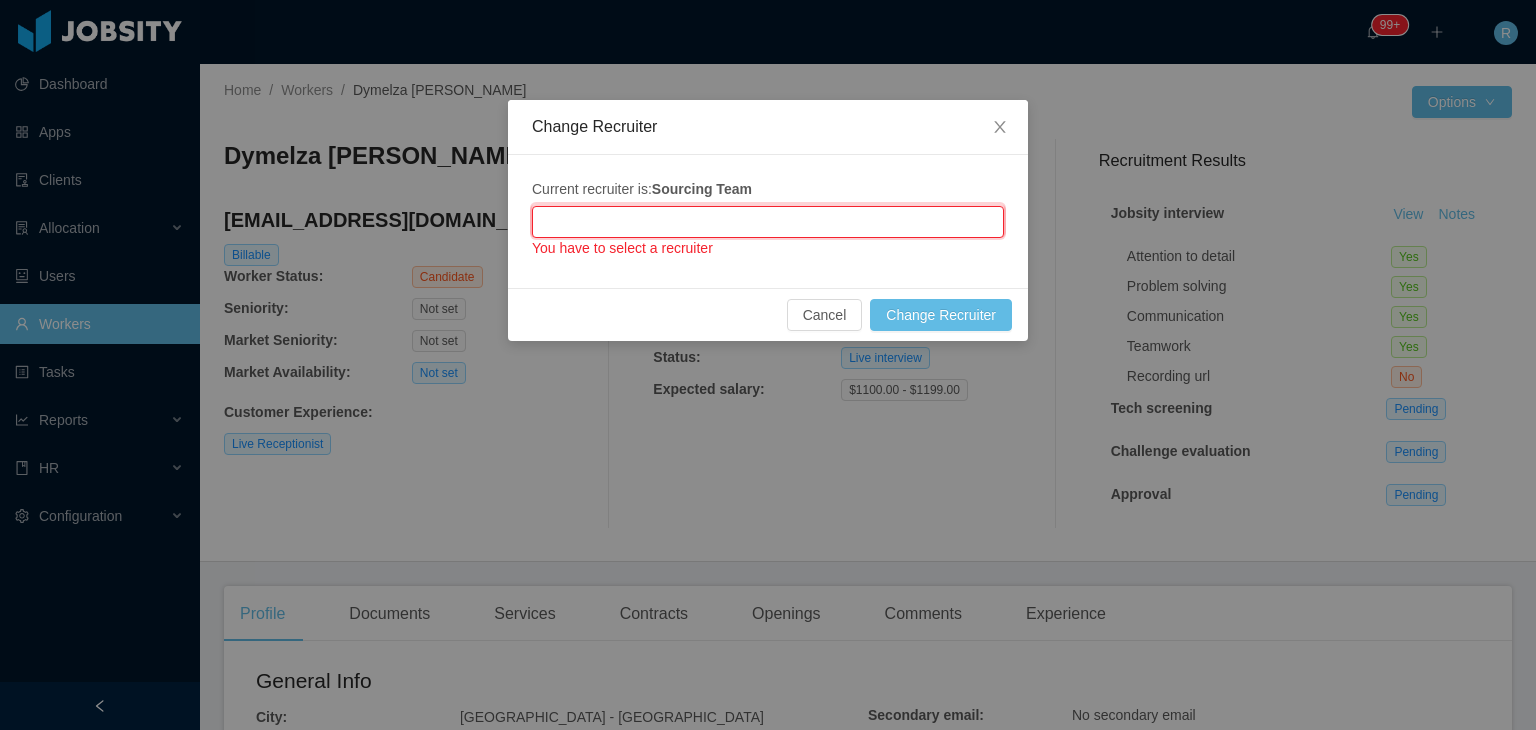 click at bounding box center [768, 222] 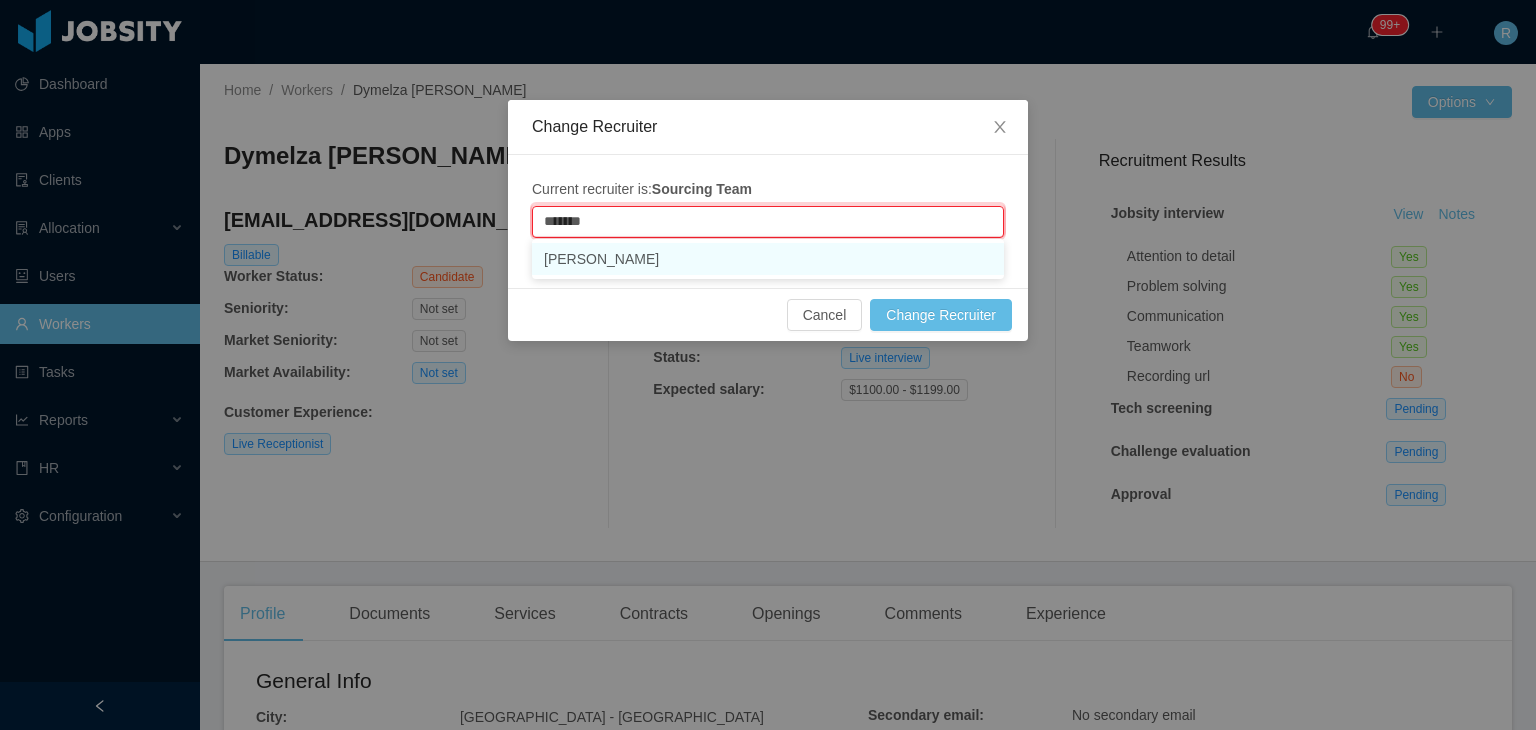click on "Rolando Toyo" at bounding box center (768, 259) 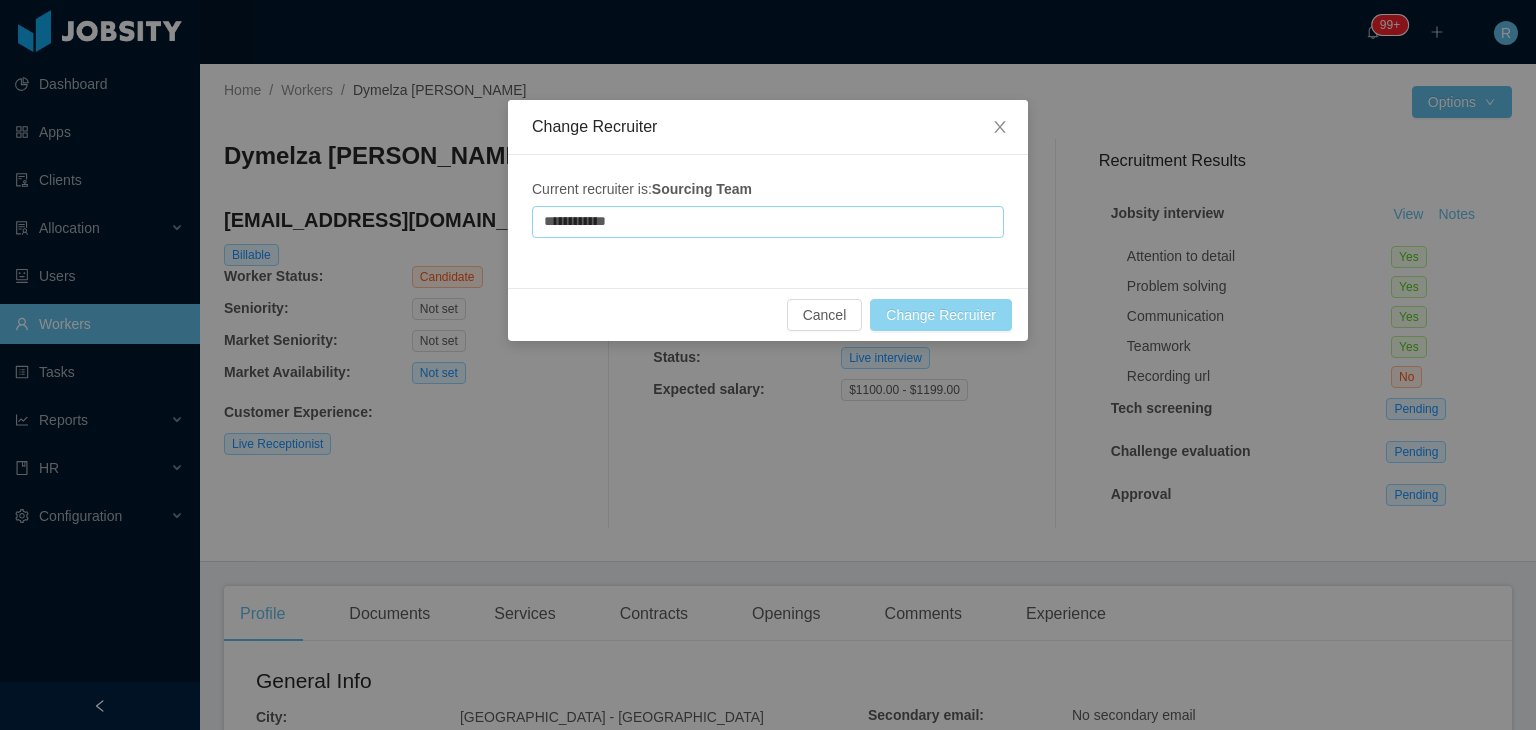 type on "**********" 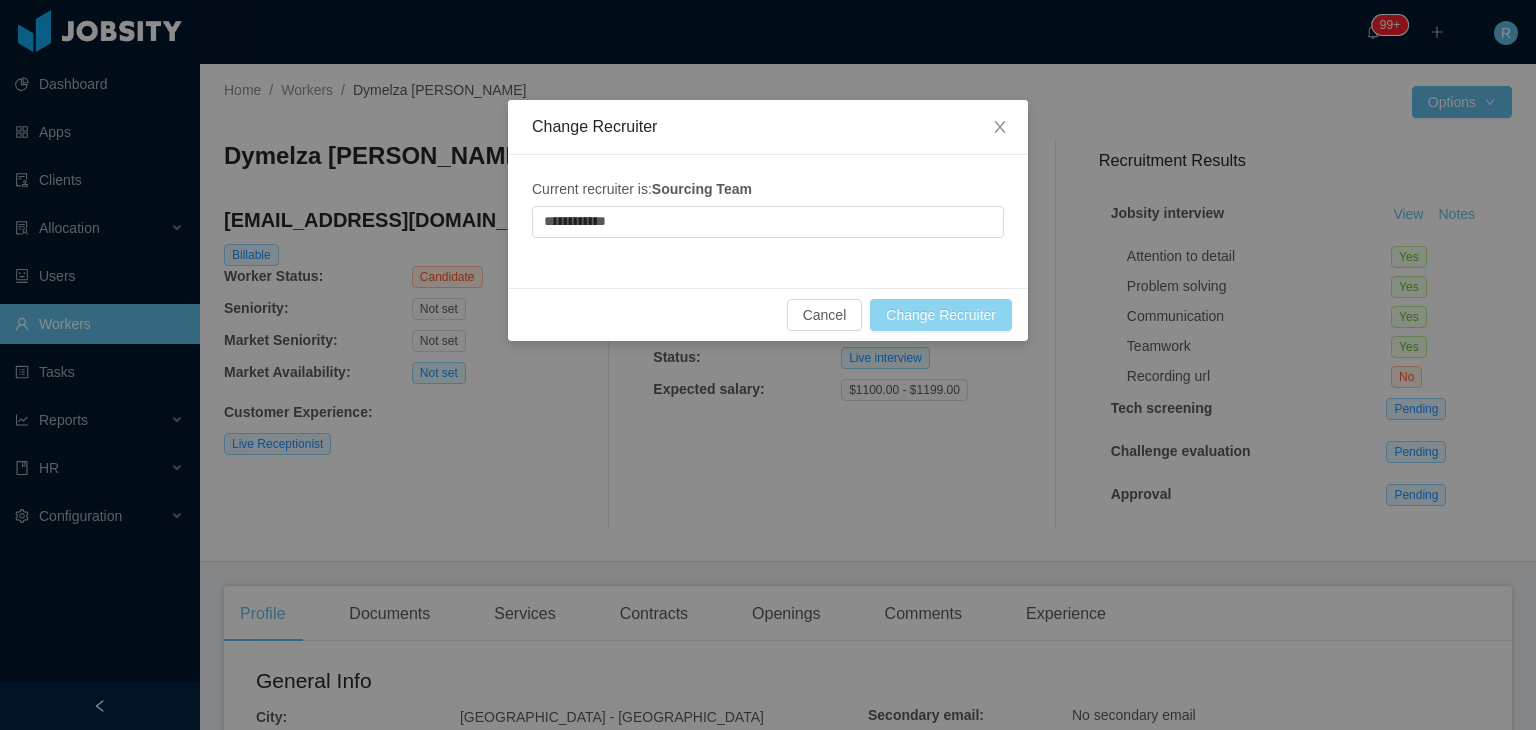click on "Change Recruiter" at bounding box center (941, 315) 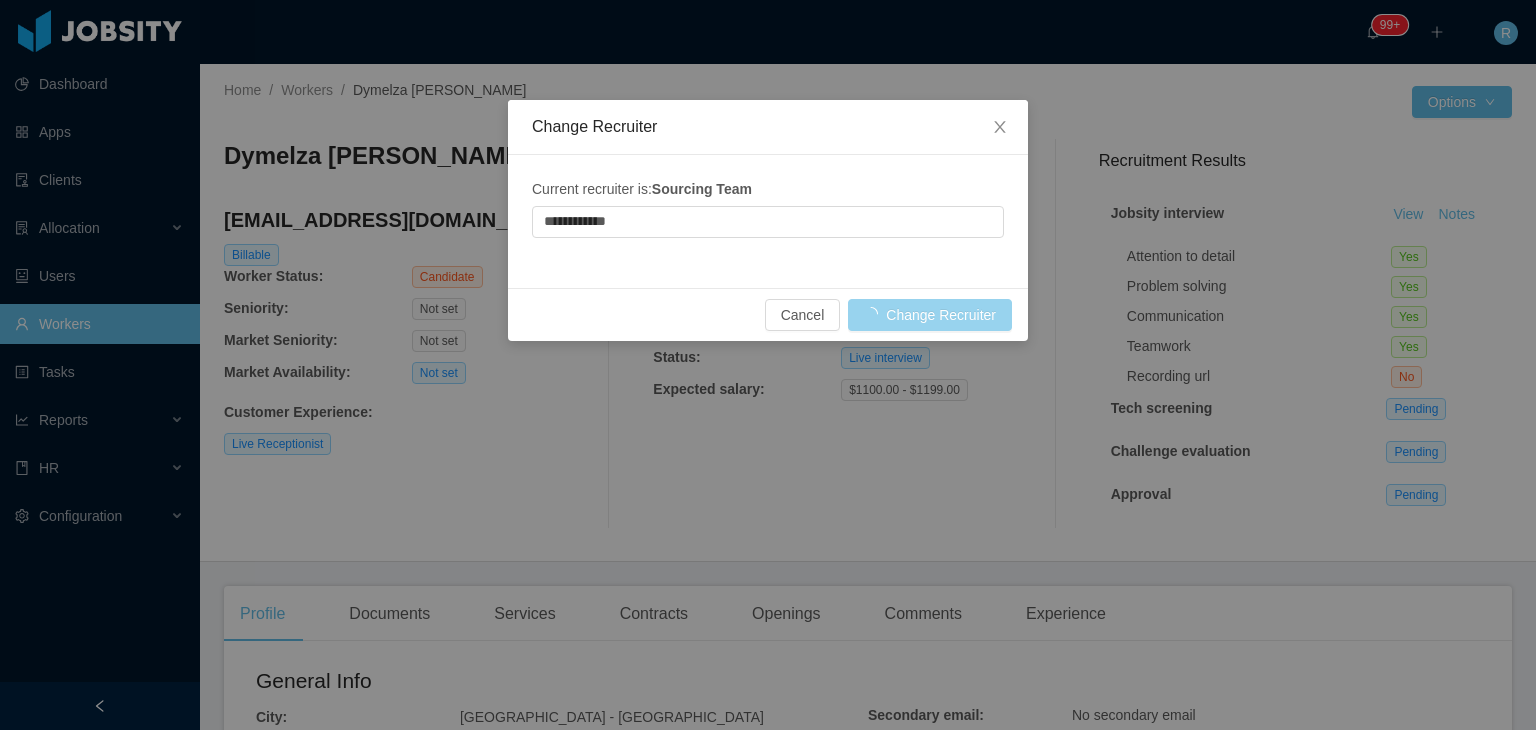 type 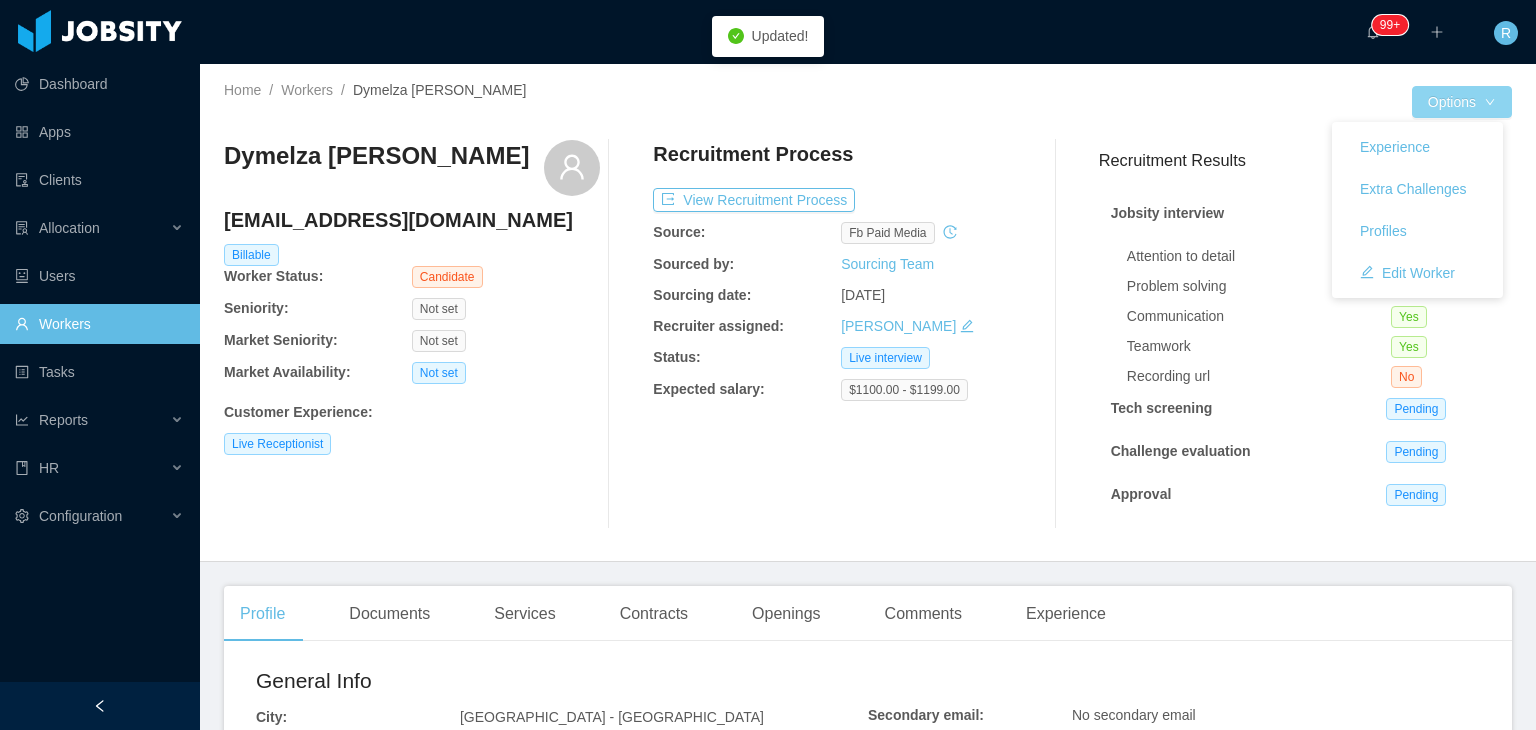 click on "Options" at bounding box center [1462, 102] 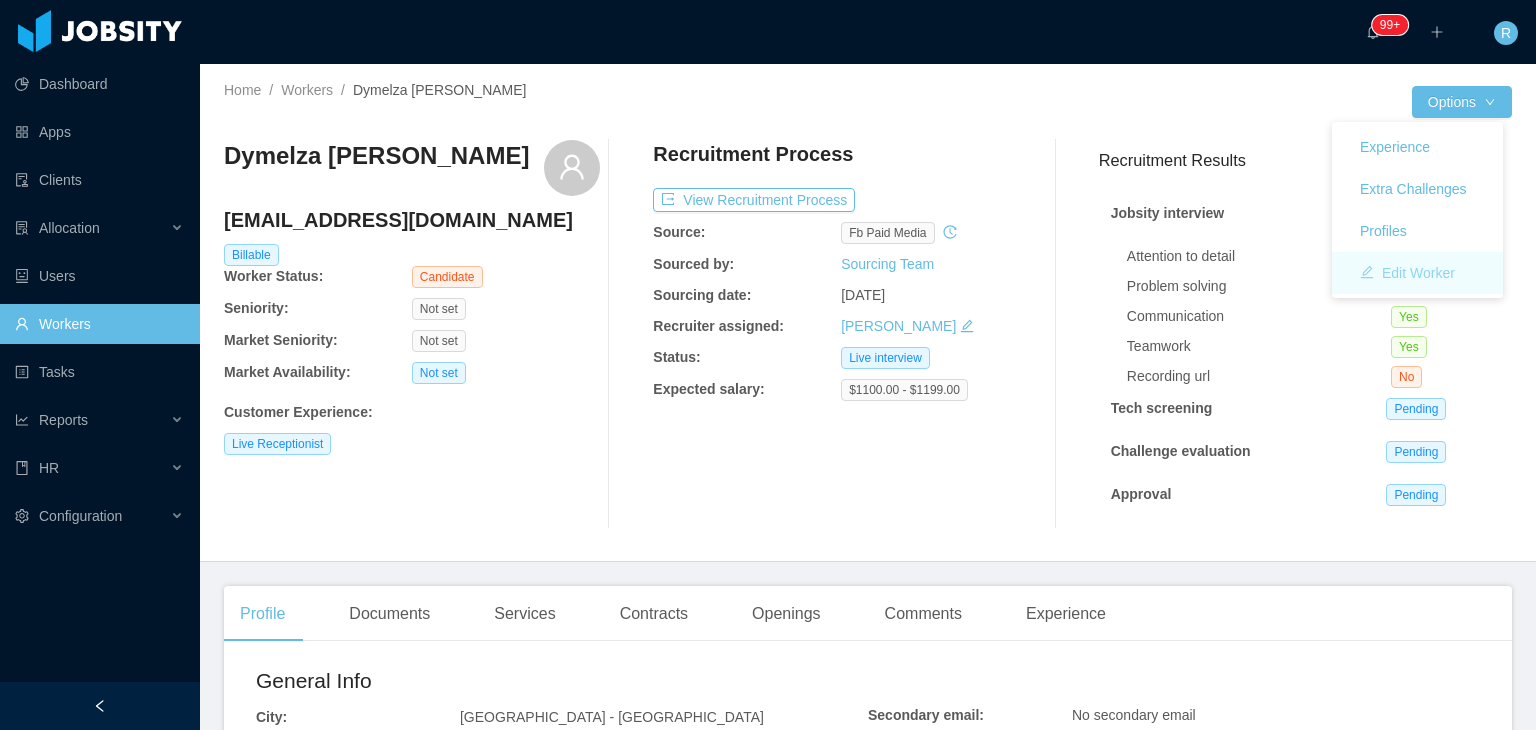 click on "Edit Worker" at bounding box center [1407, 273] 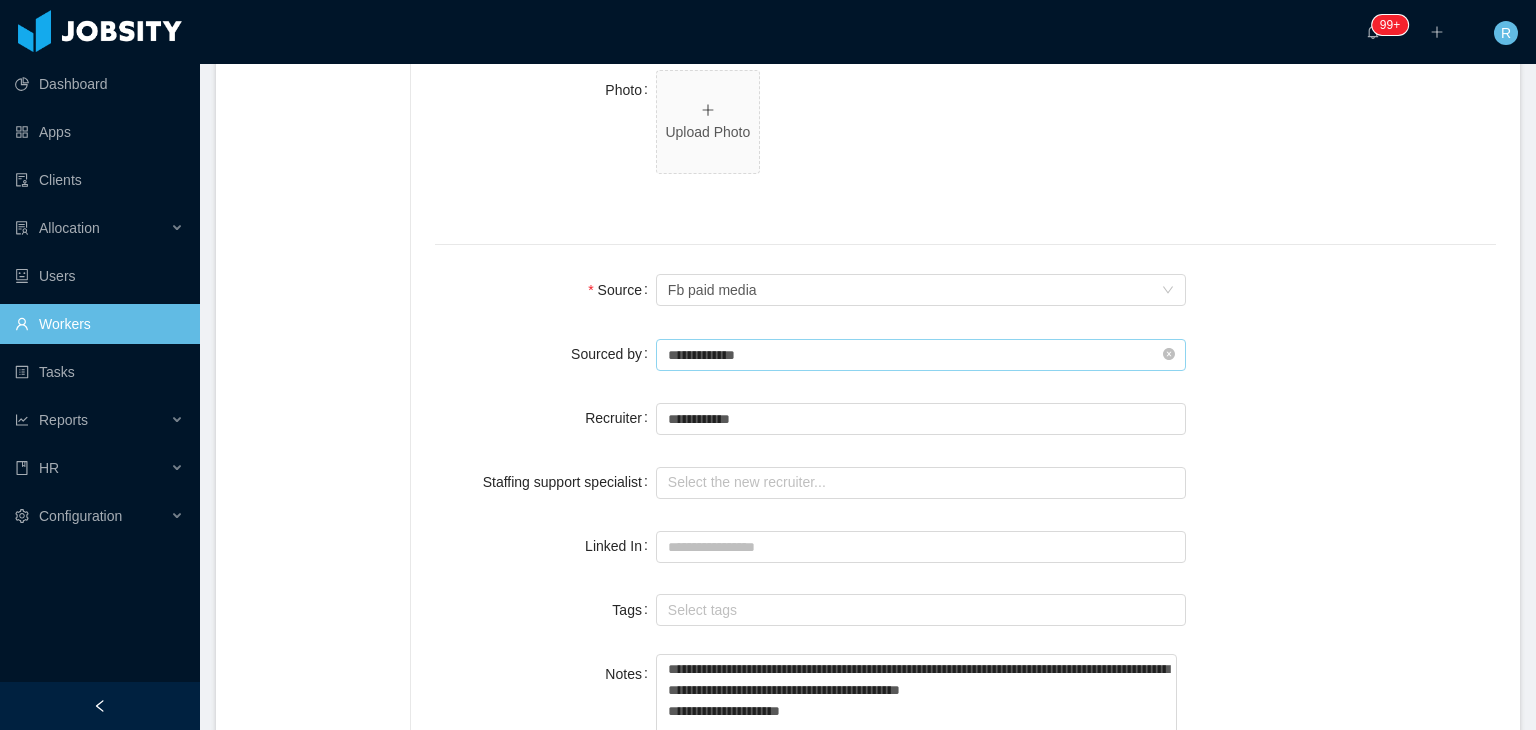 scroll, scrollTop: 1251, scrollLeft: 0, axis: vertical 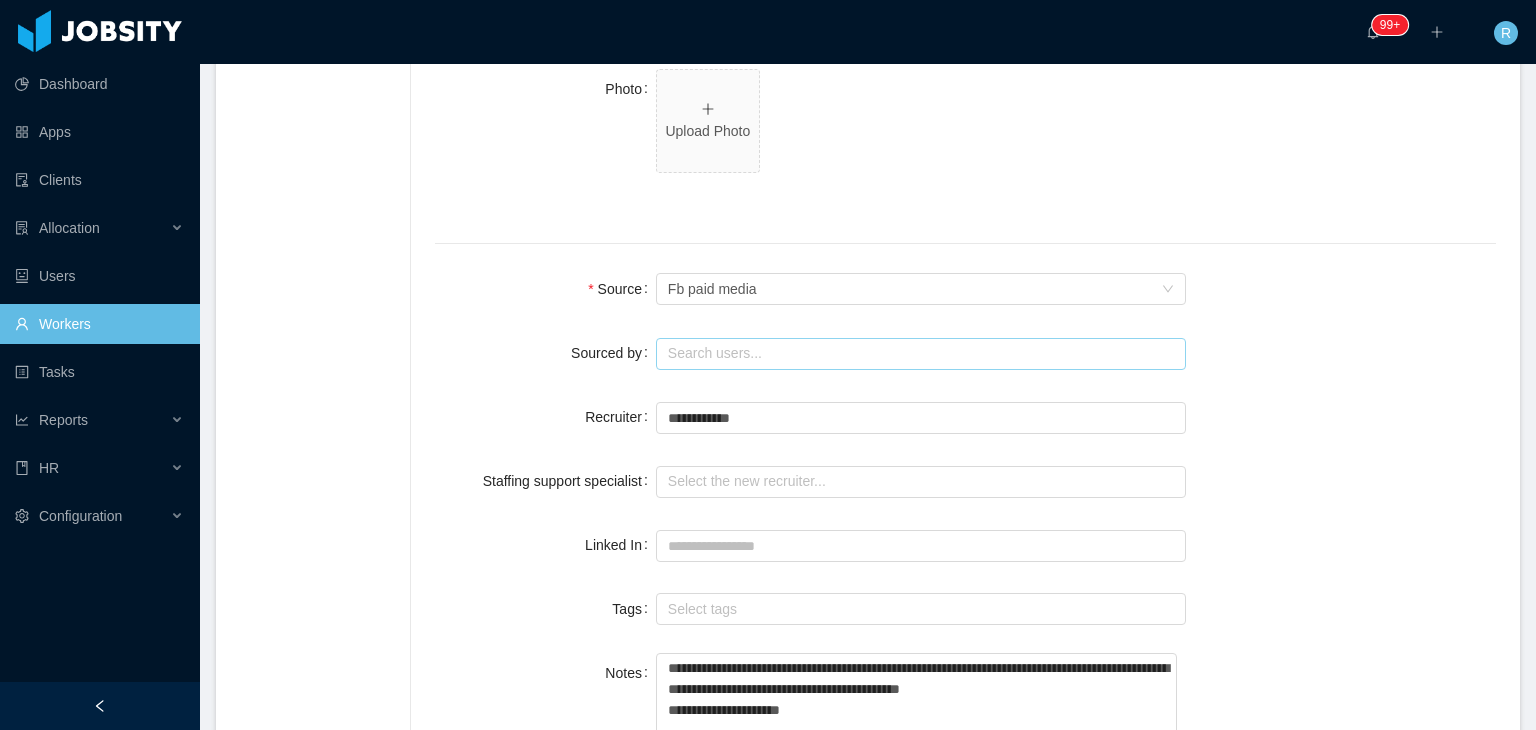click at bounding box center (921, 354) 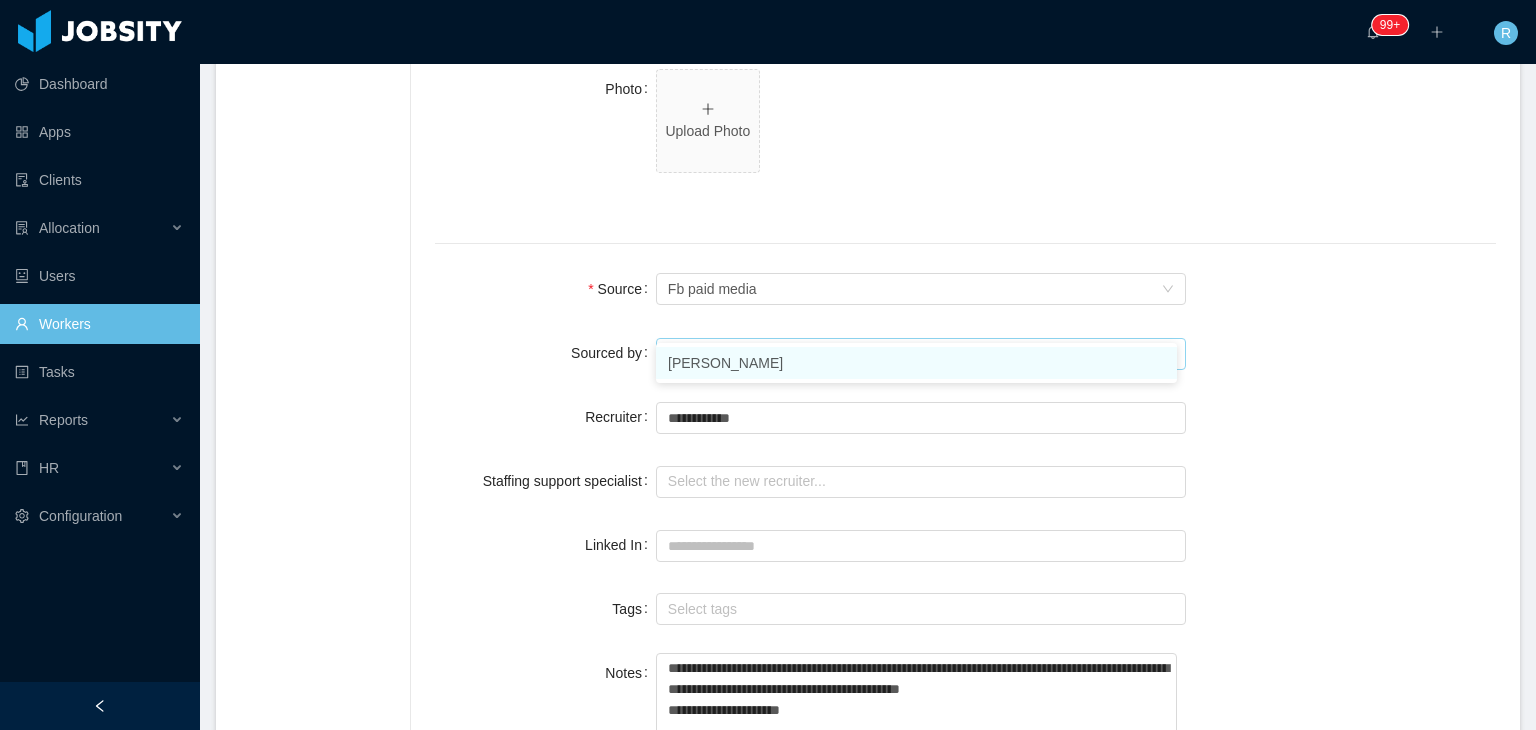 click on "Rolando Toyo" at bounding box center [916, 363] 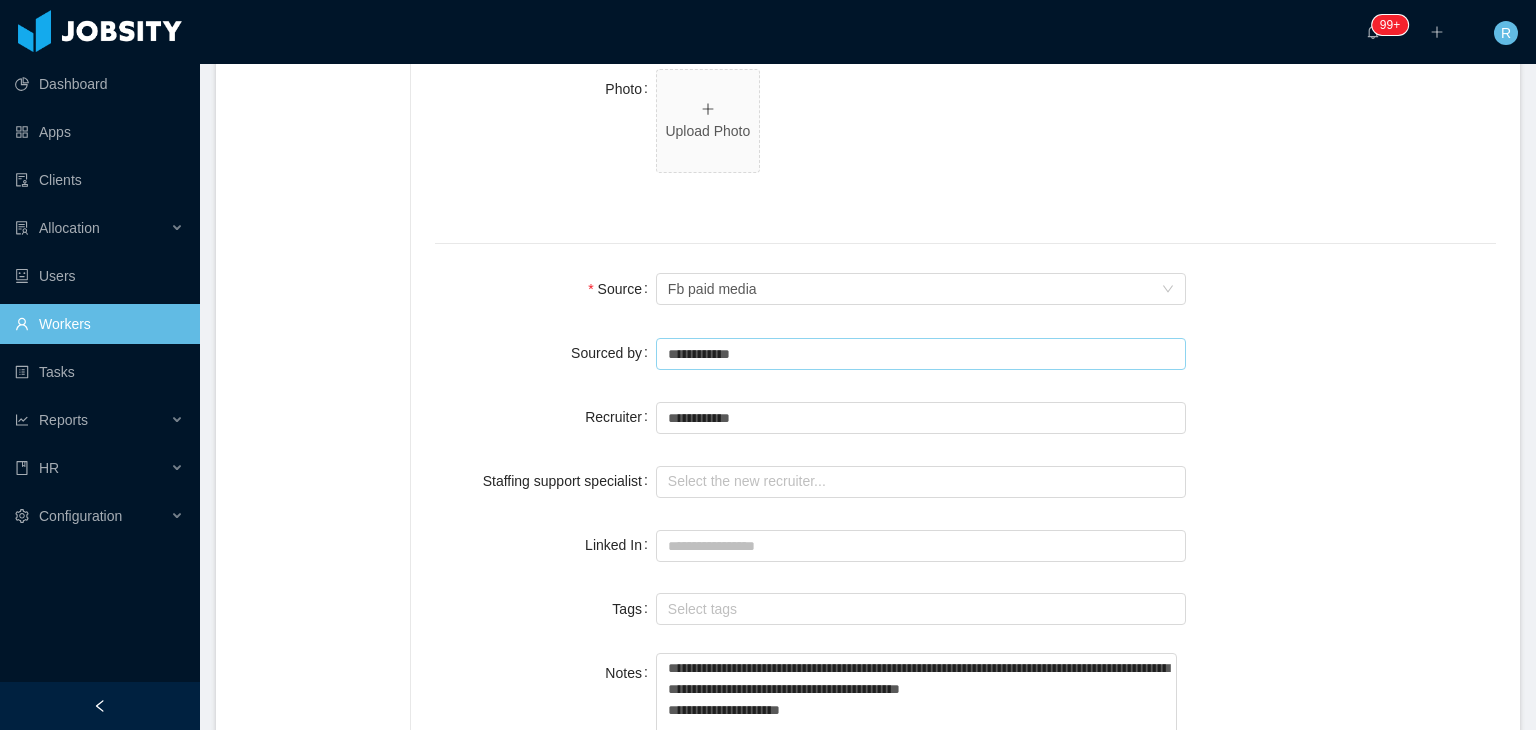 type on "**********" 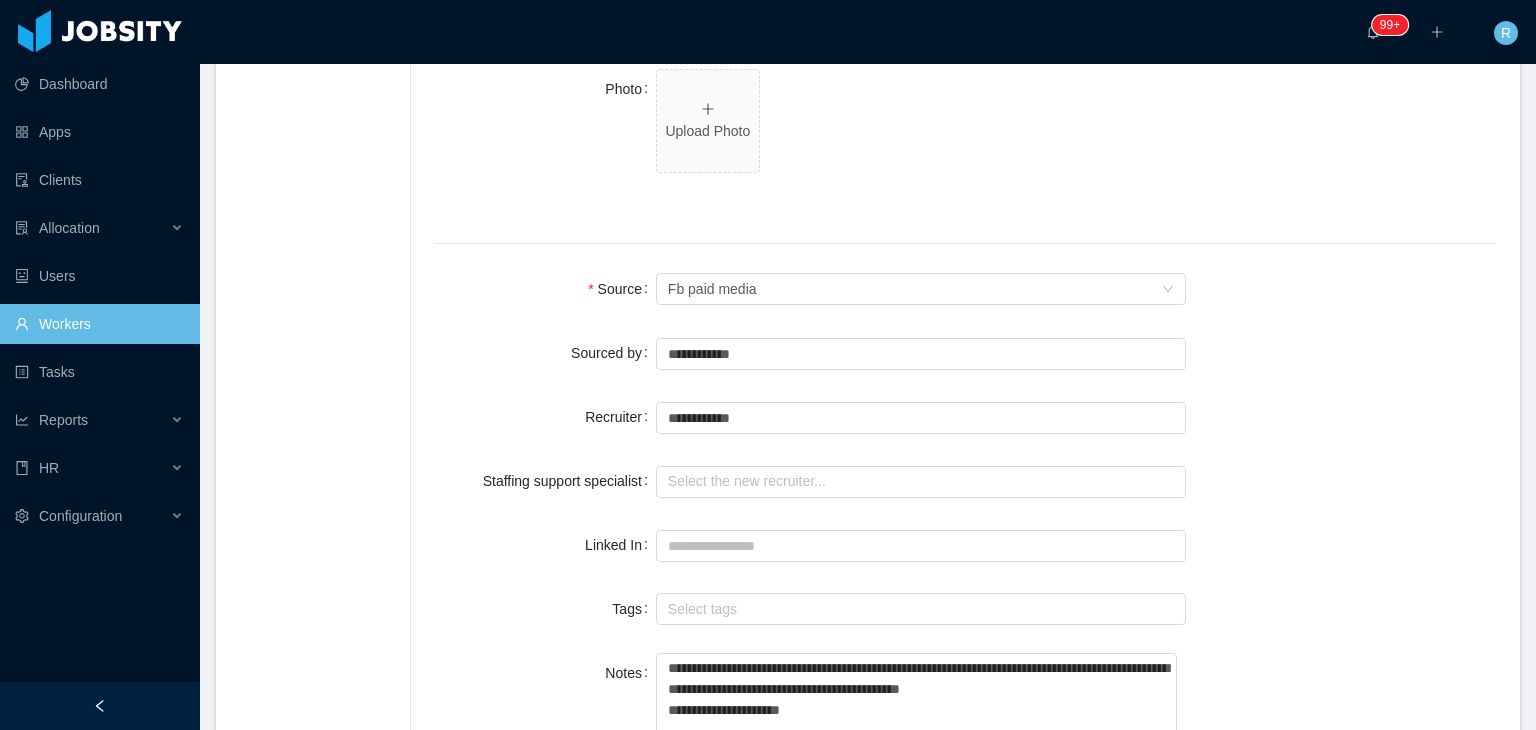 click on "**********" at bounding box center (965, -63) 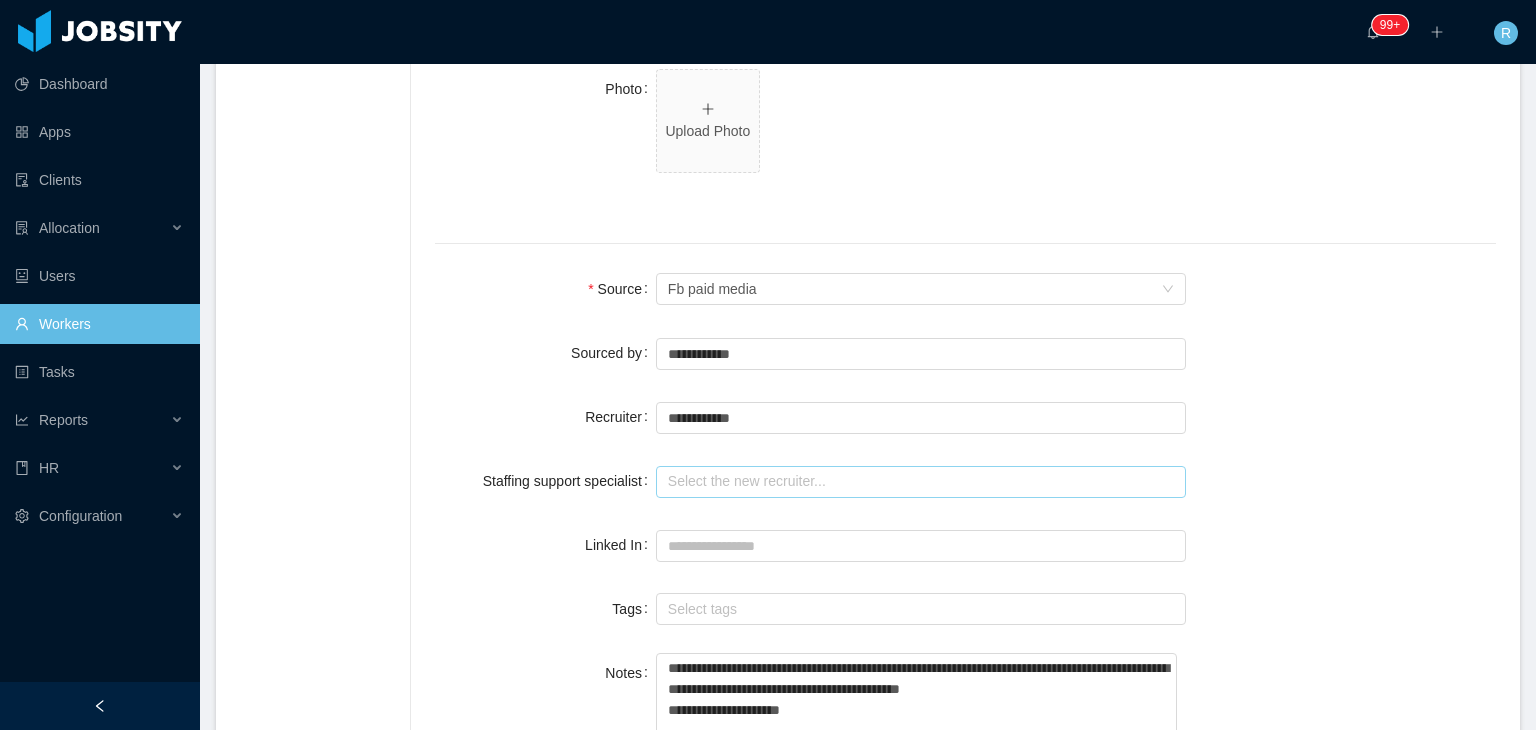 click at bounding box center [921, 482] 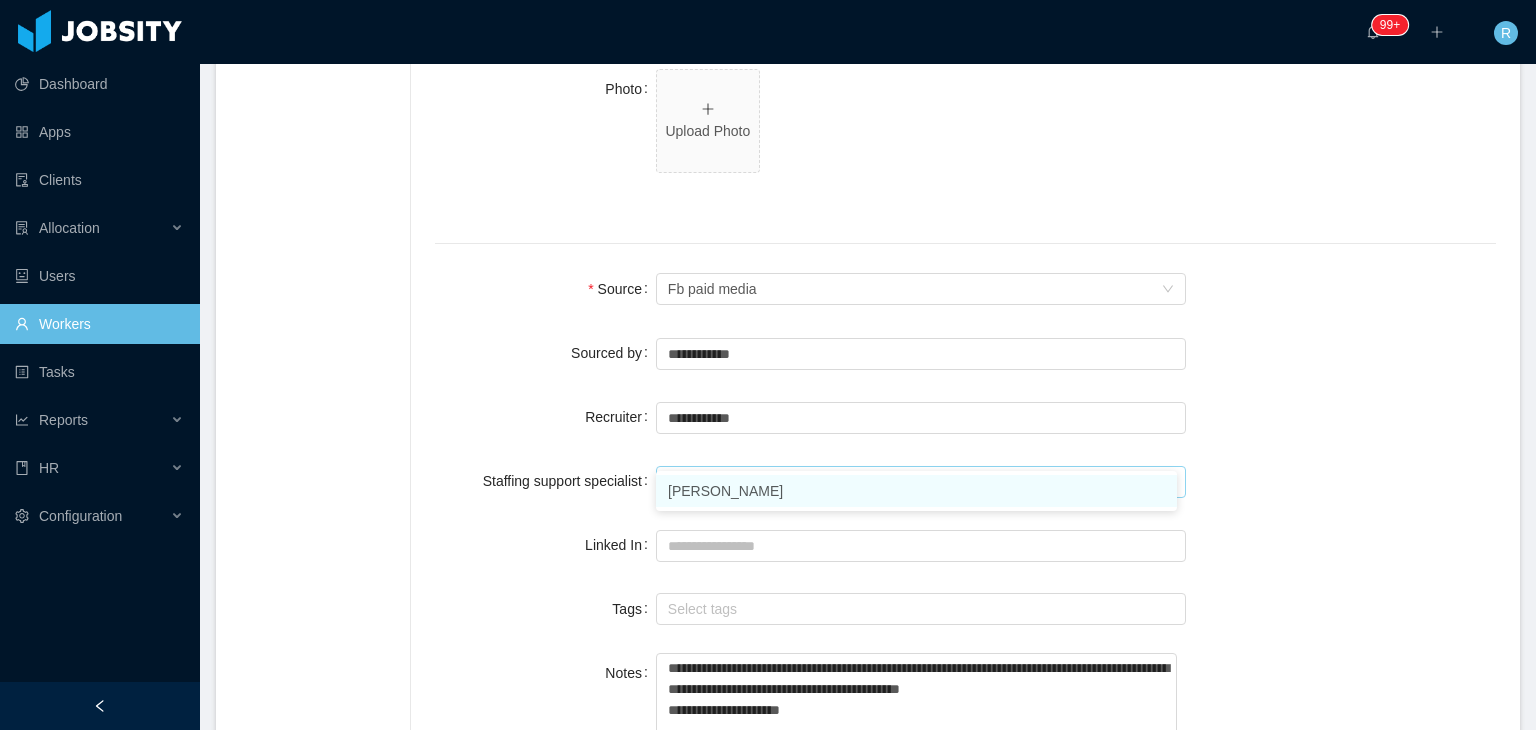 click on "Rolando Toyo" at bounding box center (916, 491) 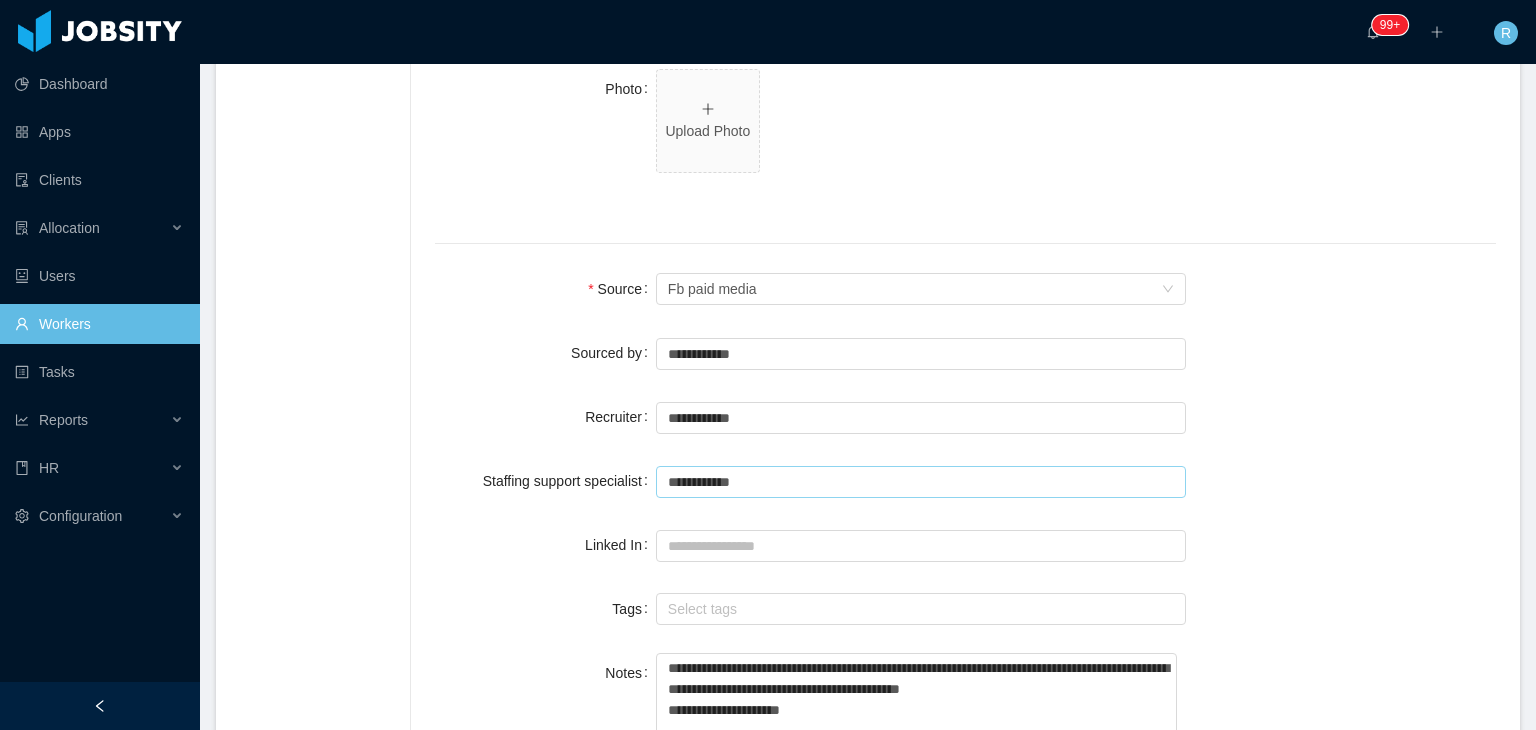 type on "**********" 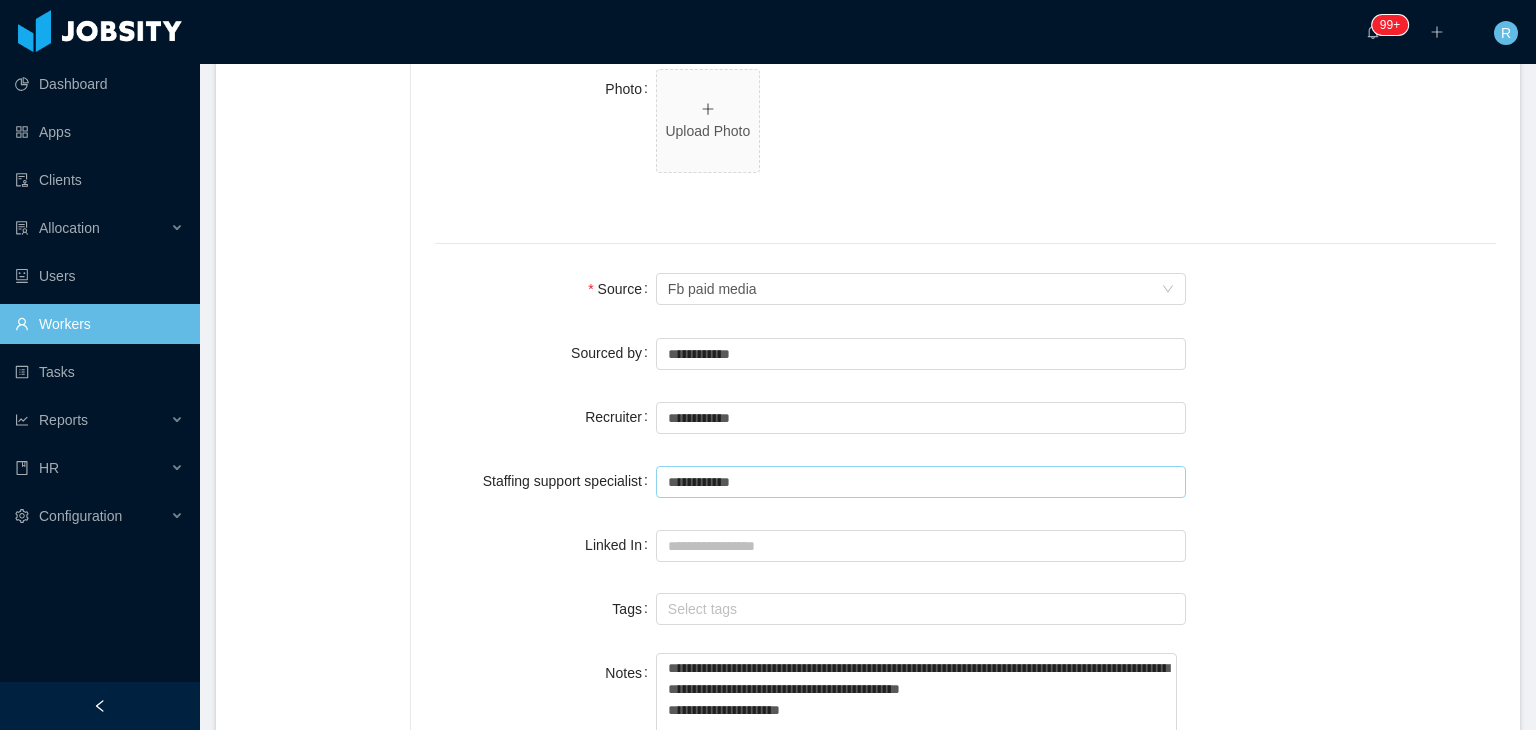 type 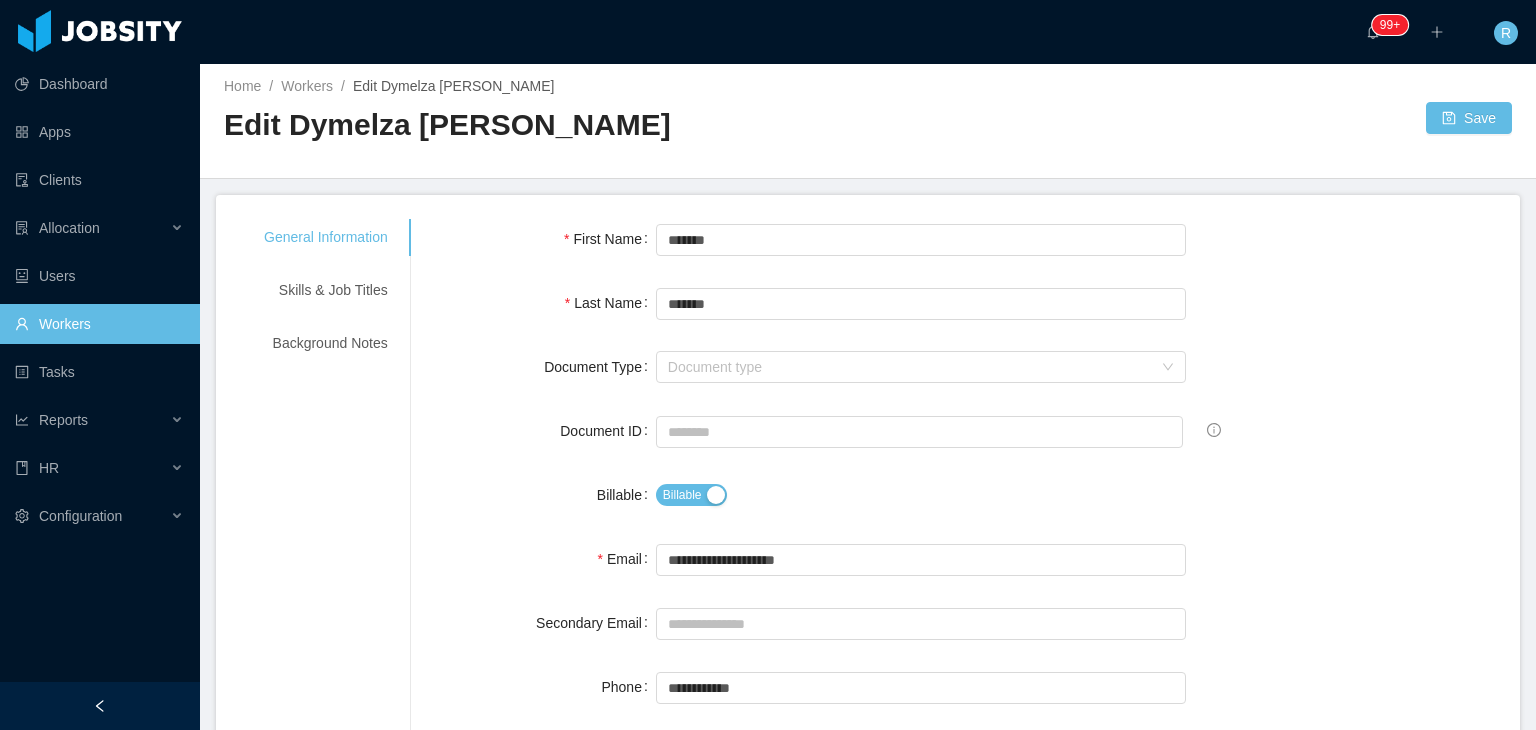 scroll, scrollTop: 0, scrollLeft: 0, axis: both 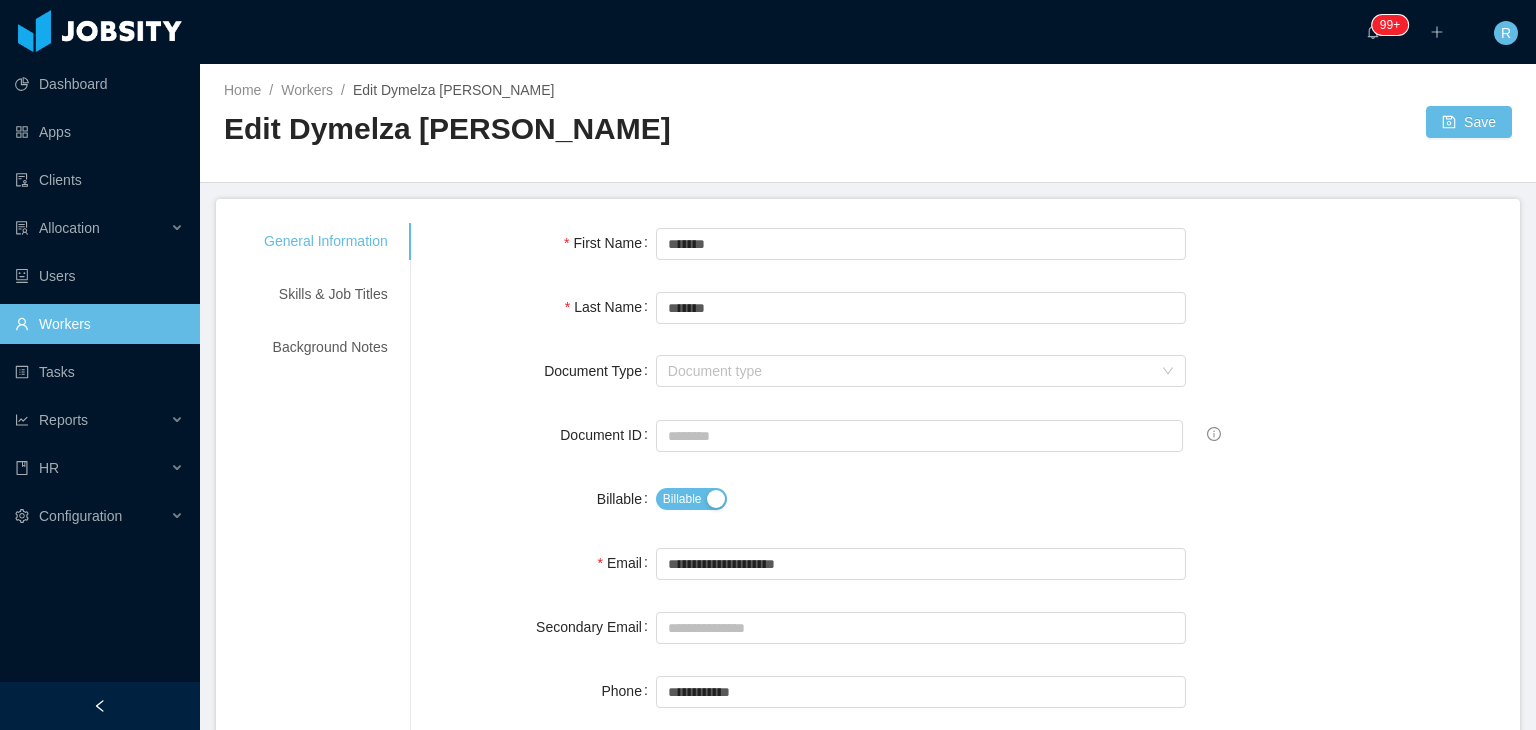 click on "Home / Workers / Edit Dymelza Mijango / Edit Dymelza Mijango Save" at bounding box center [868, 123] 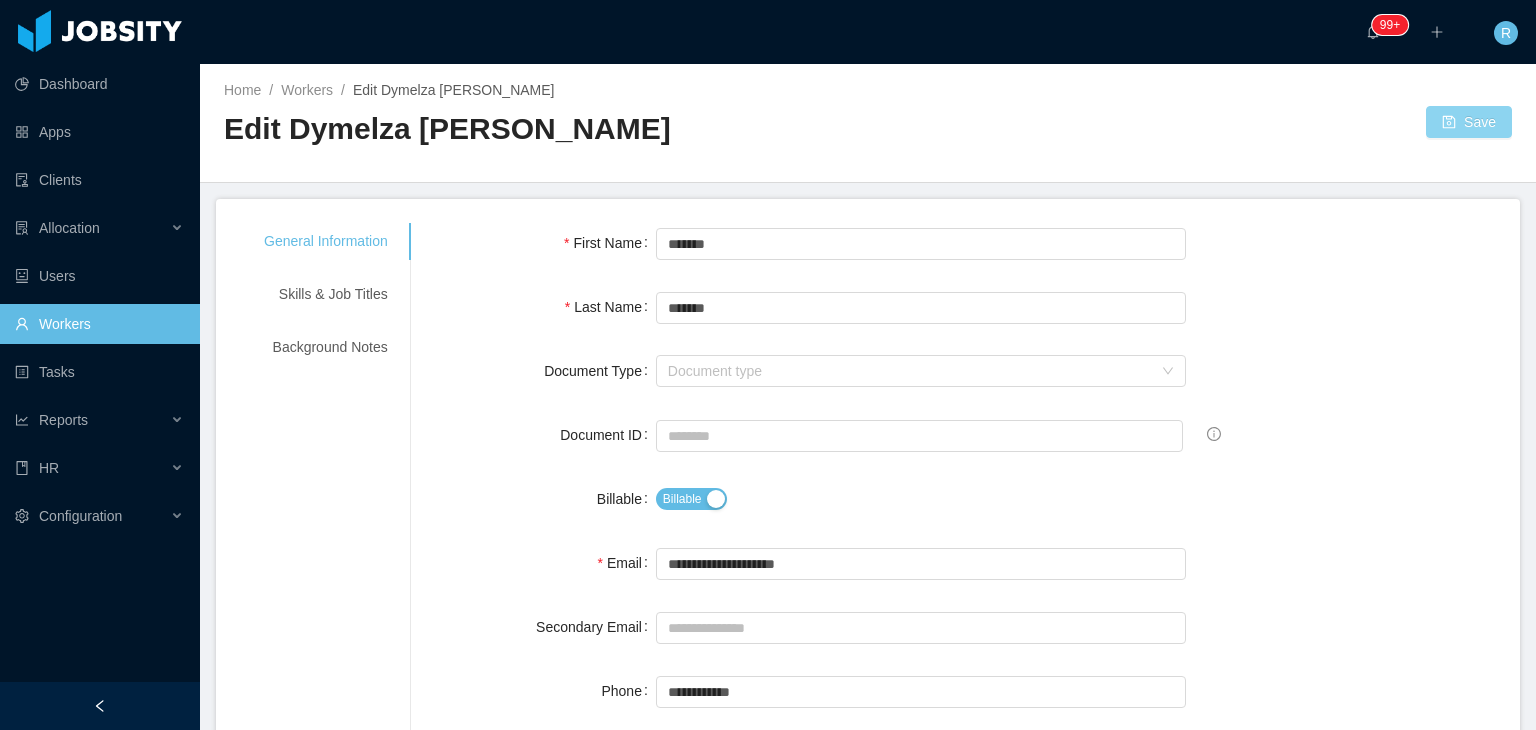 click on "Save" at bounding box center [1469, 122] 